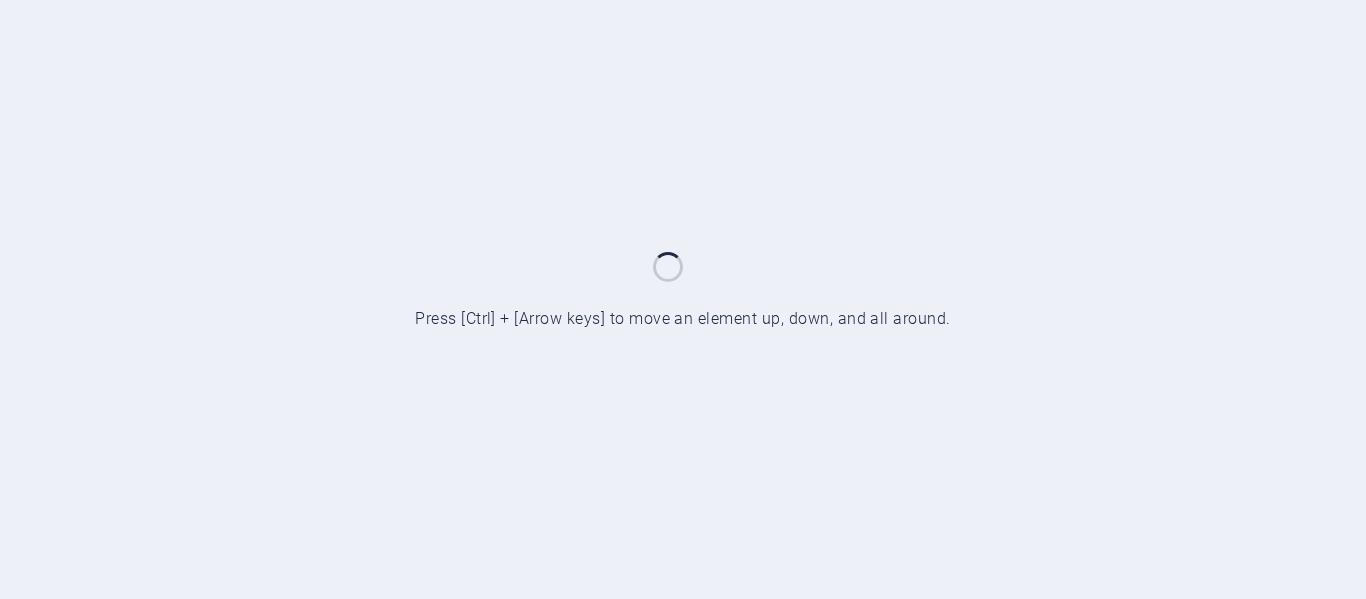 scroll, scrollTop: 0, scrollLeft: 0, axis: both 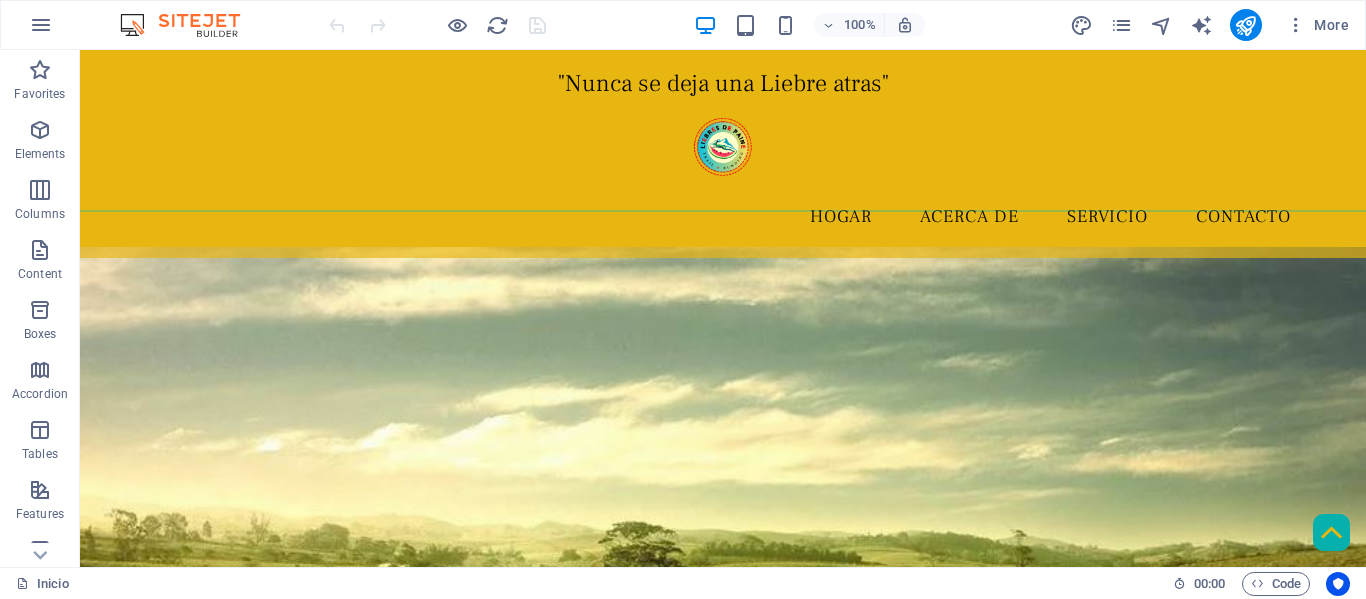click on ""Nunca se deja una Liebre atras" Menú Hogar Acerca de Servicio Contacto Drop content here or  Add elements  Paste clipboard Entrenamiento Paine Centro Este domingo se llevó a cabo una emocionante sesión de entrenamiento en el centro de Paine, con un punto.......... Sábado de Trail en Chada Una vez más el entrenamiento de este sábado nos llevó a explorar y correr a través de los impresionantes y hermosos paisajes de los cerros de Chada. Nueve entus.......... Entrenamiento  funcional El martes 22 nos dedicamos a un entrenamiento funcional especialmente enfocado..........   32 km de   entrenamiento   Aprovechando la oportunidad que brinda el feriado de las Carmen, cinco entusiastas representantes..........                     . Asamblea Constitutiva El lunes 14 de julio se llevó a cabo la tan esperada Asamblea Constitutiva, un evento significativo.......... Entrenamiento con Frank El domingo 13 de julio, durante una tarde fría, tuvimos la grata visita de nuestro querido amigo Frank, quien..." at bounding box center (723, 1106) 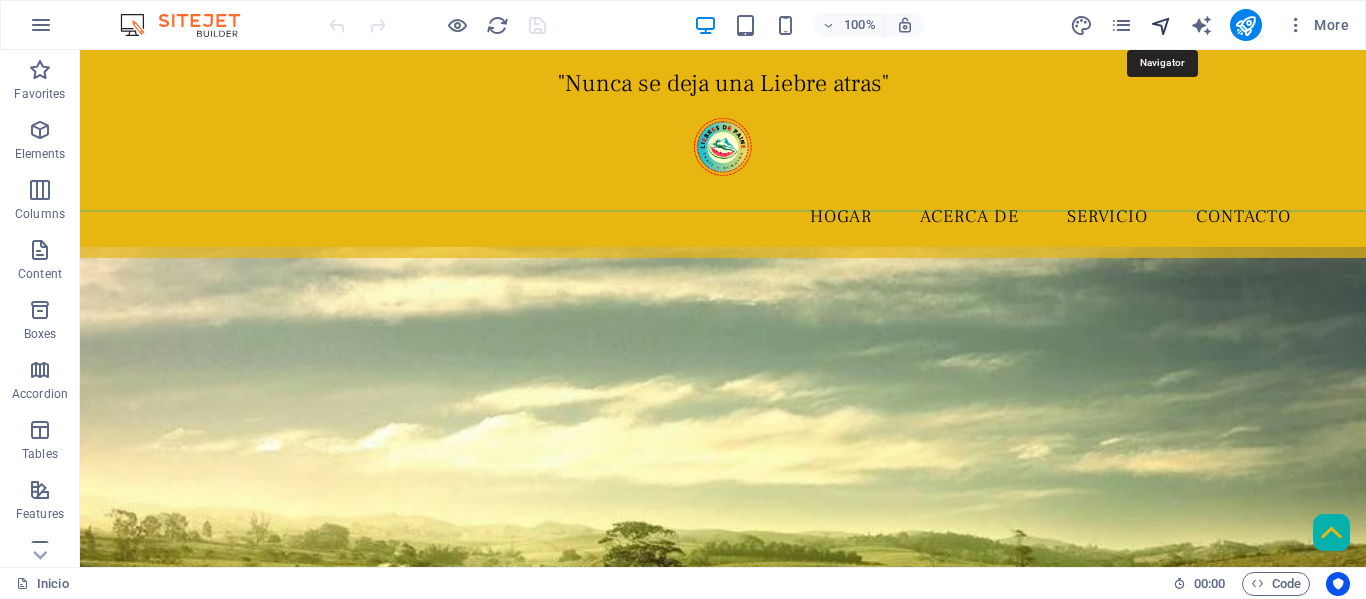 click at bounding box center (1161, 25) 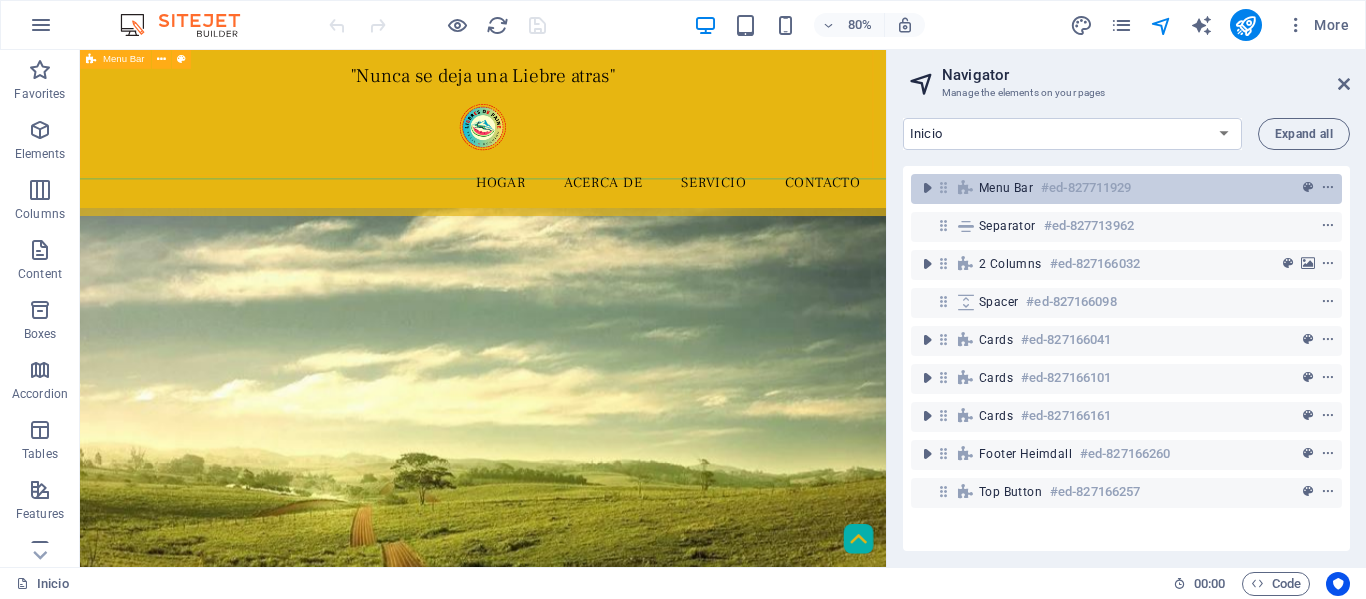click on "Menu Bar" at bounding box center (1006, 188) 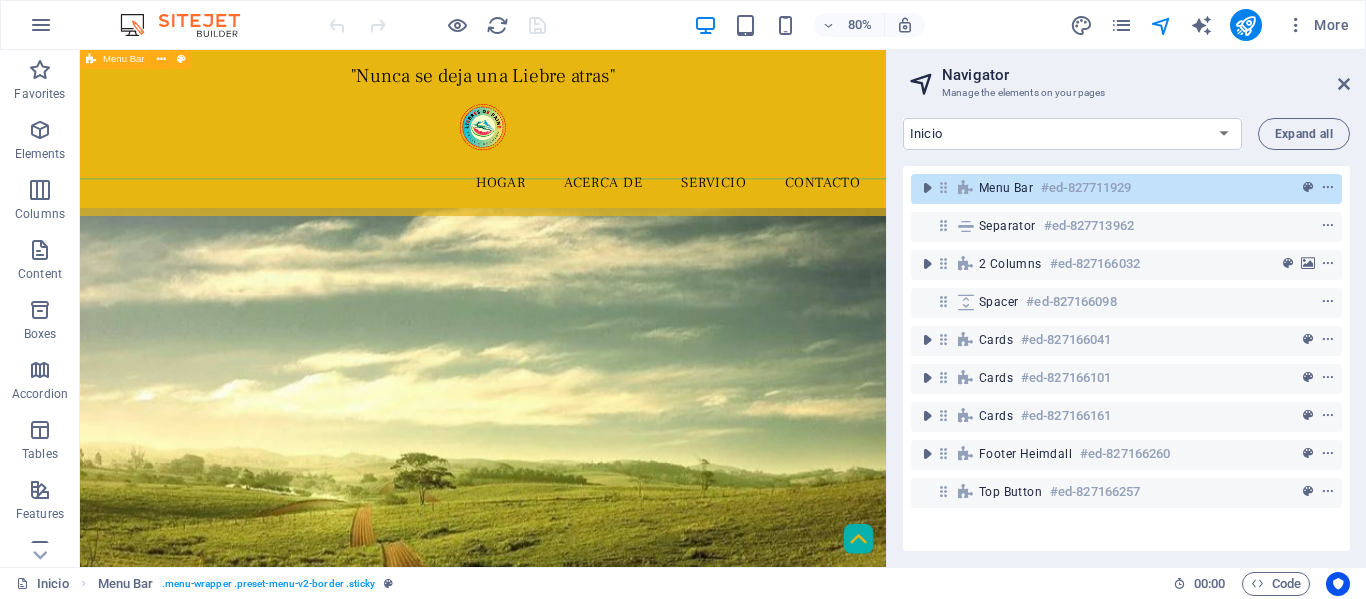 click on "Menu Bar" at bounding box center (1006, 188) 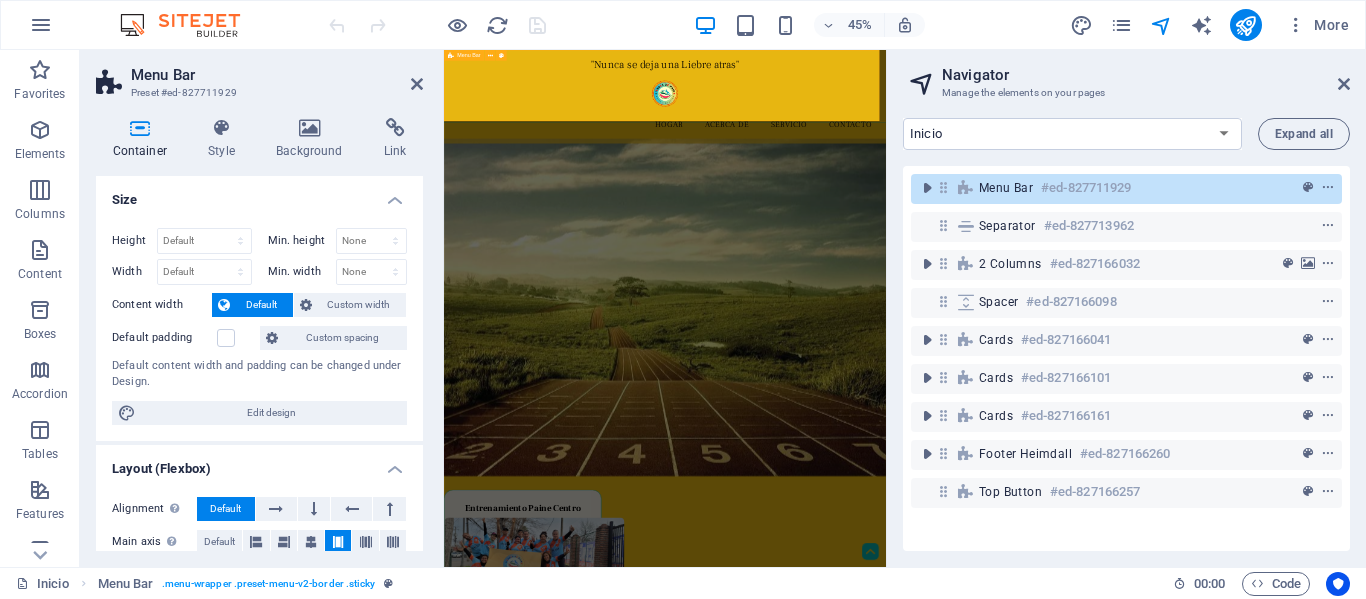 click on "Menu Bar" at bounding box center (1006, 188) 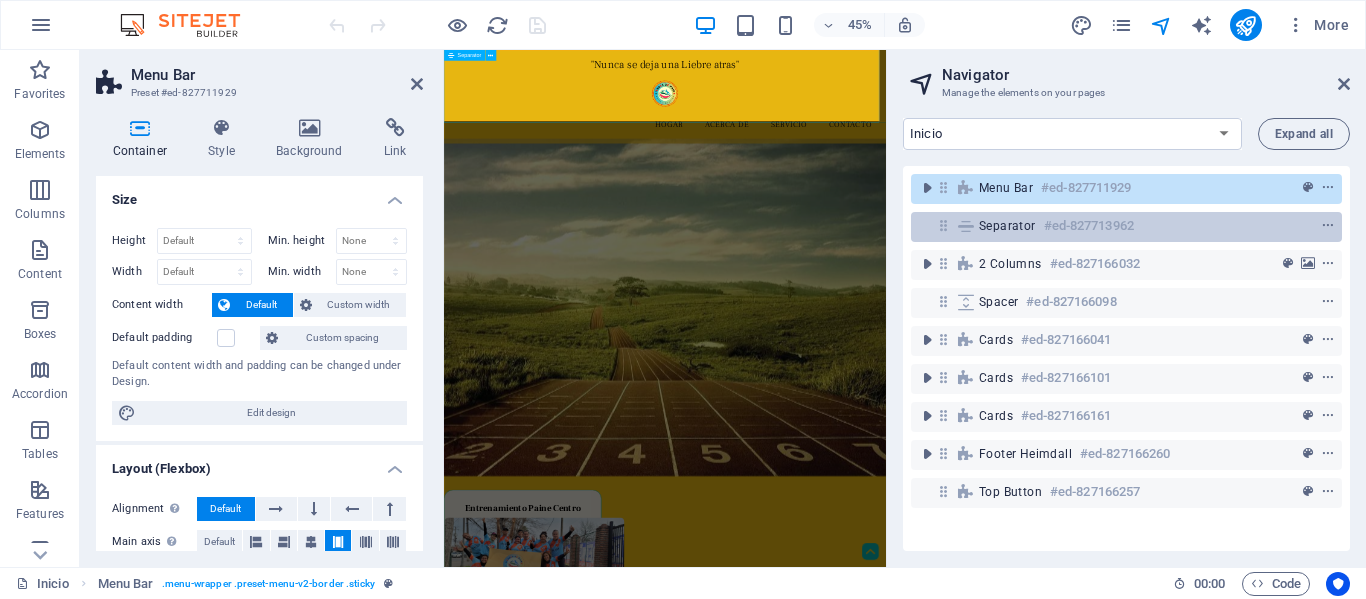 click on "Separator" at bounding box center [1007, 226] 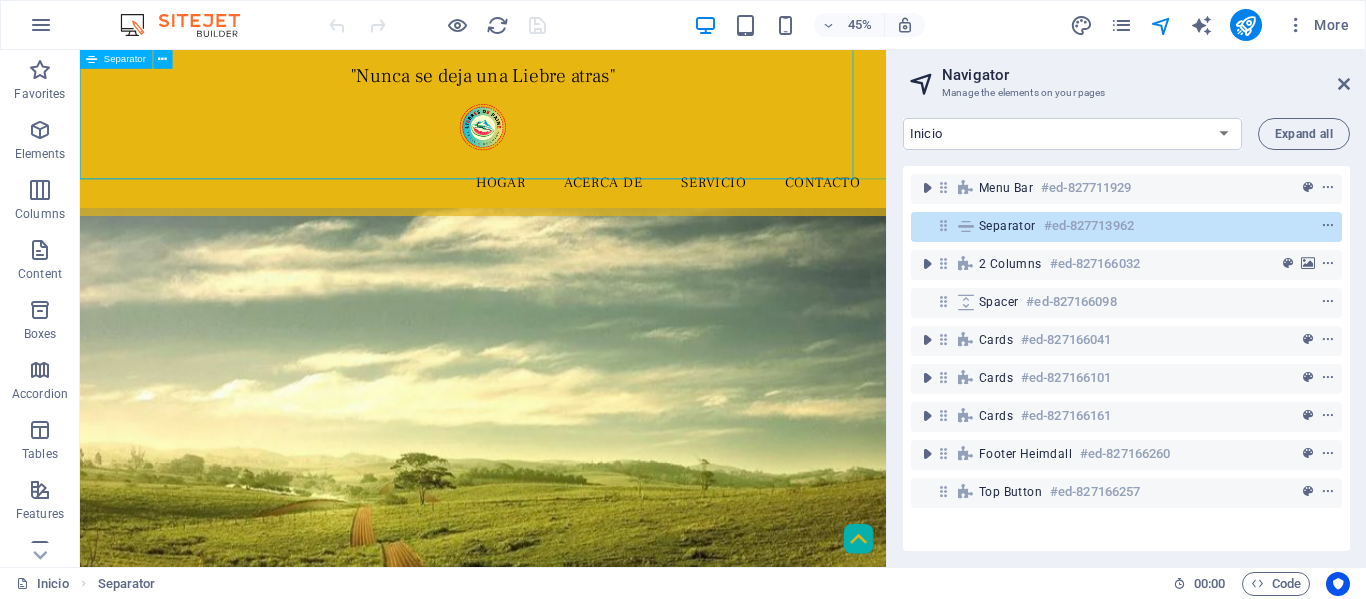 click on "Separator" at bounding box center [1007, 226] 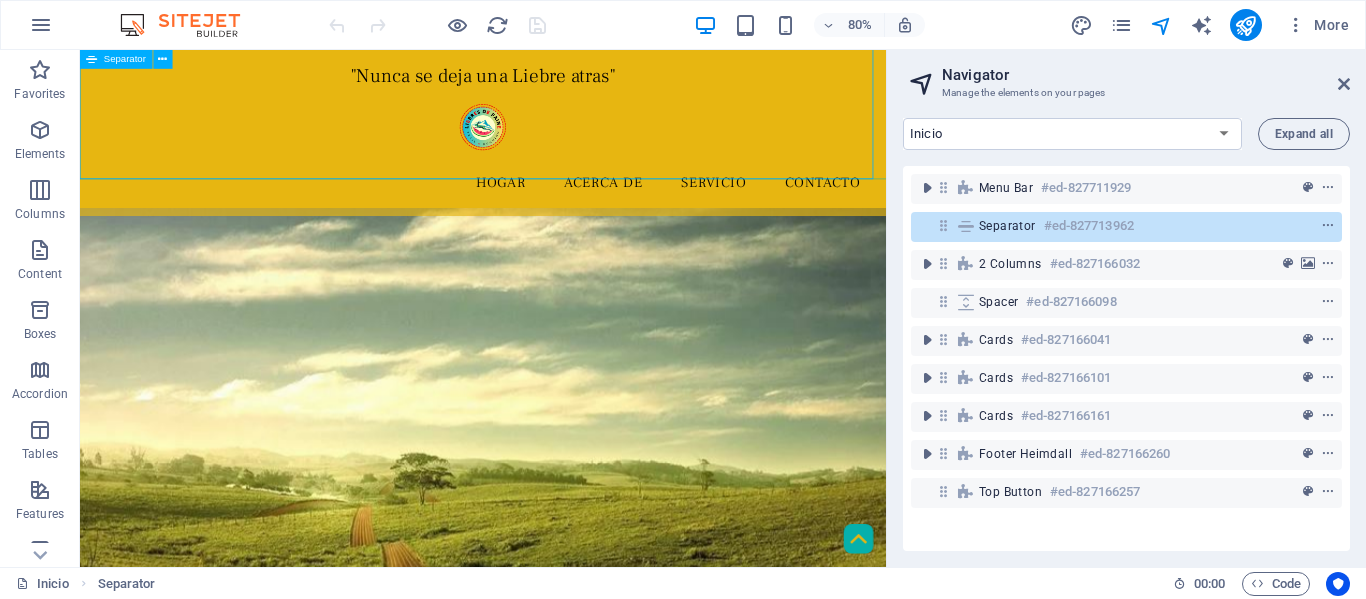 click on "Separator" at bounding box center [1007, 226] 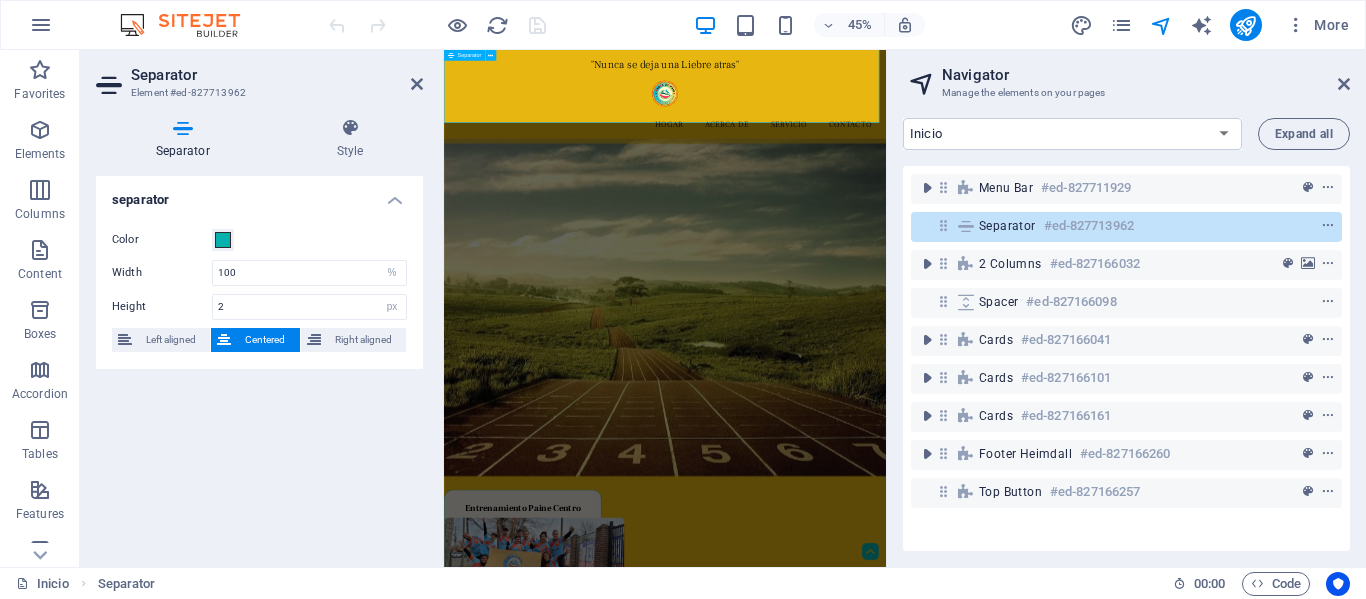 click on "Separator" at bounding box center (1007, 226) 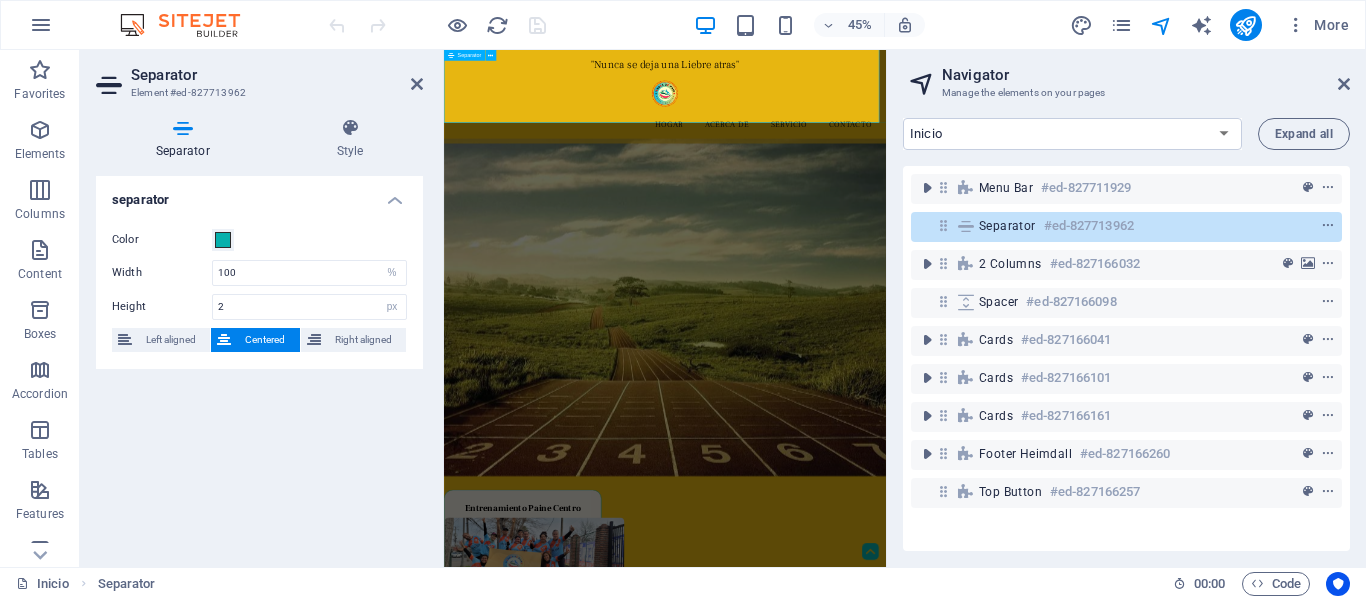 click on "Separator" at bounding box center [1007, 226] 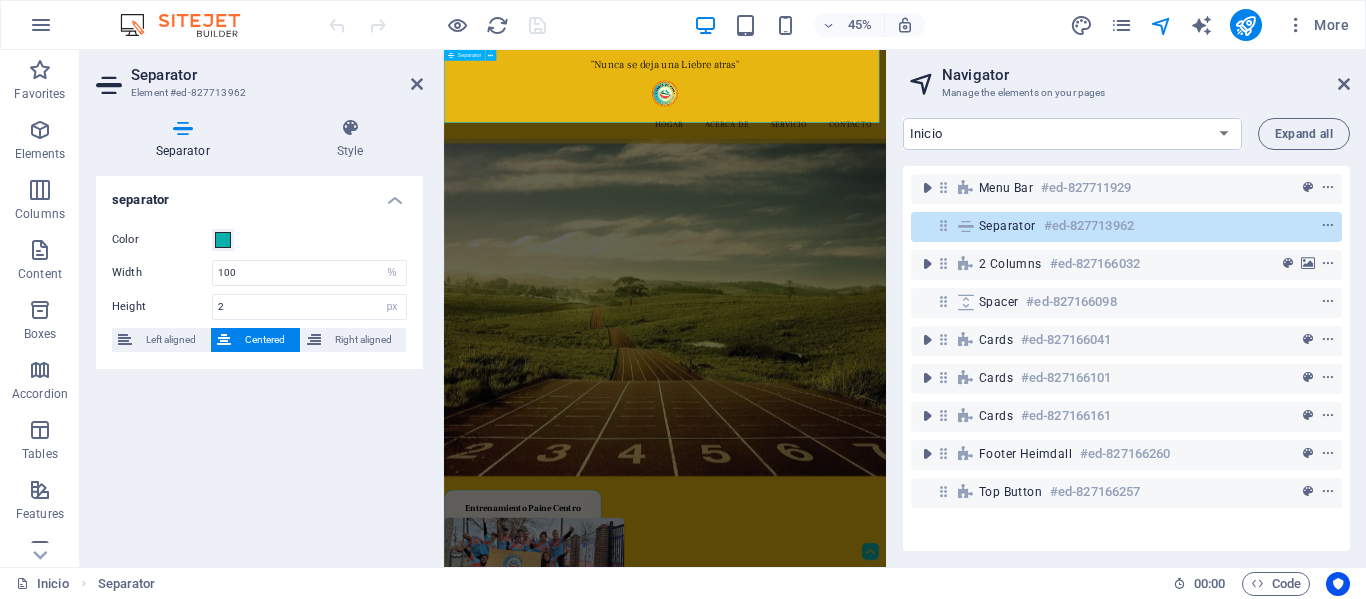 click on "Separator" at bounding box center (1007, 226) 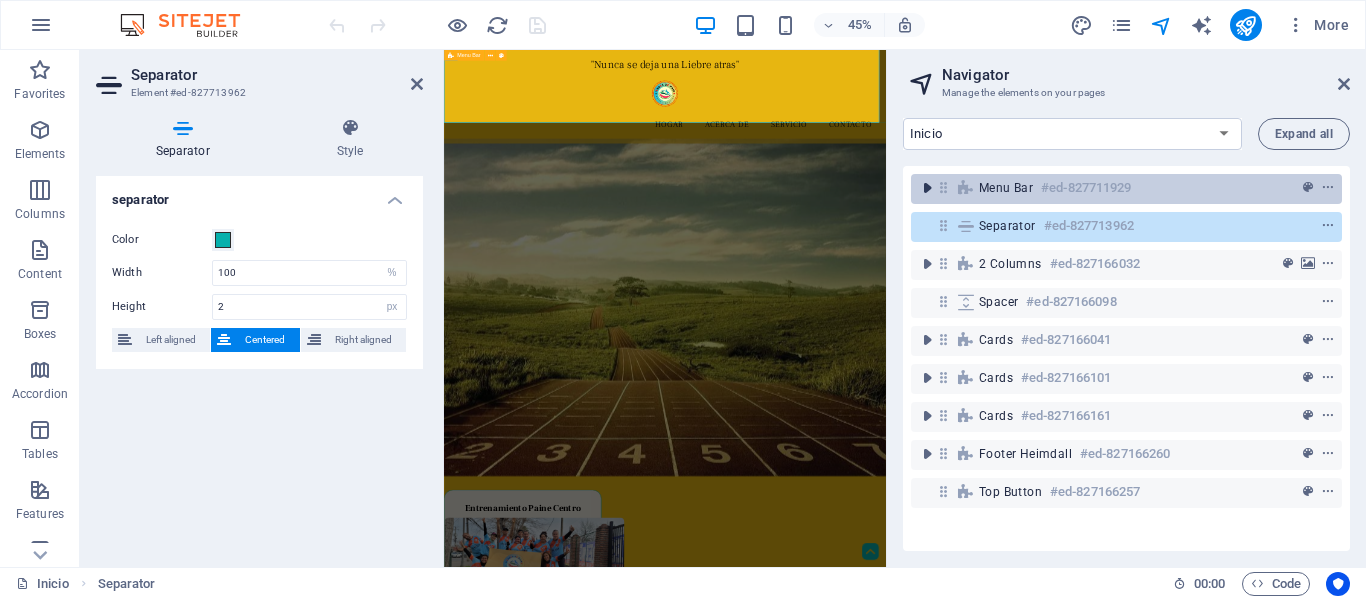 click at bounding box center (927, 188) 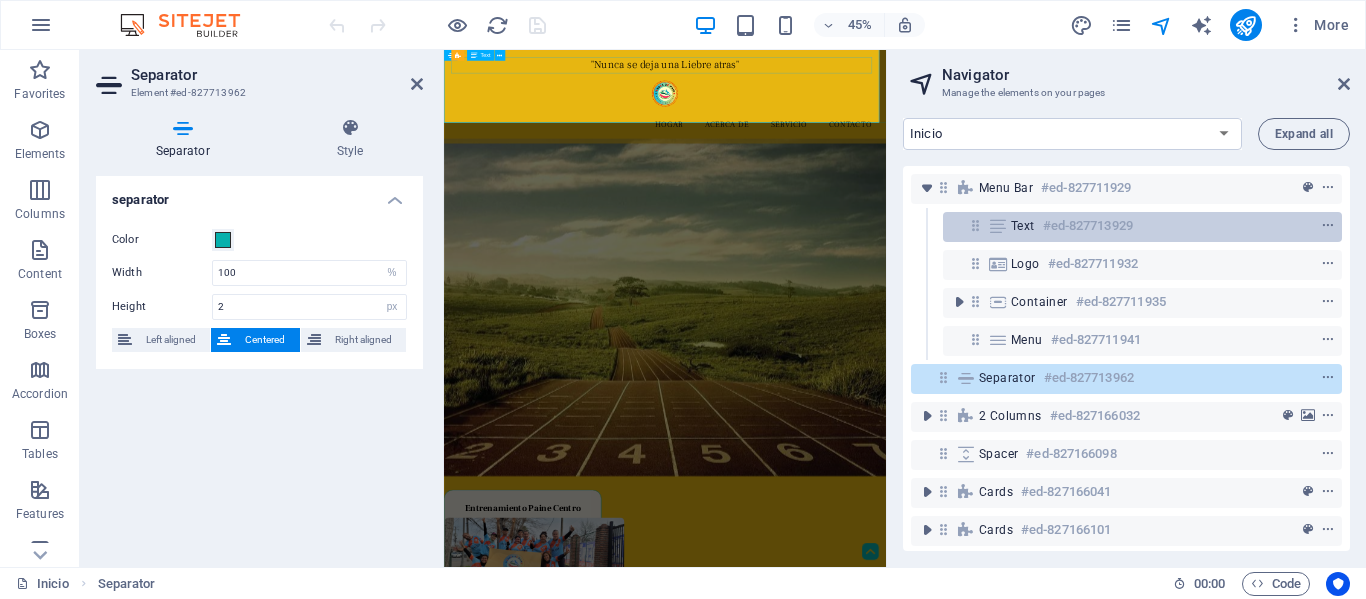 click on "Text" at bounding box center [1023, 226] 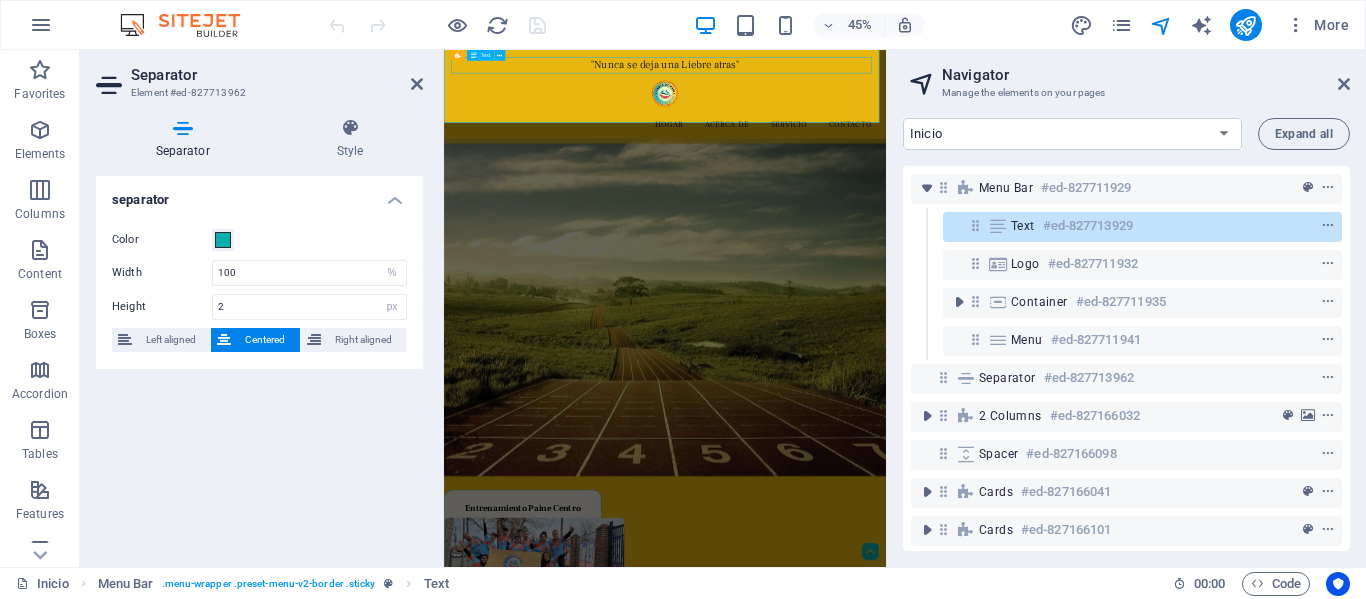 click on "Text" at bounding box center [1023, 226] 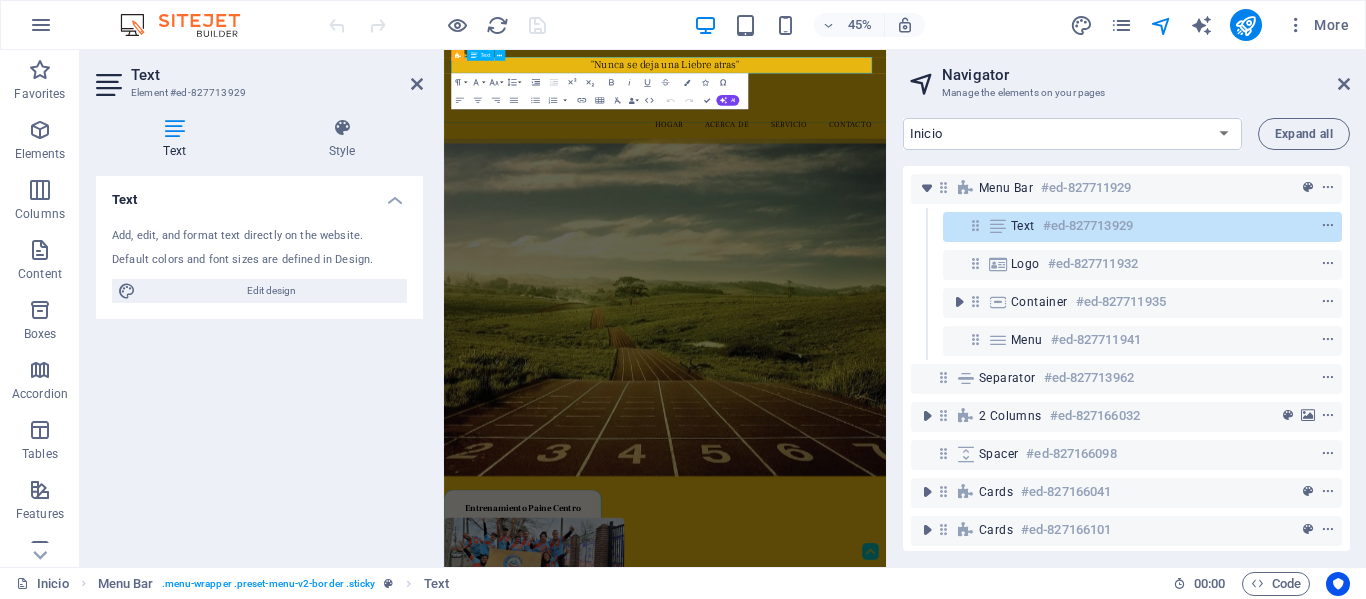 click on "Text" at bounding box center (1023, 226) 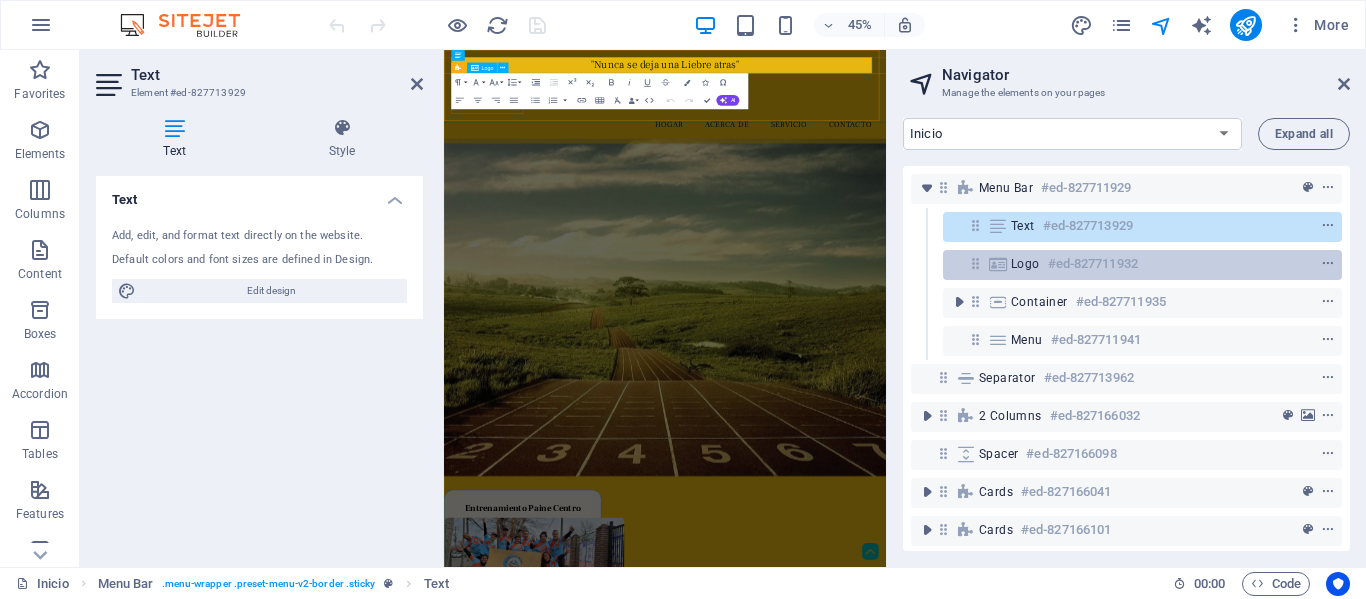 click on "Logo" at bounding box center (1025, 264) 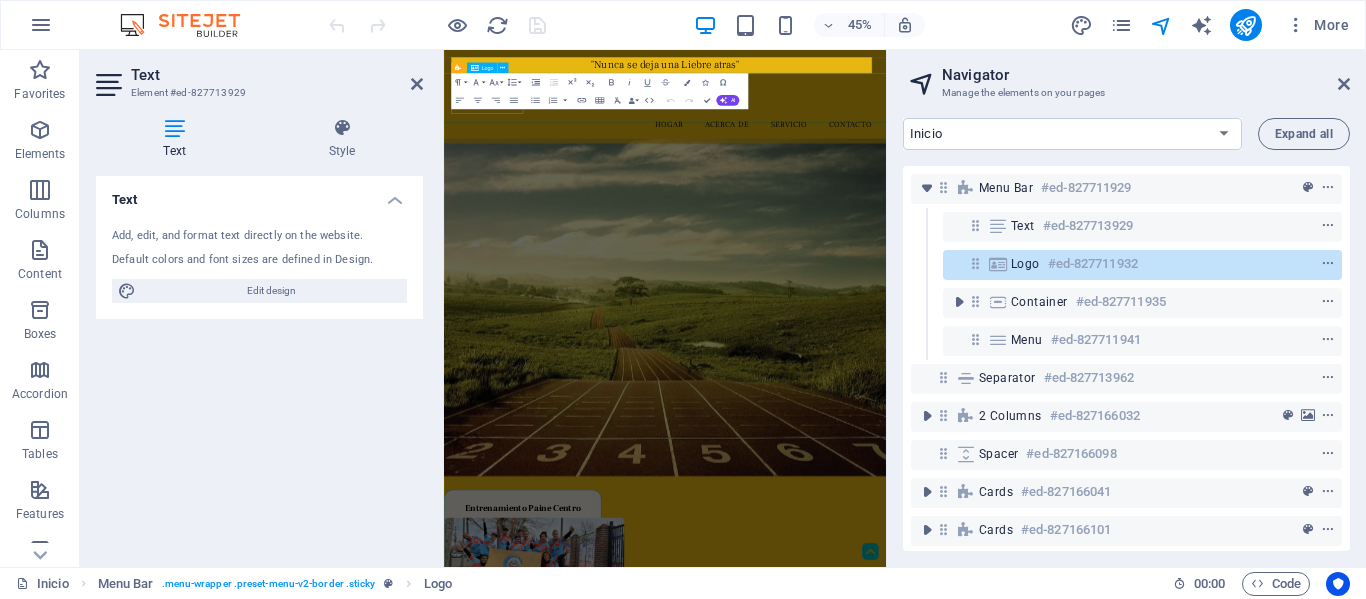 click on "Logo" at bounding box center (1025, 264) 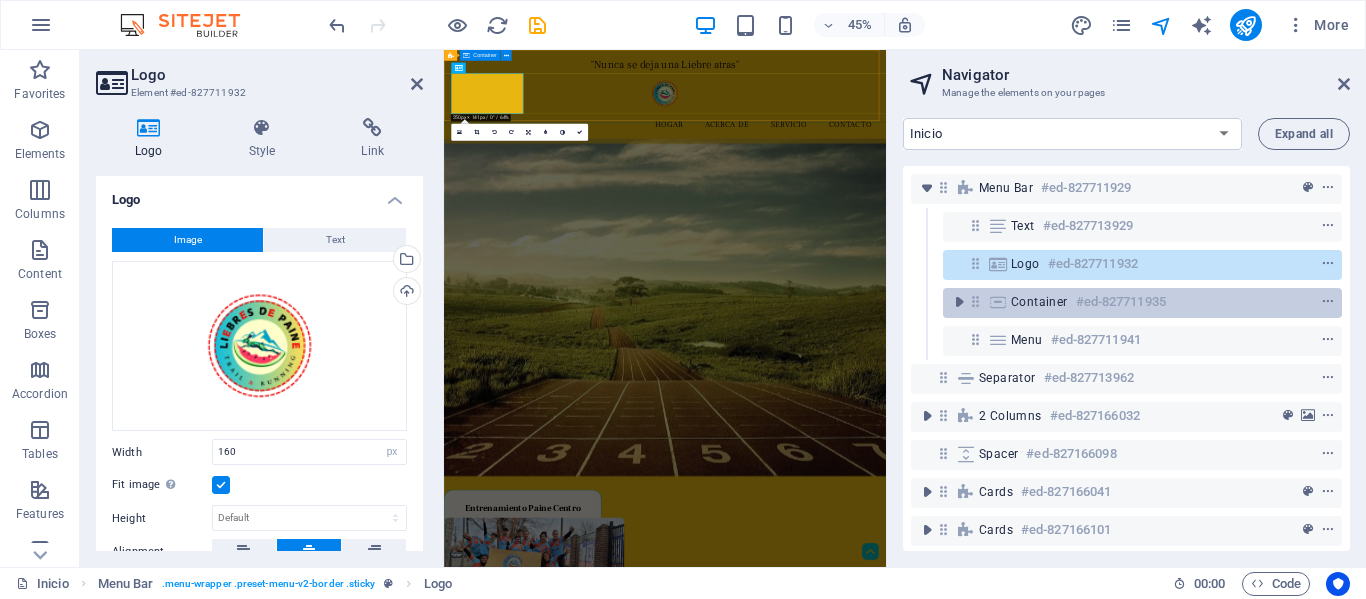 click on "Container" at bounding box center [1039, 302] 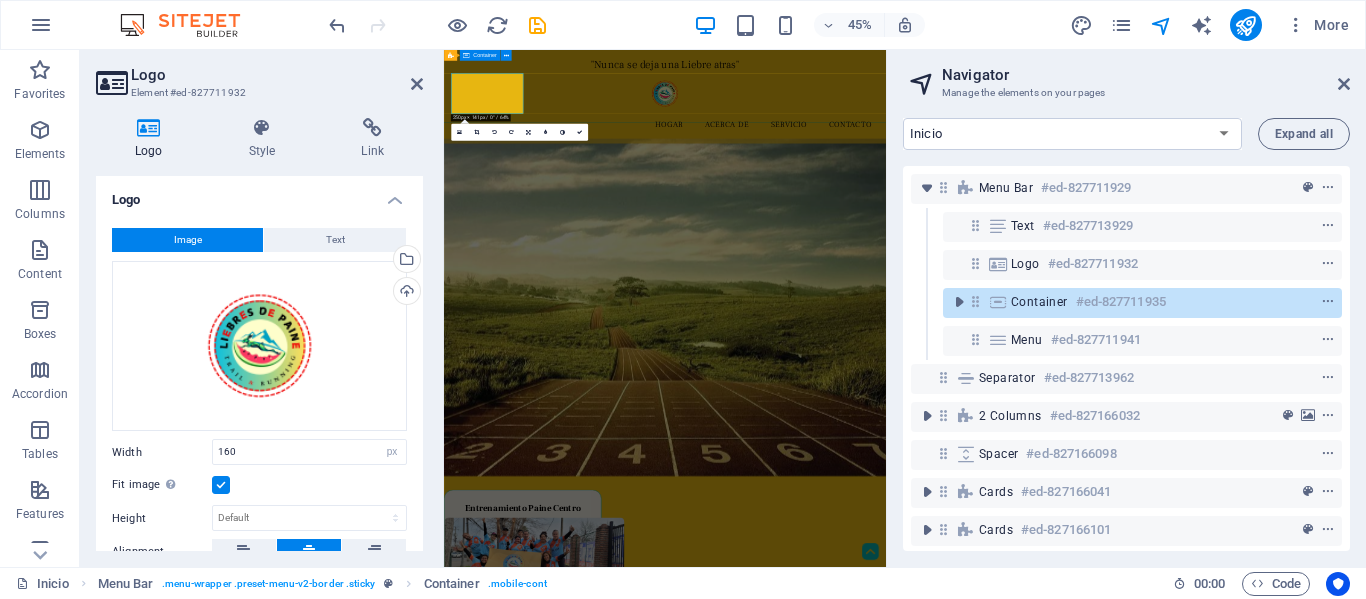 click on "Container" at bounding box center (1039, 302) 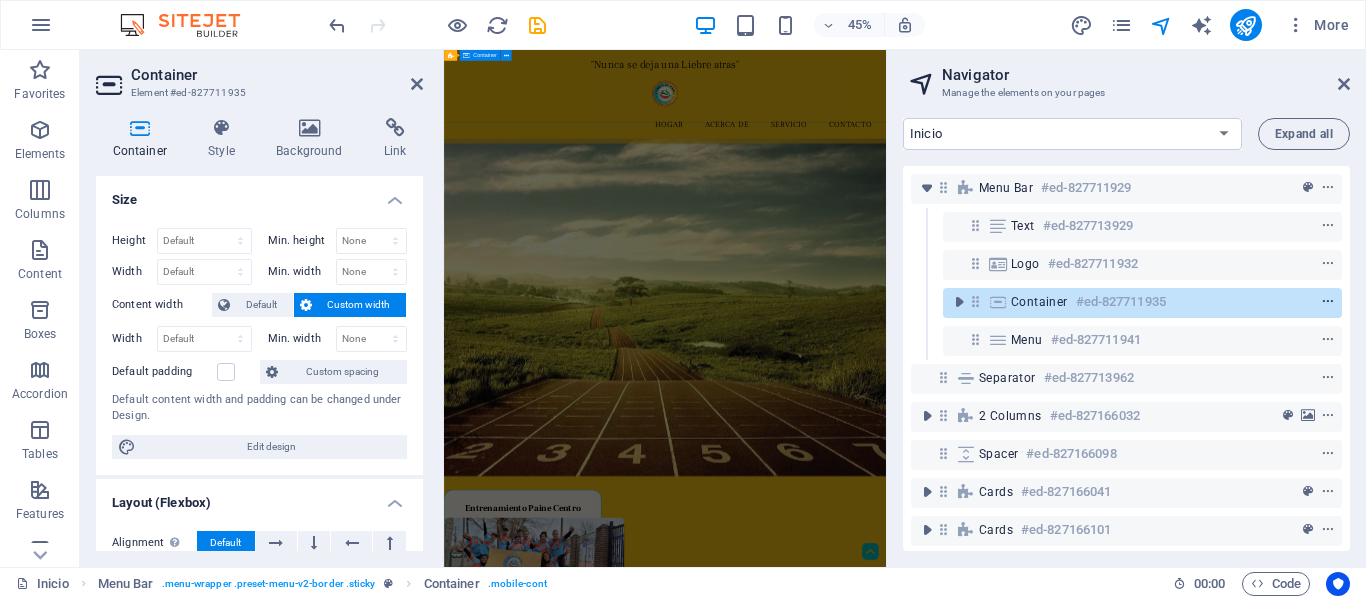 click at bounding box center (1328, 302) 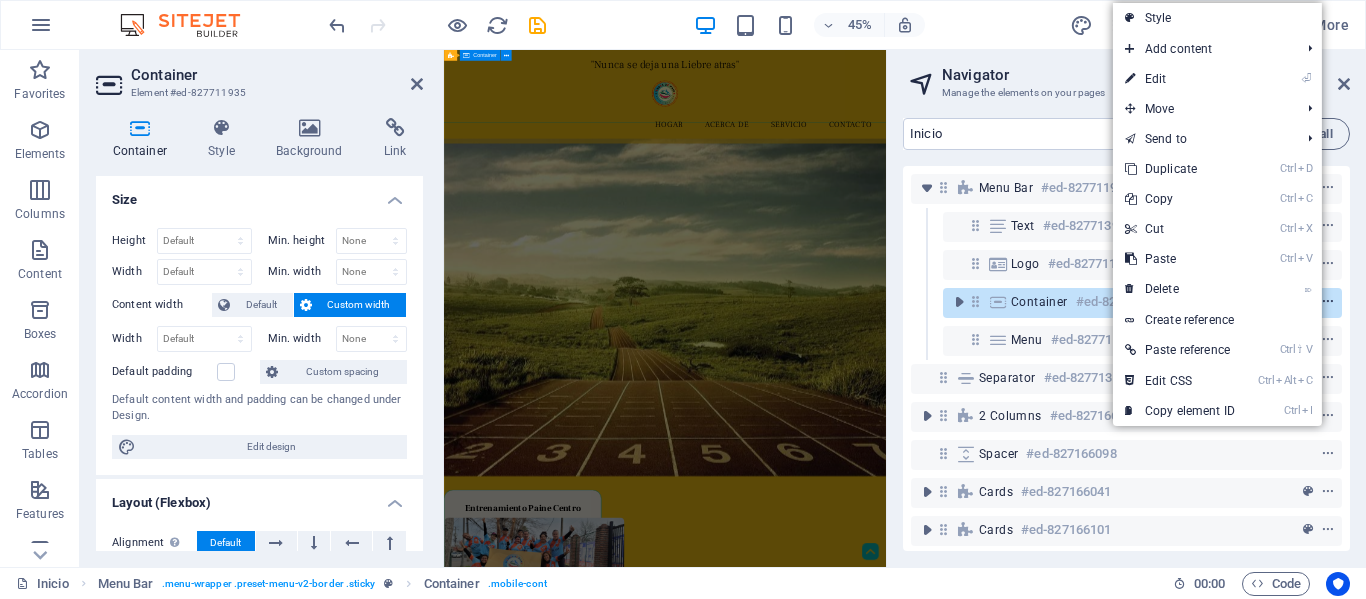 click at bounding box center [1328, 302] 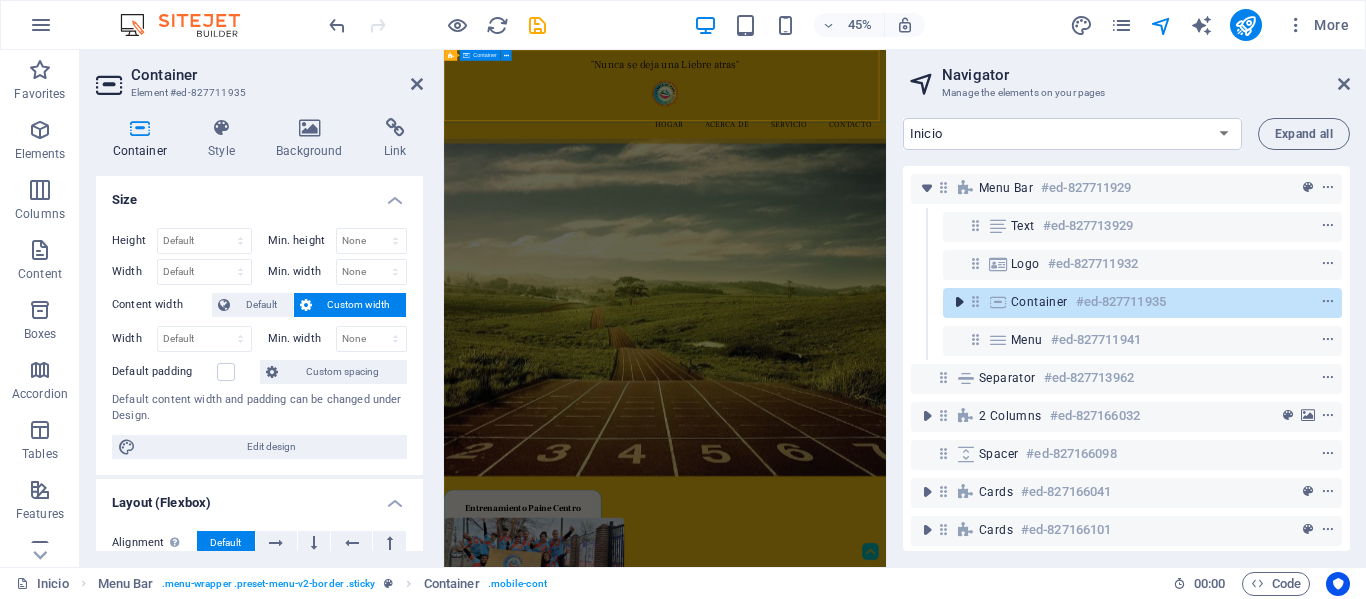 click at bounding box center [959, 302] 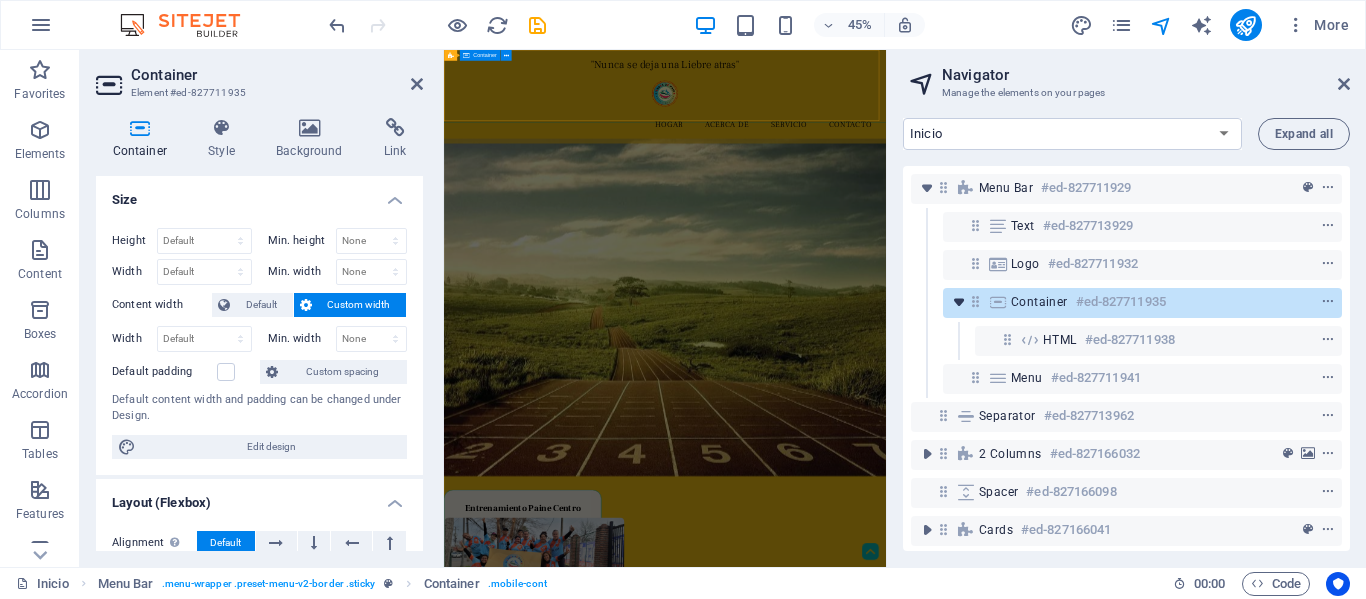 click at bounding box center (959, 302) 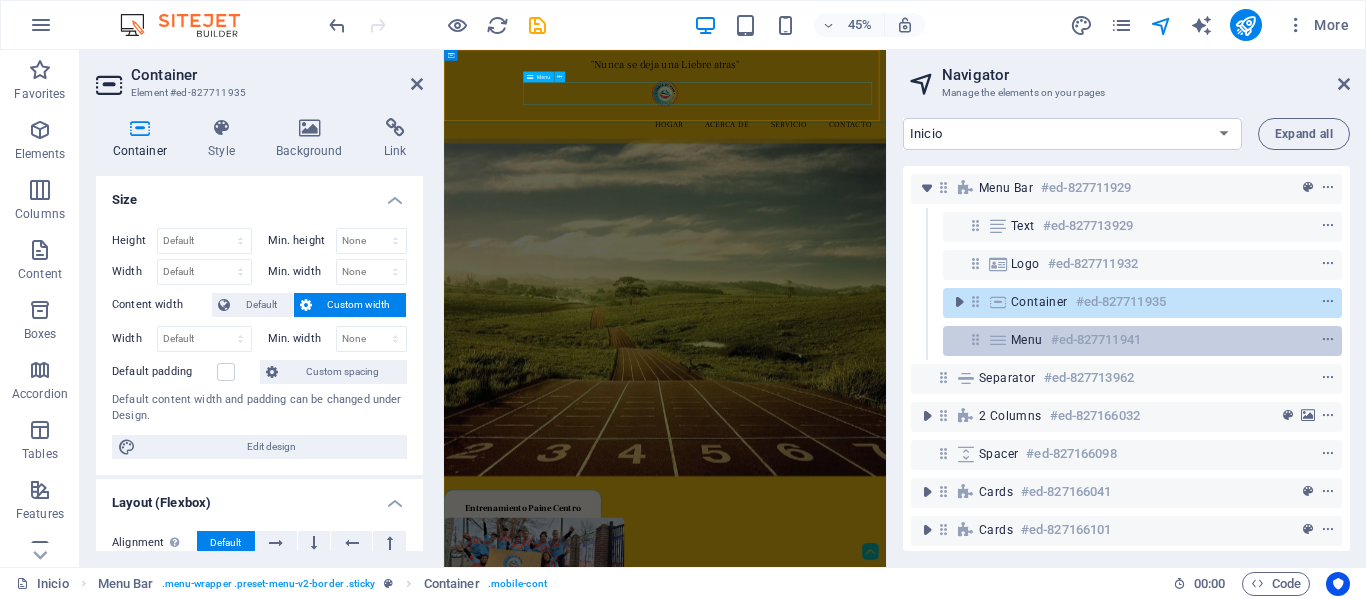 click on "Menu #ed-827711941" at bounding box center (1126, 340) 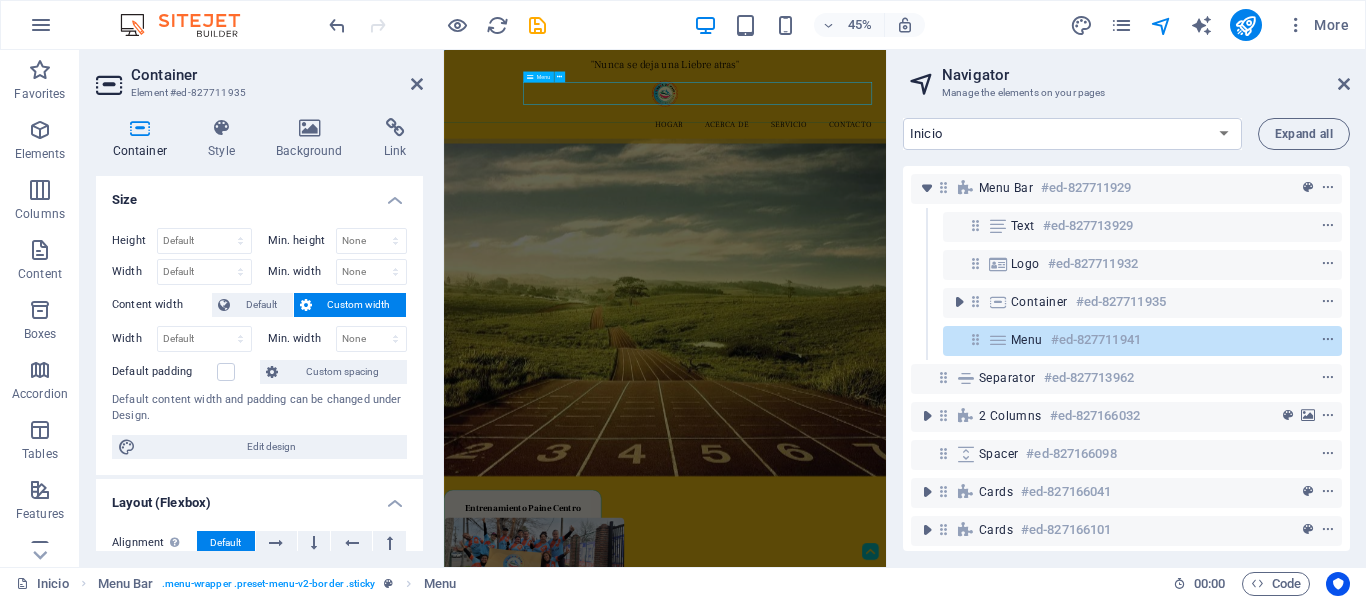 click on "Menu #ed-827711941" at bounding box center [1126, 340] 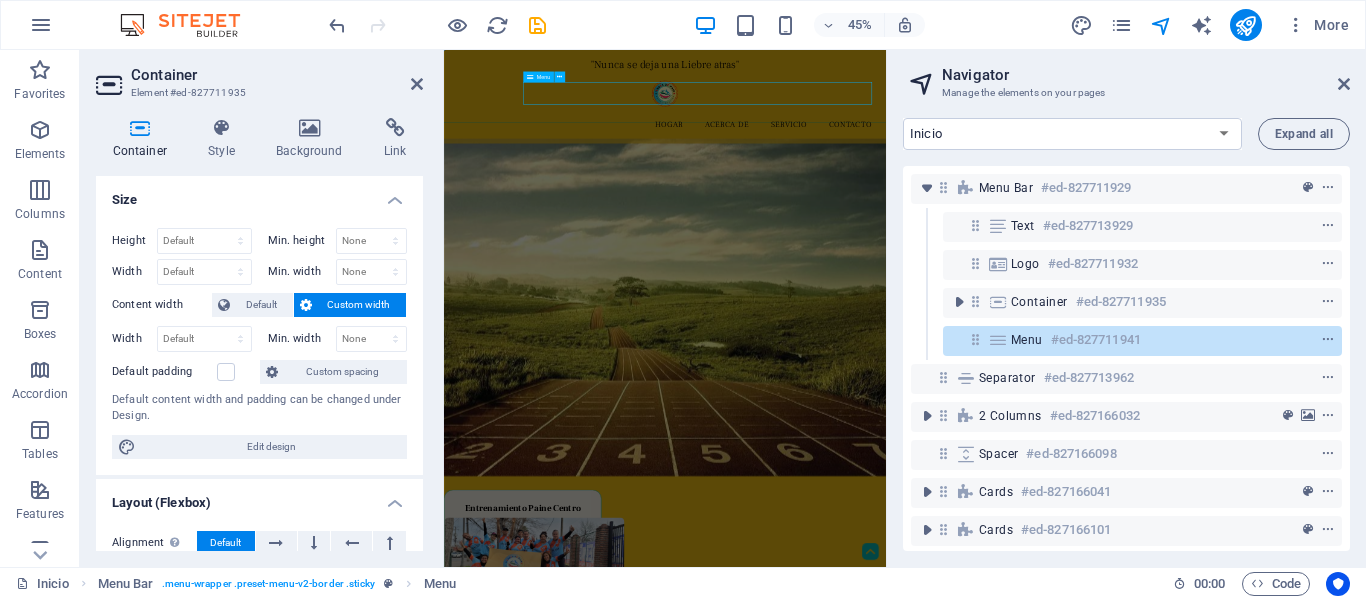 select 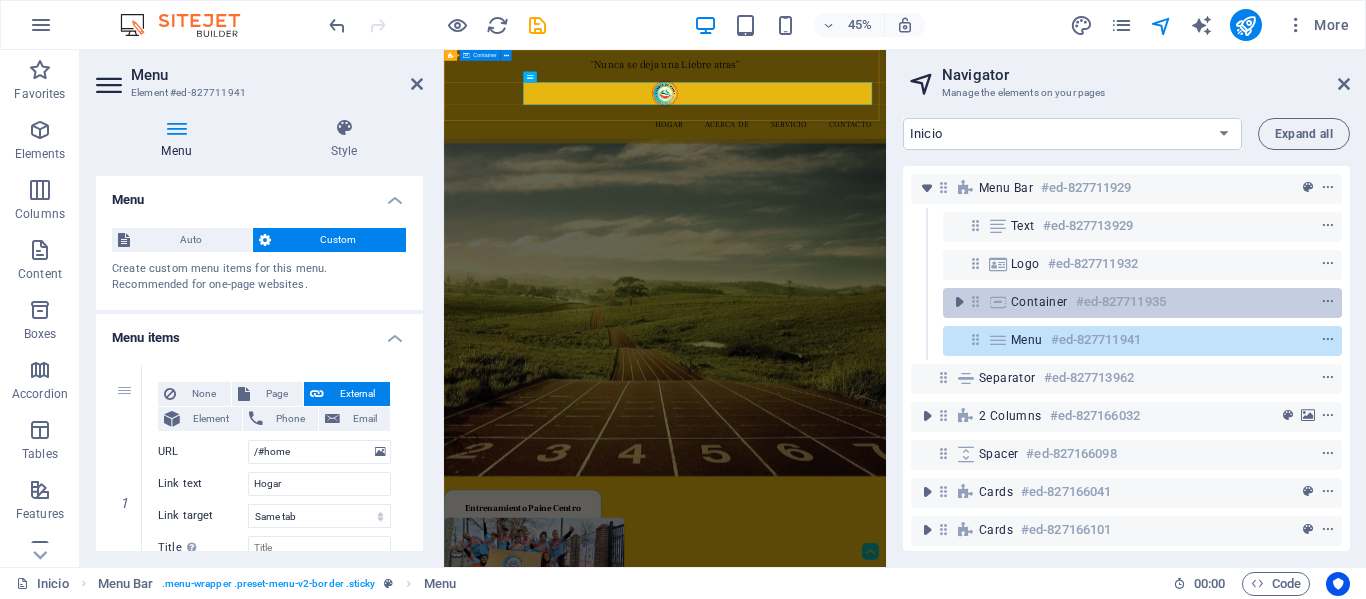 click on "Container" at bounding box center [1039, 302] 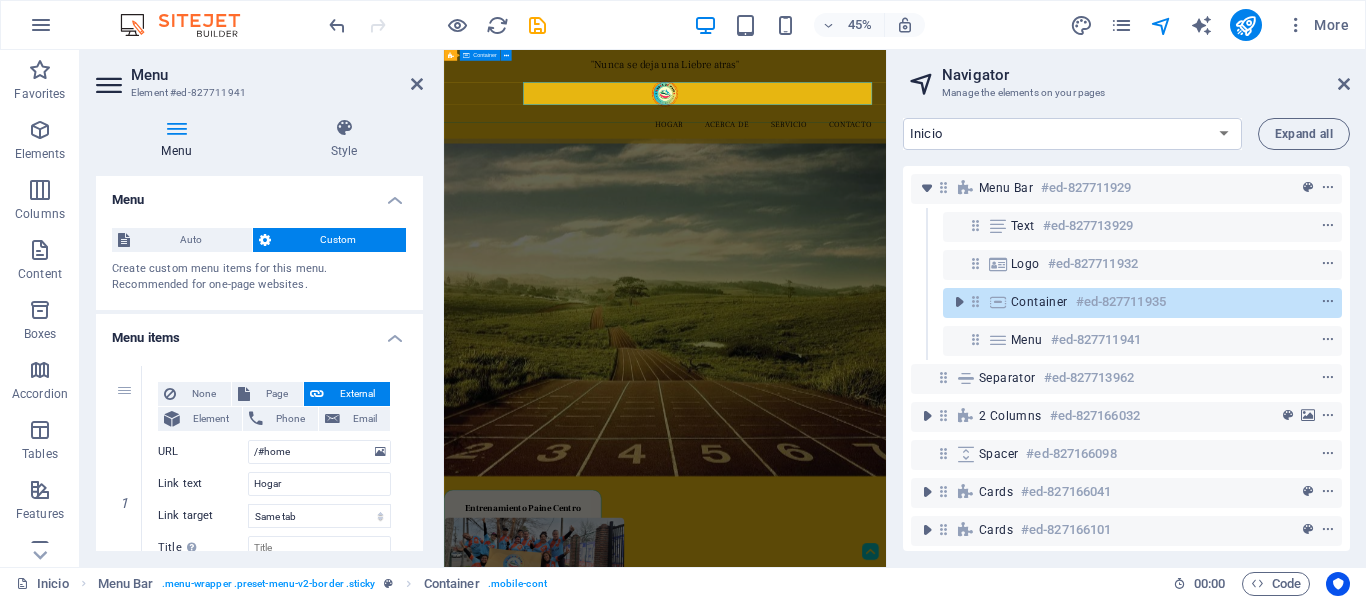 click on "Container" at bounding box center (1039, 302) 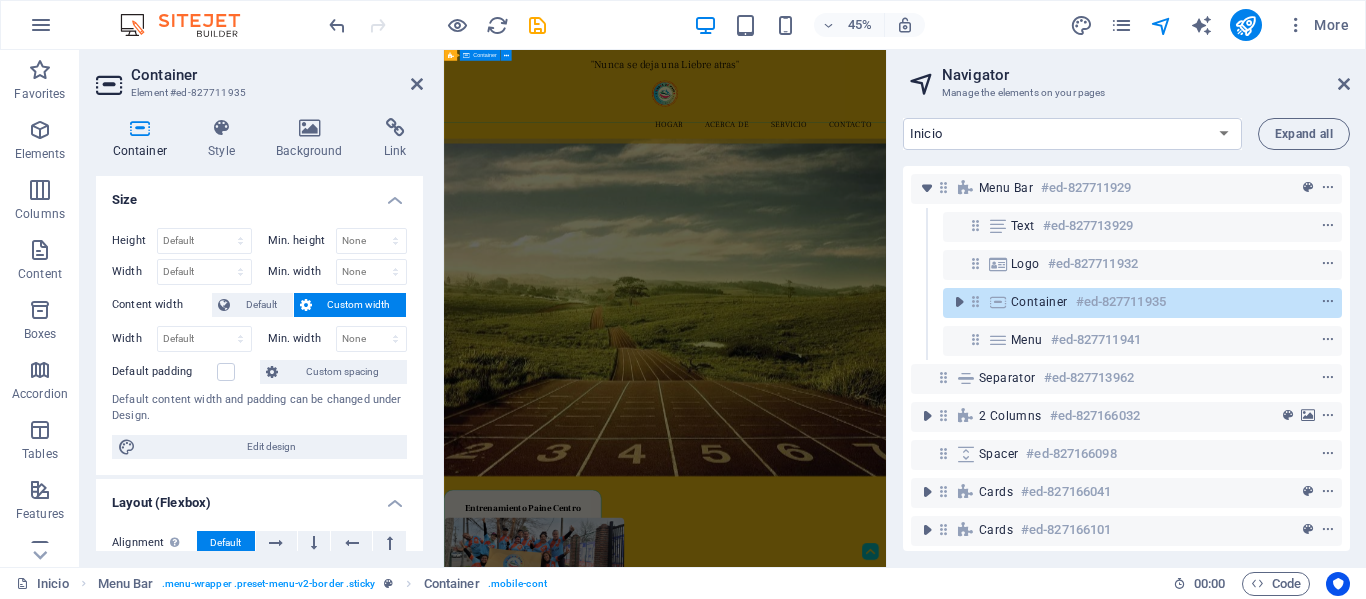 click on "Container" at bounding box center [1039, 302] 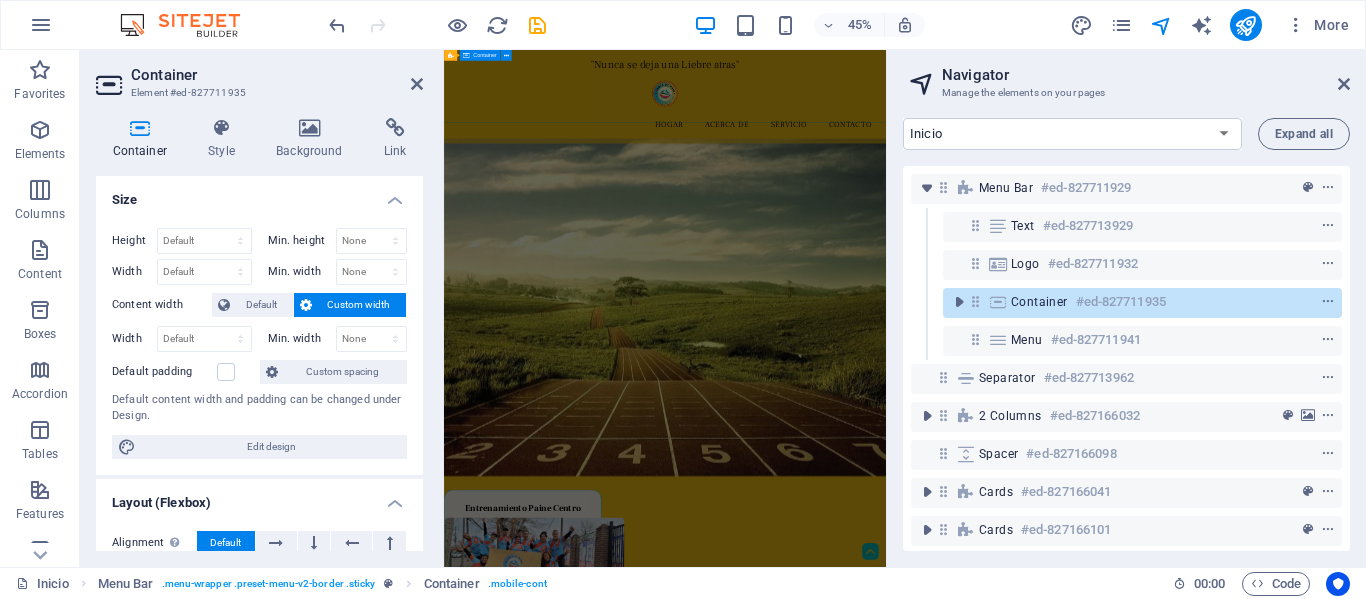 click on "Container" at bounding box center [1039, 302] 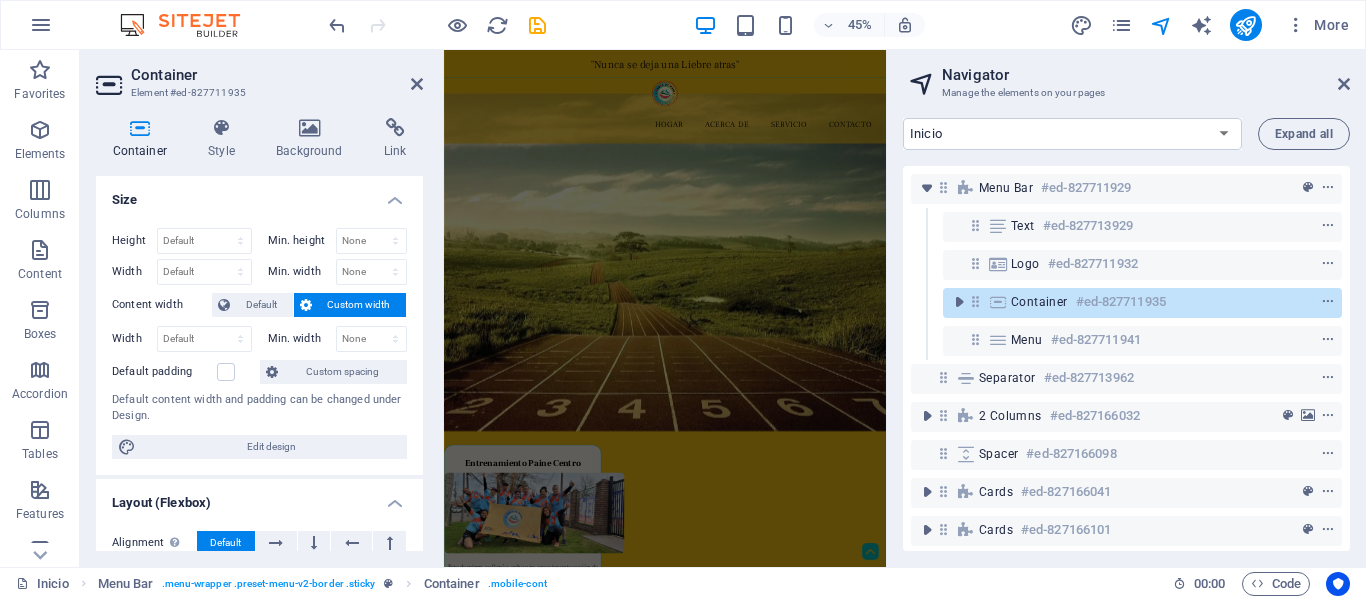 scroll, scrollTop: 0, scrollLeft: 0, axis: both 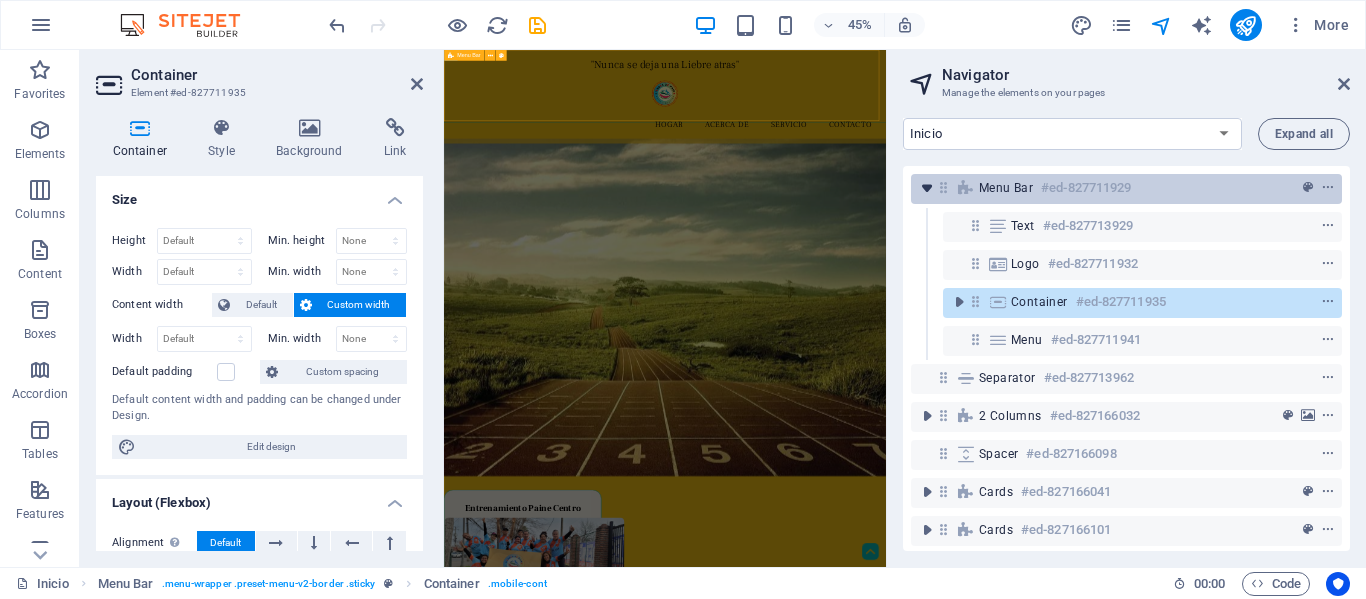 click at bounding box center [927, 188] 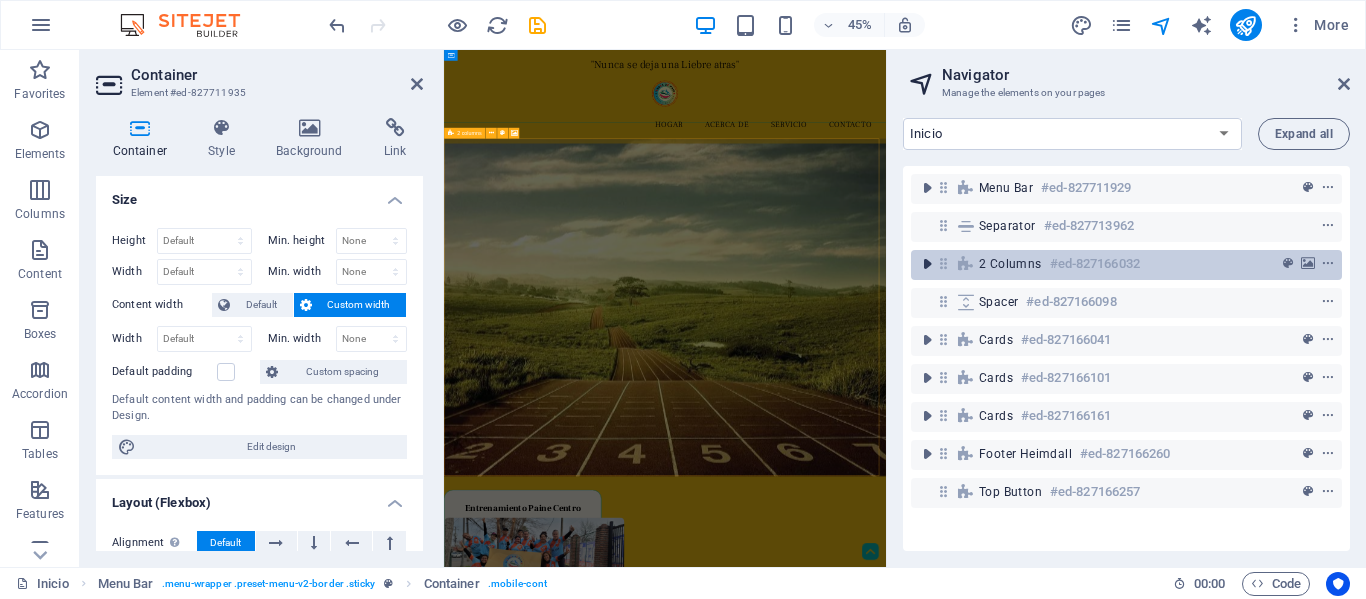 click at bounding box center [927, 264] 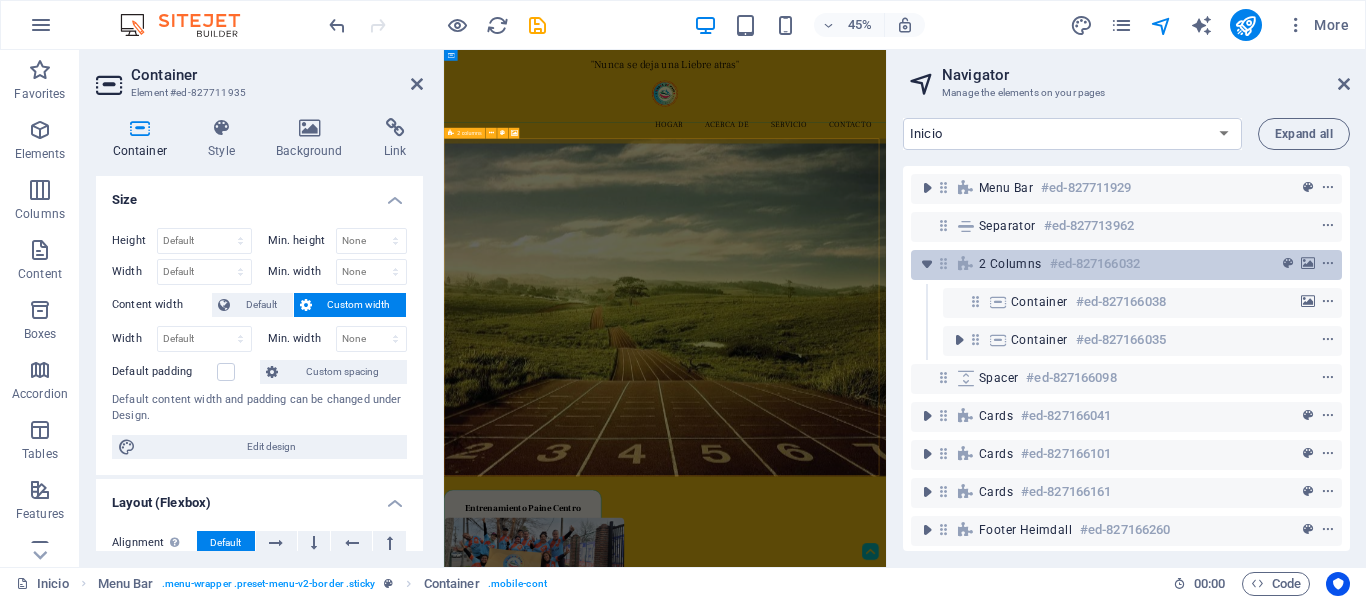 click on "2 columns" at bounding box center (1010, 264) 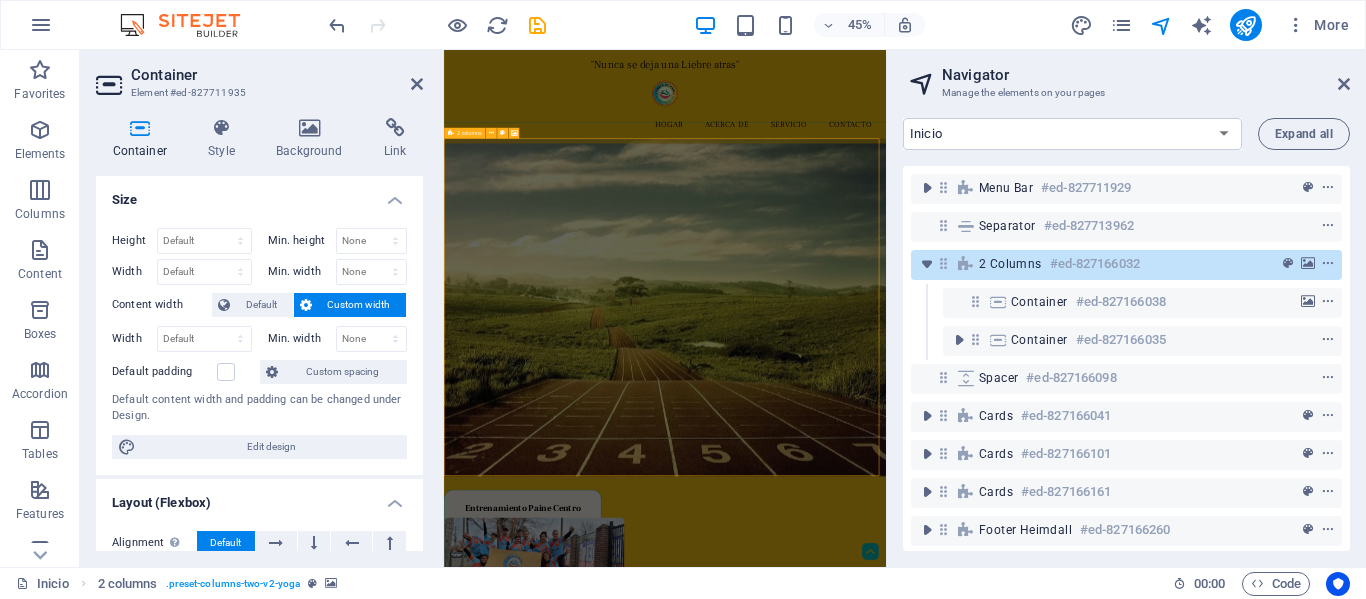 click on "2 columns" at bounding box center (1010, 264) 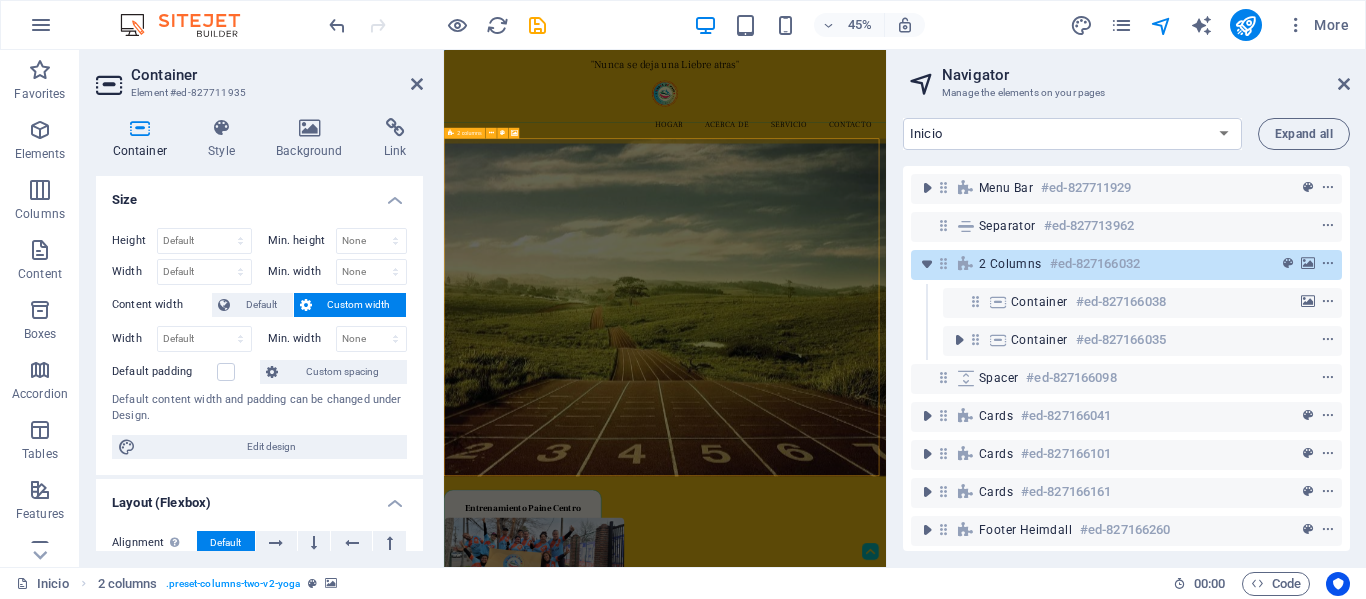 select on "px" 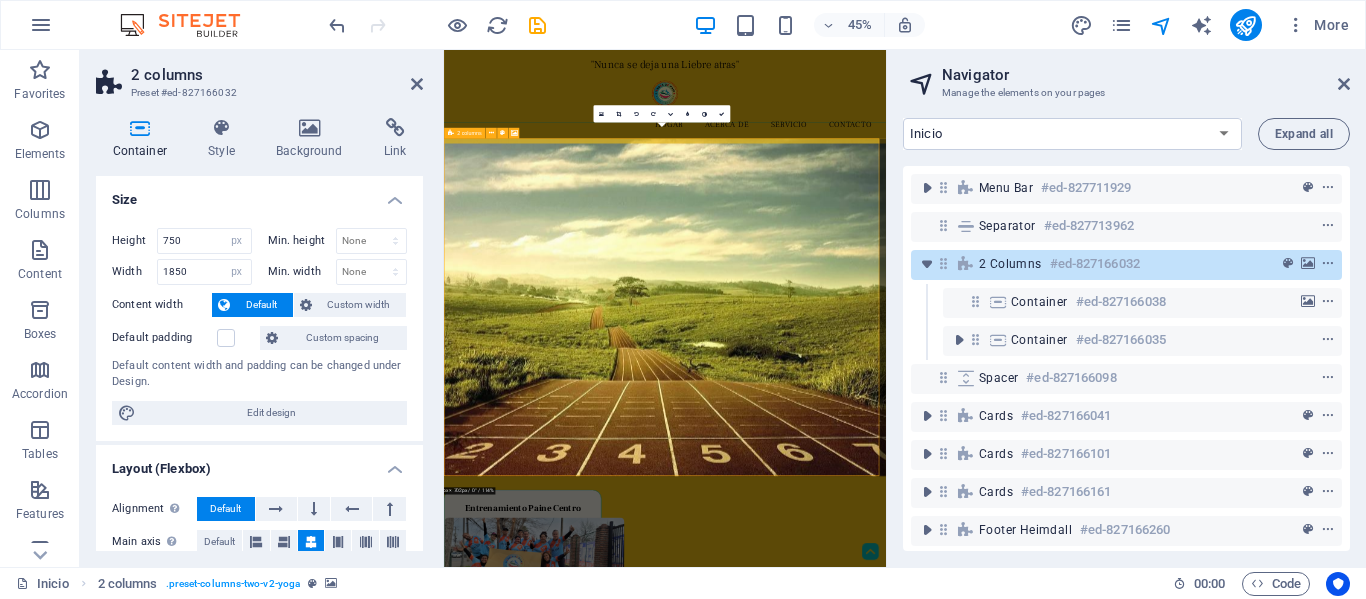 click on "2 columns #ed-827166032" at bounding box center (1110, 264) 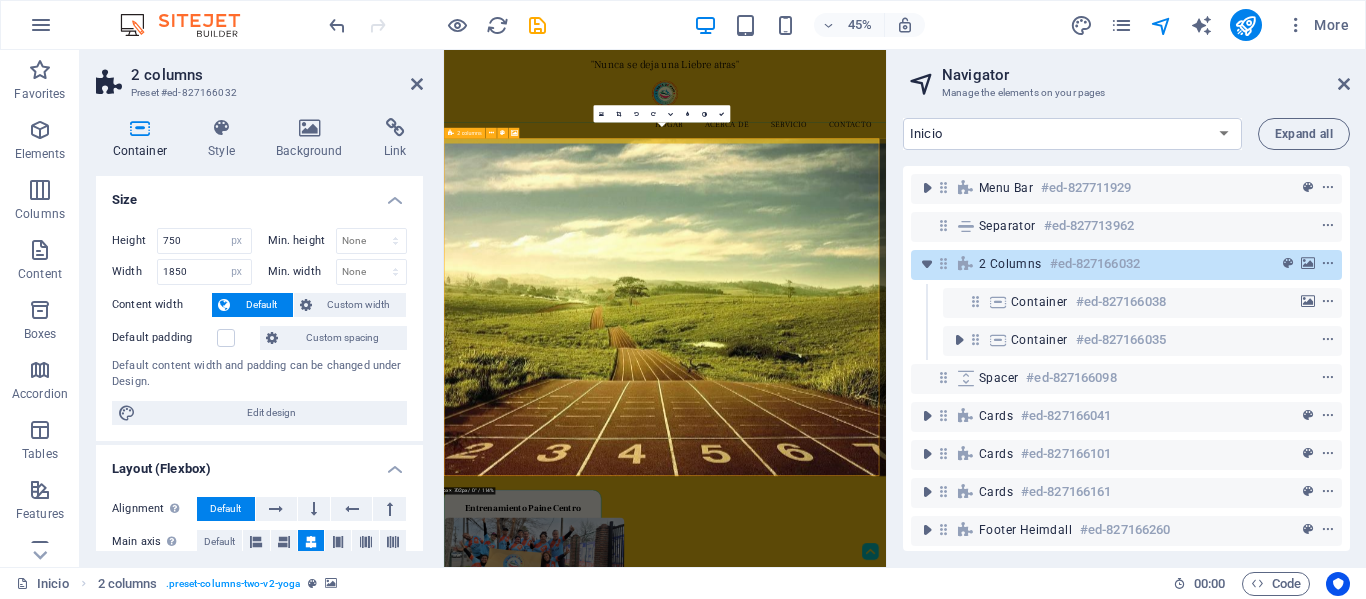 click on "2 columns #ed-827166032" at bounding box center (1110, 264) 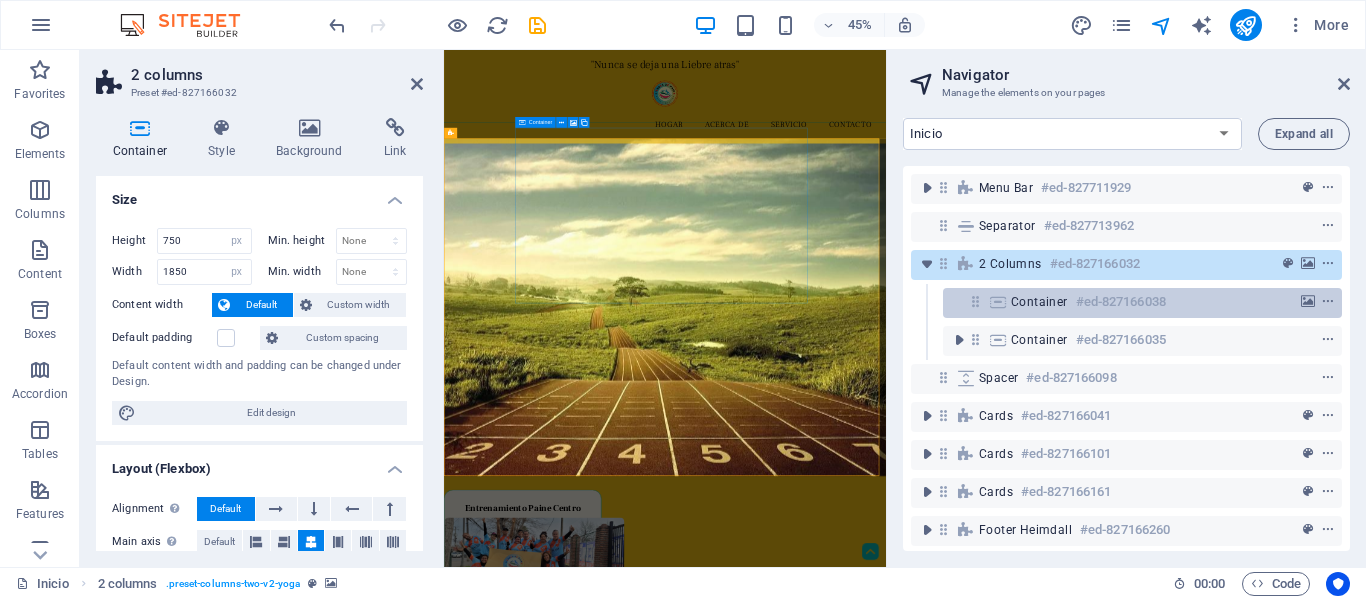 click on "Container" at bounding box center (1039, 302) 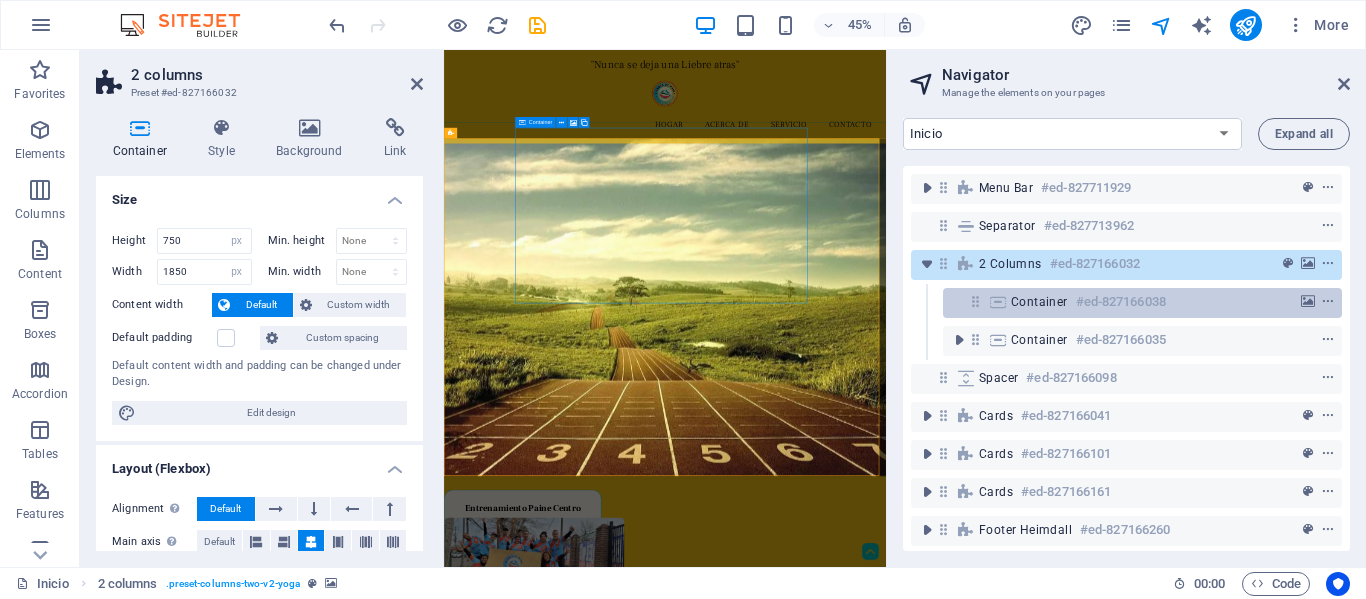 click on "Container" at bounding box center (1039, 302) 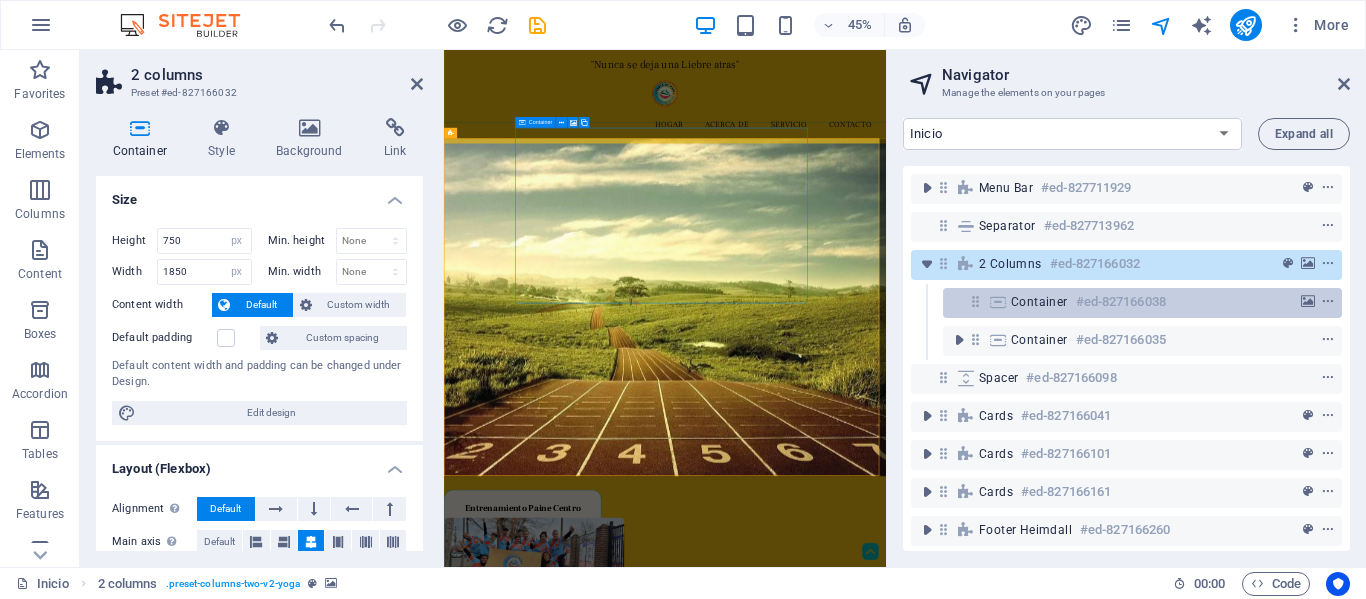 select on "px" 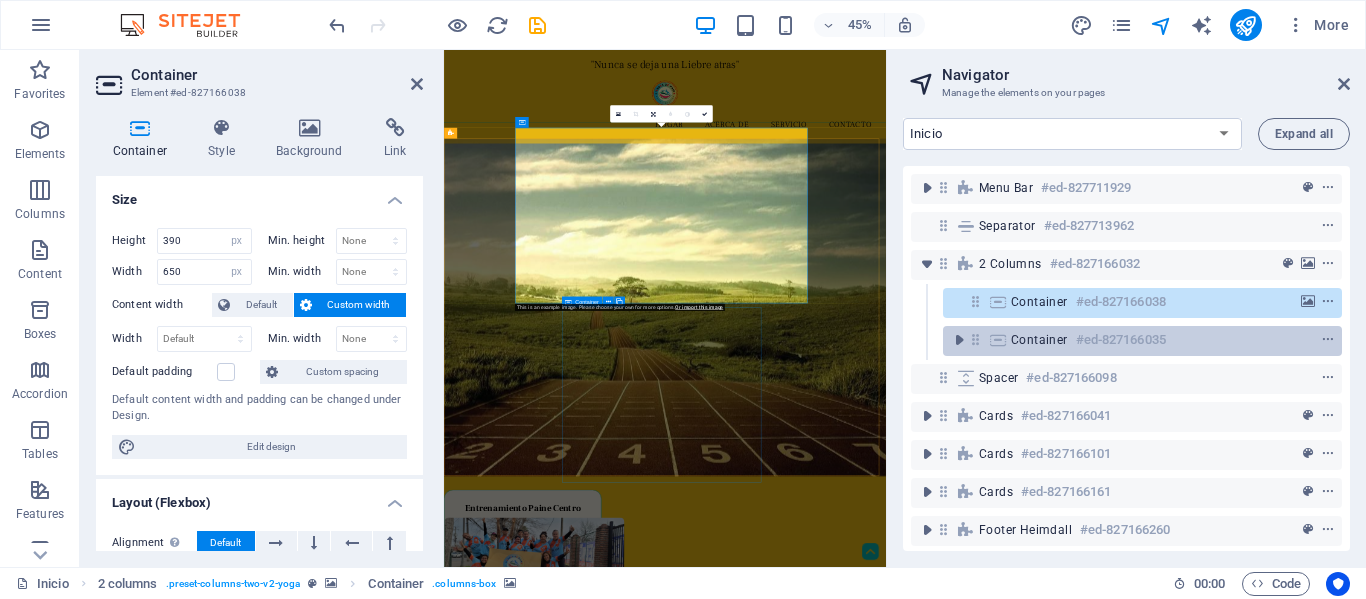 click on "Container" at bounding box center [1039, 340] 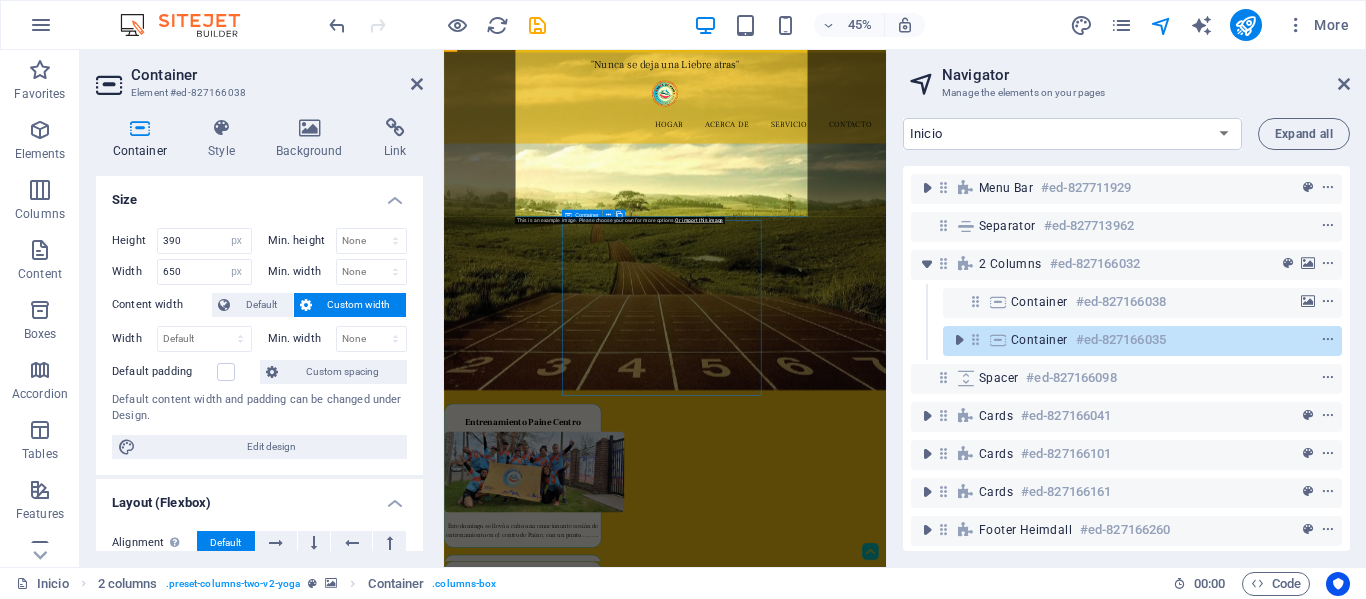 click on "Container" at bounding box center [1039, 340] 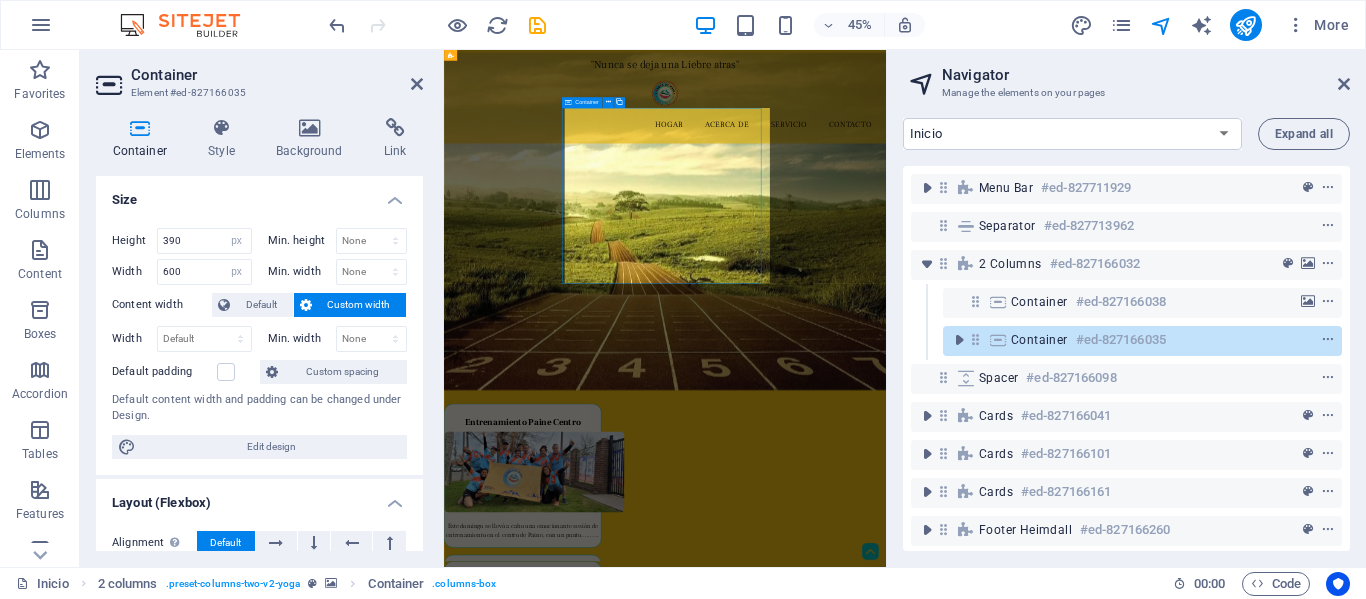 scroll, scrollTop: 443, scrollLeft: 0, axis: vertical 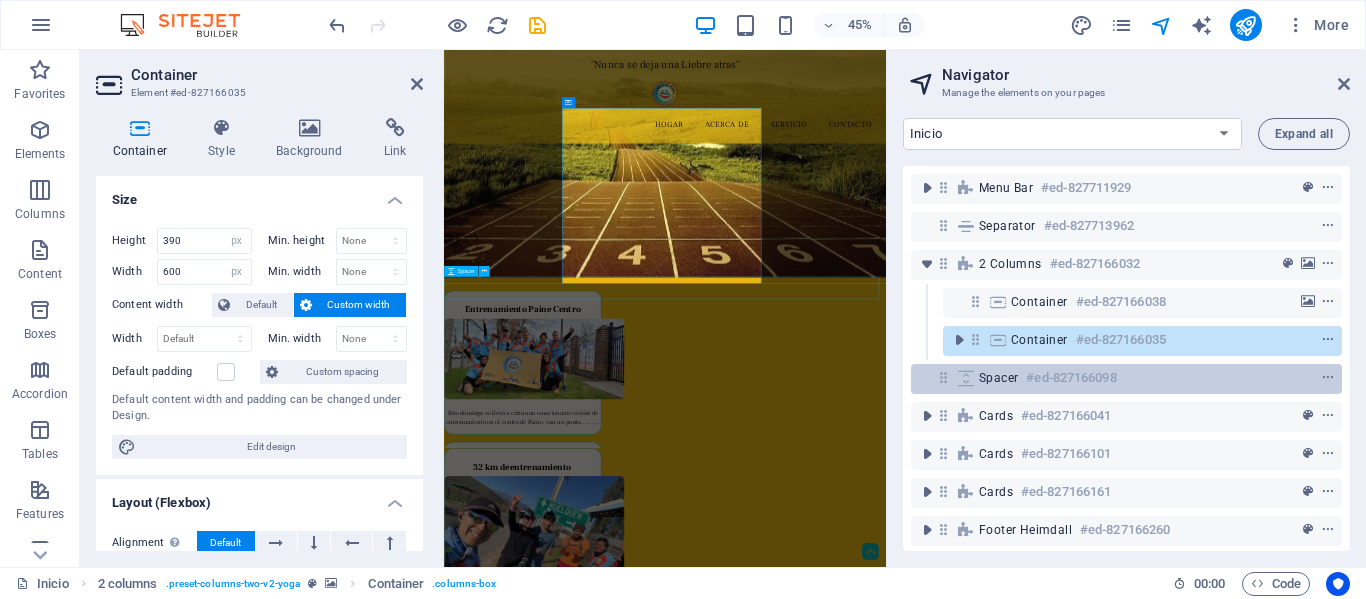 click on "Spacer" at bounding box center (998, 378) 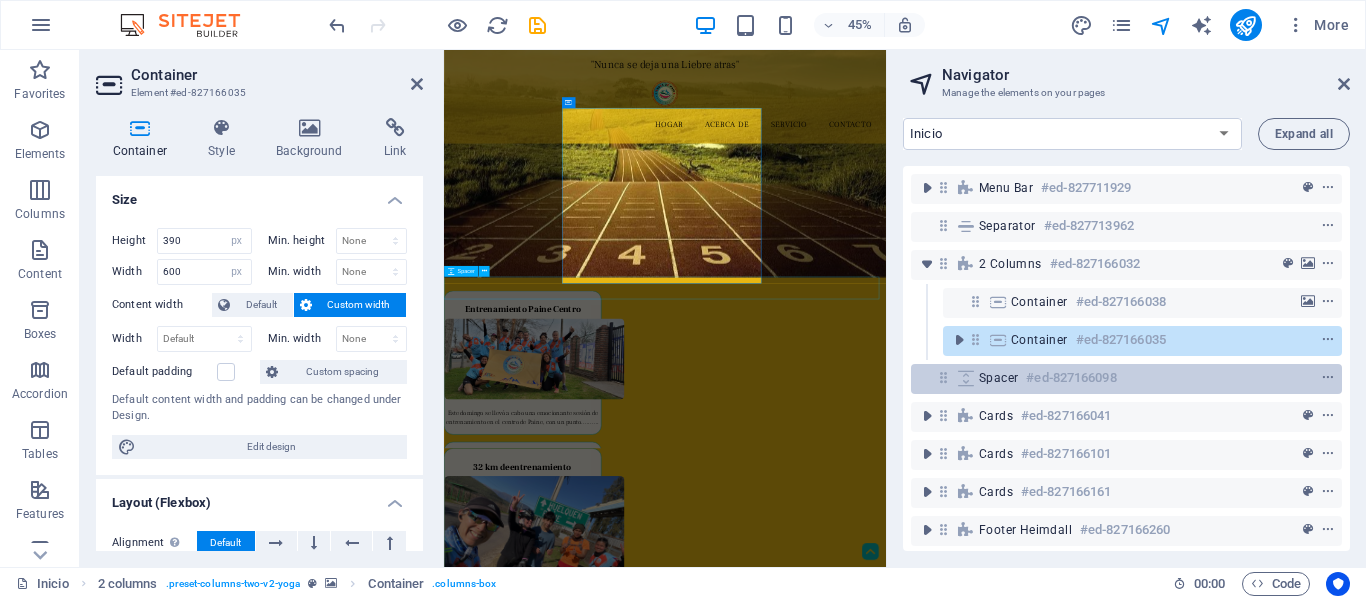 scroll, scrollTop: 397, scrollLeft: 0, axis: vertical 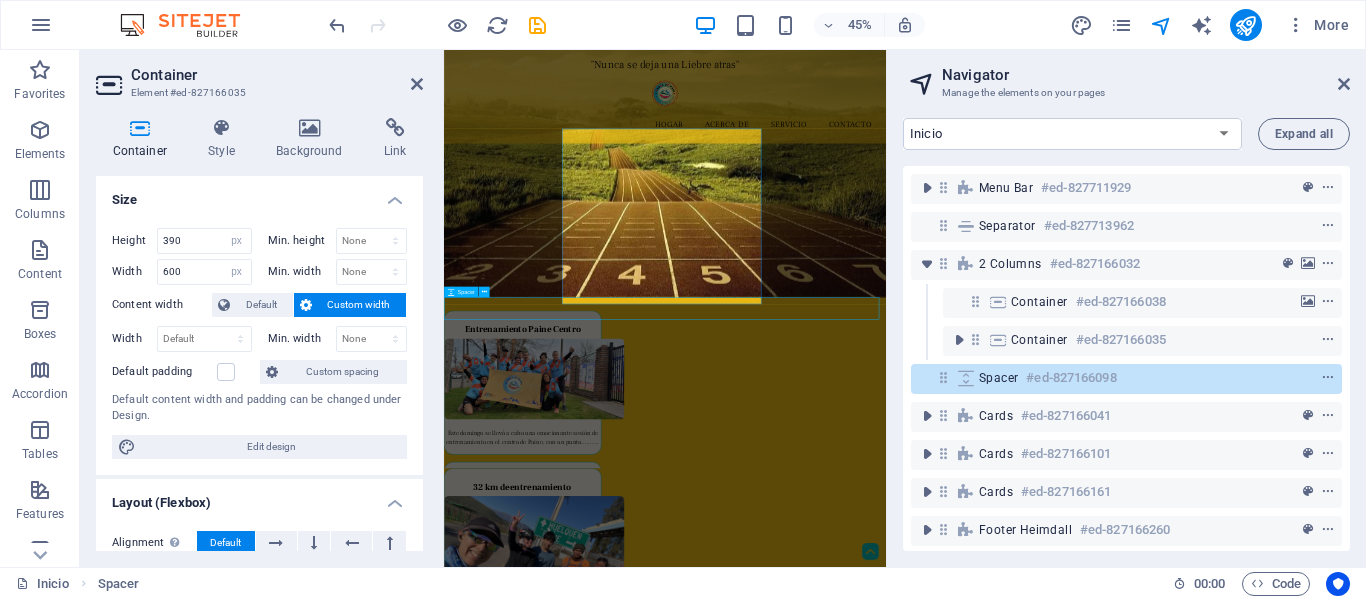click on "Spacer" at bounding box center (998, 378) 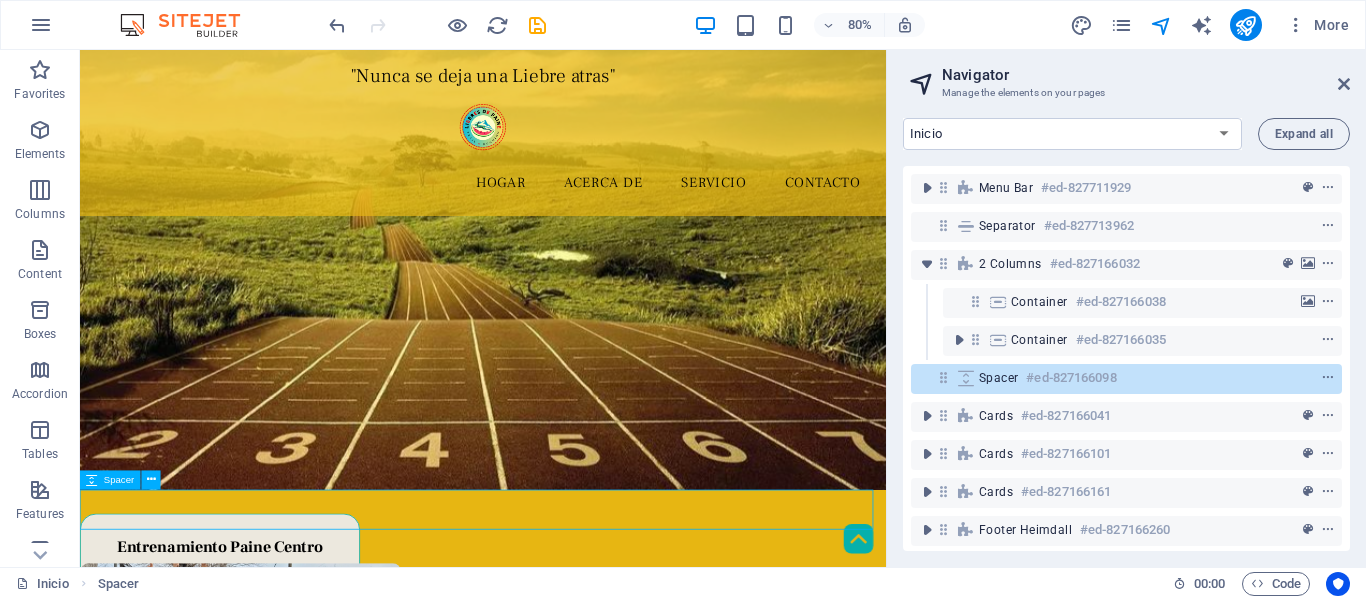 click on "Spacer" at bounding box center (998, 378) 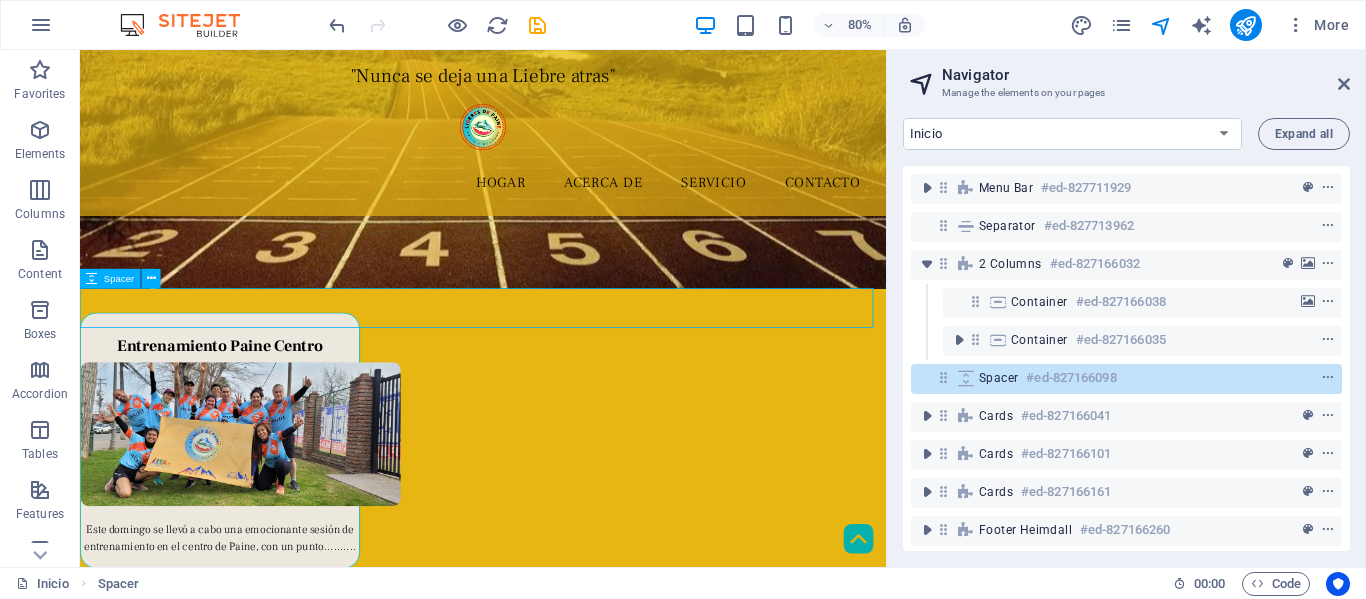 click on "Spacer" at bounding box center (998, 378) 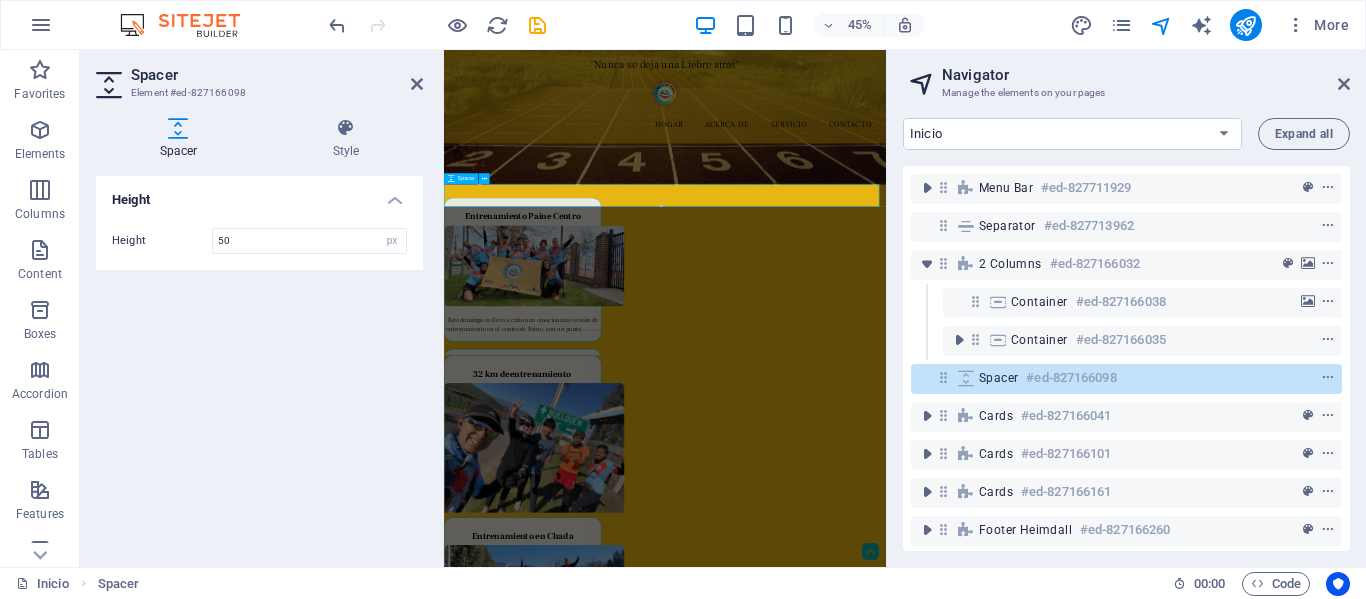 click on "Spacer" at bounding box center [998, 378] 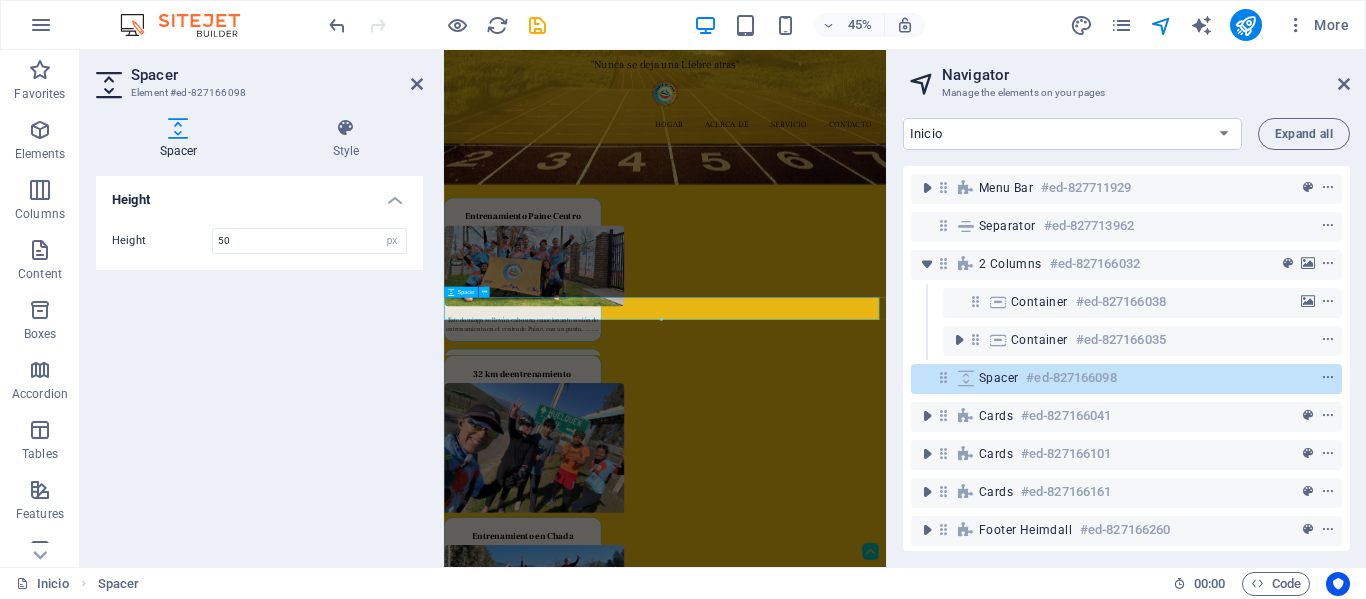 scroll, scrollTop: 397, scrollLeft: 0, axis: vertical 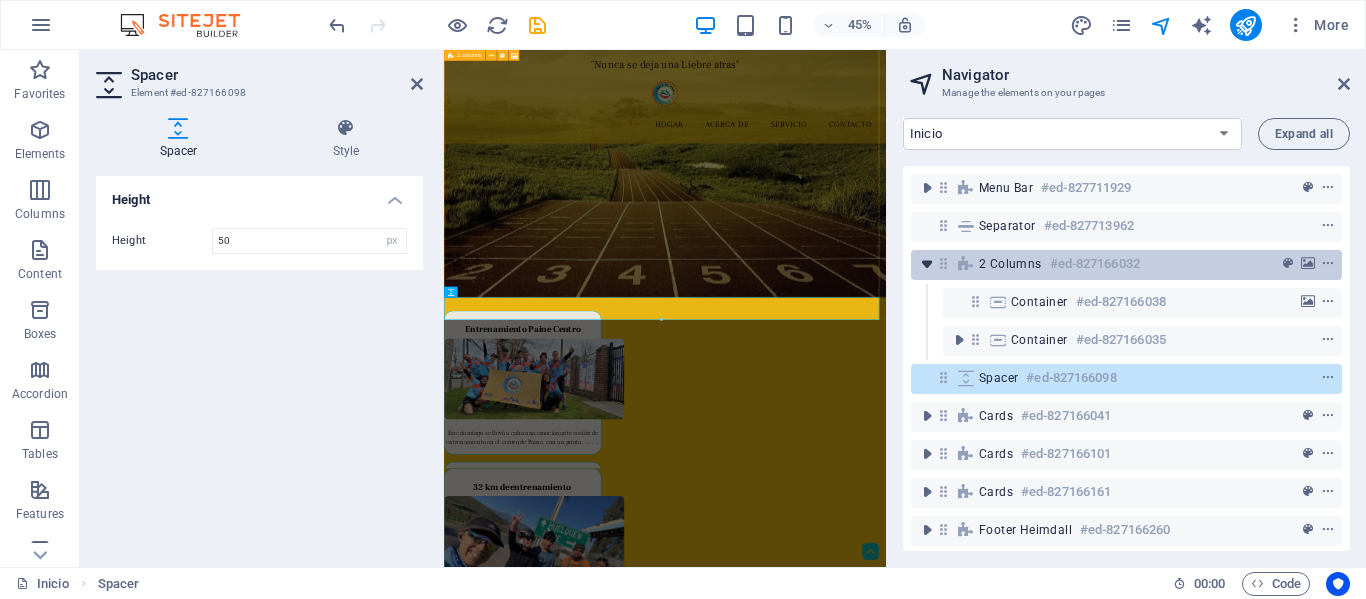 click at bounding box center (927, 264) 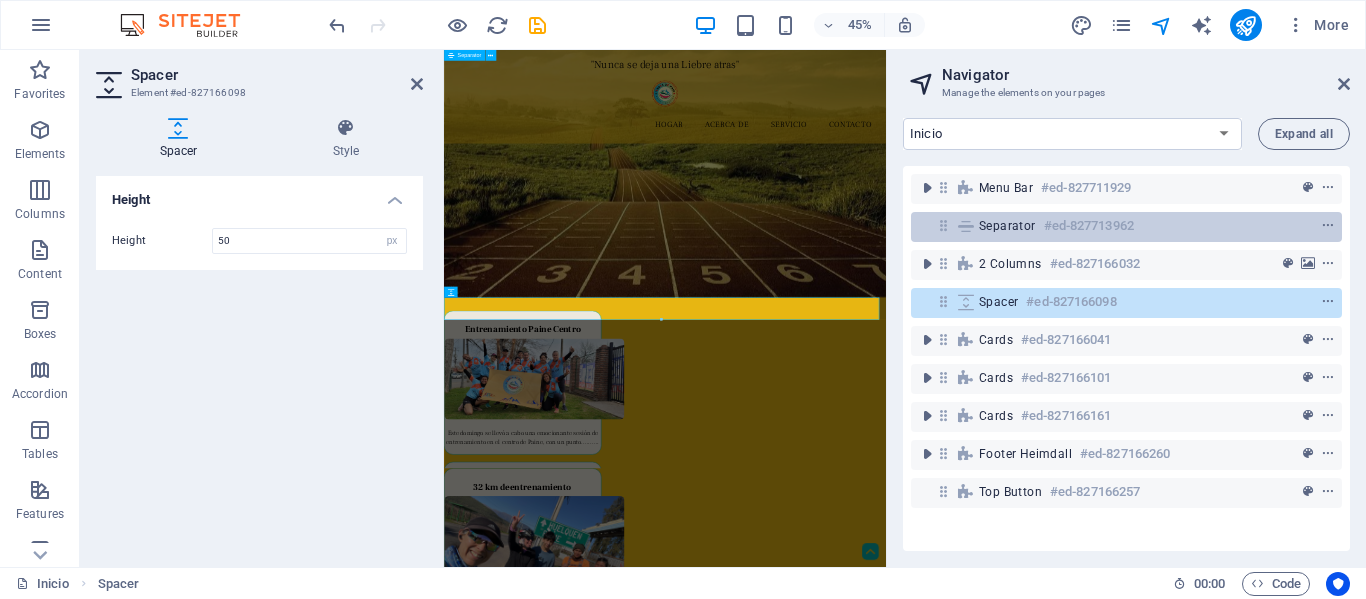 click on "Separator" at bounding box center [1007, 226] 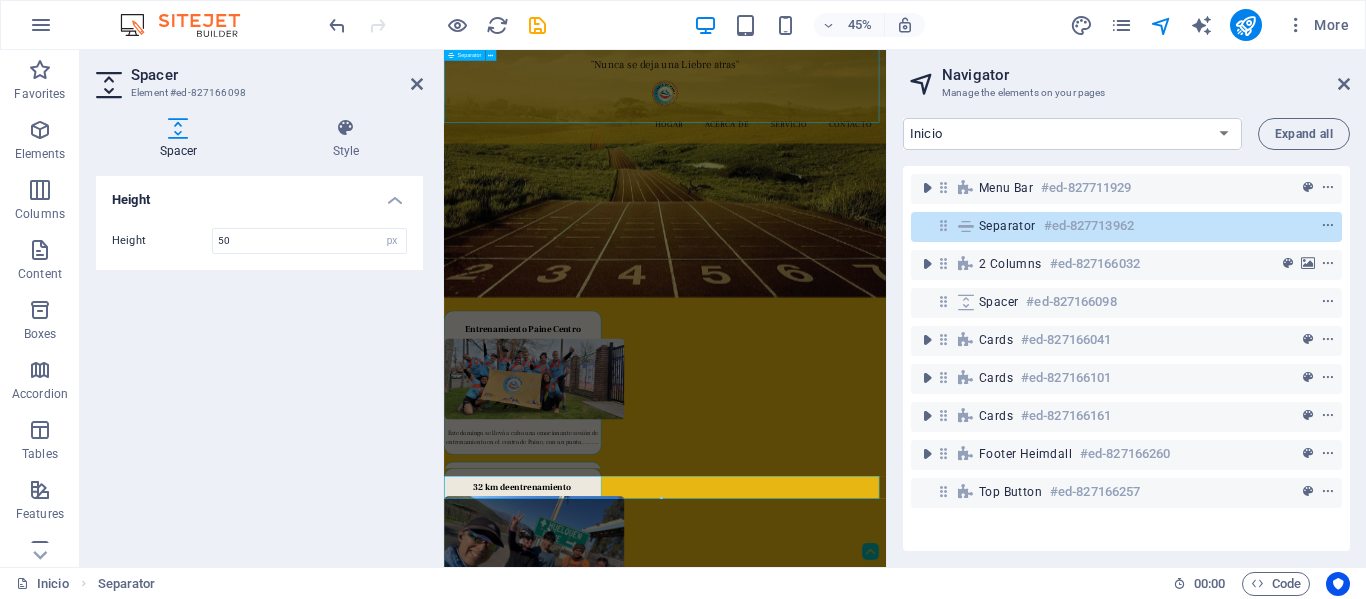 scroll, scrollTop: 0, scrollLeft: 0, axis: both 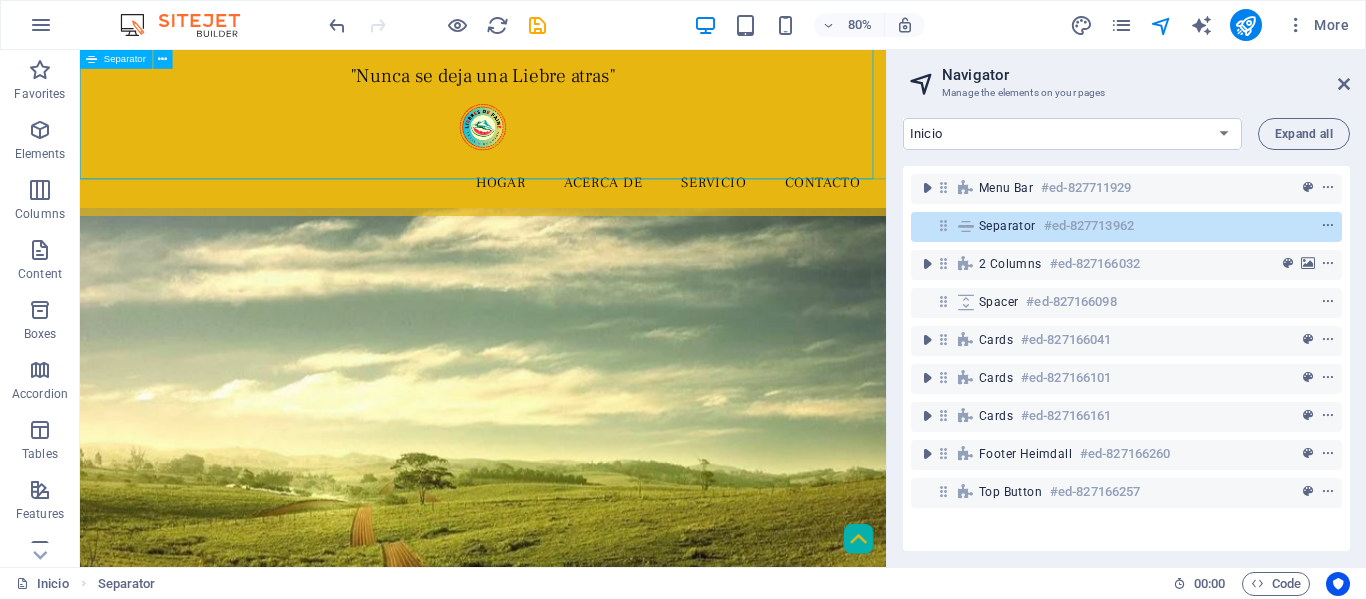 click on "Separator" at bounding box center [1007, 226] 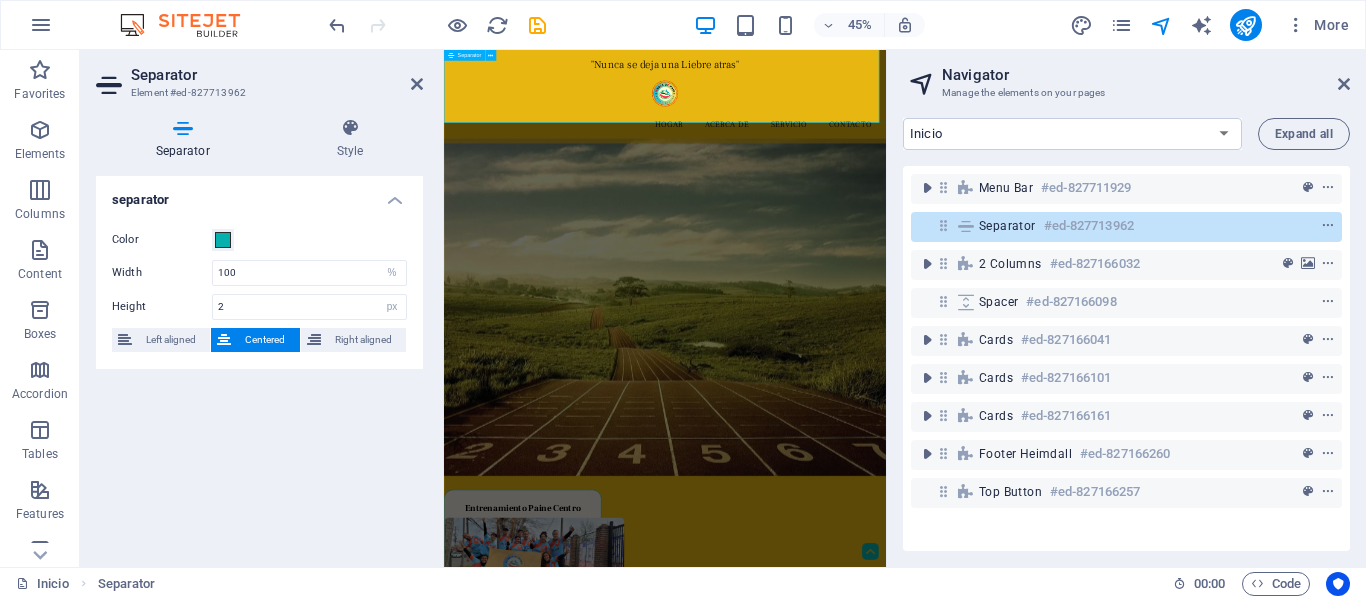click on "Separator" at bounding box center (1007, 226) 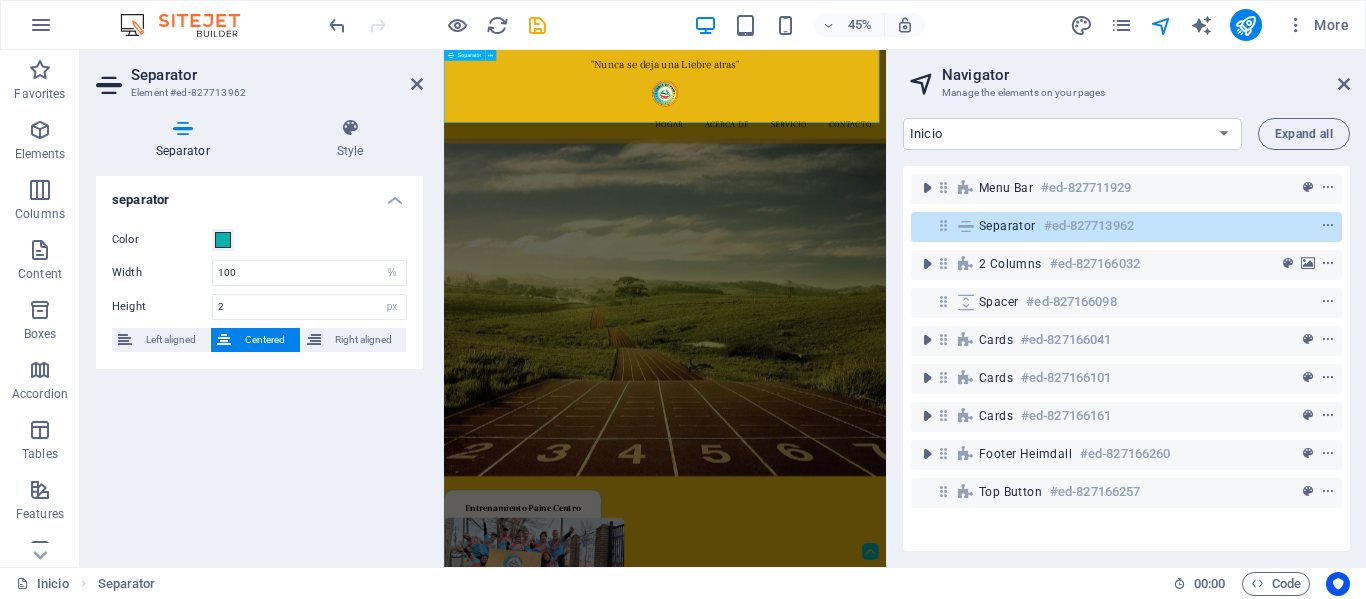 click on "Separator" at bounding box center (1007, 226) 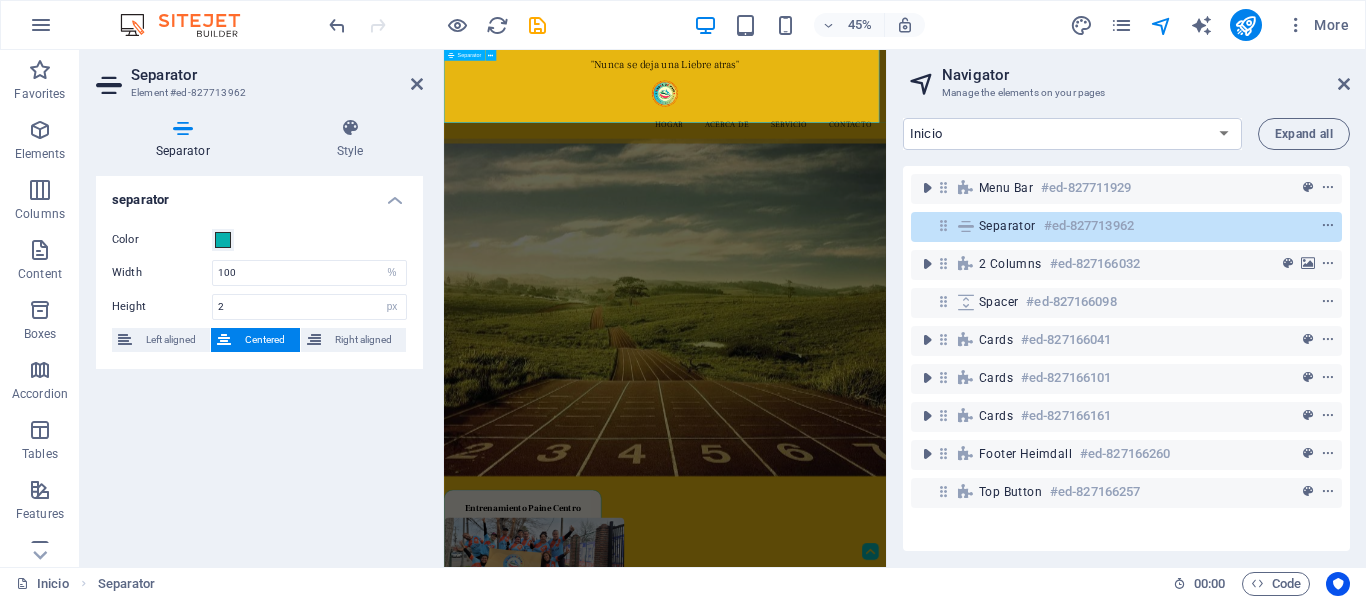 click on "Separator" at bounding box center (1007, 226) 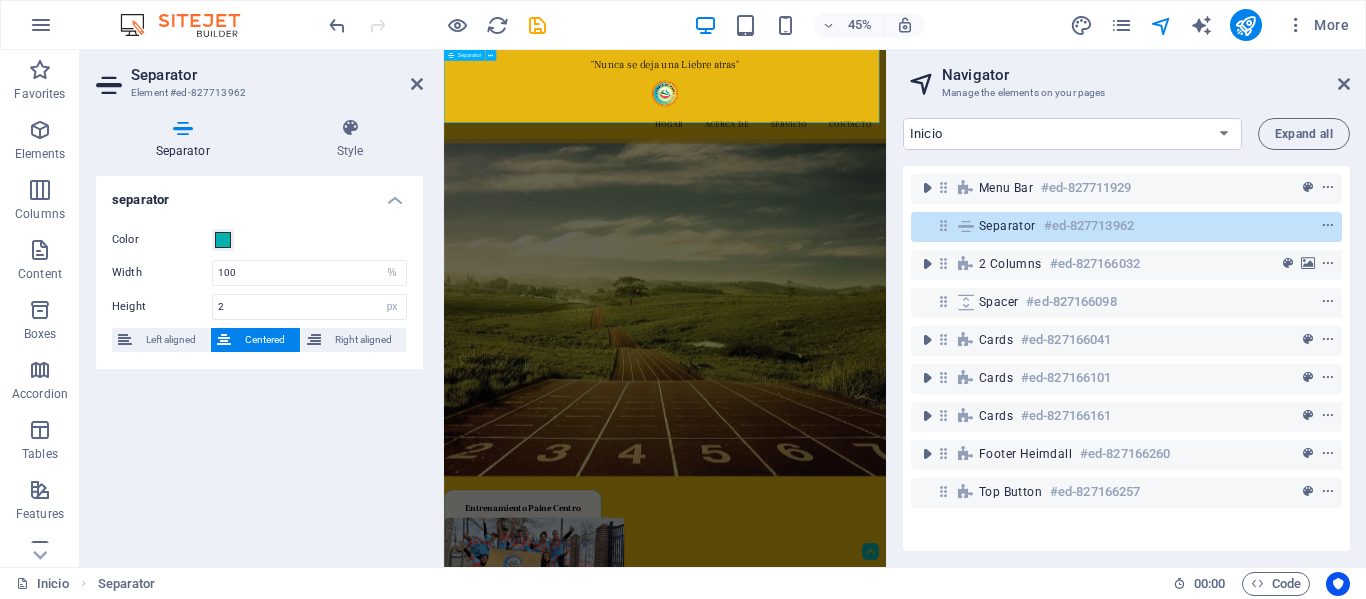 click on "Separator" at bounding box center (1007, 226) 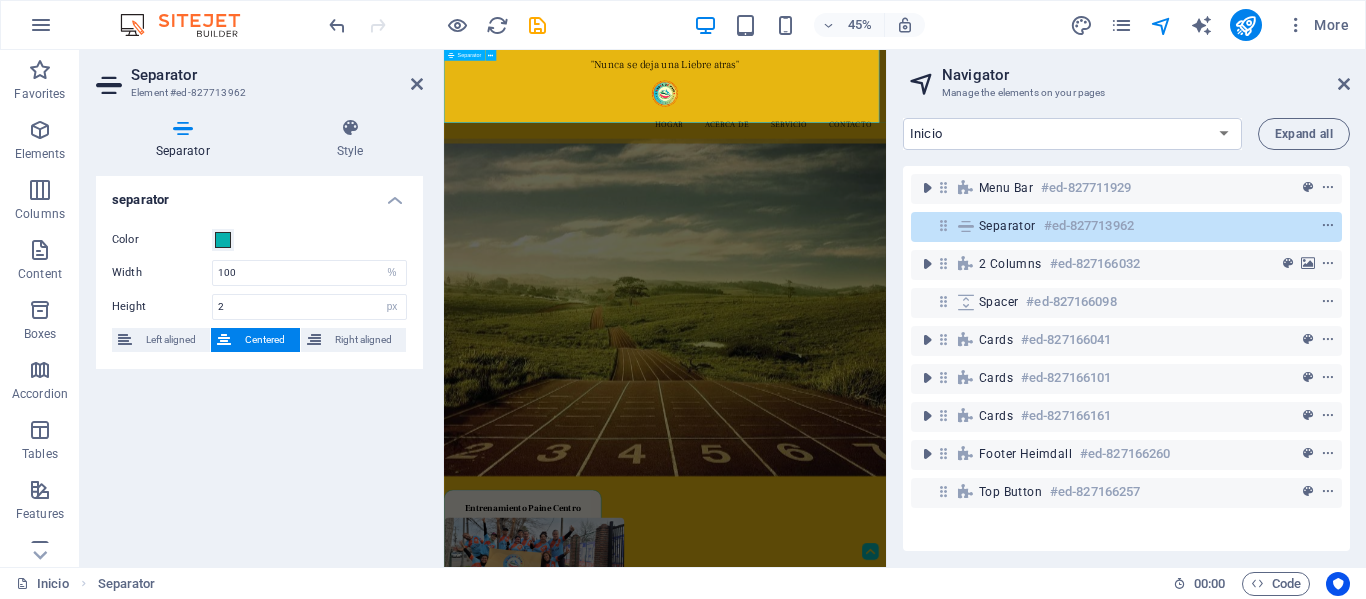 click on "Separator" at bounding box center (1007, 226) 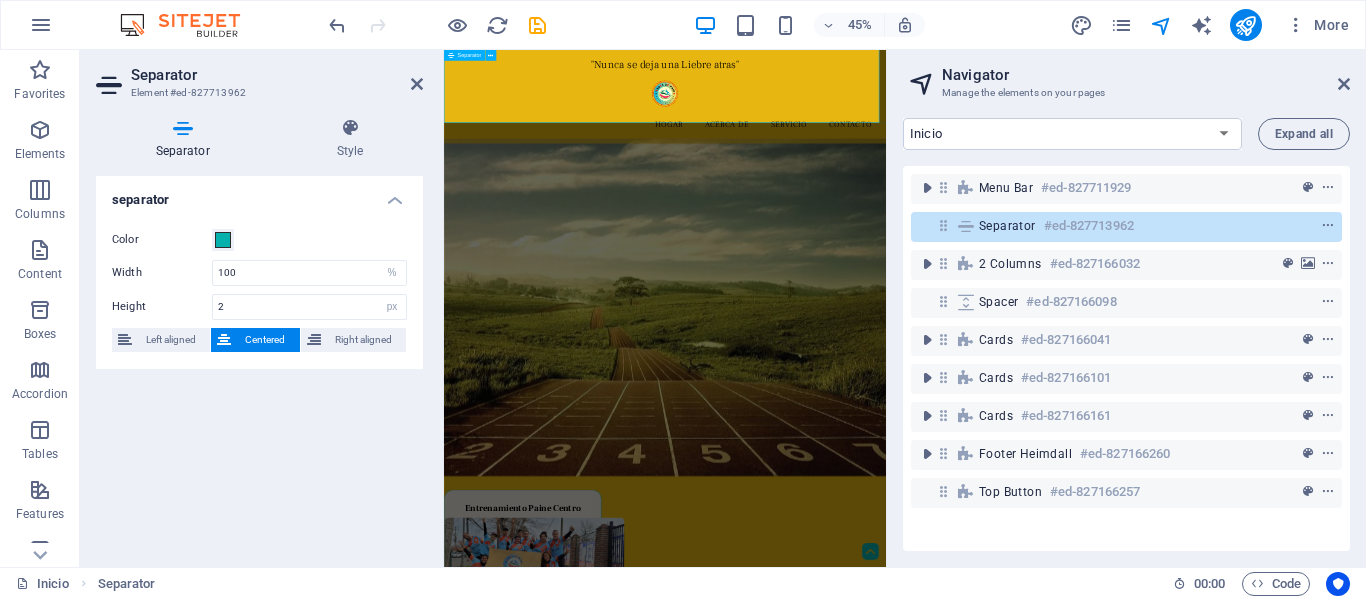 click on "Separator" at bounding box center (1007, 226) 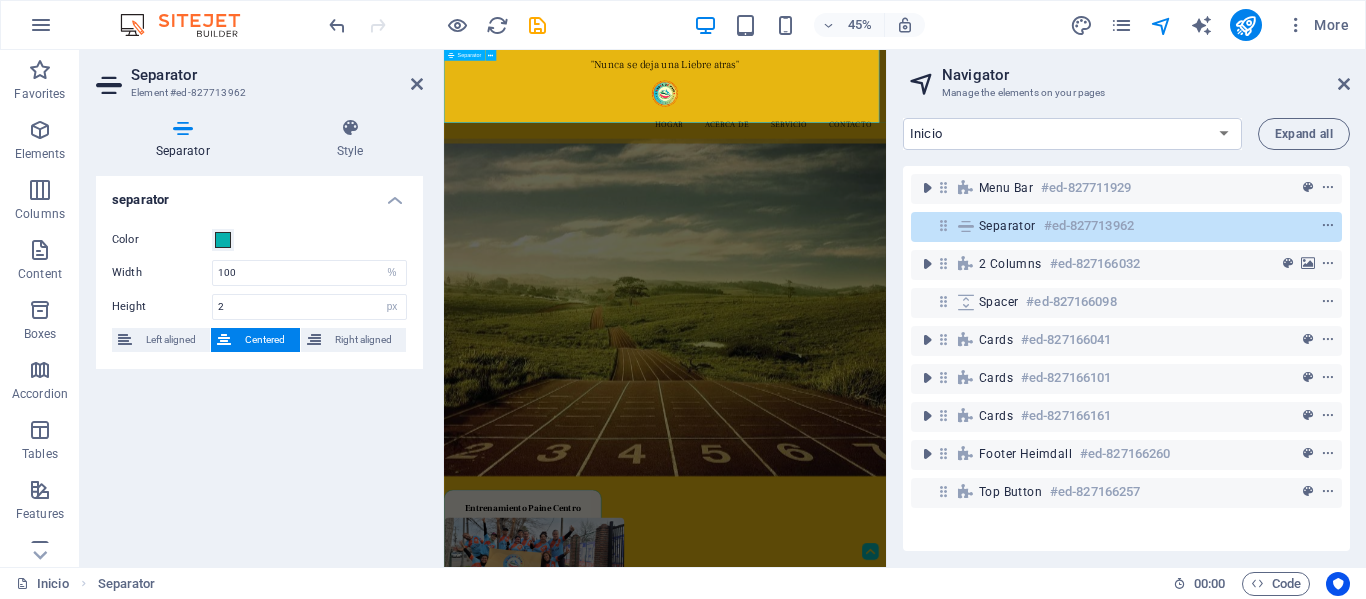 click on "Separator" at bounding box center (1007, 226) 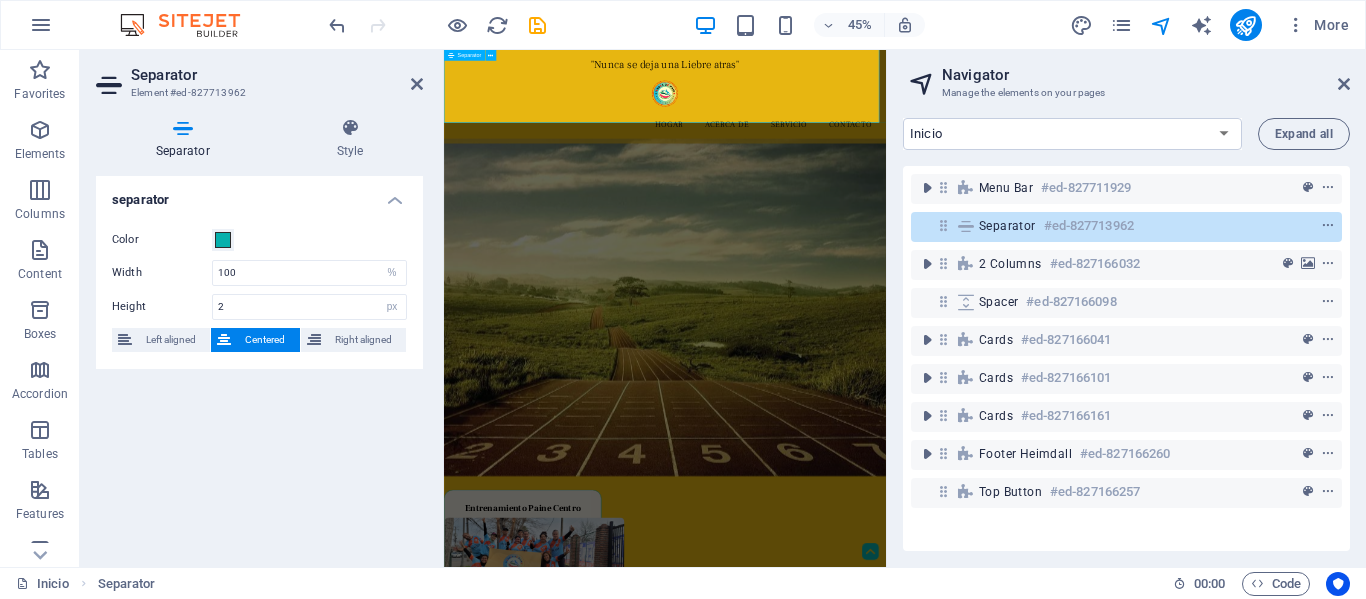 click on "Separator" at bounding box center (1007, 226) 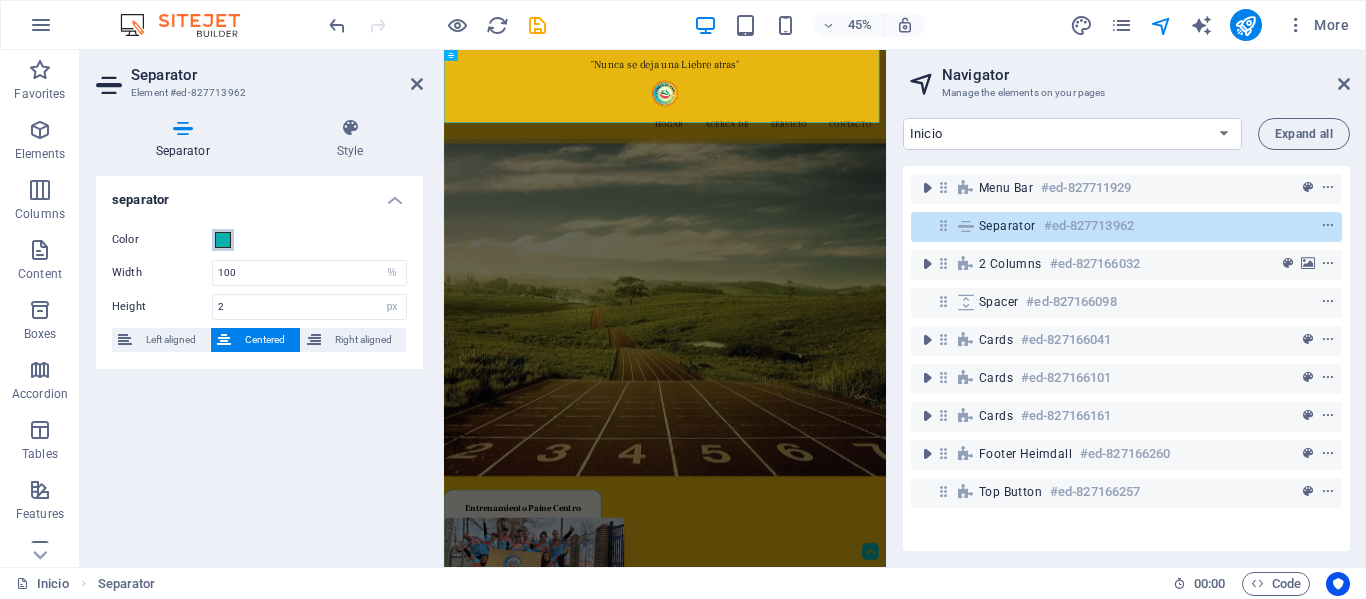 click at bounding box center (223, 240) 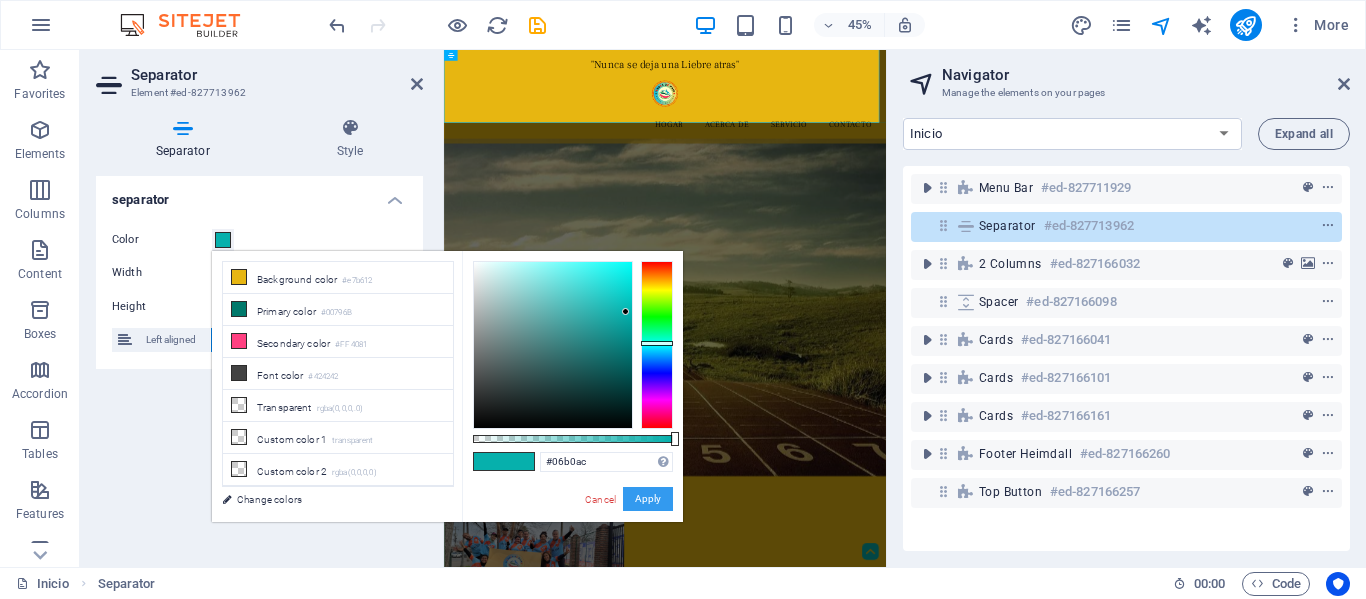 drag, startPoint x: 639, startPoint y: 492, endPoint x: 437, endPoint y: 982, distance: 530.0038 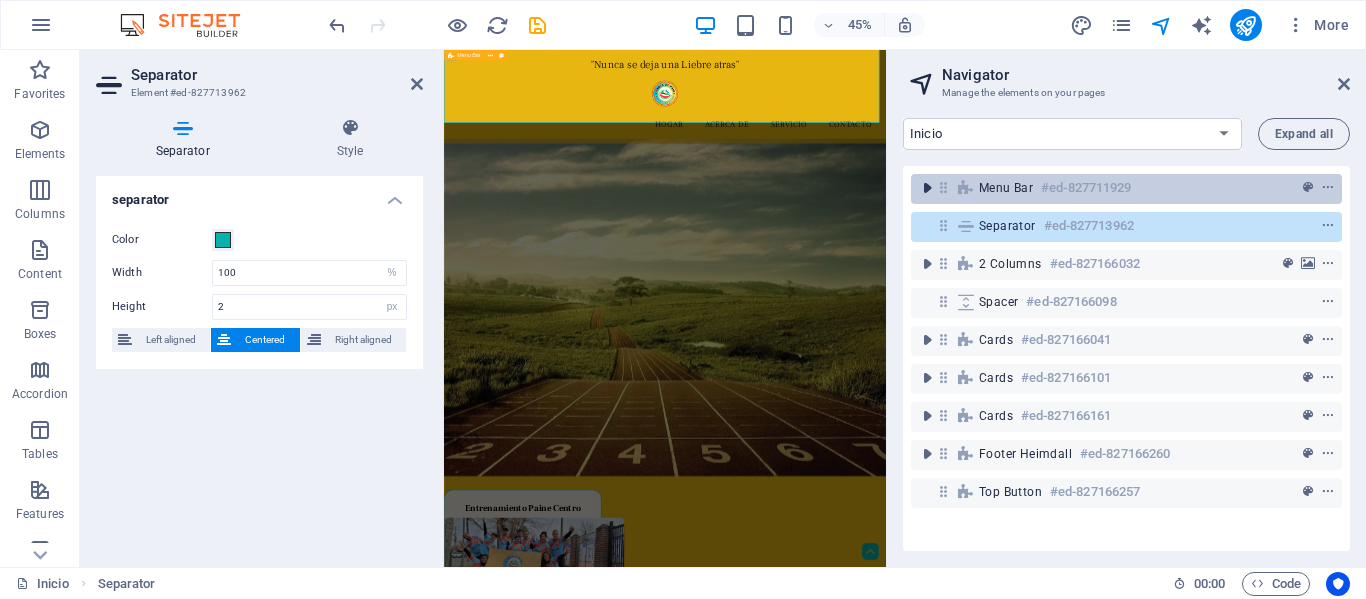 click at bounding box center [927, 188] 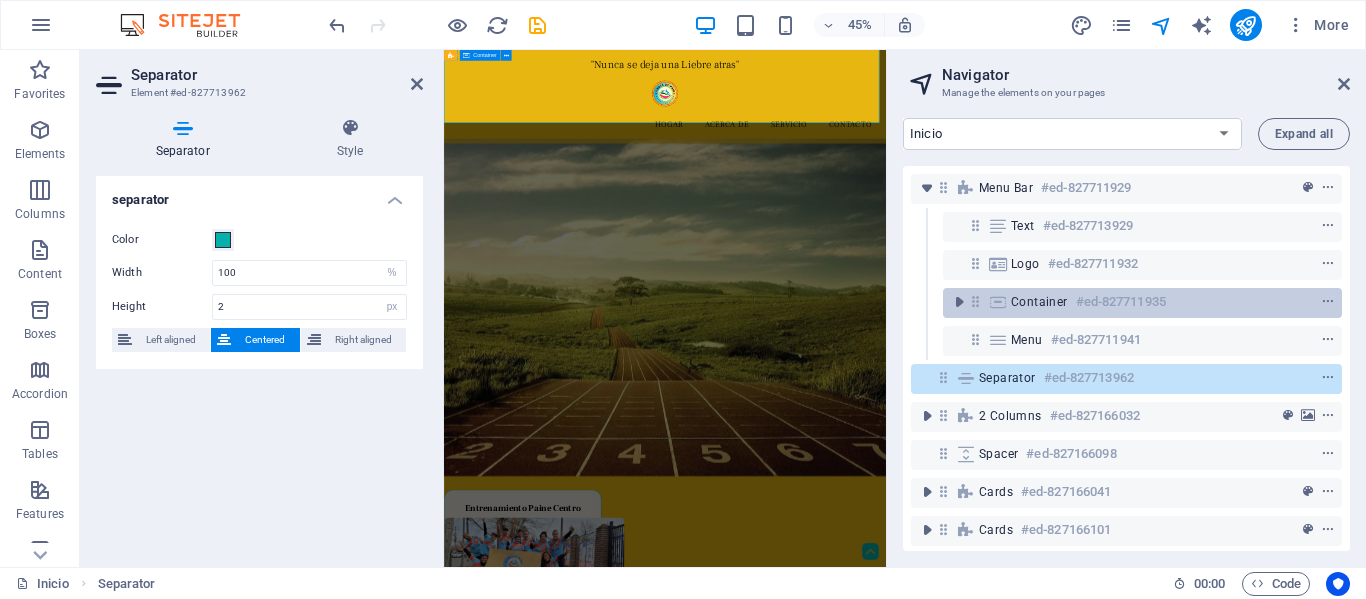 click on "Container" at bounding box center (1039, 302) 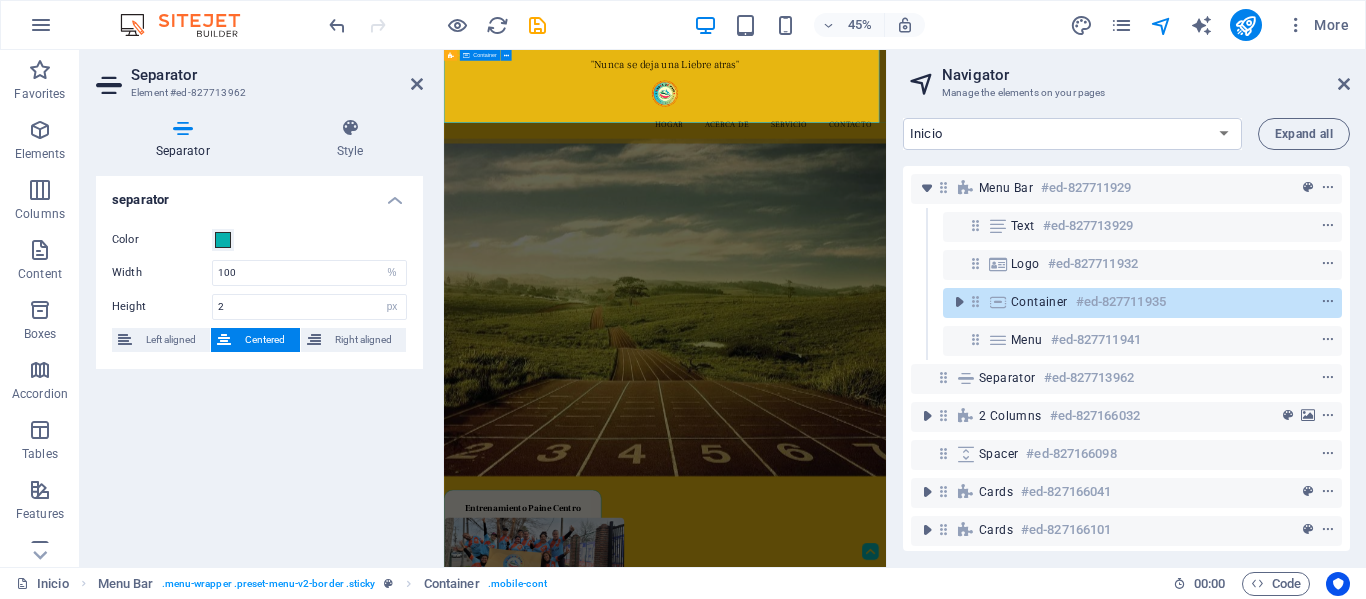 click on "Container" at bounding box center (1039, 302) 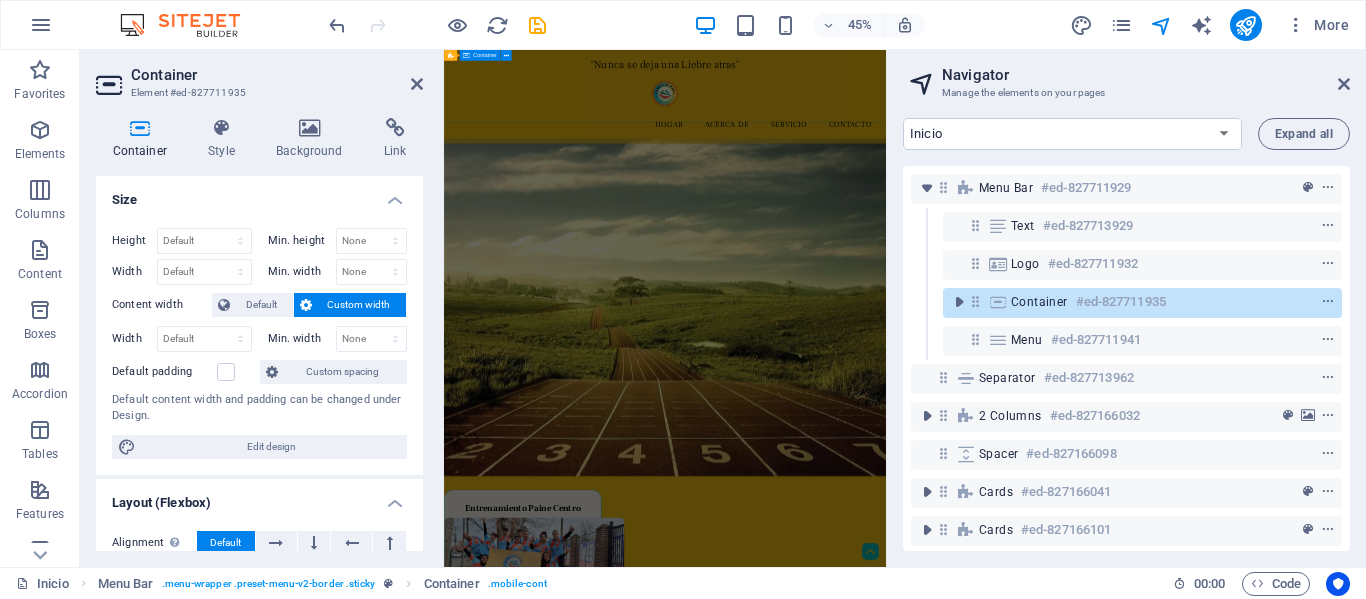 click on "Container" at bounding box center [1039, 302] 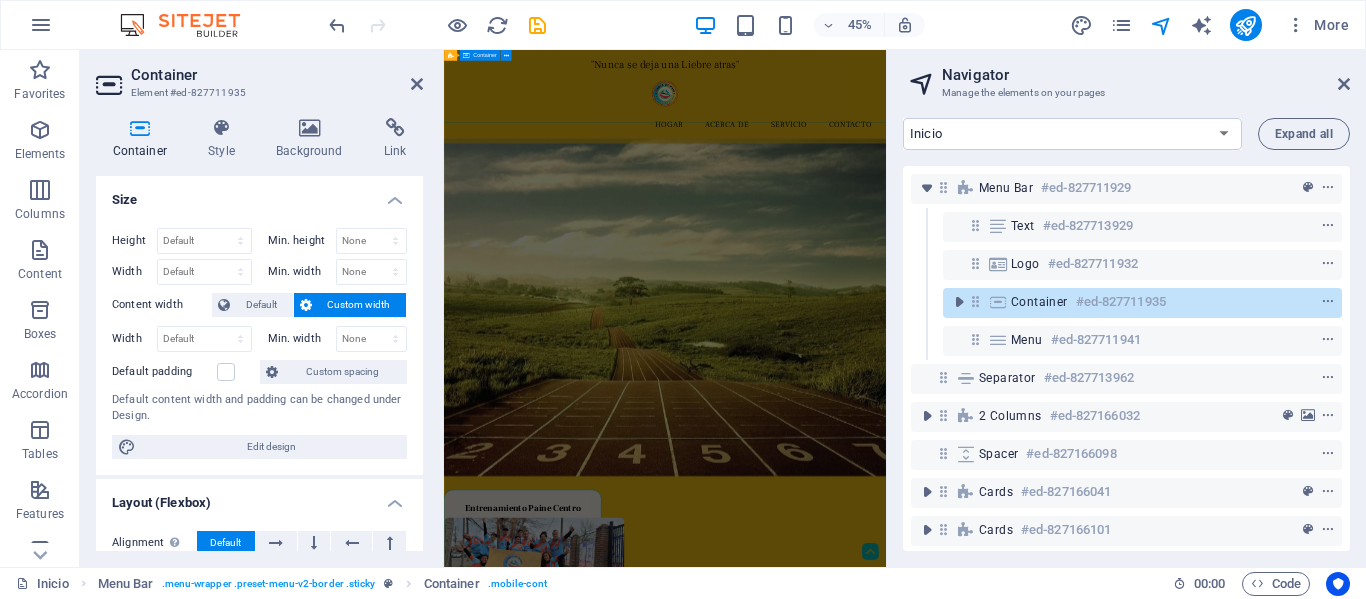 click on "Container" at bounding box center [1039, 302] 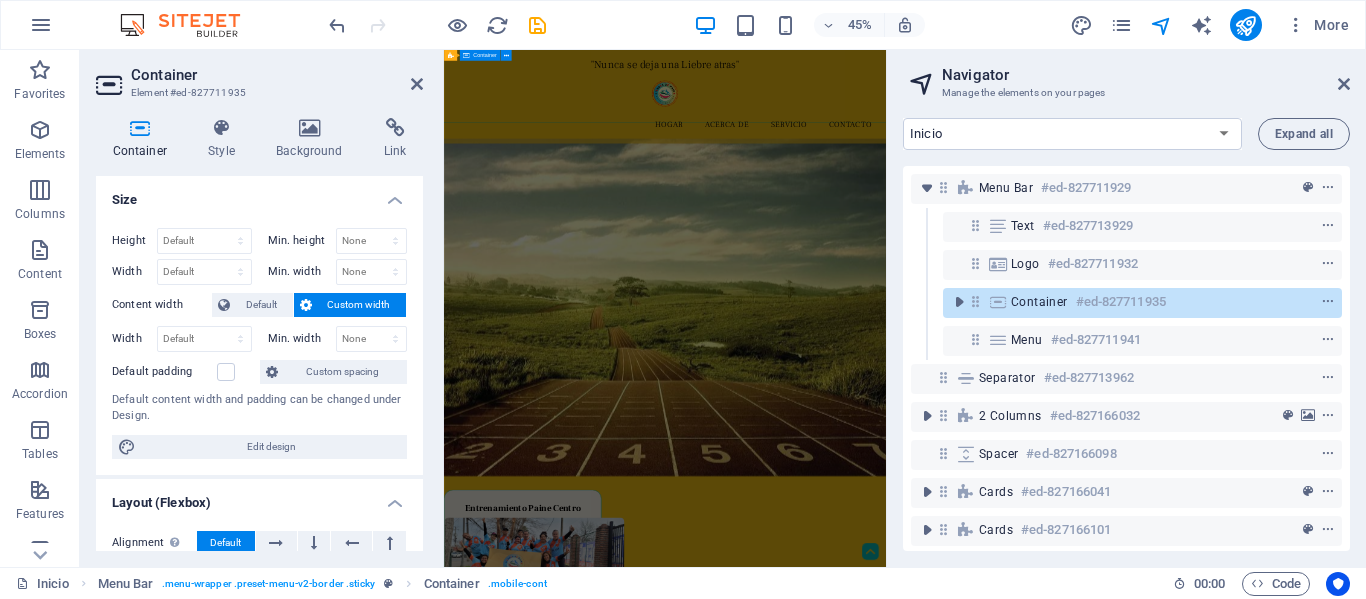 click on "Container" at bounding box center (1039, 302) 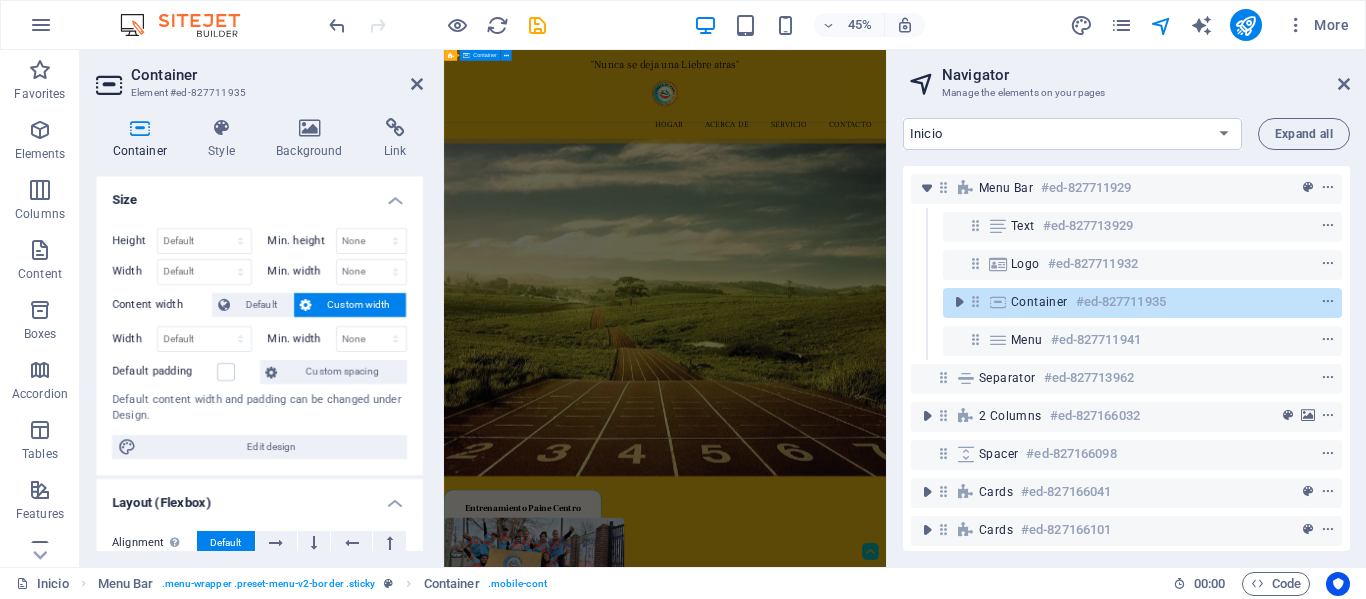 click on "Container" at bounding box center [1039, 302] 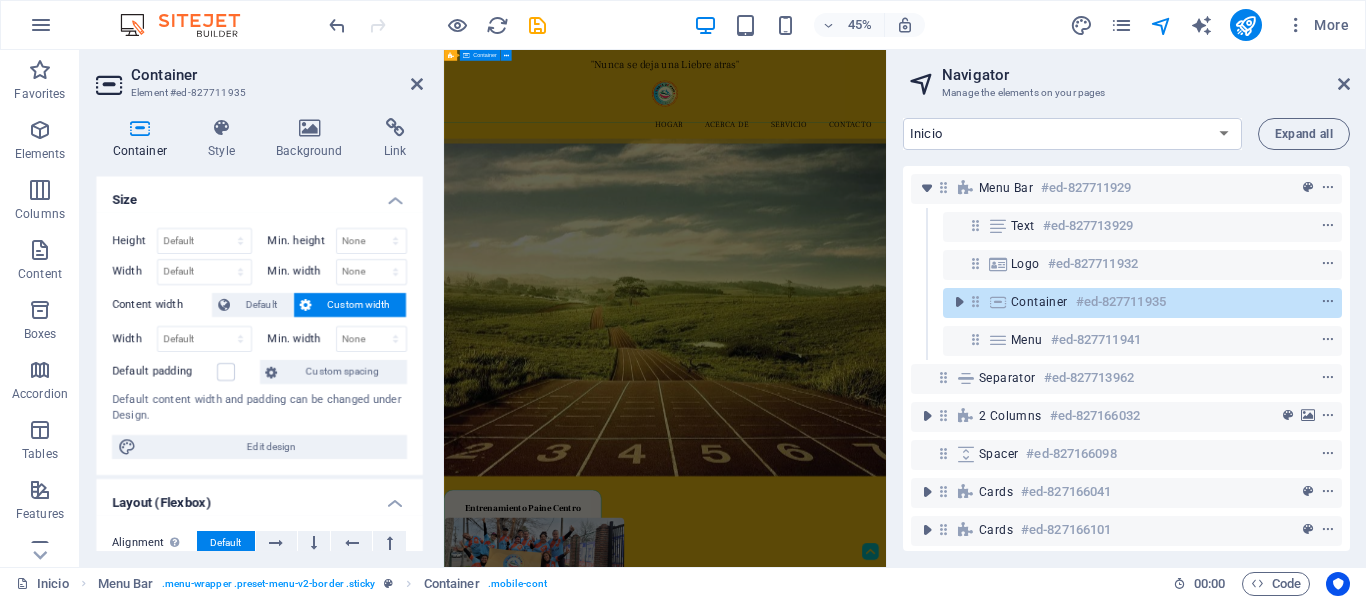 click on "Container" at bounding box center (1039, 302) 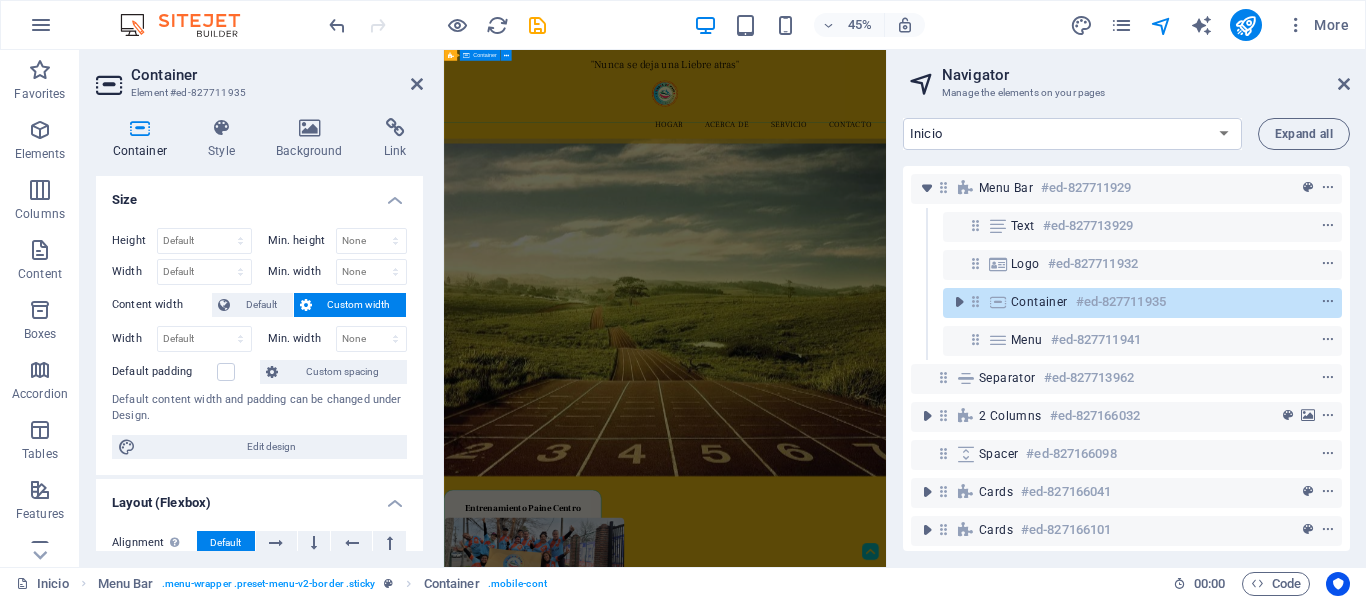 click on "Container" at bounding box center (1039, 302) 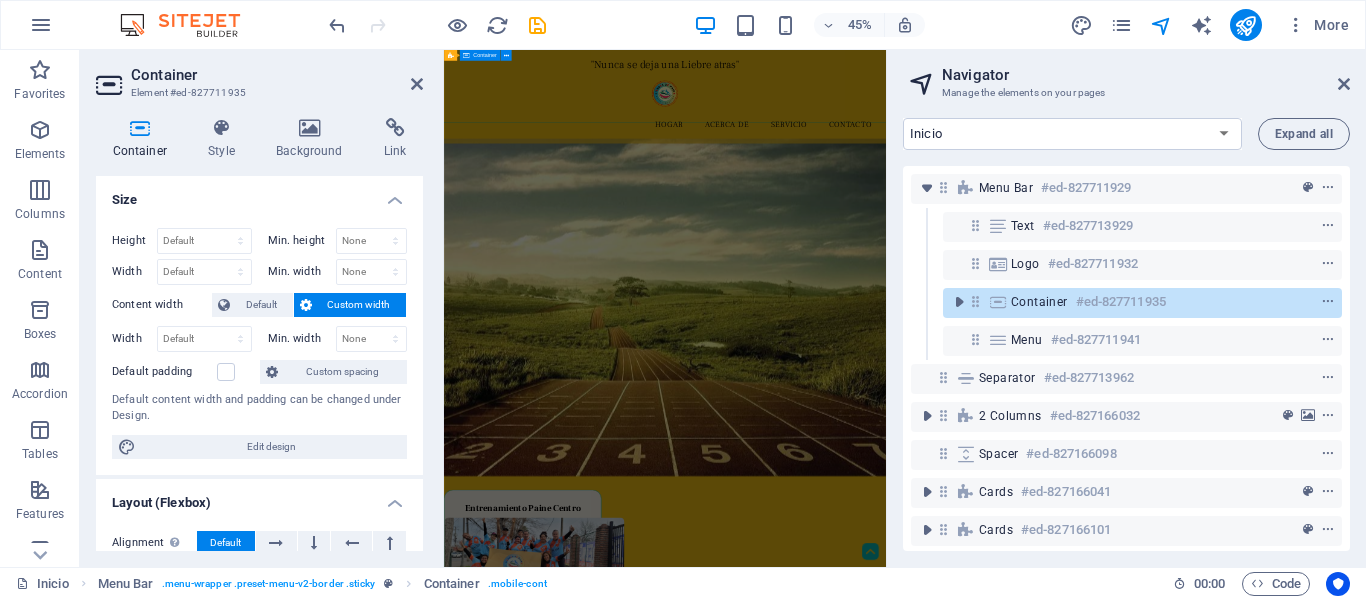 click on "Container" at bounding box center (1039, 302) 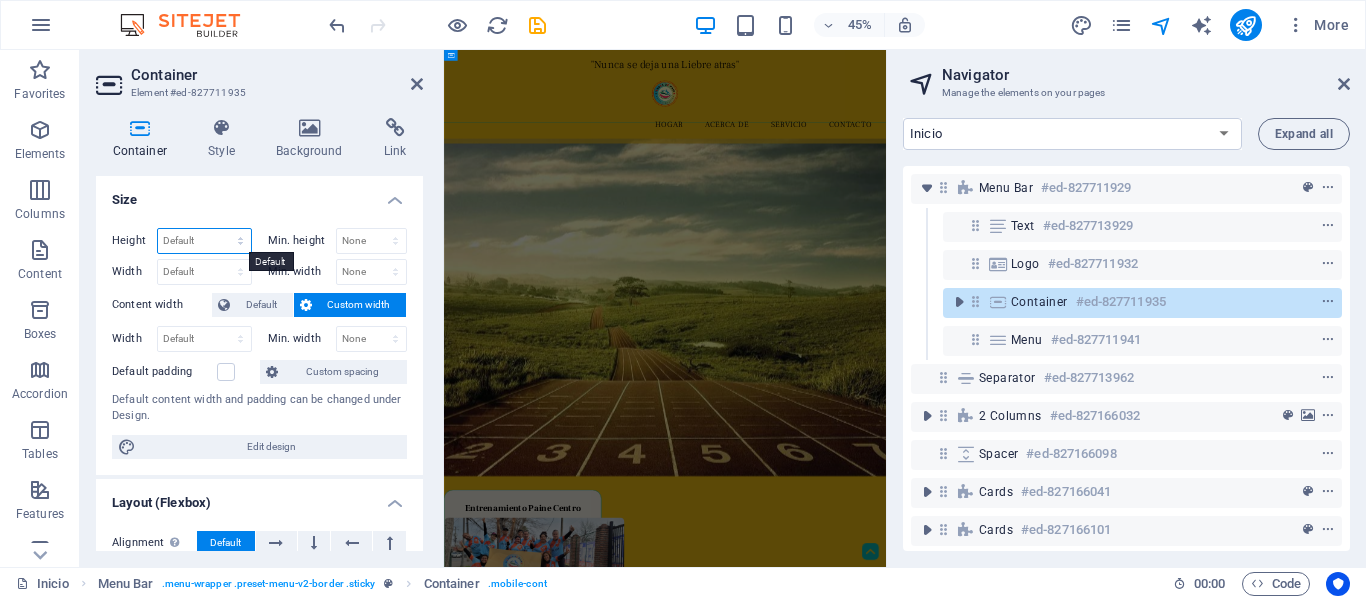 click on "Default px rem % vh vw" at bounding box center (204, 241) 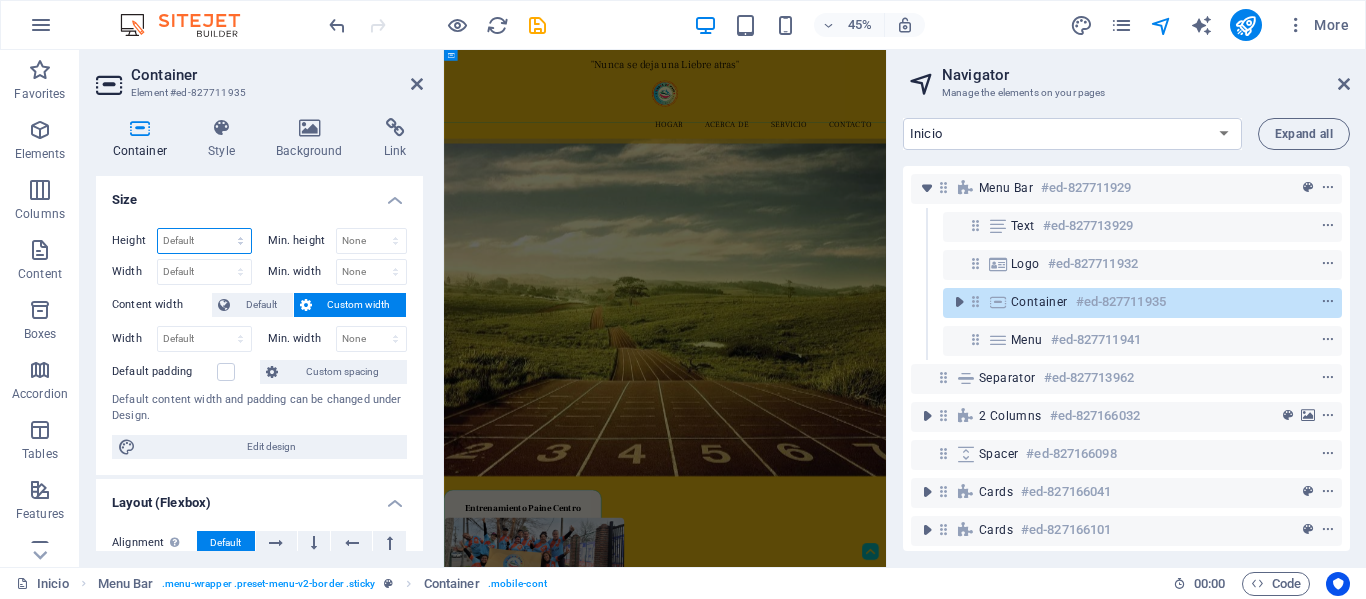 select on "rem" 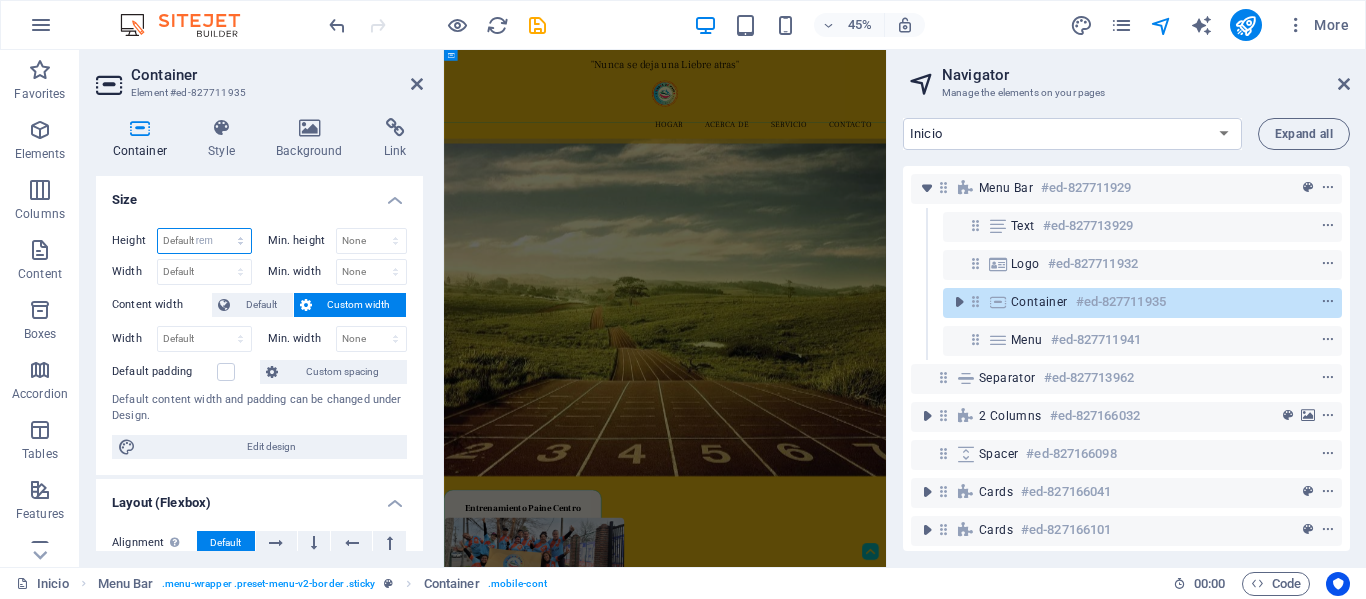 click on "Default px rem % vh vw" at bounding box center (204, 241) 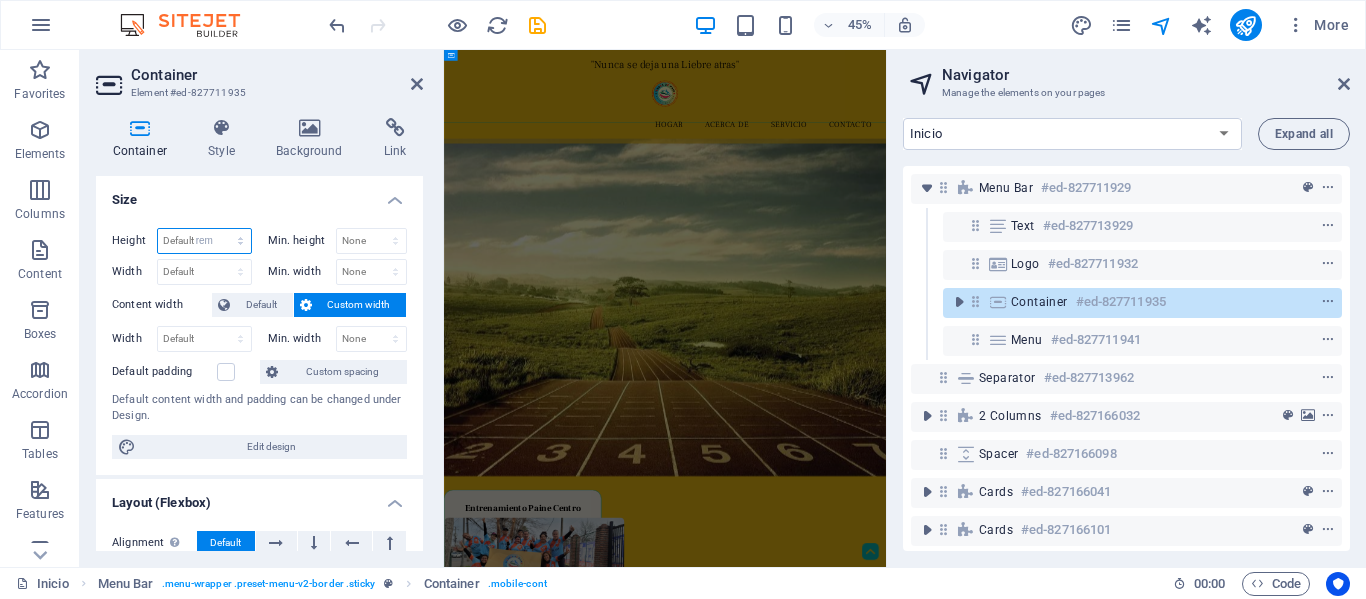 type on "0" 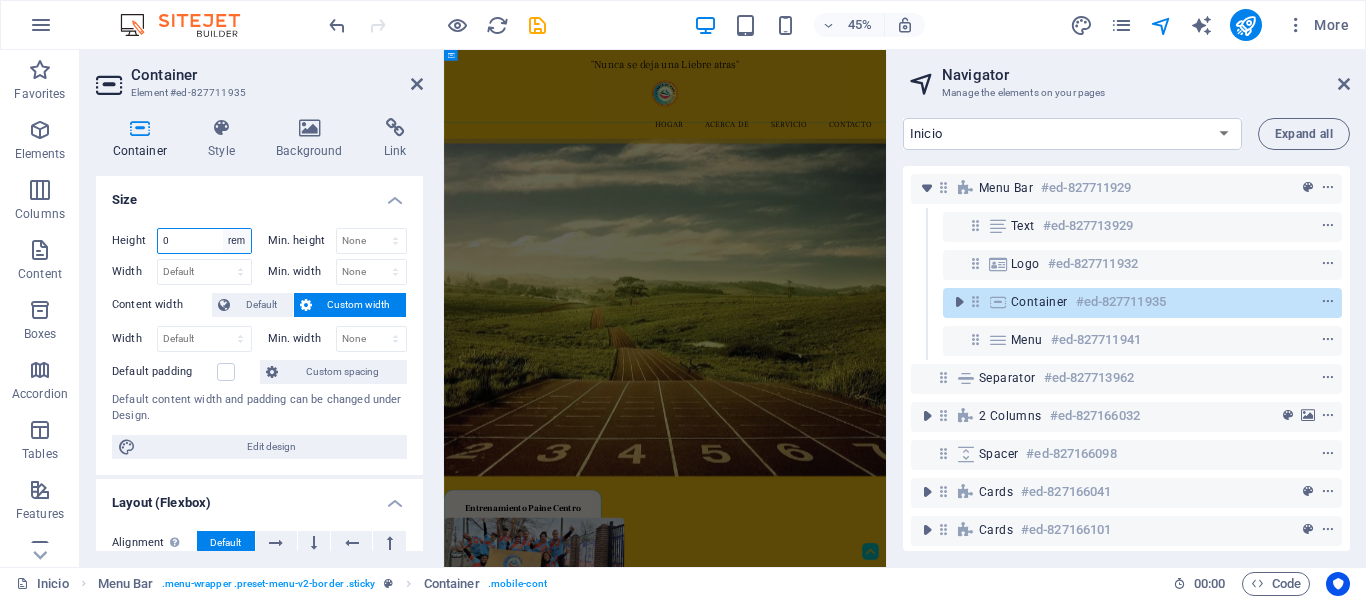 click on "Default px rem % vh vw" at bounding box center (237, 241) 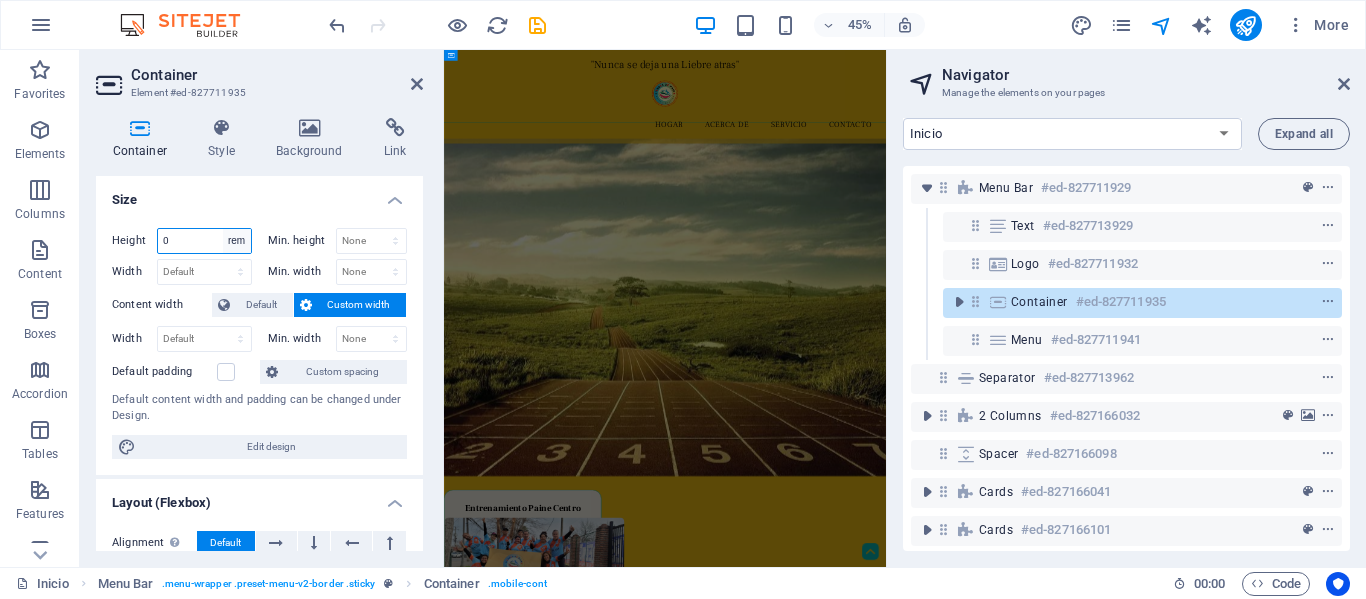 select on "px" 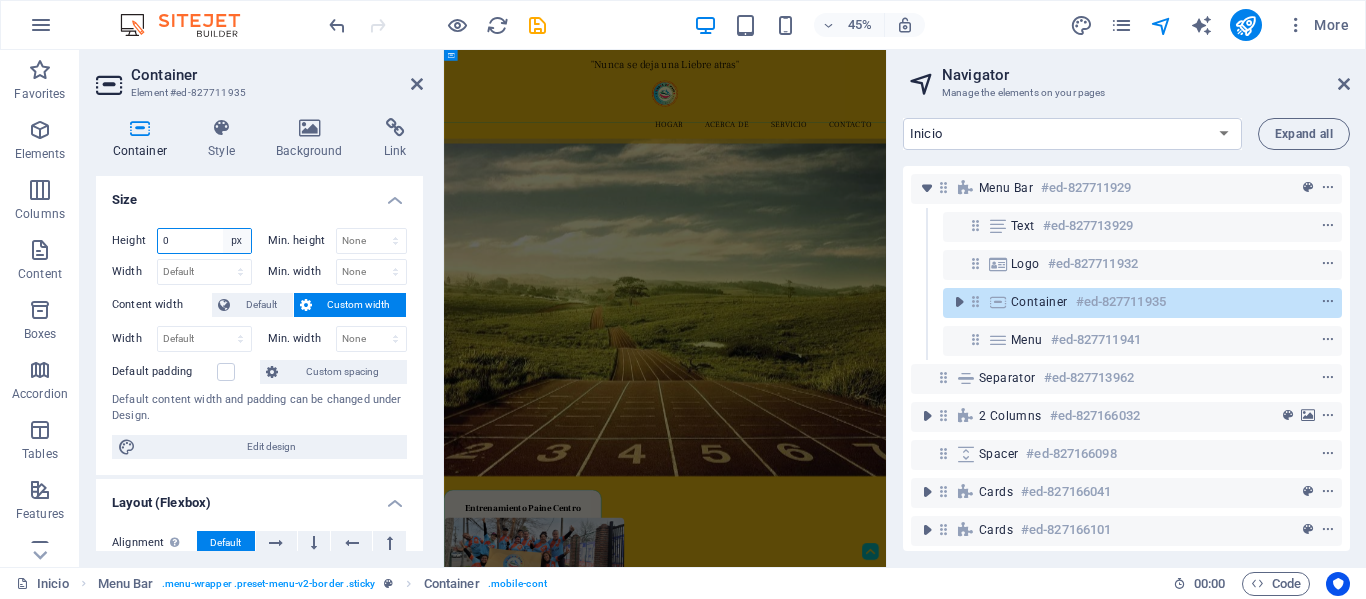 click on "Default px rem % vh vw" at bounding box center [237, 241] 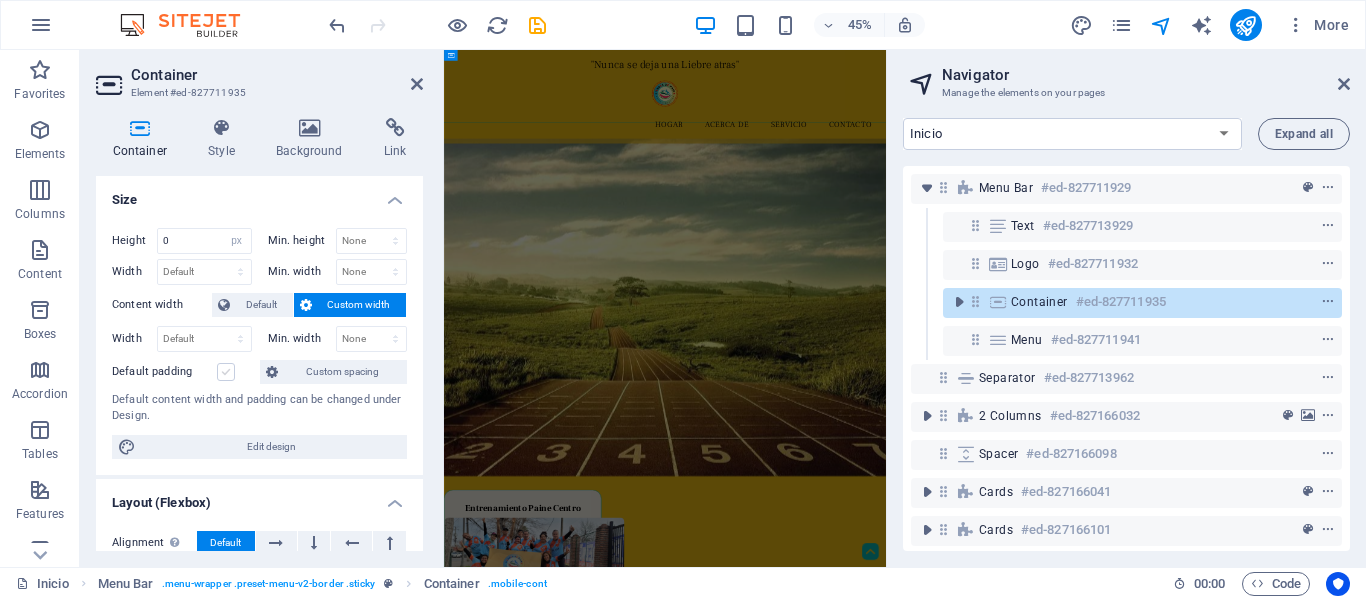 click at bounding box center (226, 372) 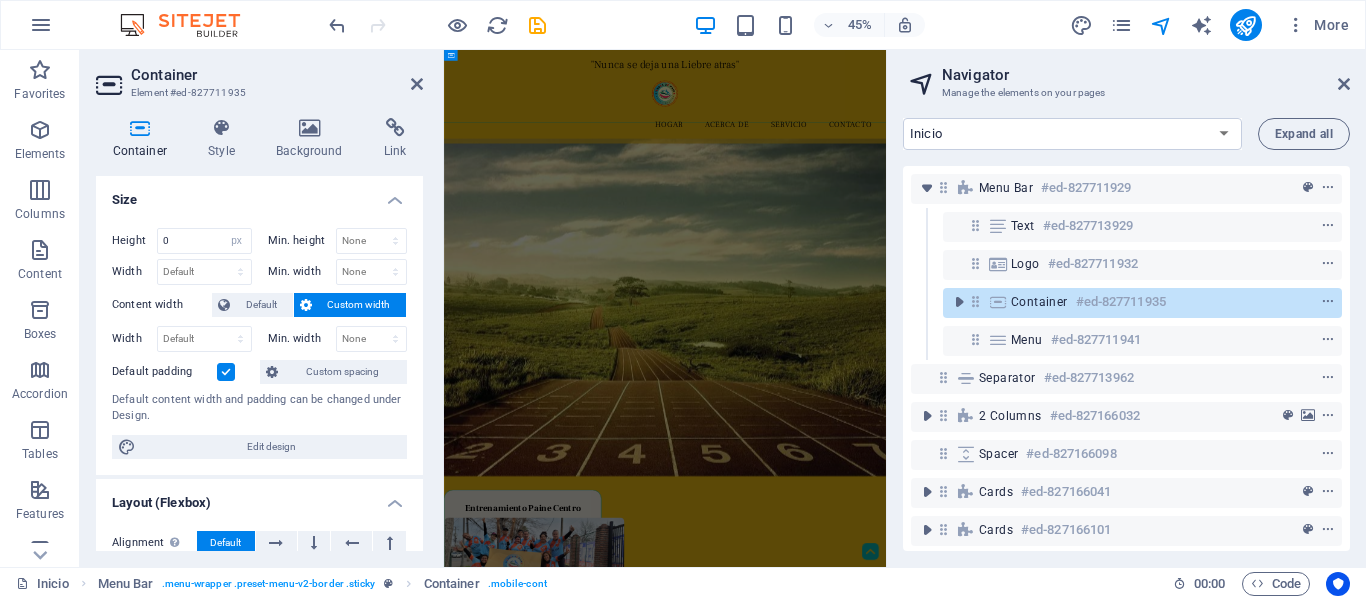 click at bounding box center (226, 372) 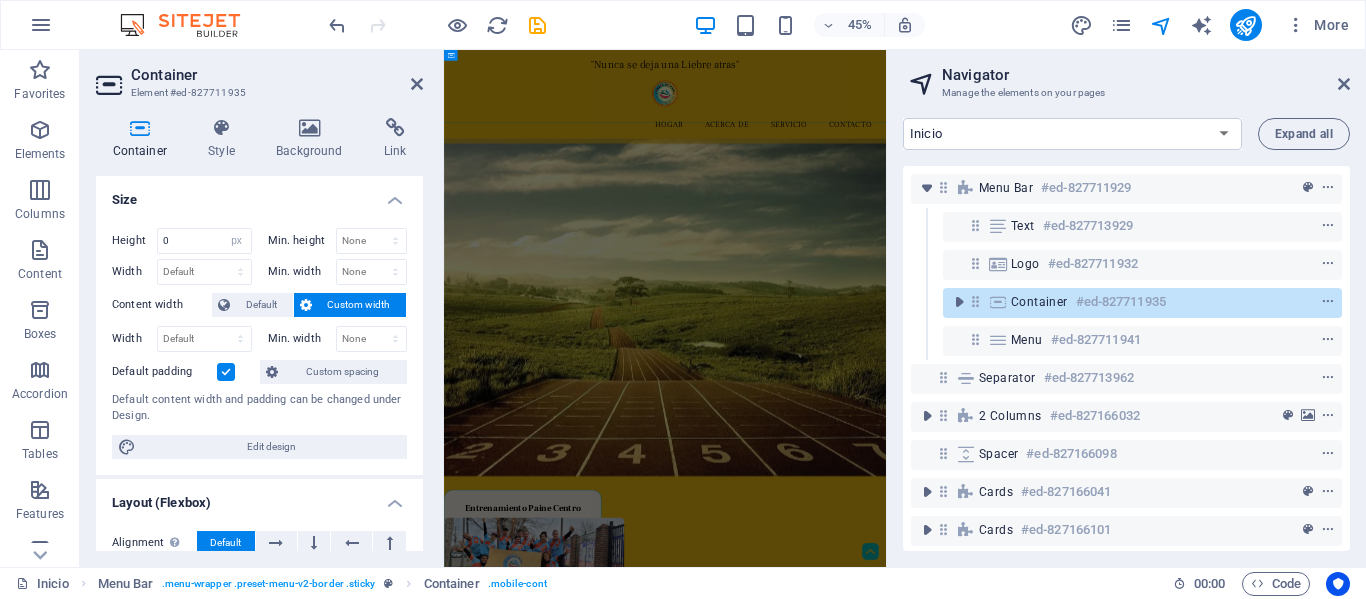 click on "Default padding" at bounding box center (0, 0) 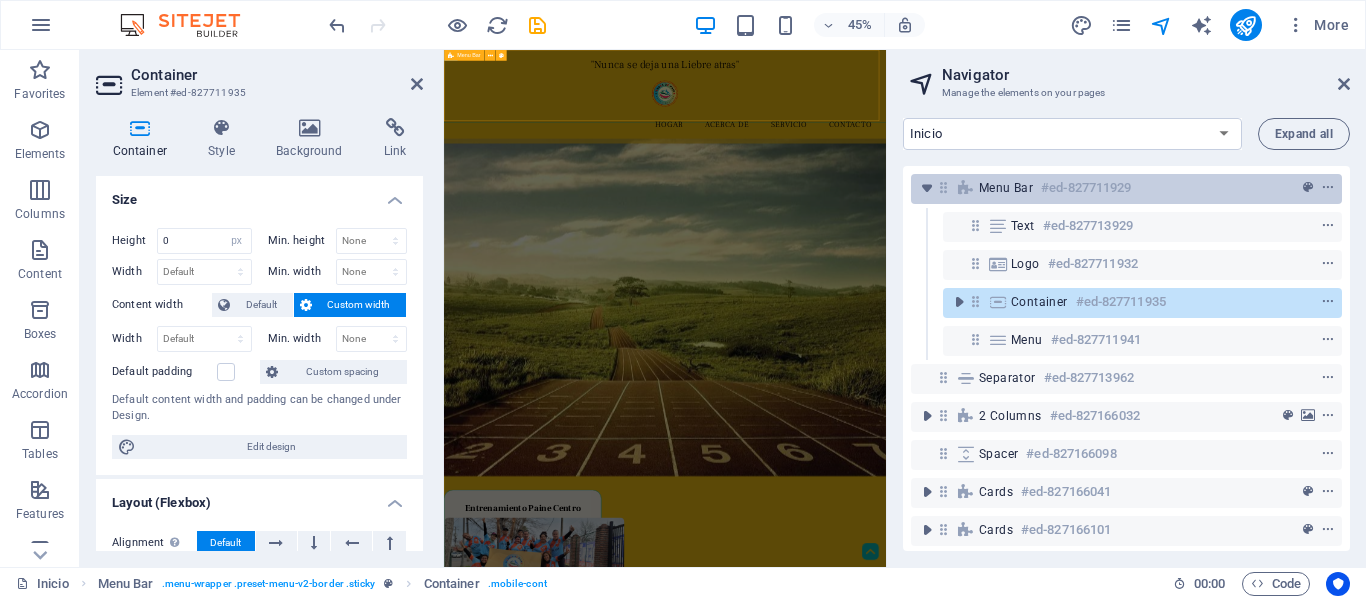 click on "Menu Bar" at bounding box center (1006, 188) 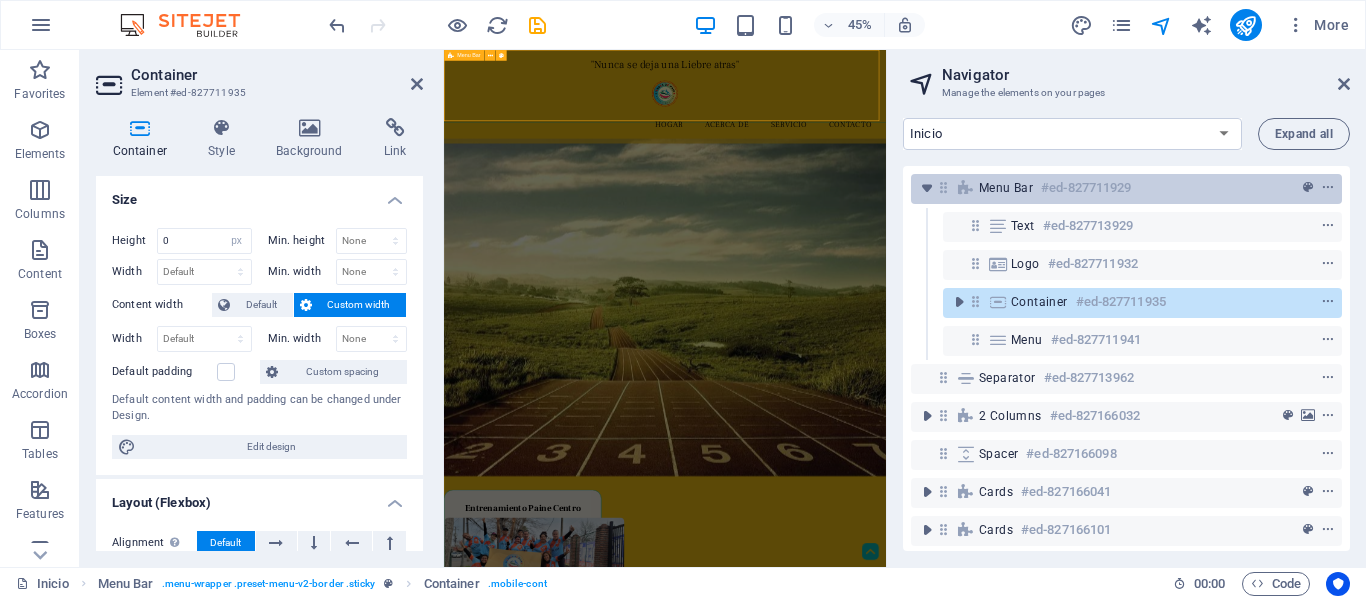 click on "Menu Bar" at bounding box center (1006, 188) 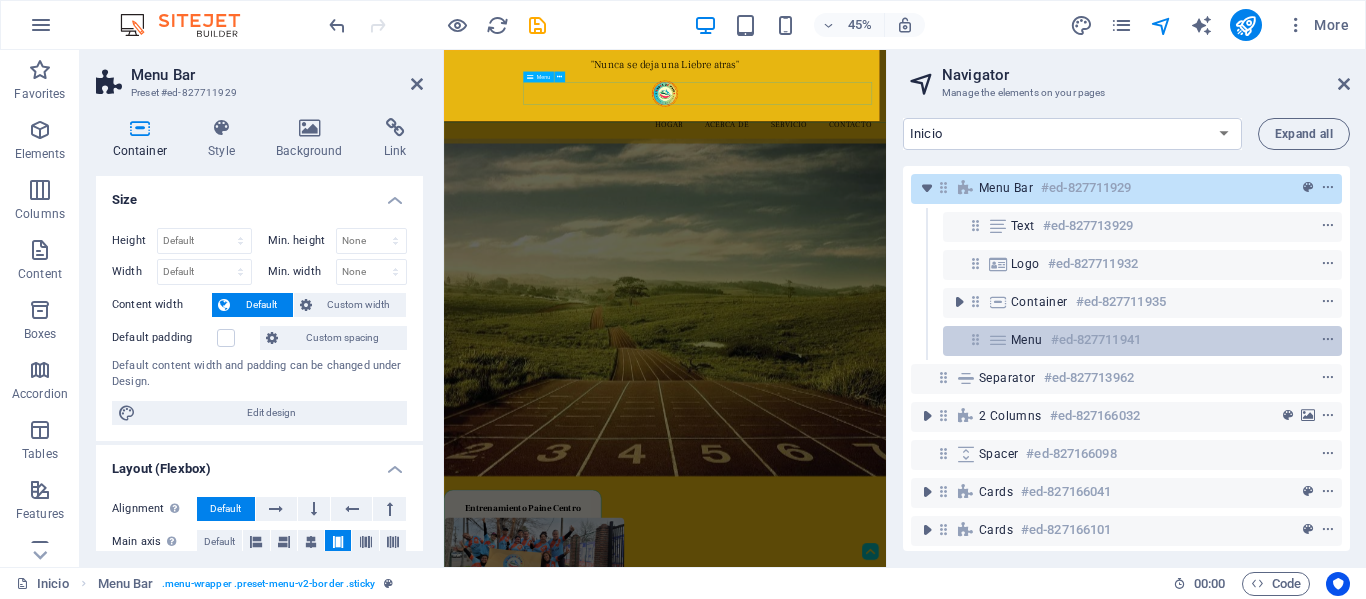 click on "Menu" at bounding box center [1027, 340] 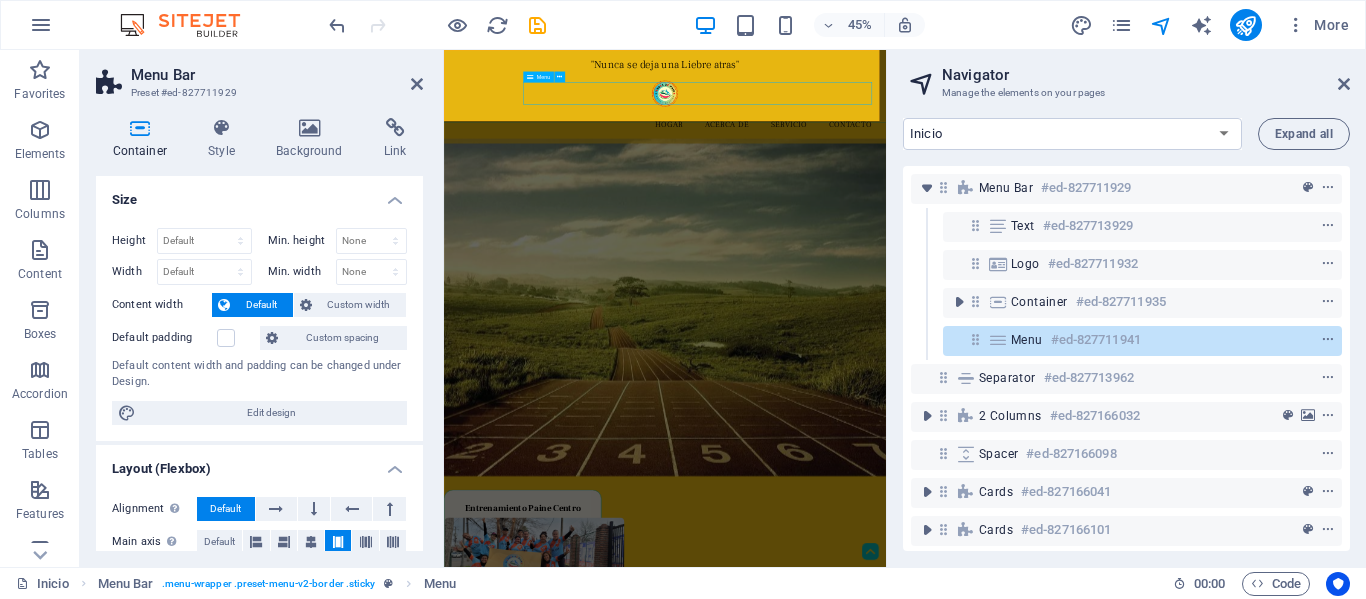 click on "Menu" at bounding box center (1027, 340) 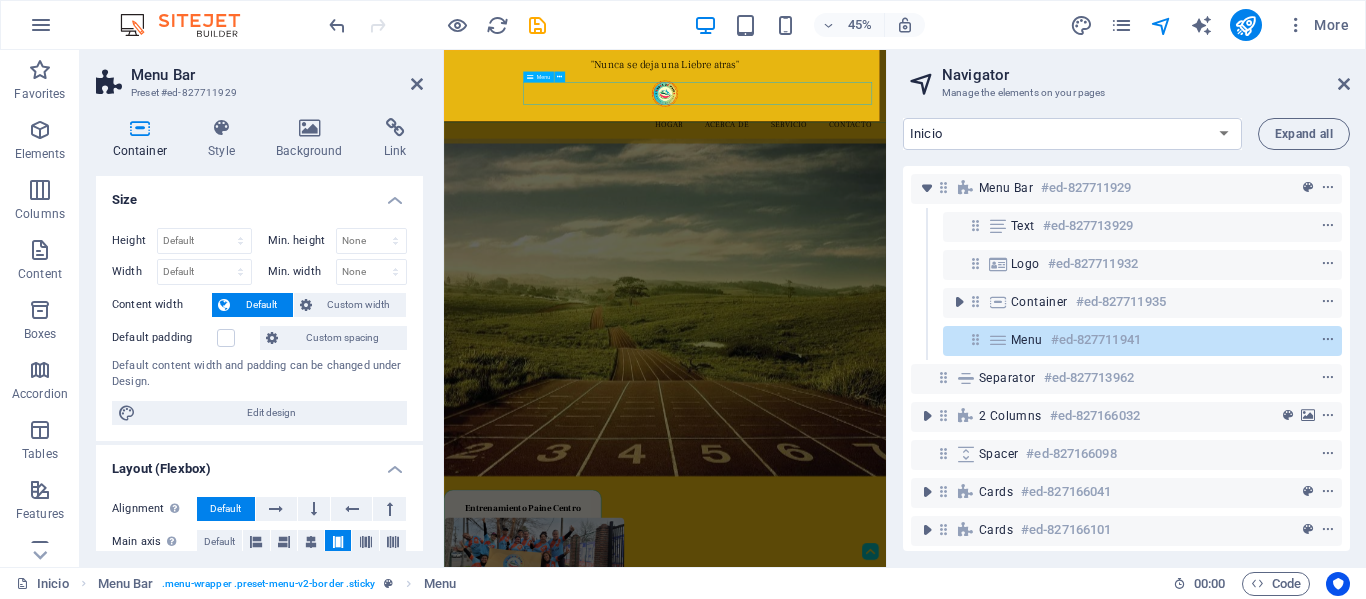 select 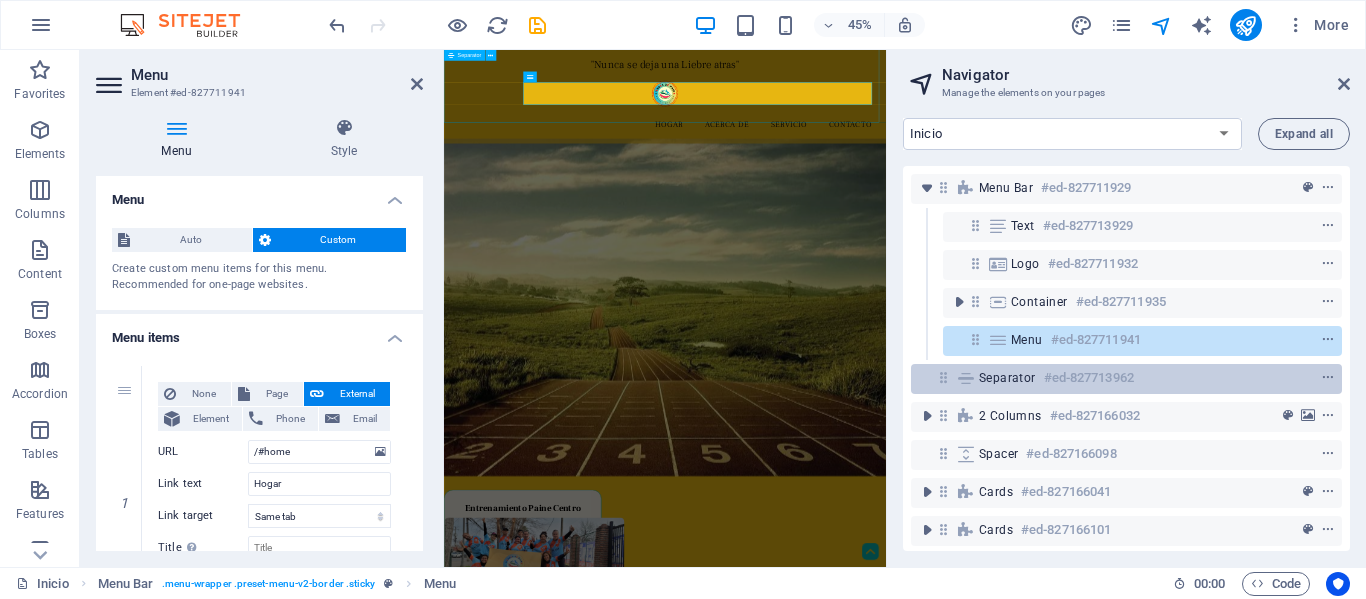 click on "Separator" at bounding box center [1007, 378] 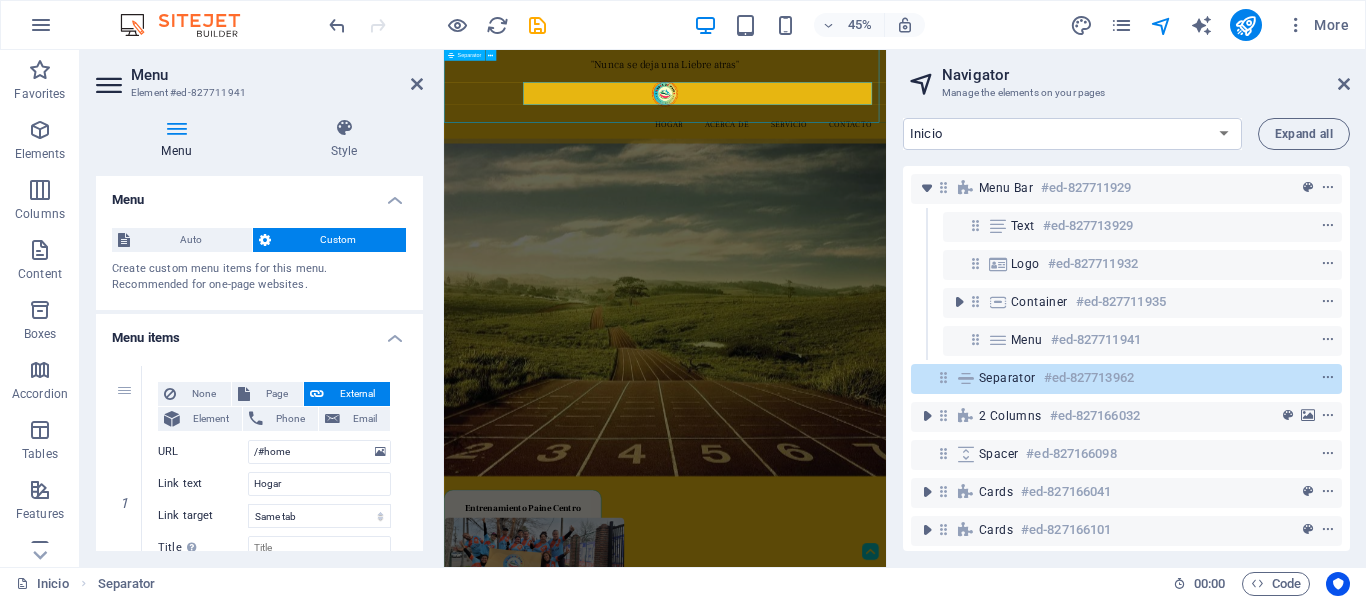 click on "Separator" at bounding box center (1007, 378) 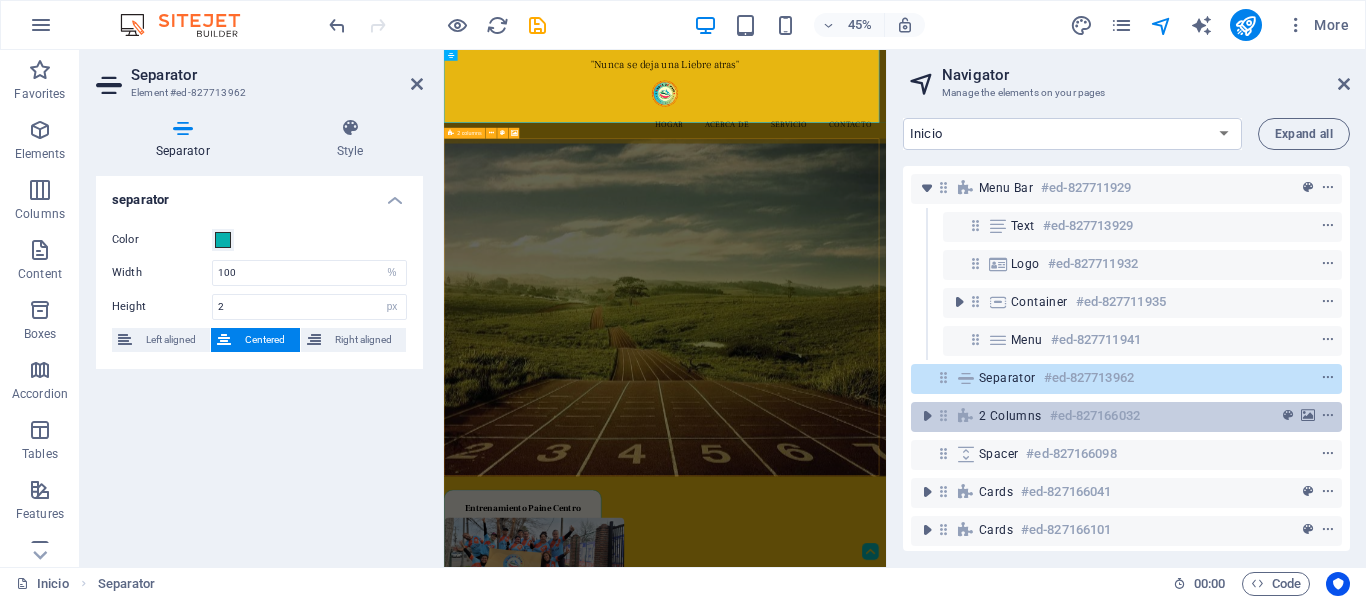click on "2 columns" at bounding box center [1010, 416] 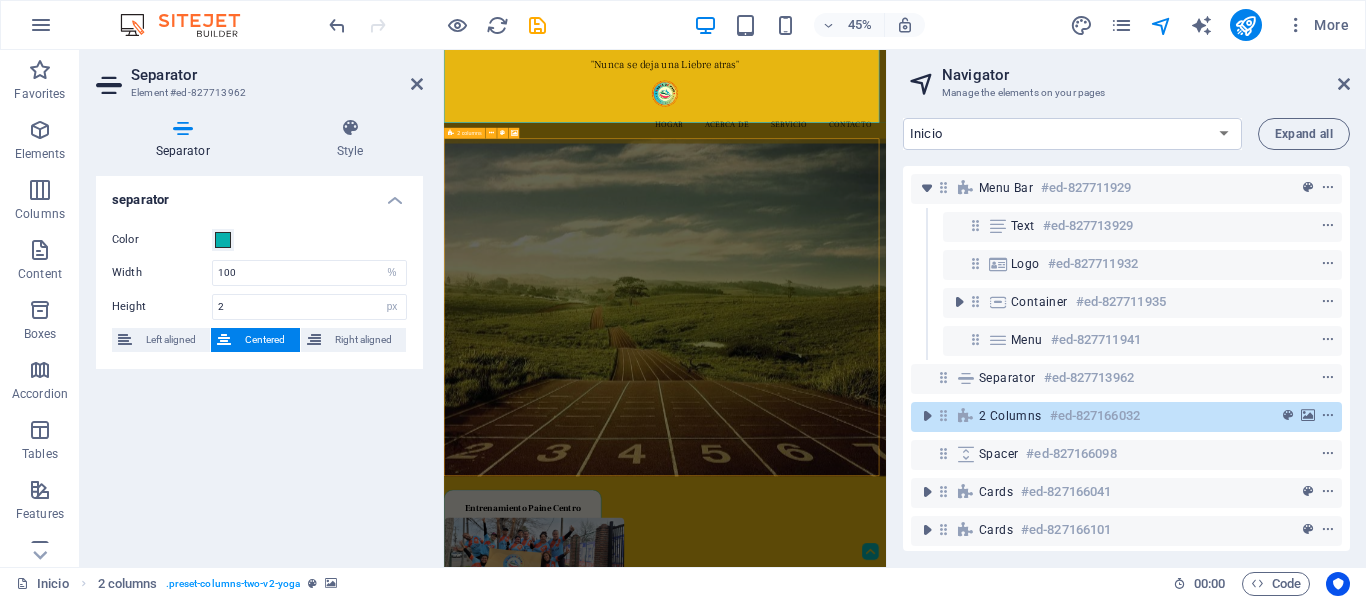 click on "2 columns" at bounding box center (1010, 416) 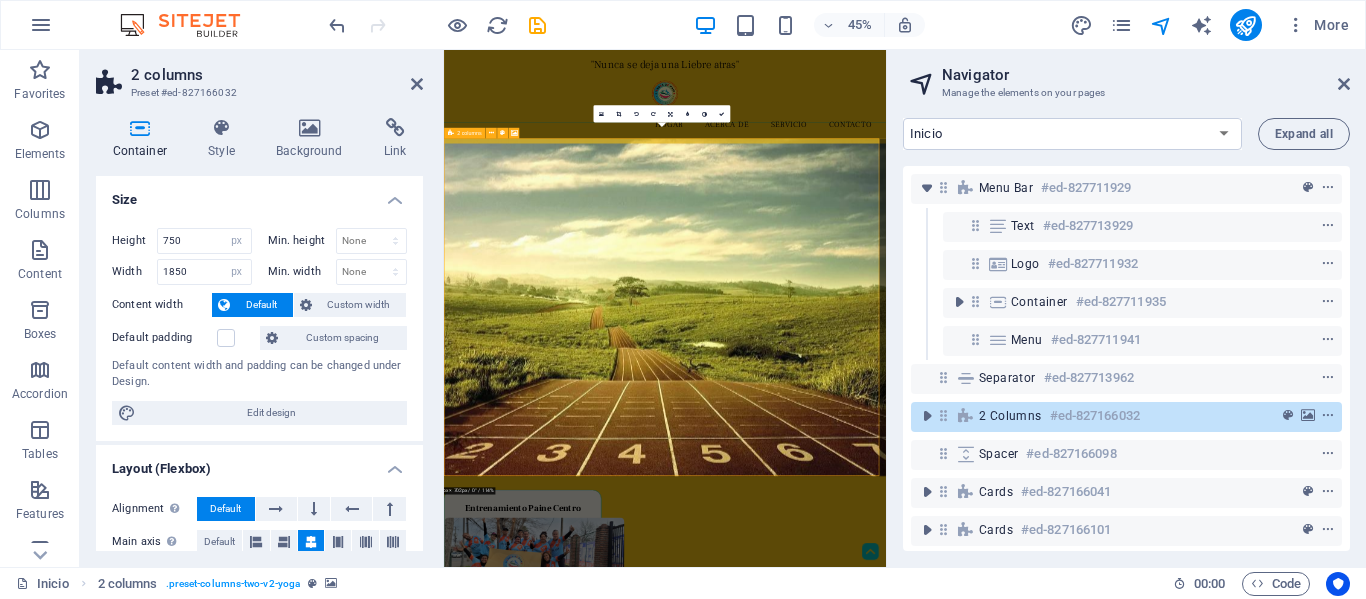 click on "2 columns" at bounding box center (1010, 416) 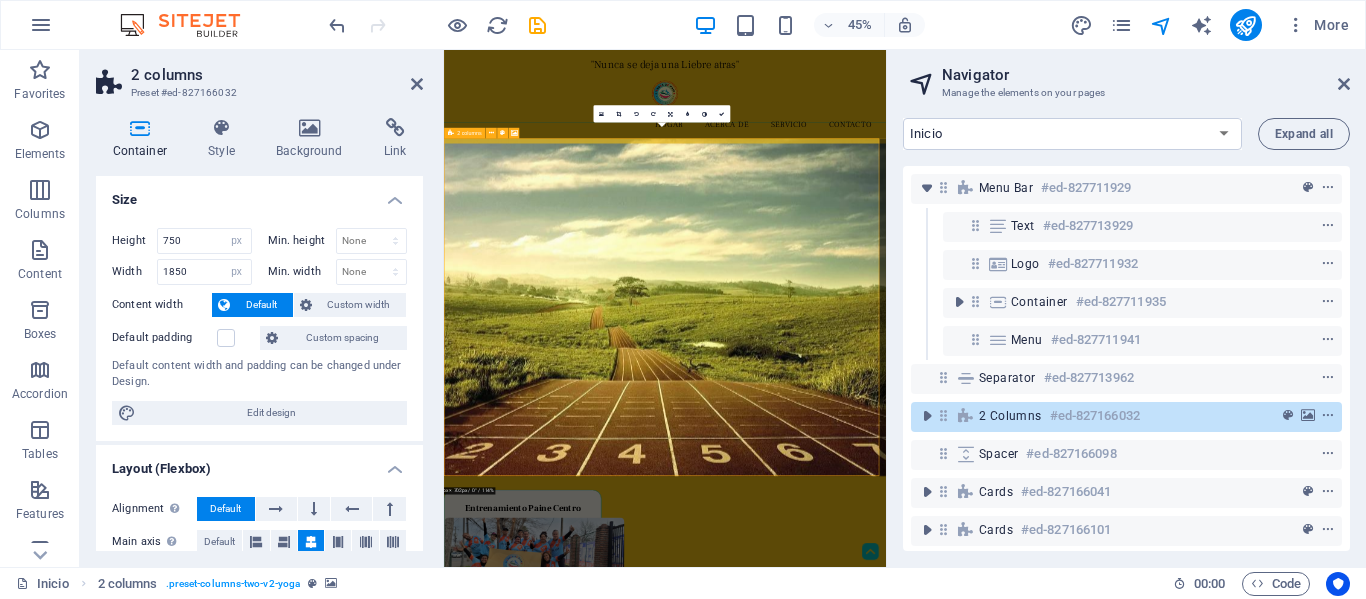 click on "2 columns" at bounding box center (1010, 416) 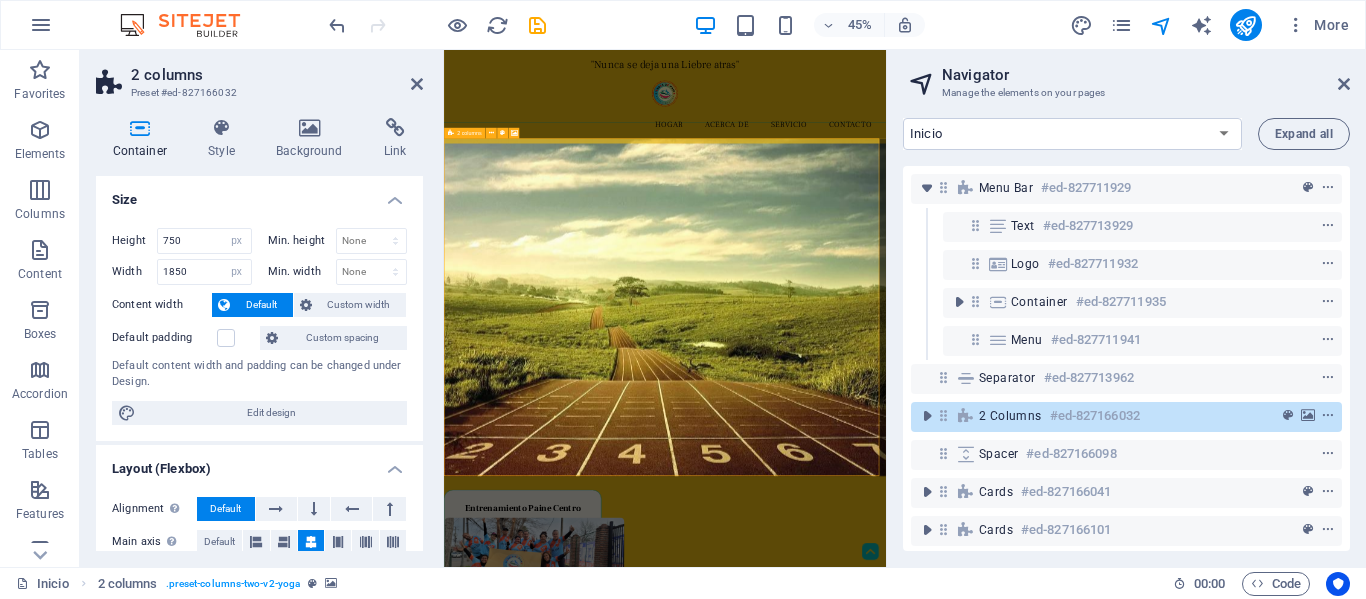 click on "2 columns" at bounding box center (1010, 416) 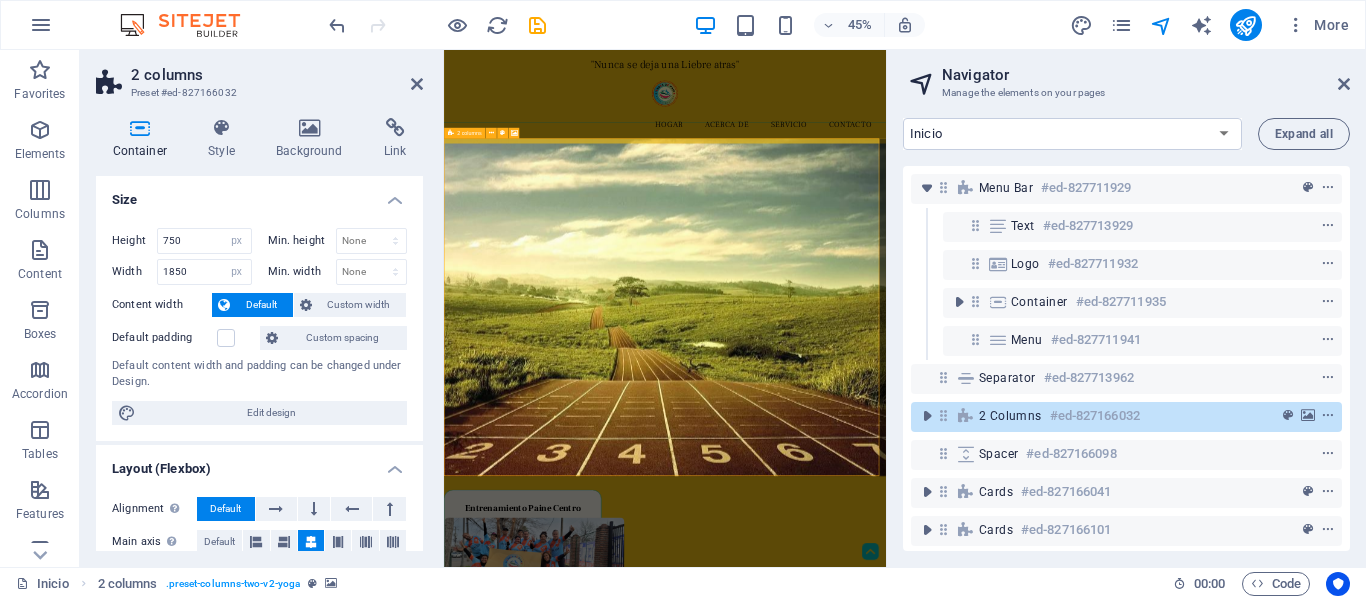 click on "2 columns" at bounding box center [1010, 416] 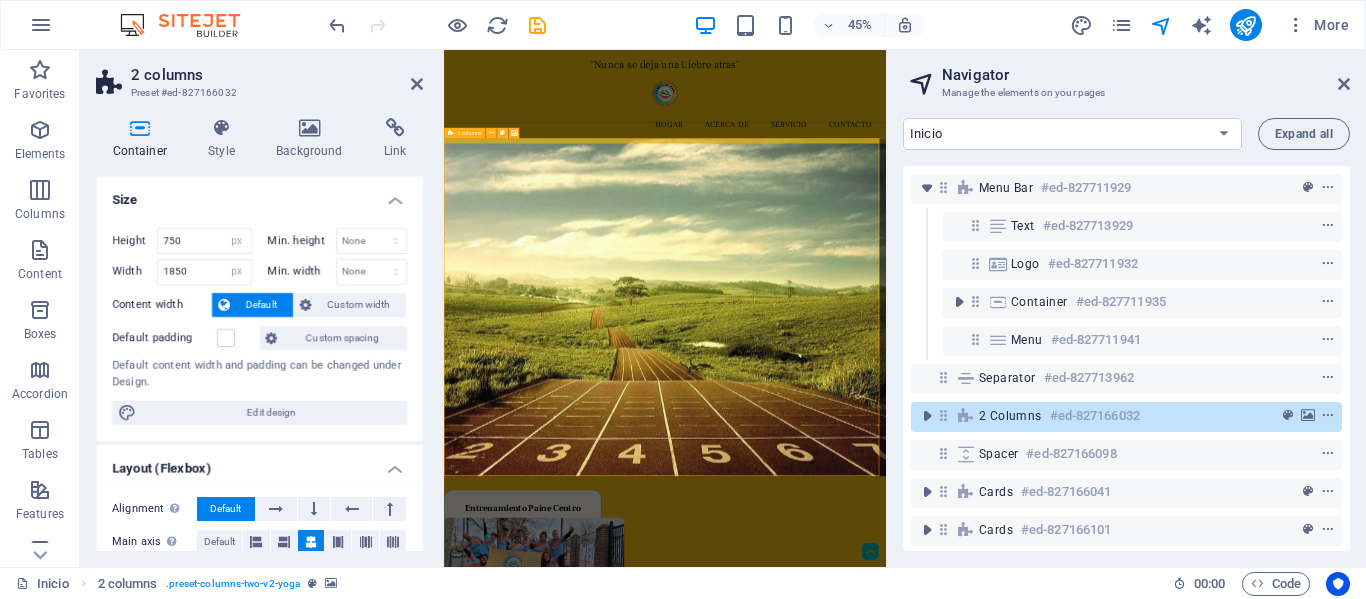 click on "2 columns" at bounding box center [1010, 416] 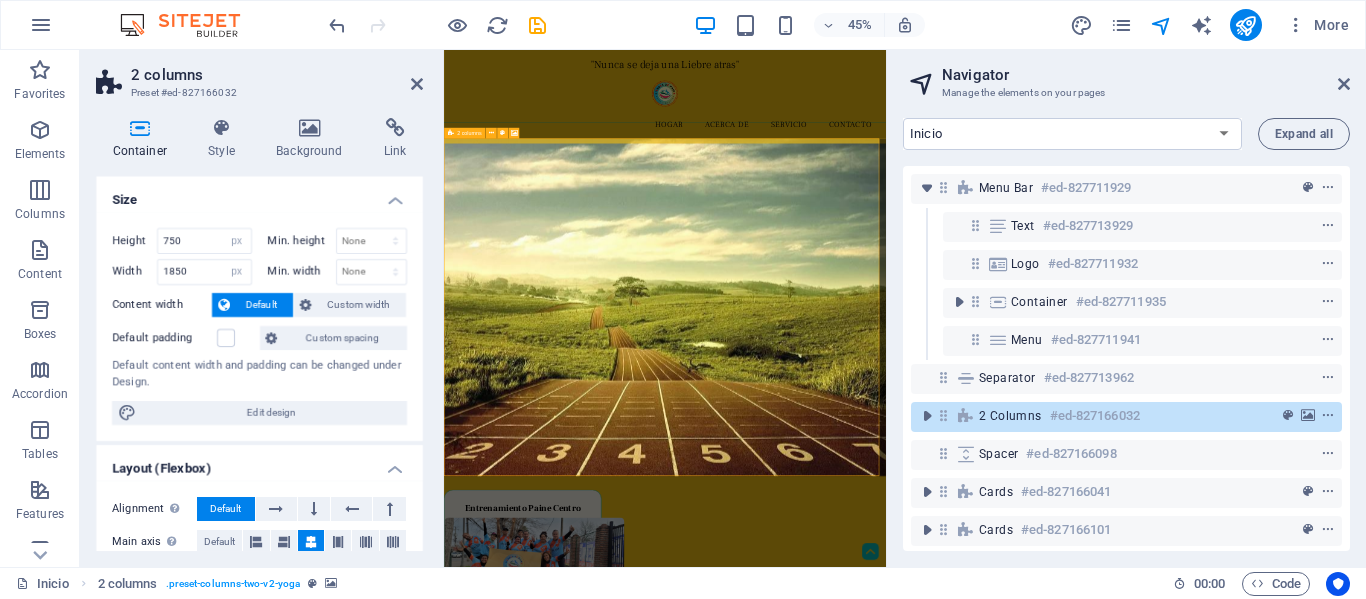click on "2 columns" at bounding box center (1010, 416) 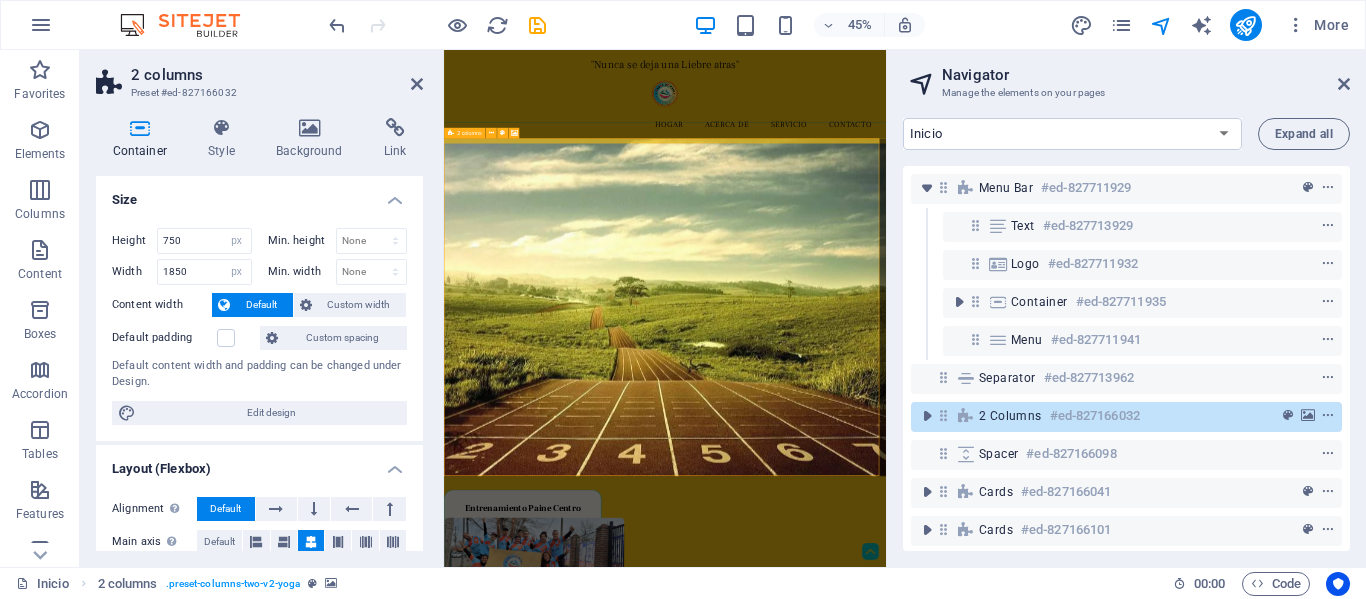 click on "2 columns" at bounding box center (1010, 416) 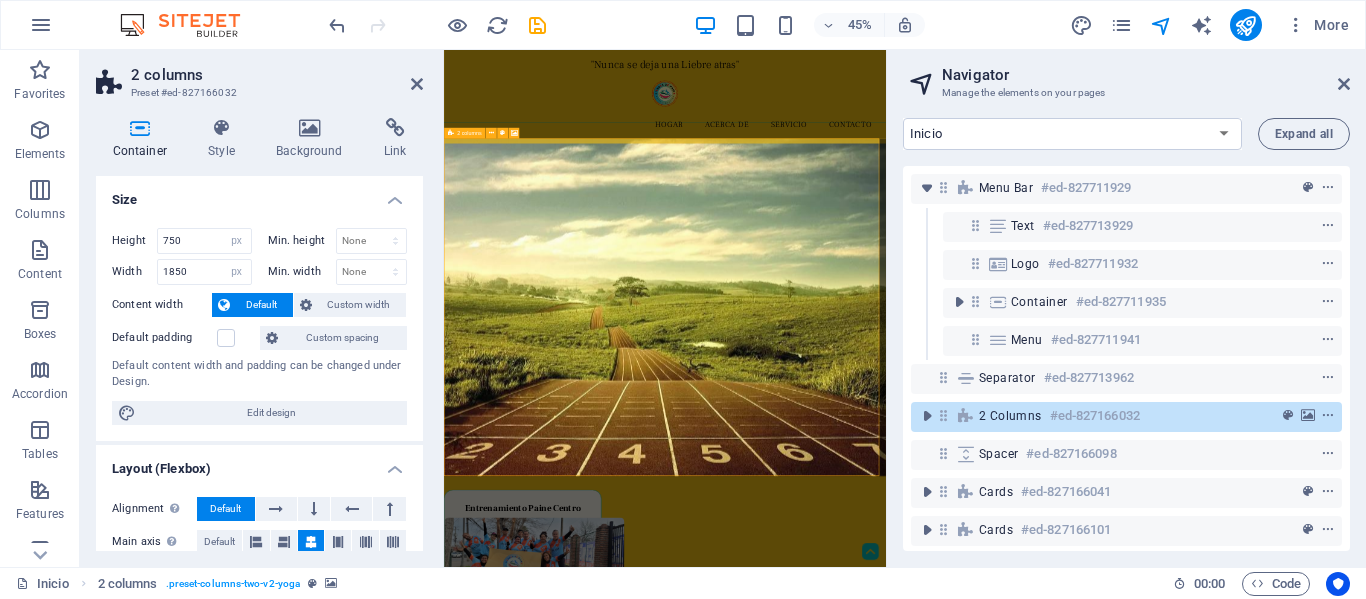 click on "2 columns" at bounding box center [1010, 416] 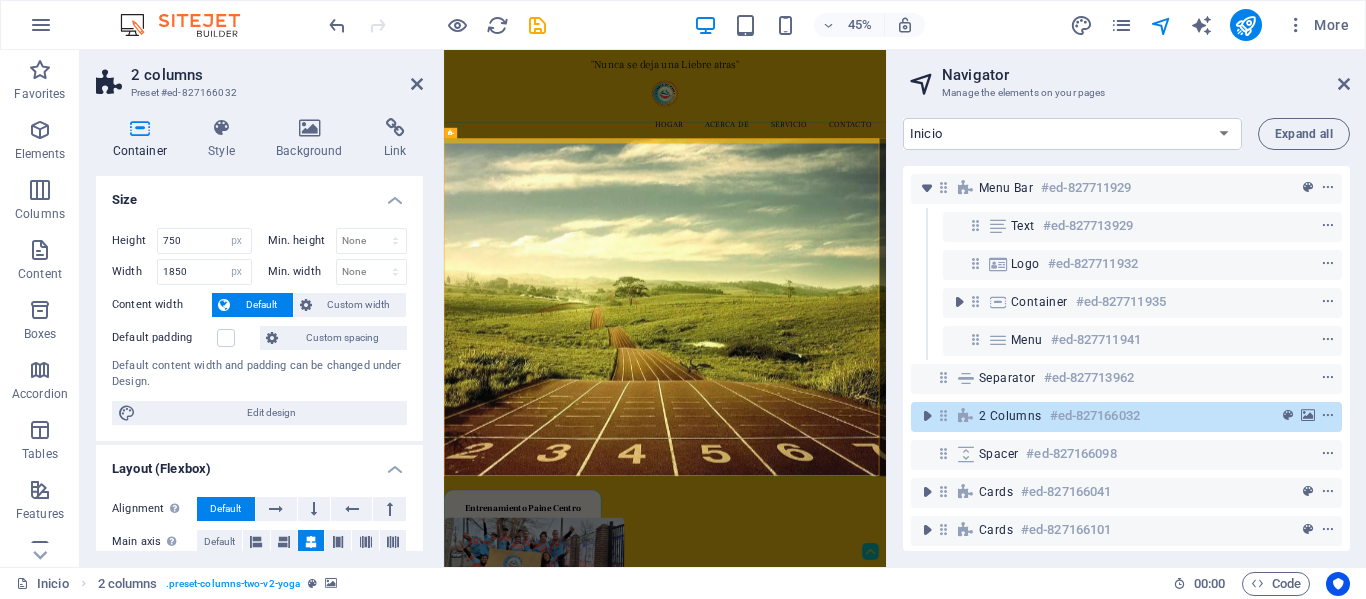 click on ""Nunca se deja una Liebre atras" Menú Hogar Acerca de Servicio Contacto Drop content here or  Add elements  Paste clipboard Entrenamiento Paine Centro Este domingo se llevó a cabo una emocionante sesión de entrenamiento en el centro de Paine, con un punto.......... Sábado de Trail en Chada Una vez más el entrenamiento de este sábado nos llevó a explorar y correr a través de los impresionantes y hermosos paisajes de los cerros de Chada. Nueve entus.......... Entrenamiento  funcional El martes 22 nos dedicamos a un entrenamiento funcional especialmente enfocado..........   32 km de   entrenamiento   Aprovechando la oportunidad que brinda el feriado de las Carmen, cinco entusiastas representantes..........                     . Asamblea Constitutiva El lunes 14 de julio se llevó a cabo la tan esperada Asamblea Constitutiva, un evento significativo.......... Entrenamiento con Frank El domingo 13 de julio, durante una tarde fría, tuvimos la grata visita de nuestro querido amigo Frank, quien..." at bounding box center (935, 1106) 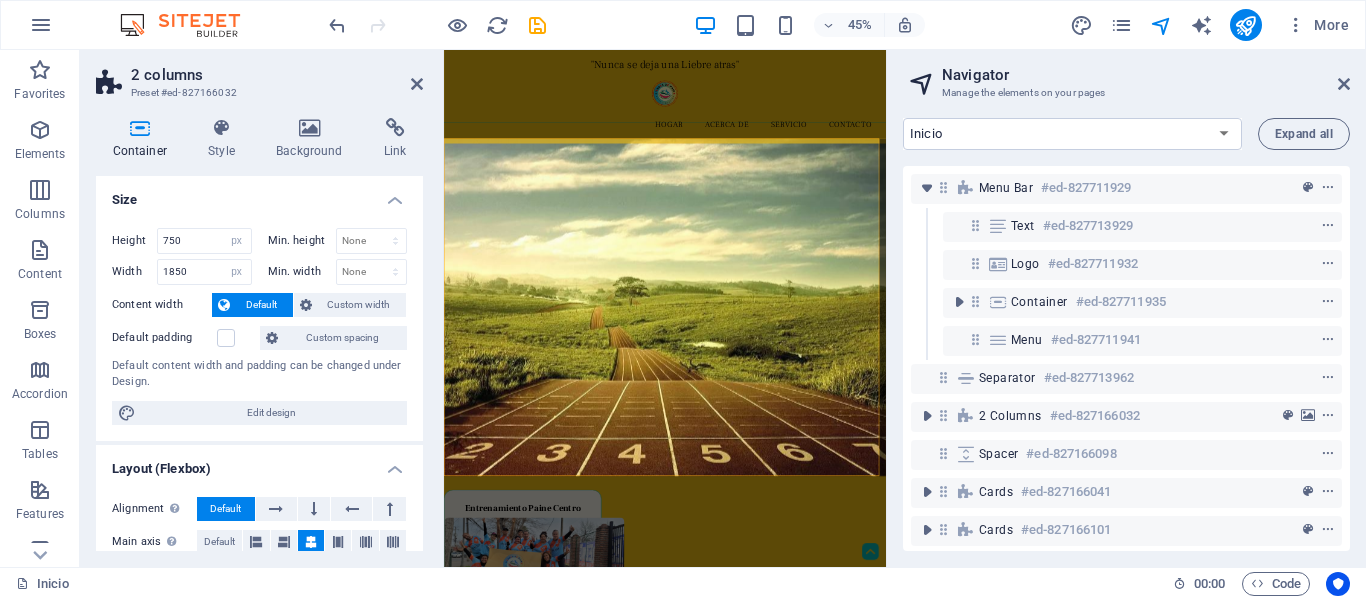 click on ""Nunca se deja una Liebre atras" Menú Hogar Acerca de Servicio Contacto Drop content here or  Add elements  Paste clipboard Entrenamiento Paine Centro Este domingo se llevó a cabo una emocionante sesión de entrenamiento en el centro de Paine, con un punto.......... Sábado de Trail en Chada Una vez más el entrenamiento de este sábado nos llevó a explorar y correr a través de los impresionantes y hermosos paisajes de los cerros de Chada. Nueve entus.......... Entrenamiento  funcional El martes 22 nos dedicamos a un entrenamiento funcional especialmente enfocado..........   32 km de   entrenamiento   Aprovechando la oportunidad que brinda el feriado de las Carmen, cinco entusiastas representantes..........                     . Asamblea Constitutiva El lunes 14 de julio se llevó a cabo la tan esperada Asamblea Constitutiva, un evento significativo.......... Entrenamiento con Frank El domingo 13 de julio, durante una tarde fría, tuvimos la grata visita de nuestro querido amigo Frank, quien..." at bounding box center (935, 1106) 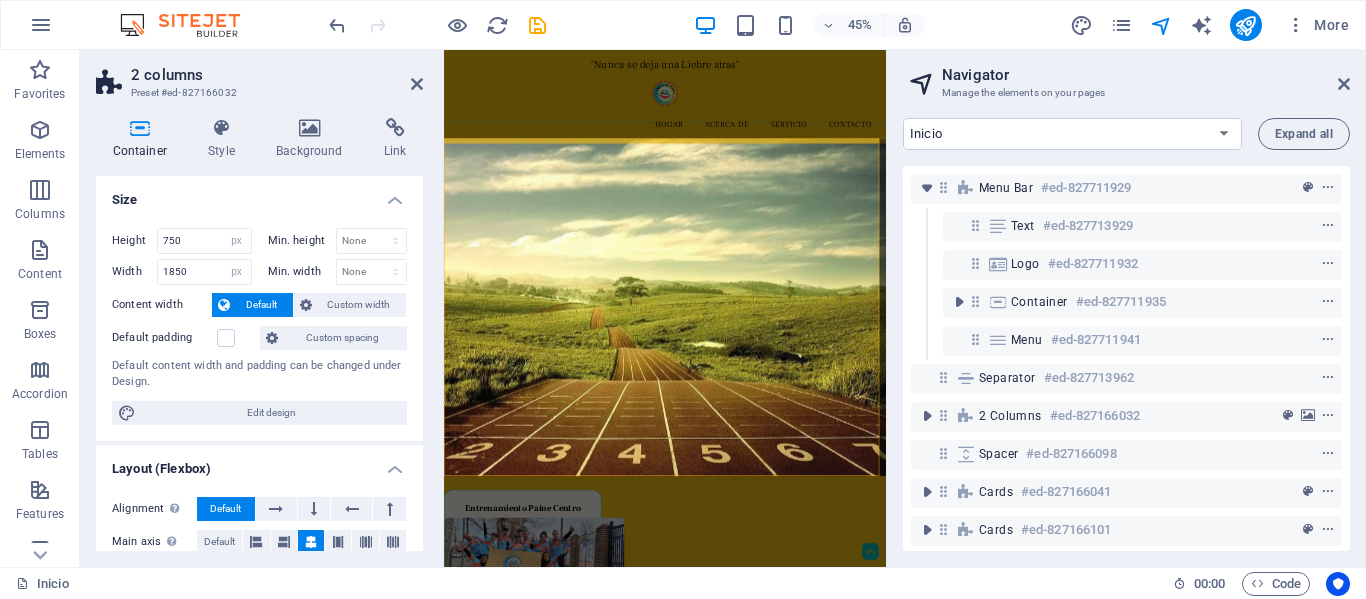 click on ""Nunca se deja una Liebre atras" Menú Hogar Acerca de Servicio Contacto Drop content here or  Add elements  Paste clipboard Entrenamiento Paine Centro Este domingo se llevó a cabo una emocionante sesión de entrenamiento en el centro de Paine, con un punto.......... Sábado de Trail en Chada Una vez más el entrenamiento de este sábado nos llevó a explorar y correr a través de los impresionantes y hermosos paisajes de los cerros de Chada. Nueve entus.......... Entrenamiento  funcional El martes 22 nos dedicamos a un entrenamiento funcional especialmente enfocado..........   32 km de   entrenamiento   Aprovechando la oportunidad que brinda el feriado de las Carmen, cinco entusiastas representantes..........                     . Asamblea Constitutiva El lunes 14 de julio se llevó a cabo la tan esperada Asamblea Constitutiva, un evento significativo.......... Entrenamiento con Frank El domingo 13 de julio, durante una tarde fría, tuvimos la grata visita de nuestro querido amigo Frank, quien..." at bounding box center (935, 1106) 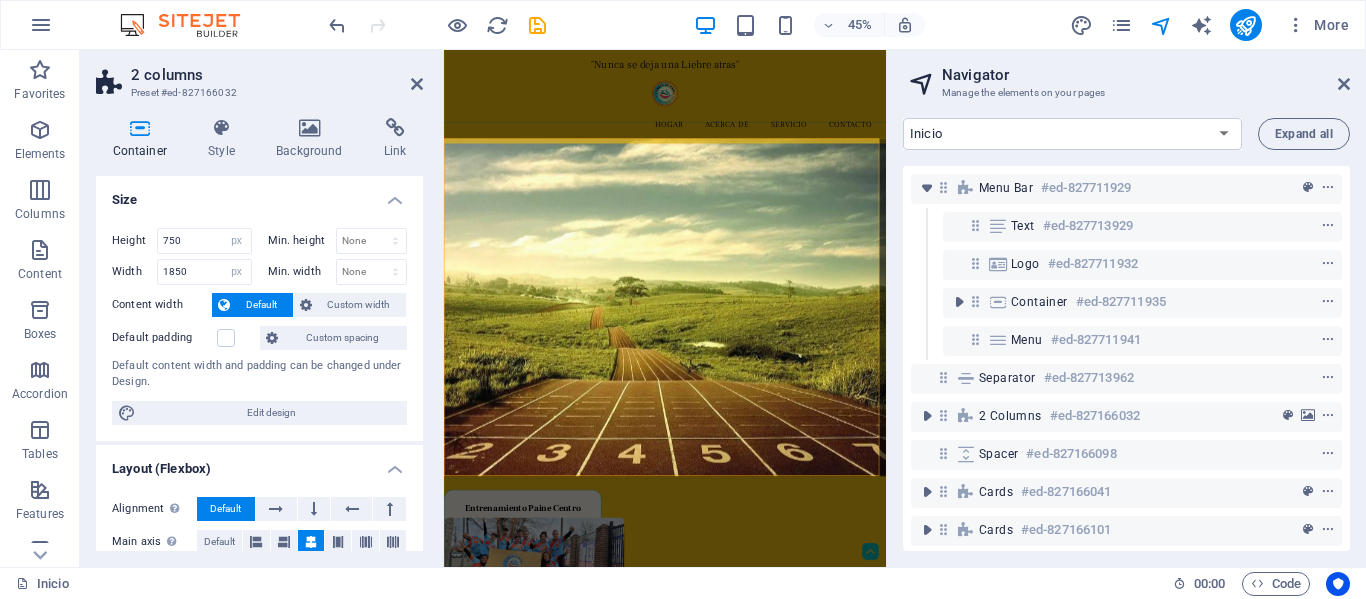 click on ""Nunca se deja una Liebre atras" Menú Hogar Acerca de Servicio Contacto Drop content here or  Add elements  Paste clipboard Entrenamiento Paine Centro Este domingo se llevó a cabo una emocionante sesión de entrenamiento en el centro de Paine, con un punto.......... Sábado de Trail en Chada Una vez más el entrenamiento de este sábado nos llevó a explorar y correr a través de los impresionantes y hermosos paisajes de los cerros de Chada. Nueve entus.......... Entrenamiento  funcional El martes 22 nos dedicamos a un entrenamiento funcional especialmente enfocado..........   32 km de   entrenamiento   Aprovechando la oportunidad que brinda el feriado de las Carmen, cinco entusiastas representantes..........                     . Asamblea Constitutiva El lunes 14 de julio se llevó a cabo la tan esperada Asamblea Constitutiva, un evento significativo.......... Entrenamiento con Frank El domingo 13 de julio, durante una tarde fría, tuvimos la grata visita de nuestro querido amigo Frank, quien..." at bounding box center (935, 1106) 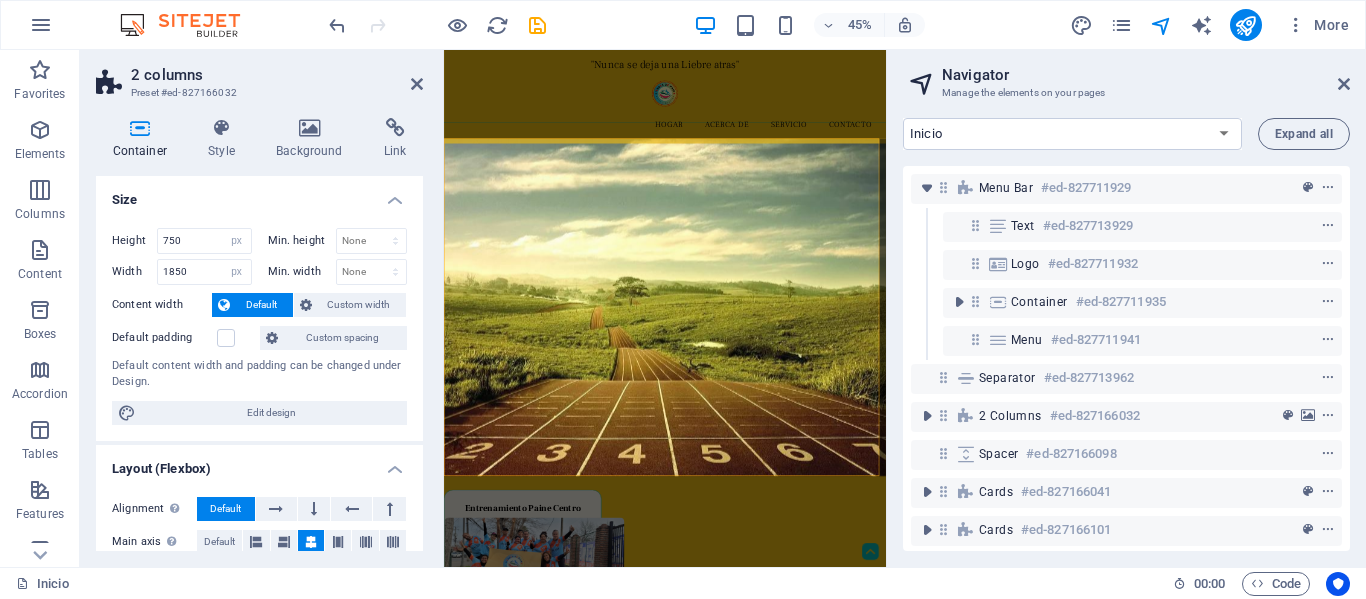 click on ""Nunca se deja una Liebre atras" Menú Hogar Acerca de Servicio Contacto Drop content here or  Add elements  Paste clipboard Entrenamiento Paine Centro Este domingo se llevó a cabo una emocionante sesión de entrenamiento en el centro de Paine, con un punto.......... Sábado de Trail en Chada Una vez más el entrenamiento de este sábado nos llevó a explorar y correr a través de los impresionantes y hermosos paisajes de los cerros de Chada. Nueve entus.......... Entrenamiento  funcional El martes 22 nos dedicamos a un entrenamiento funcional especialmente enfocado..........   32 km de   entrenamiento   Aprovechando la oportunidad que brinda el feriado de las Carmen, cinco entusiastas representantes..........                     . Asamblea Constitutiva El lunes 14 de julio se llevó a cabo la tan esperada Asamblea Constitutiva, un evento significativo.......... Entrenamiento con Frank El domingo 13 de julio, durante una tarde fría, tuvimos la grata visita de nuestro querido amigo Frank, quien..." at bounding box center (935, 1106) 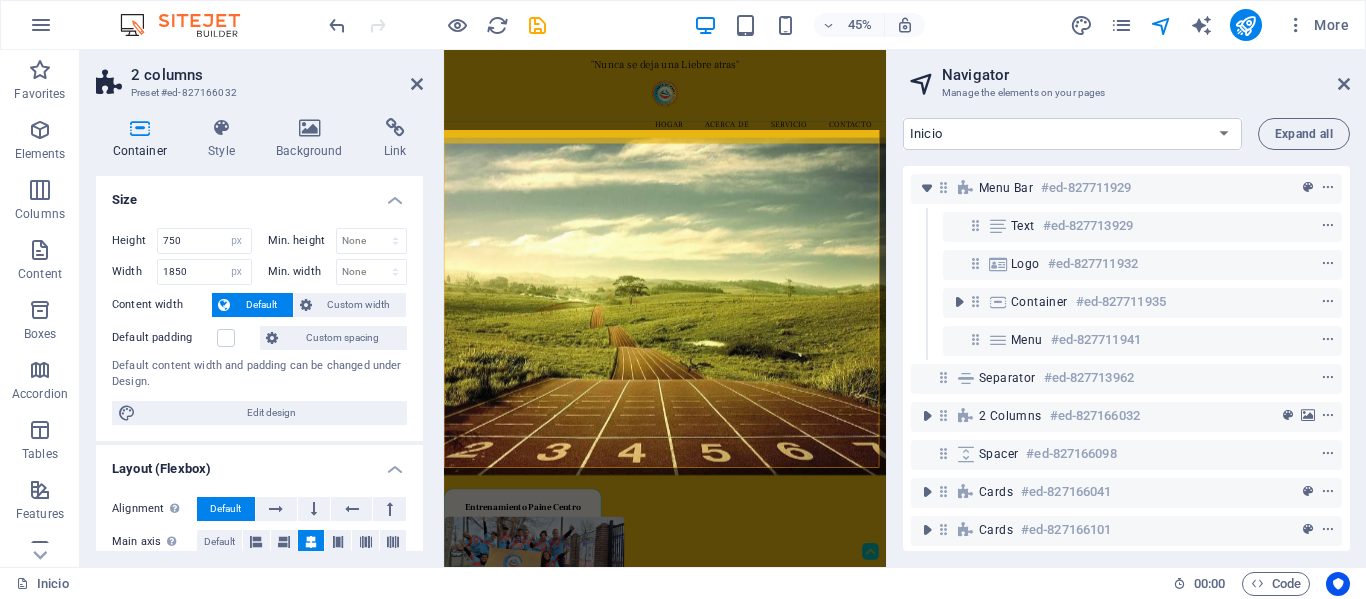 scroll, scrollTop: 0, scrollLeft: 0, axis: both 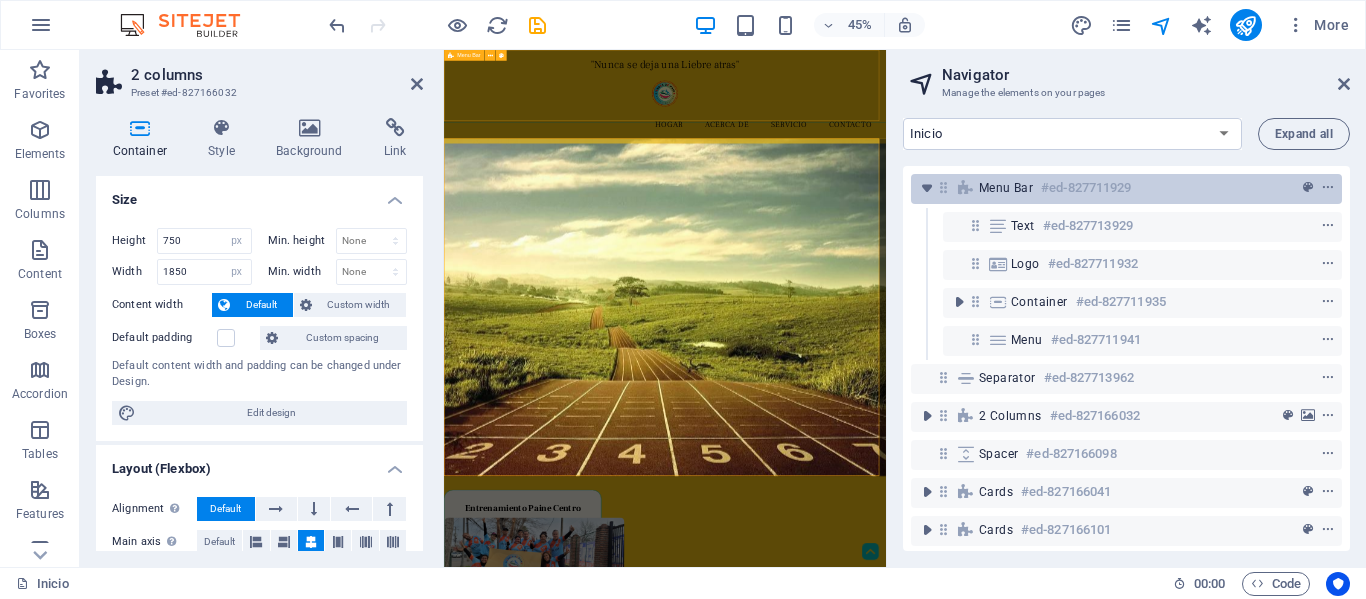 click on "Menu Bar" at bounding box center [1006, 188] 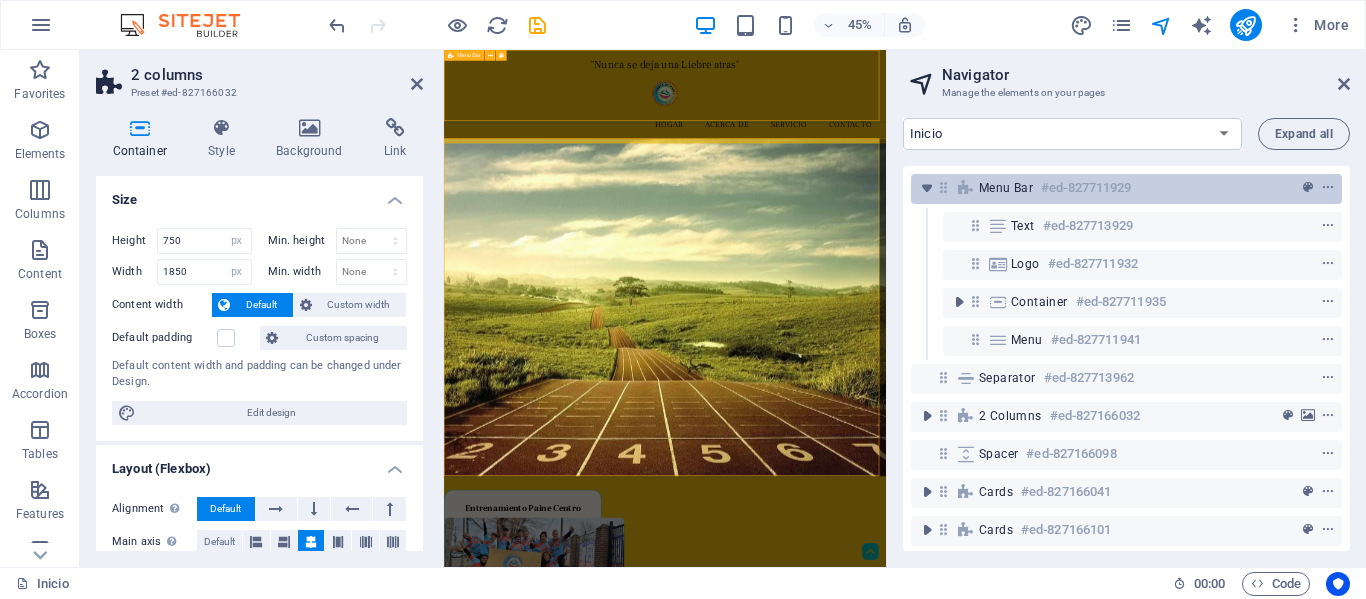 click on "Menu Bar" at bounding box center (1006, 188) 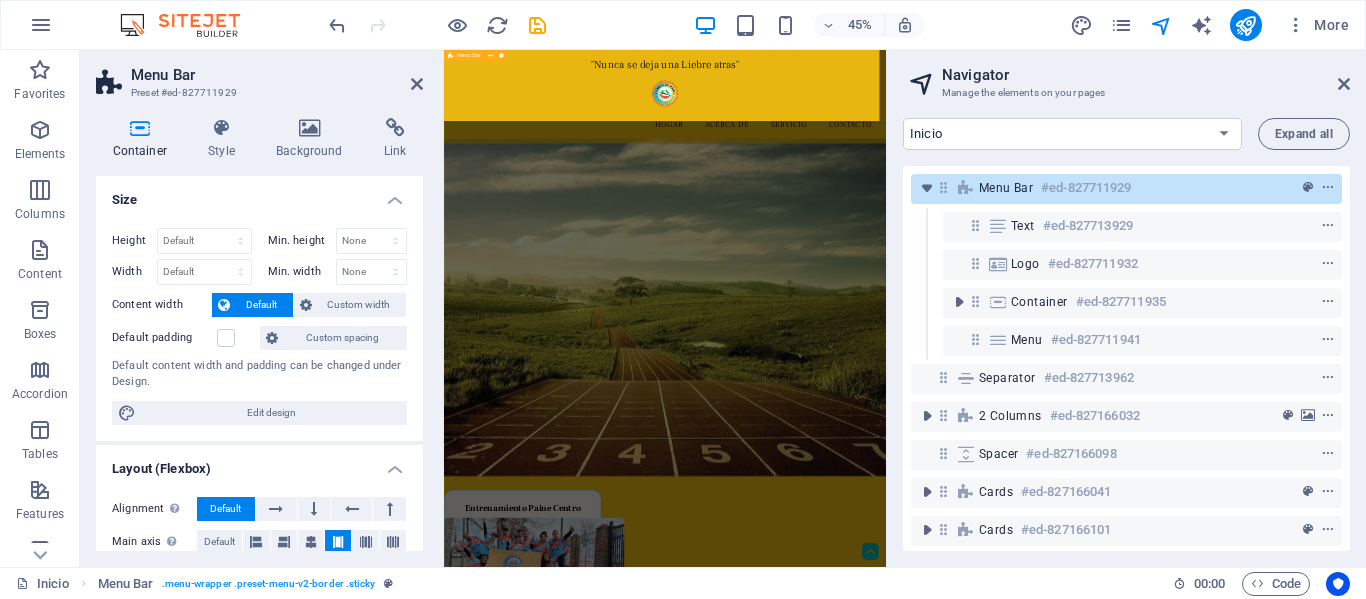 click on "Menu Bar" at bounding box center (1006, 188) 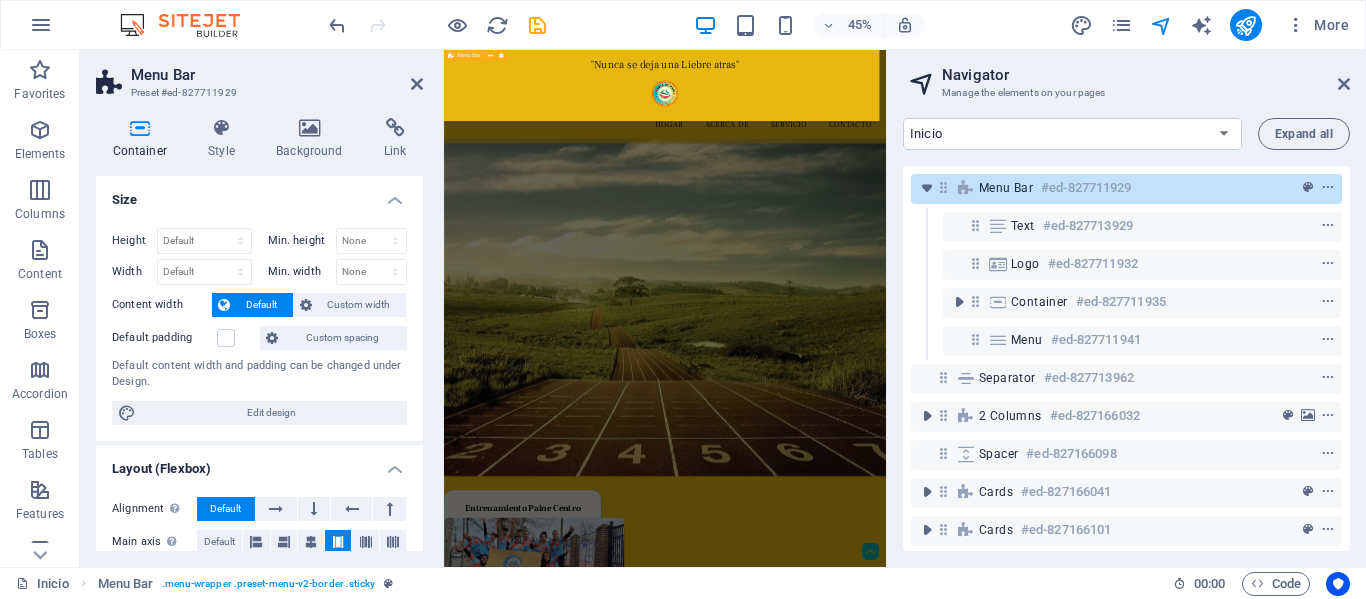 click on "Menu Bar" at bounding box center [1006, 188] 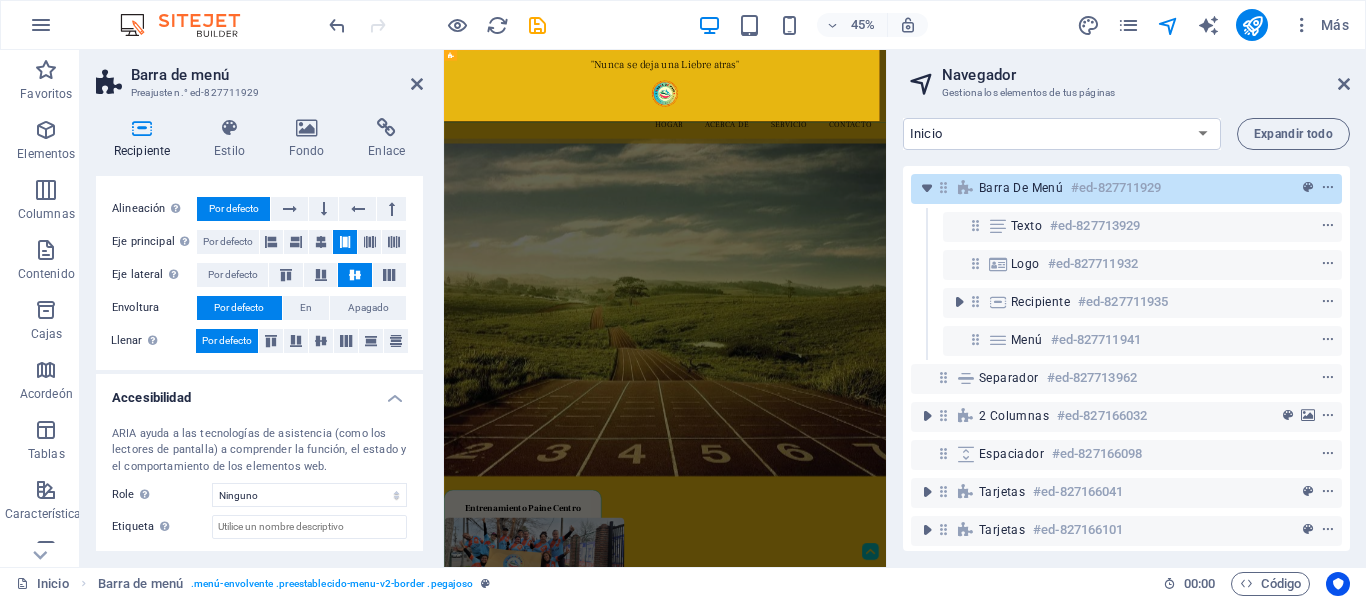 scroll, scrollTop: 398, scrollLeft: 0, axis: vertical 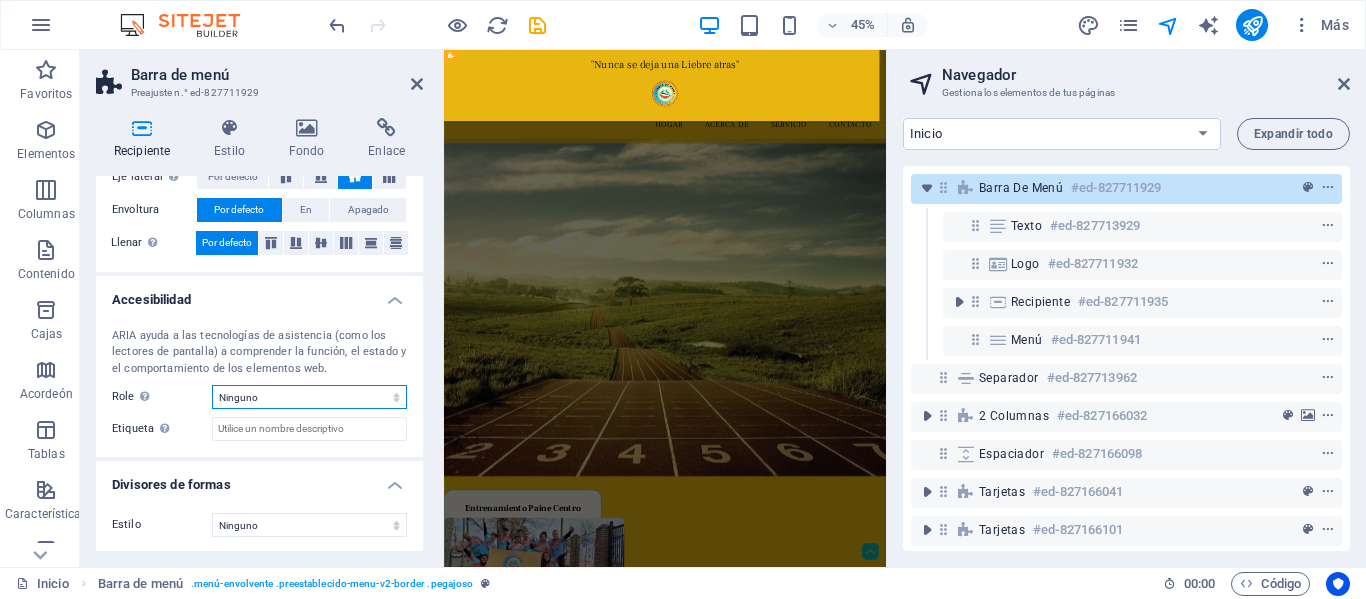 click on "Ninguno Alerta Artículo Bandera Comentario Complementario Diálogo Pie de página Encabezamiento Marquesina Presentación Región Sección Separador Estado Minutero" at bounding box center (309, 397) 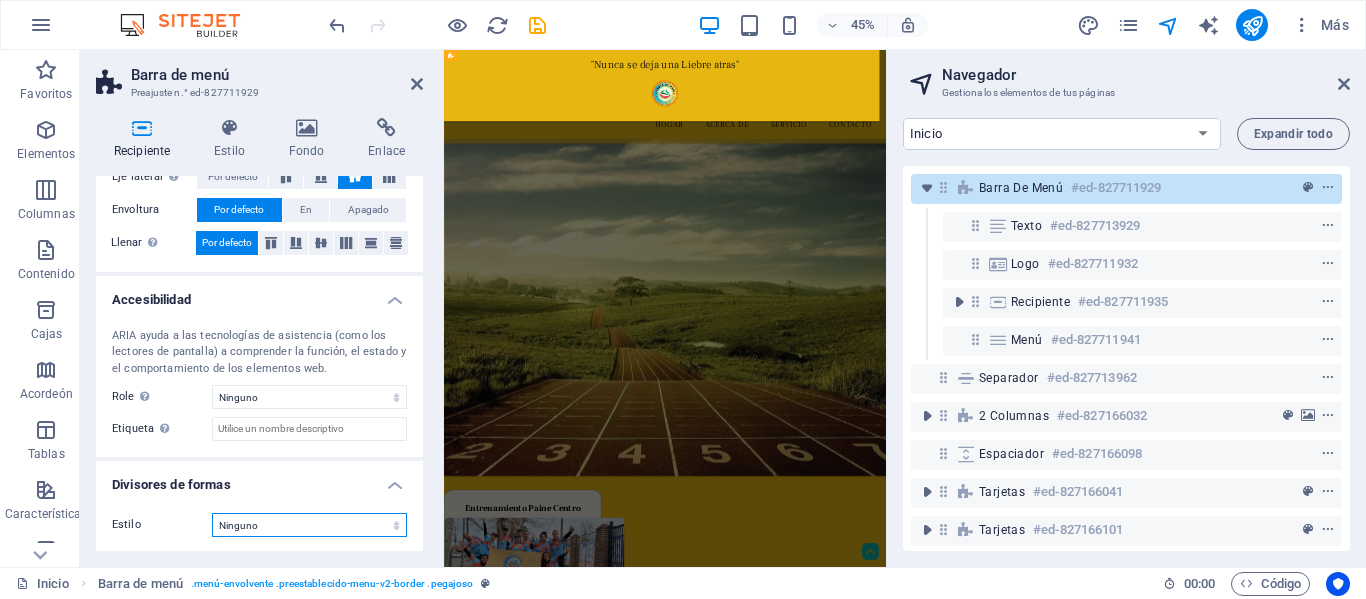 click on "Ninguno Triángulo Cuadrado Diagonal Polígono 1 Polígono 2 Zigzag Múltiples zigzags Ondas Ondas múltiples Medio círculo Círculo Sombra circular Bloques Hexágonos Nubes Nubes múltiples Admirador Pirámides Libro Goteo de pintura Fuego Papel triturado Flecha" at bounding box center (309, 525) 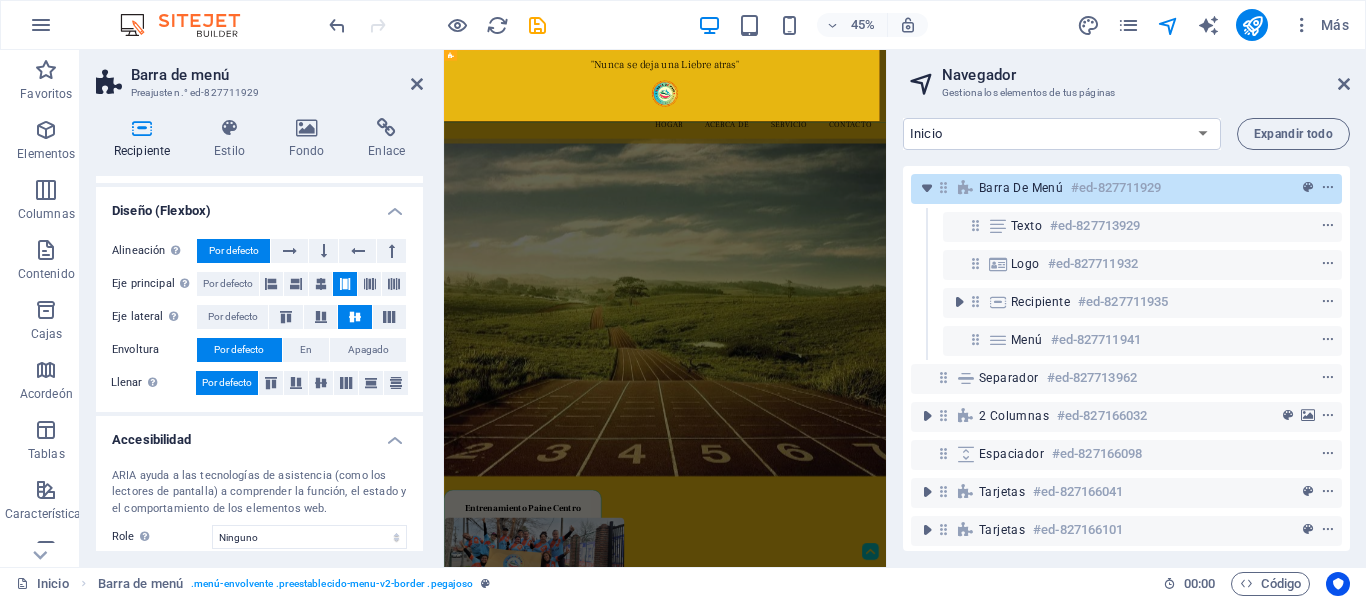 scroll, scrollTop: 198, scrollLeft: 0, axis: vertical 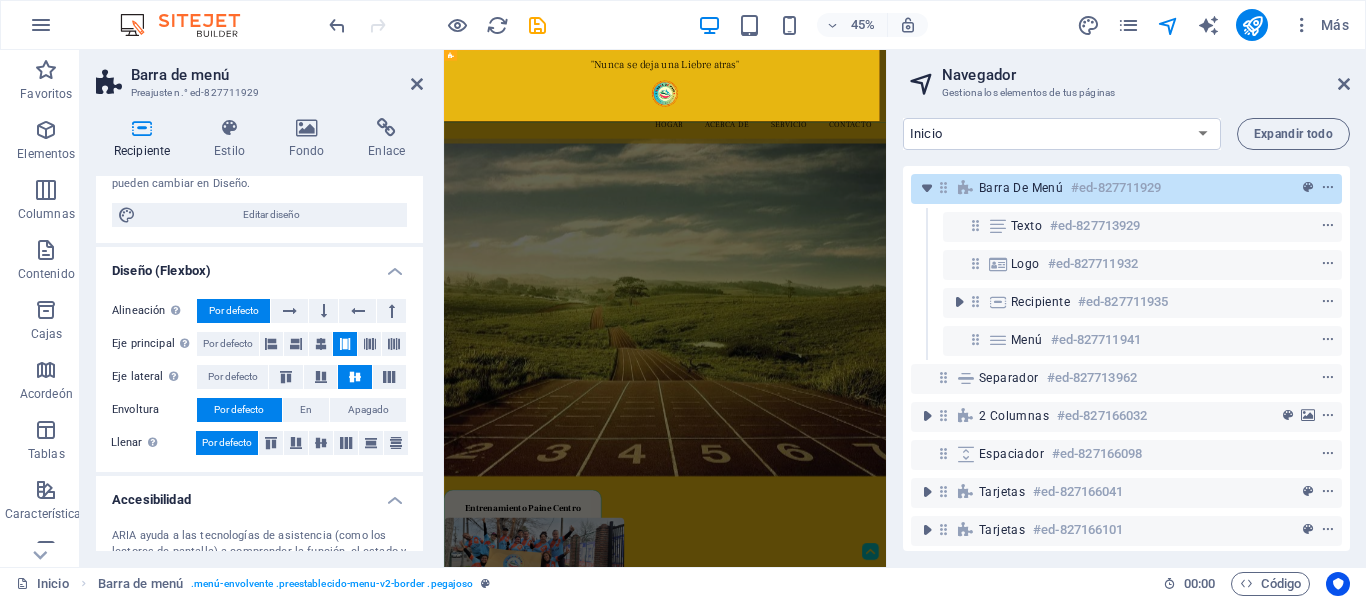 click on "Recipiente" at bounding box center (142, 151) 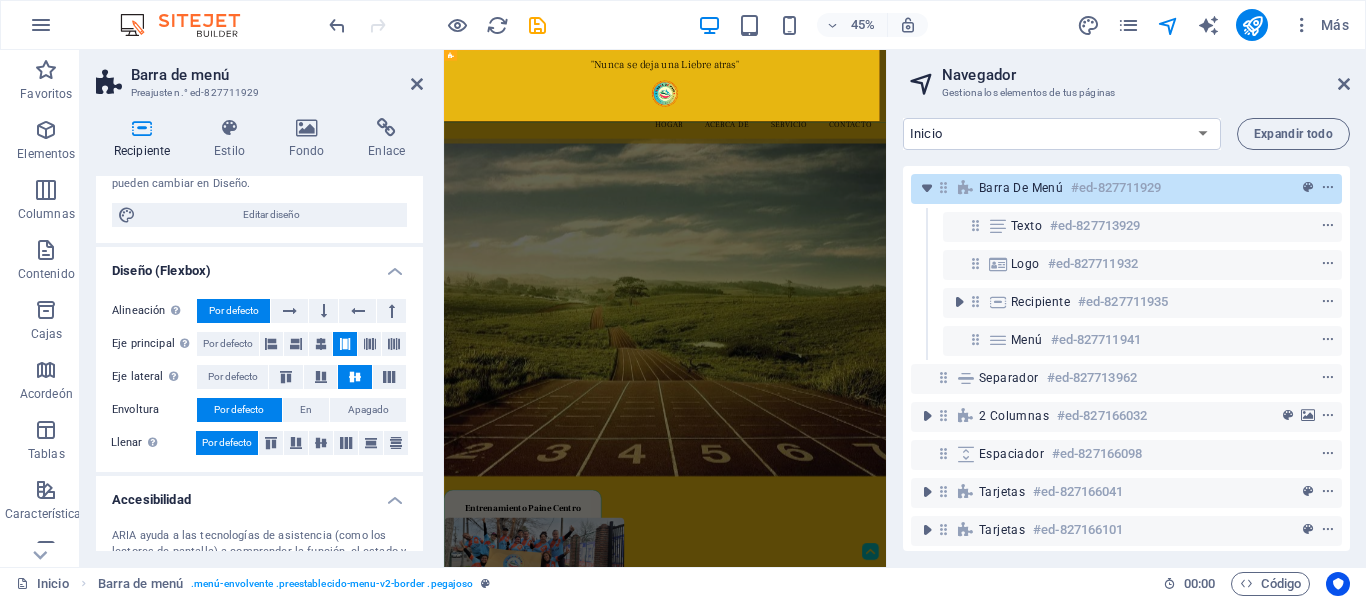 click at bounding box center [142, 128] 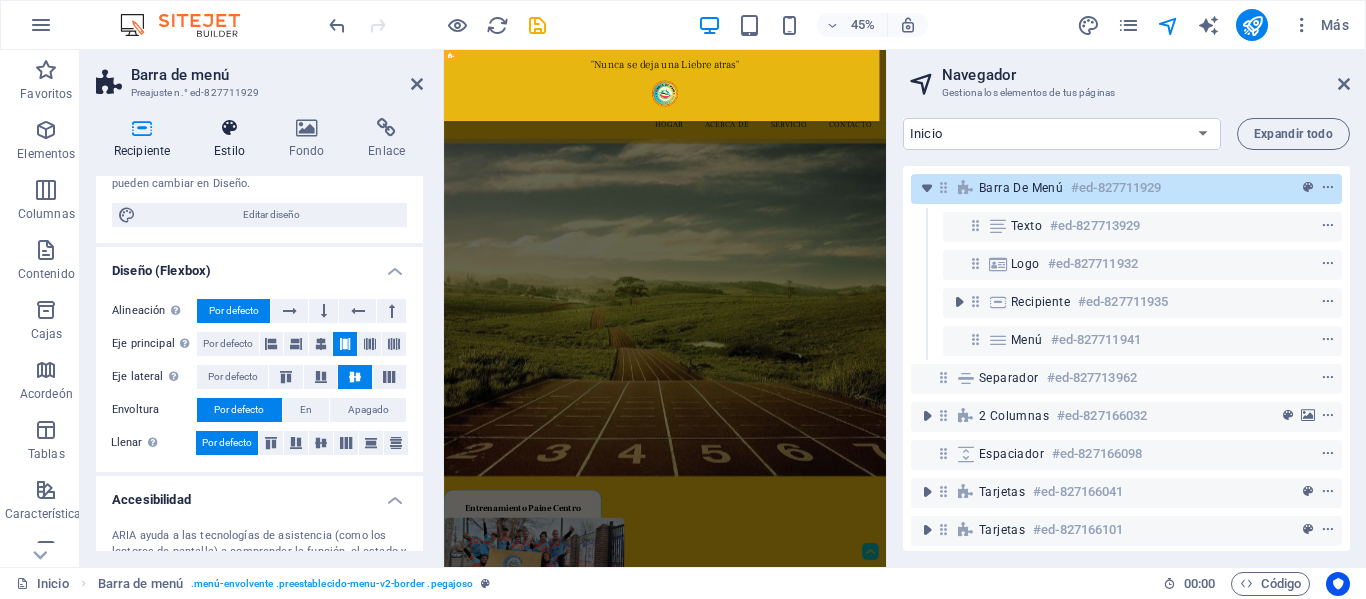 click at bounding box center [229, 128] 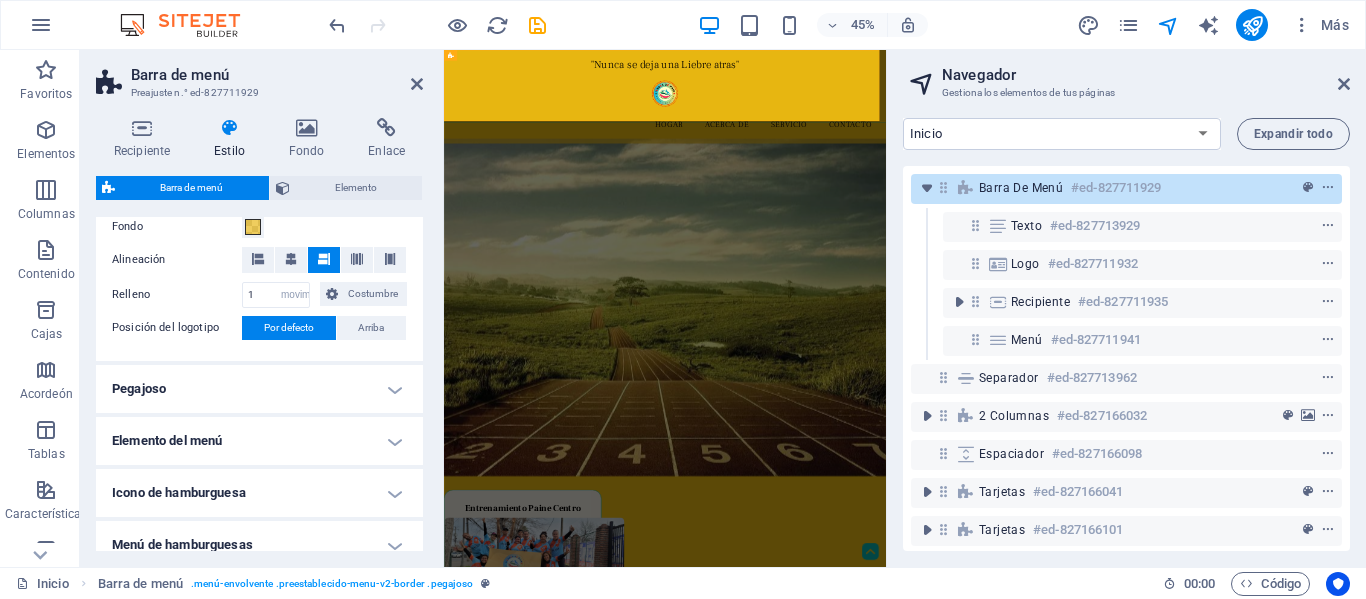 scroll, scrollTop: 400, scrollLeft: 0, axis: vertical 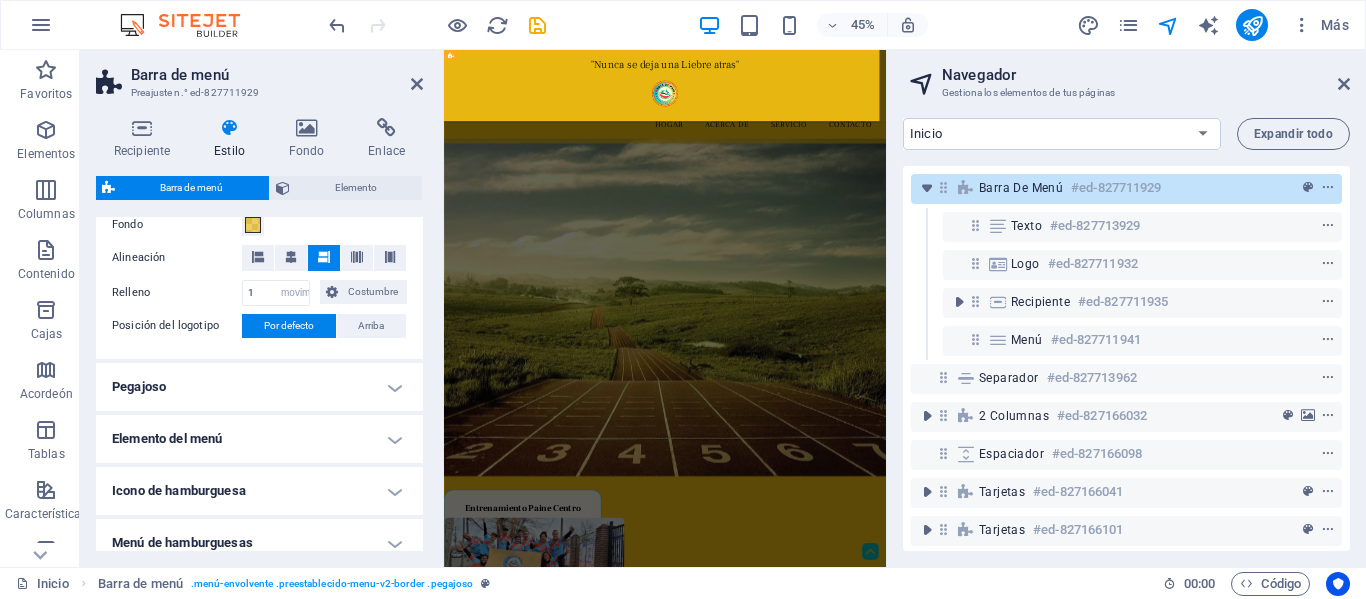 click on "Pegajoso" at bounding box center (259, 387) 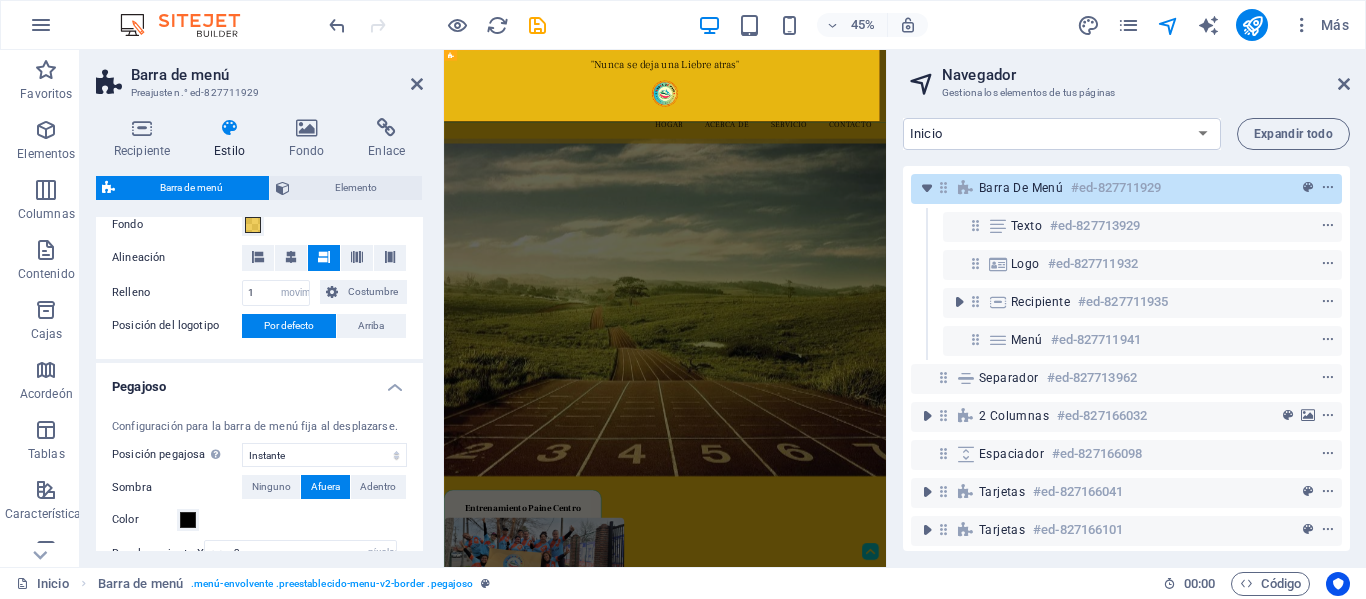 scroll, scrollTop: 500, scrollLeft: 0, axis: vertical 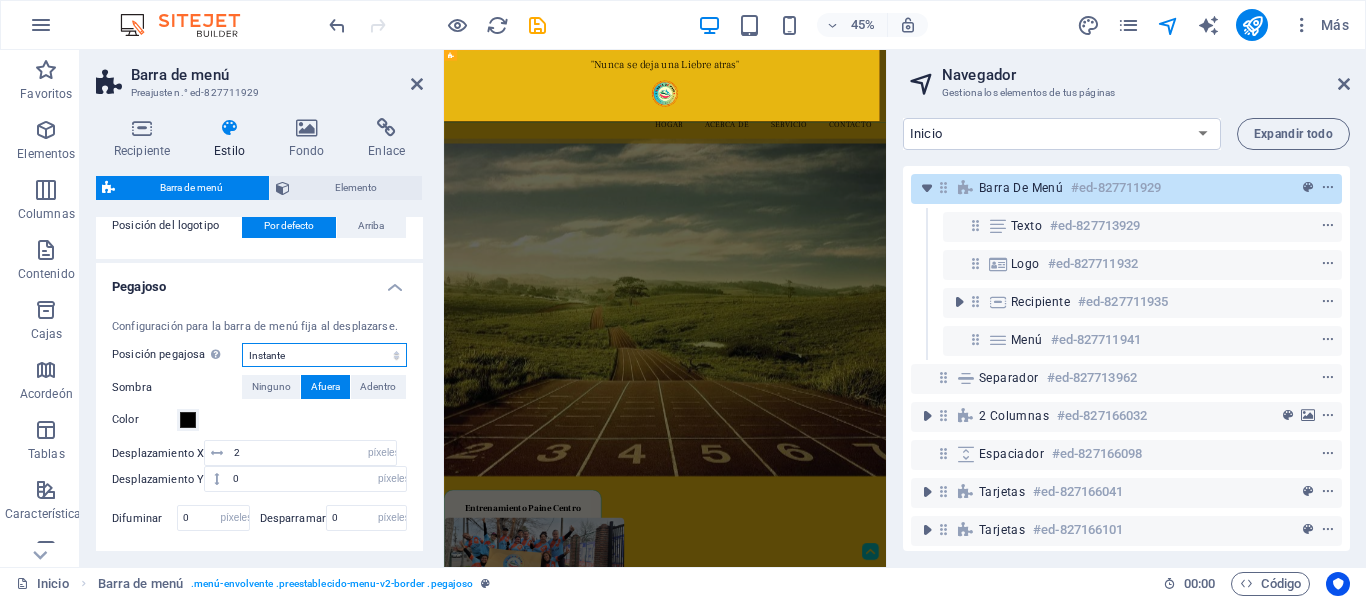 click on "Apagado Instante Después del menú Después del banner Al desplazarse hacia arriba" at bounding box center [324, 355] 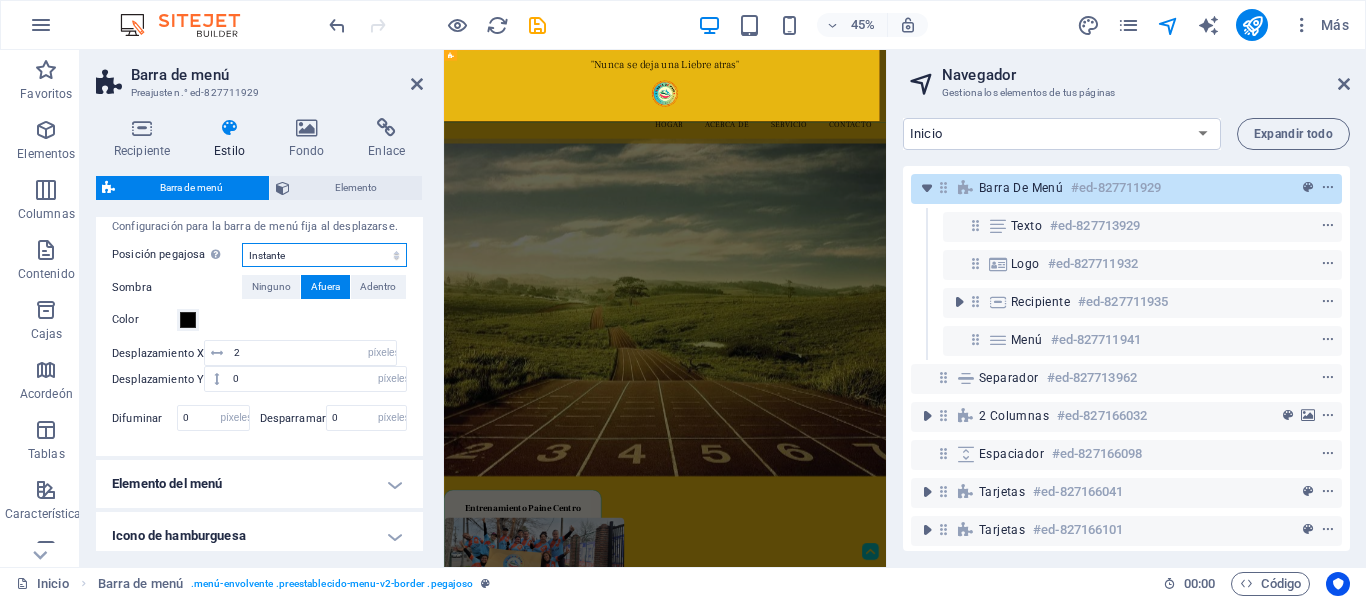 scroll, scrollTop: 700, scrollLeft: 0, axis: vertical 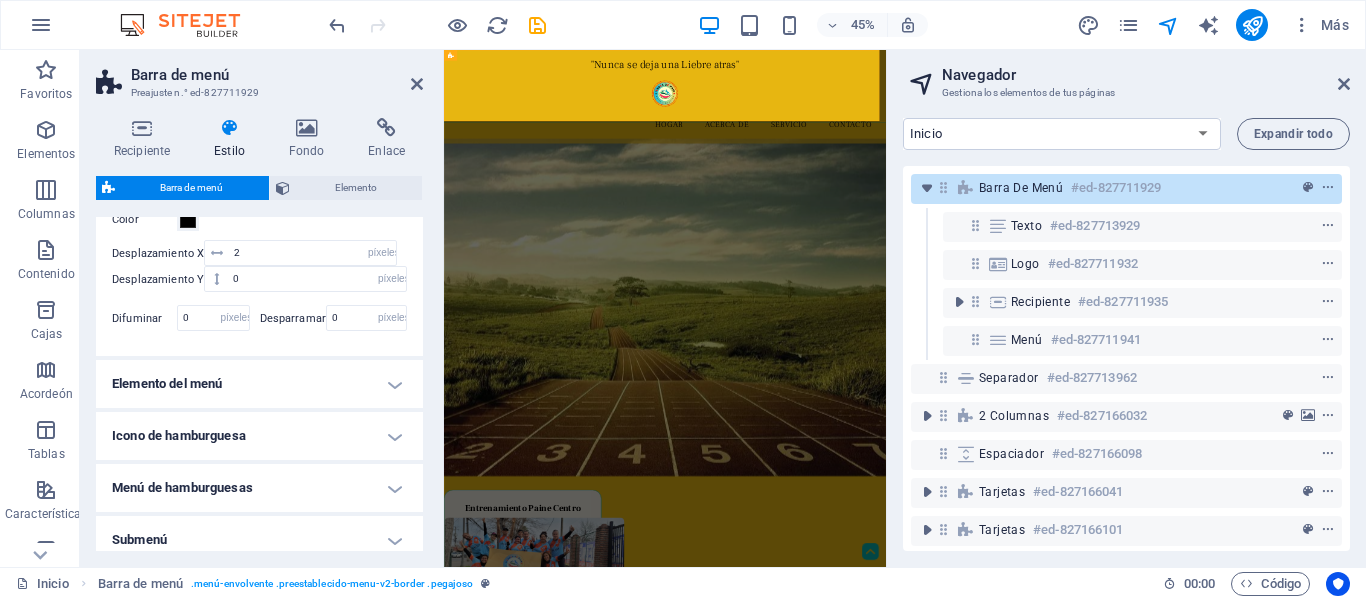 click on "Elemento del menú" at bounding box center [259, 384] 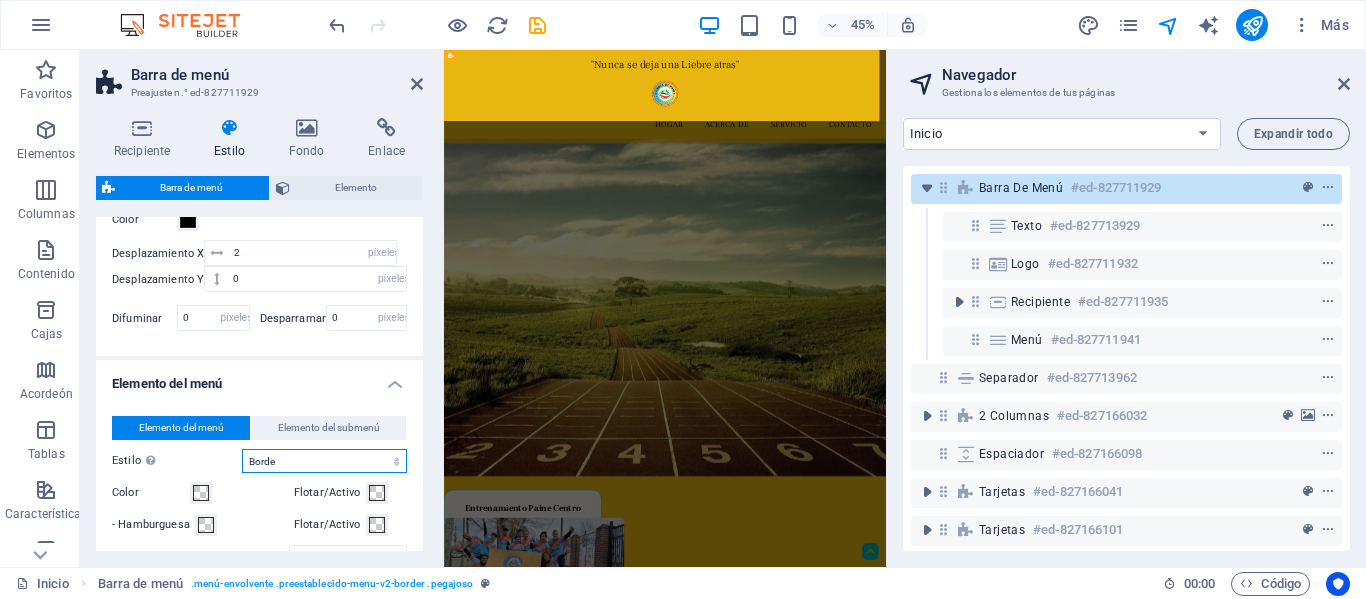 click on "Plano Color del texto Caja: Desvanecerse Caja: Voltear verticalmente Caja: Voltear horizontalmente Caja: Deslice hacia abajo Caja: Deslice hacia arriba Caja: Deslice hacia la derecha Caja: Deslice hacia la izquierda Cuadro: Efecto zoom Borde Borde superior e inferior Borde izquierdo y derecho Borde superior Borde inferior" at bounding box center (324, 461) 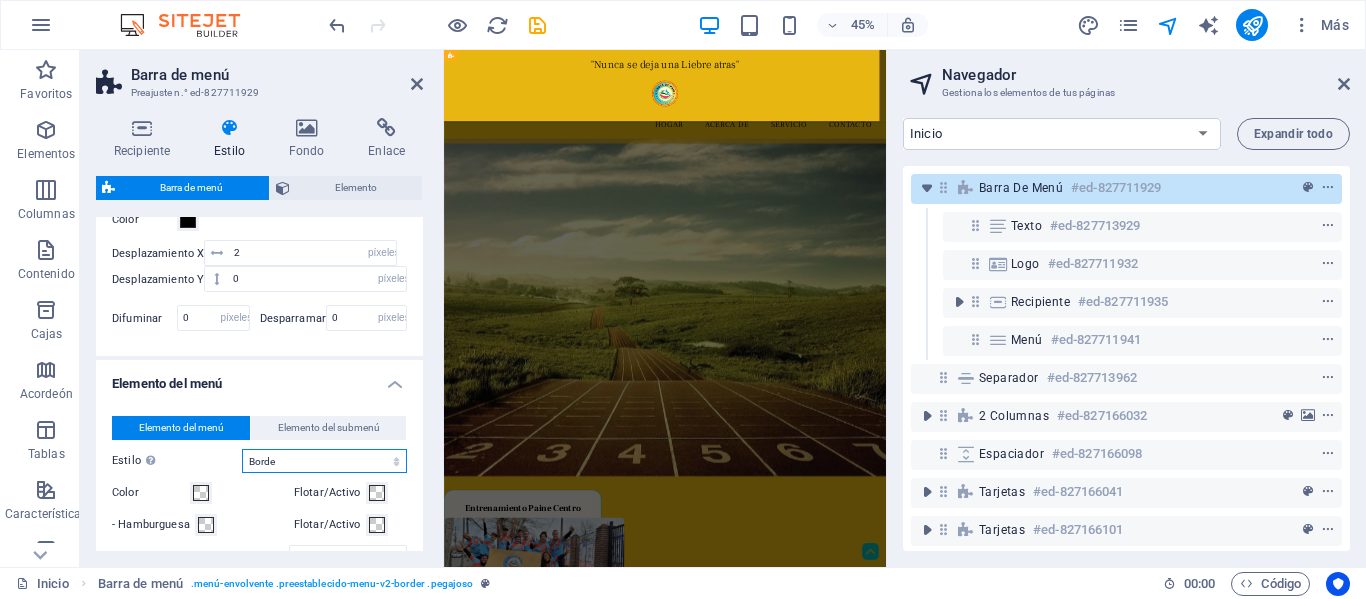 select on "hover_box_bottom" 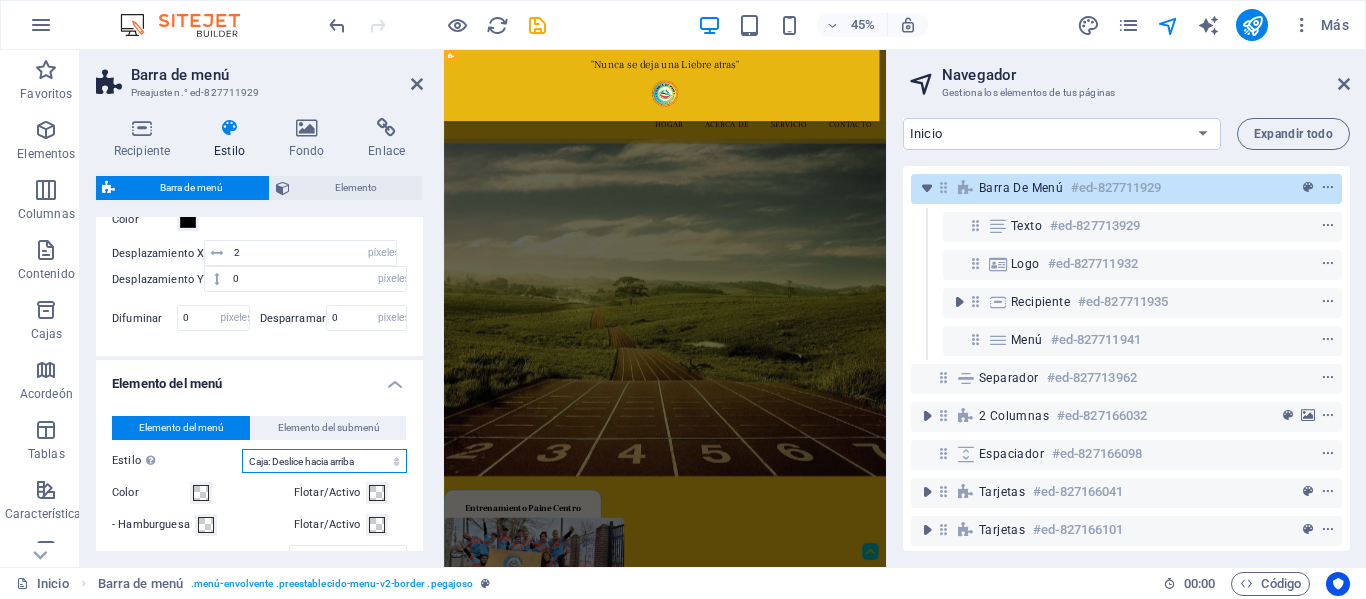 click on "Plano Color del texto Caja: Desvanecerse Caja: Voltear verticalmente Caja: Voltear horizontalmente Caja: Deslice hacia abajo Caja: Deslice hacia arriba Caja: Deslice hacia la derecha Caja: Deslice hacia la izquierda Cuadro: Efecto zoom Borde Borde superior e inferior Borde izquierdo y derecho Borde superior Borde inferior" at bounding box center (324, 461) 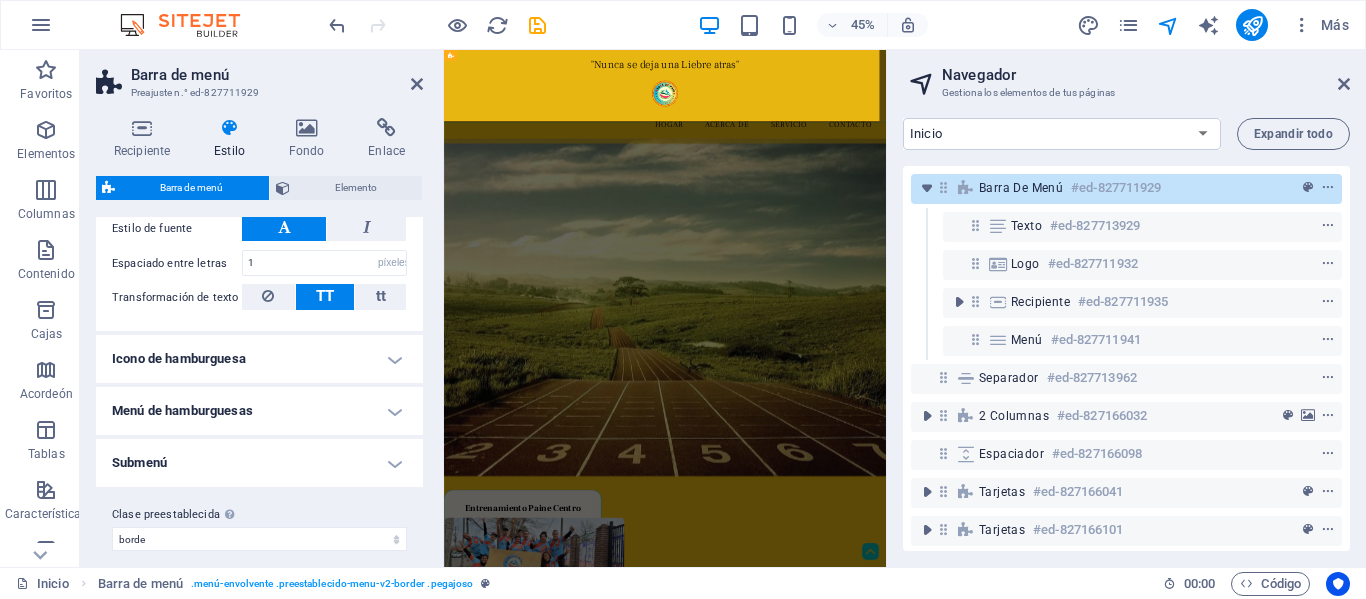 scroll, scrollTop: 1238, scrollLeft: 0, axis: vertical 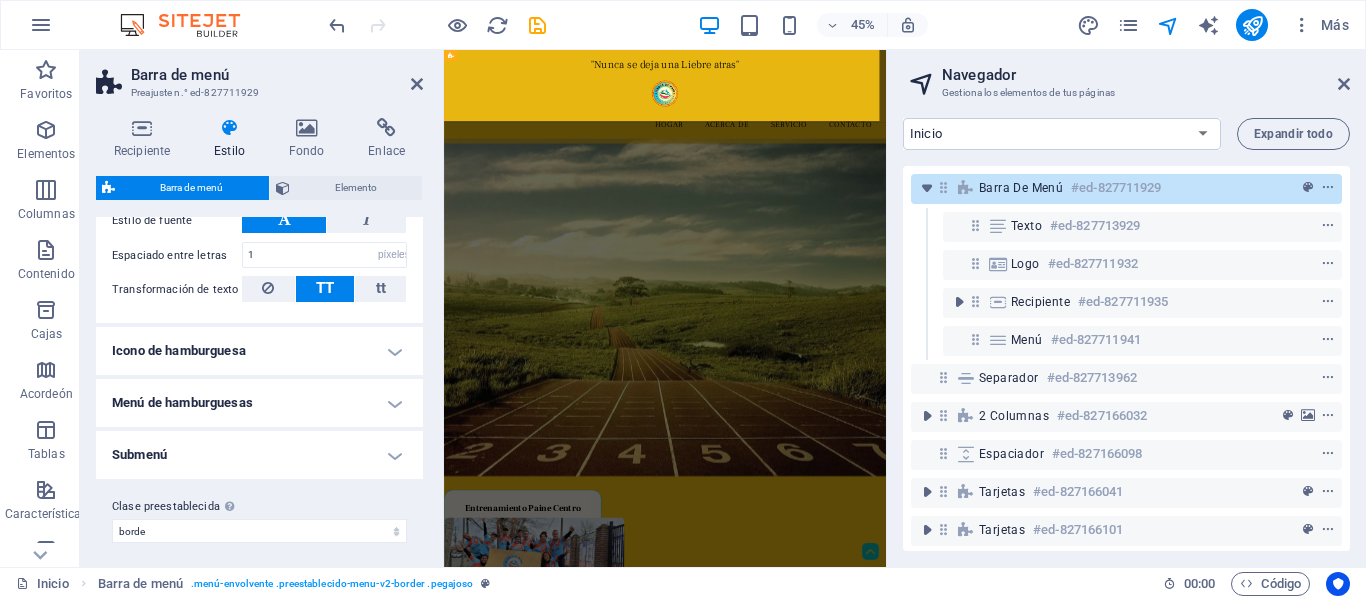 click on "Icono de hamburguesa" at bounding box center (259, 351) 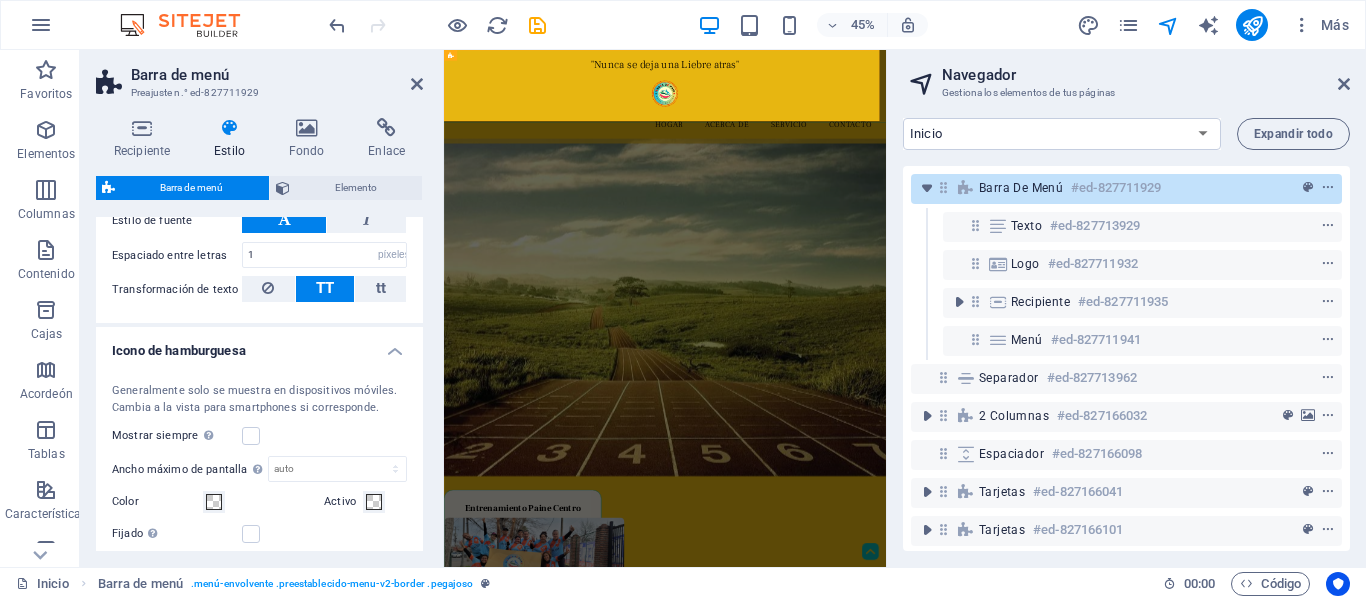 click on "Icono de hamburguesa" at bounding box center [259, 345] 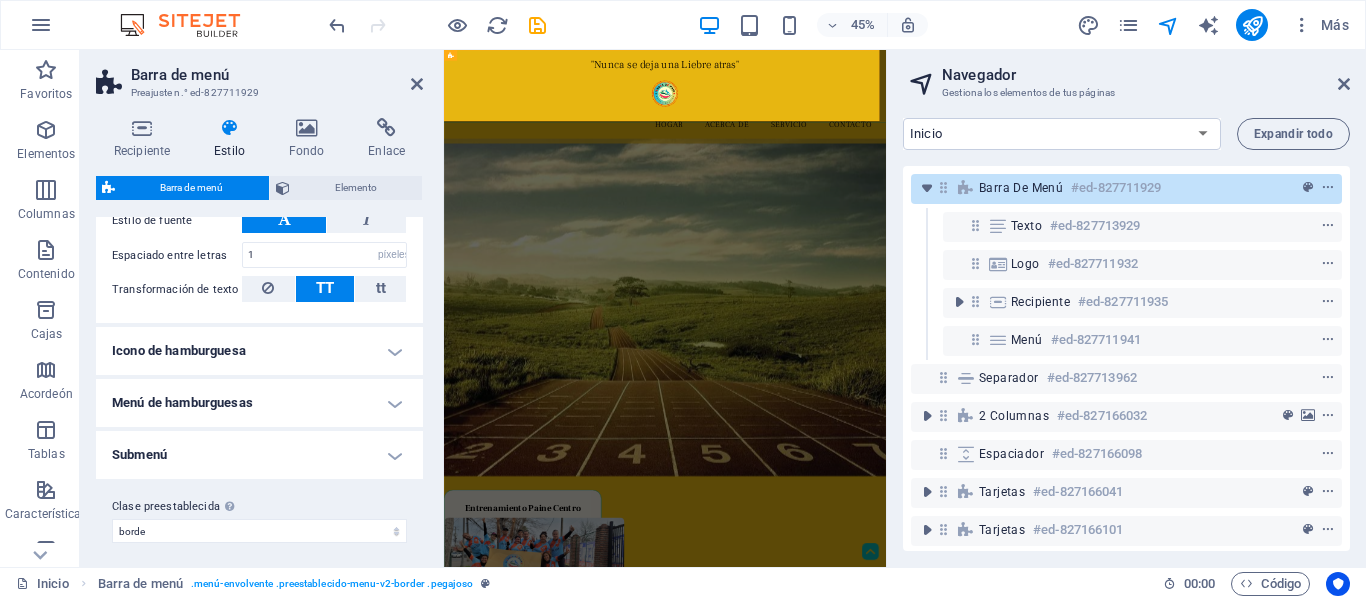 click on "Menú de hamburguesas" at bounding box center [259, 403] 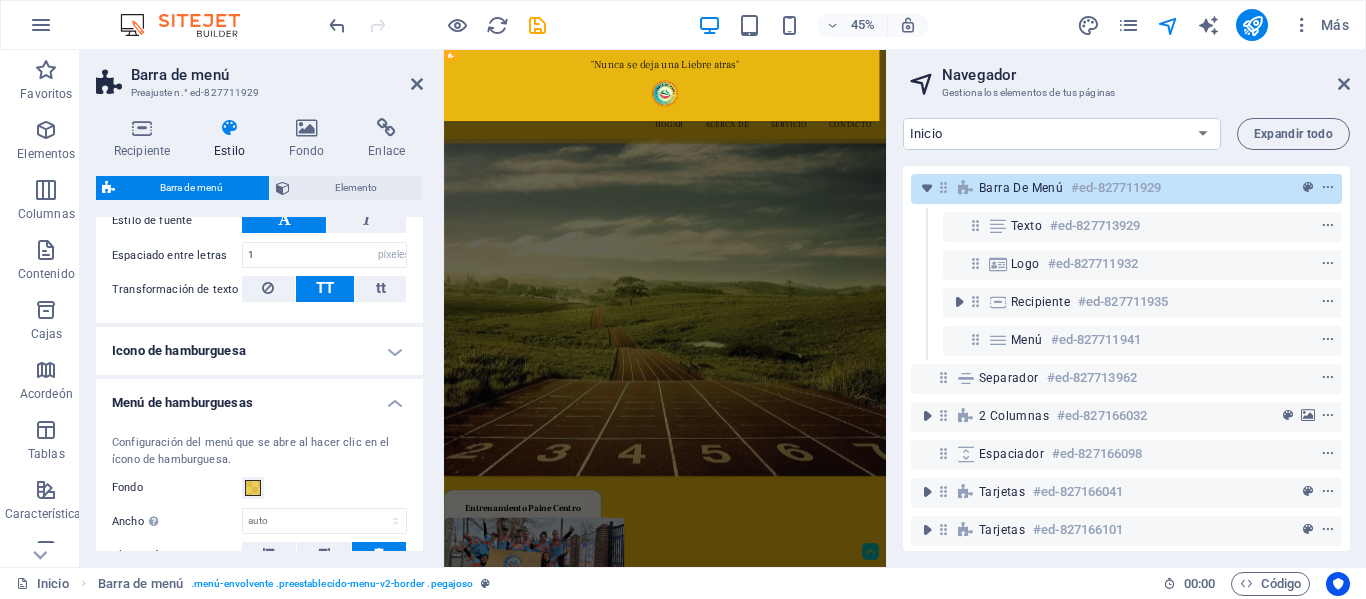 click on "Menú de hamburguesas" at bounding box center [259, 397] 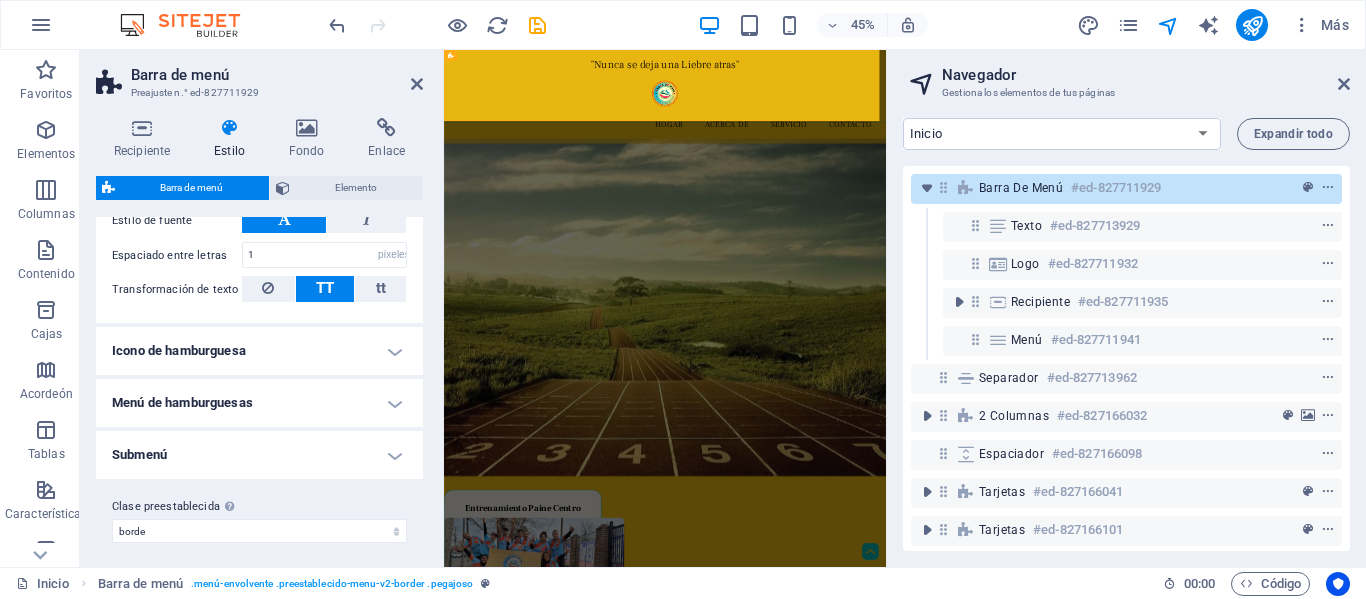 click on "Menú de hamburguesas" at bounding box center (259, 403) 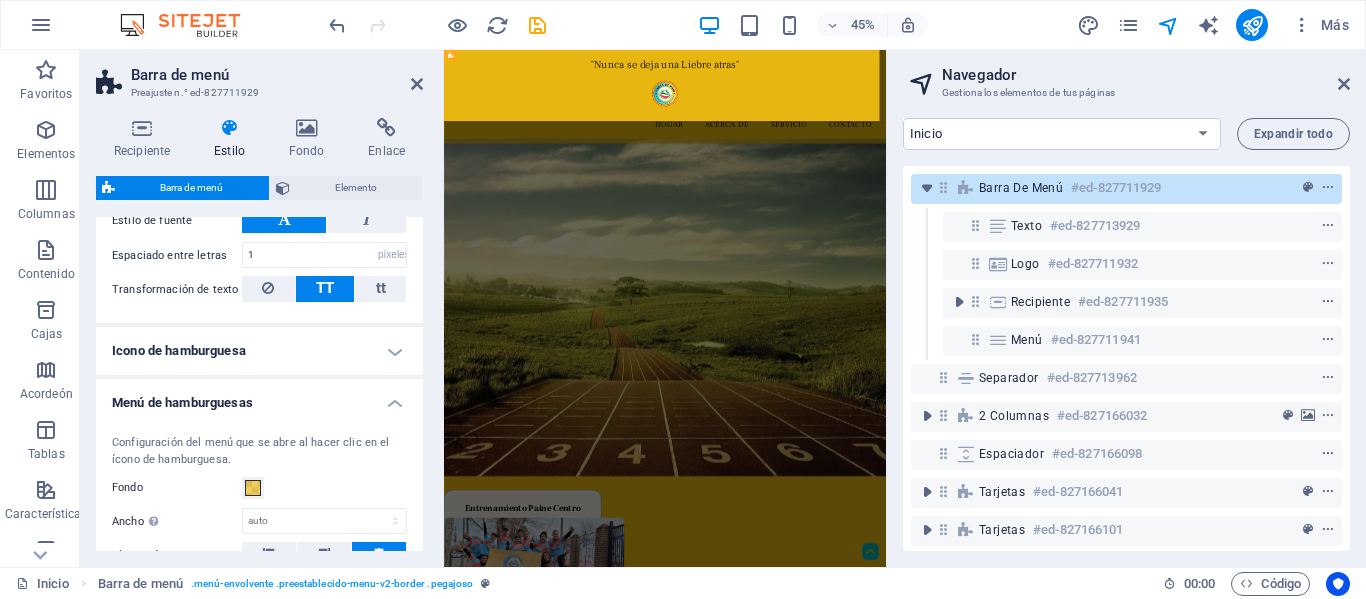 click on "Menú de hamburguesas" at bounding box center (259, 397) 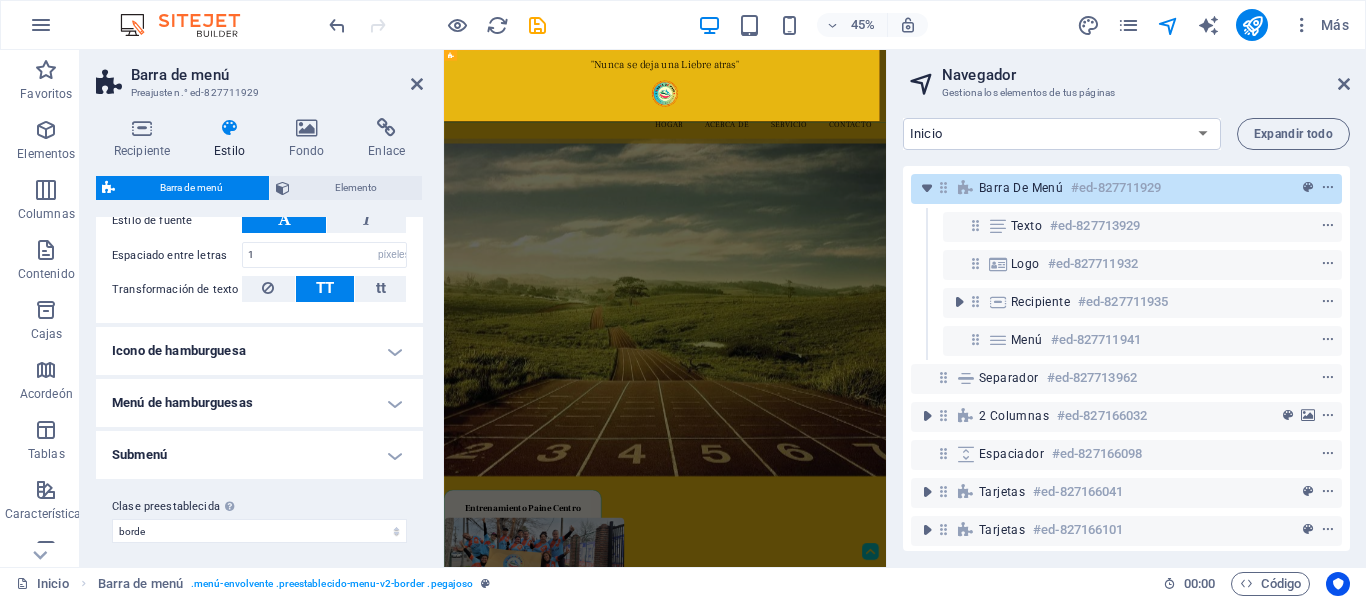 click on "Submenú" at bounding box center [259, 455] 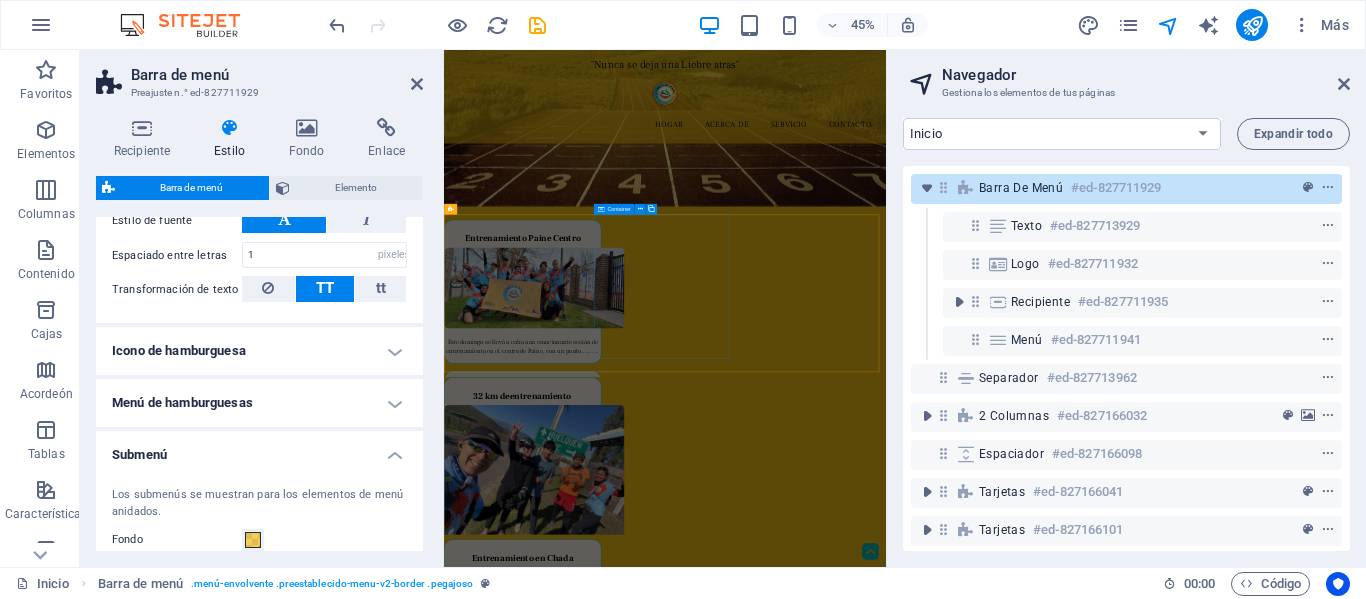 scroll, scrollTop: 968, scrollLeft: 0, axis: vertical 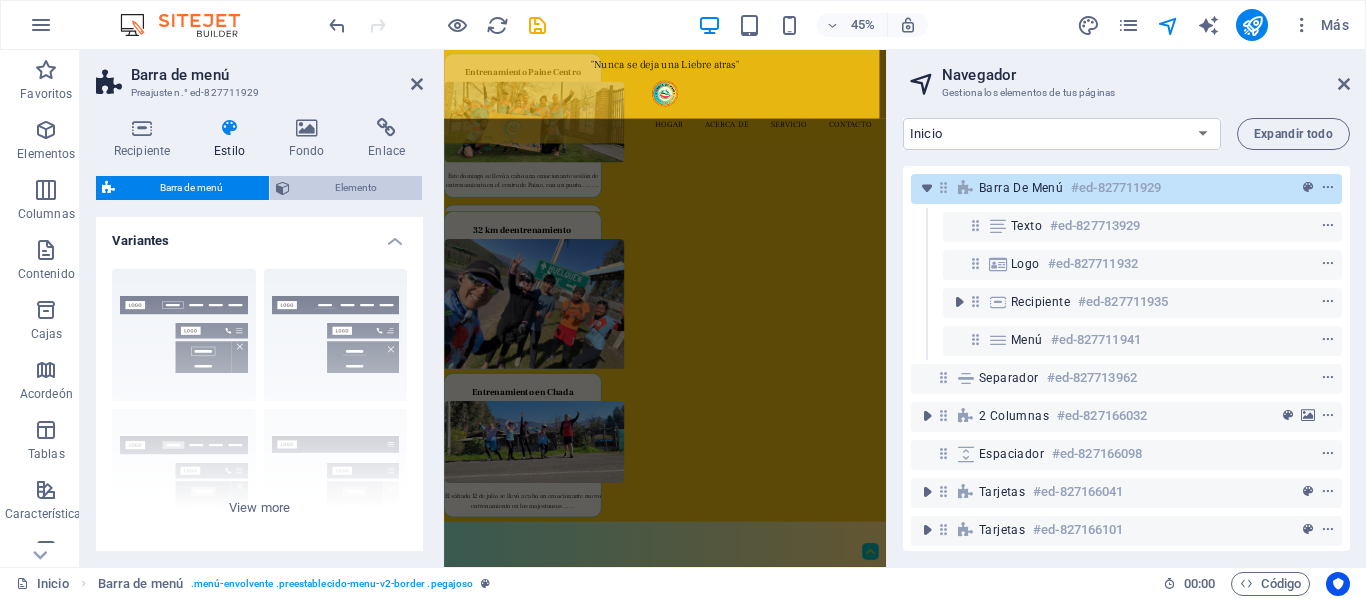 click on "Elemento" at bounding box center (356, 188) 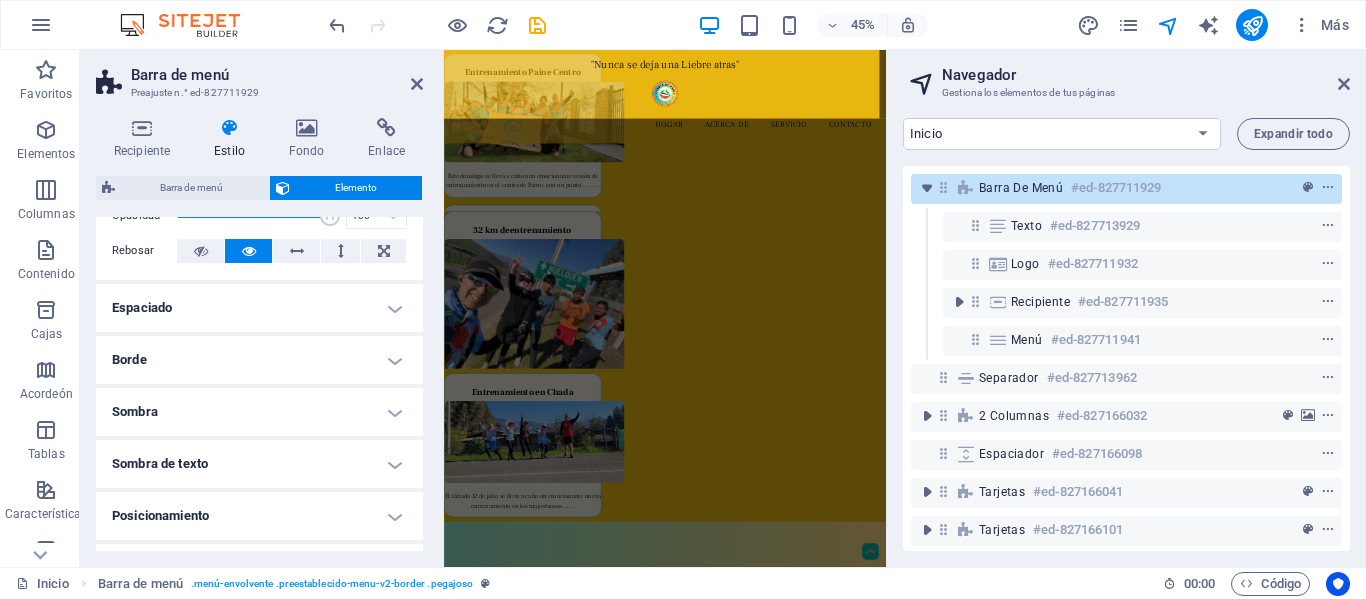 scroll, scrollTop: 200, scrollLeft: 0, axis: vertical 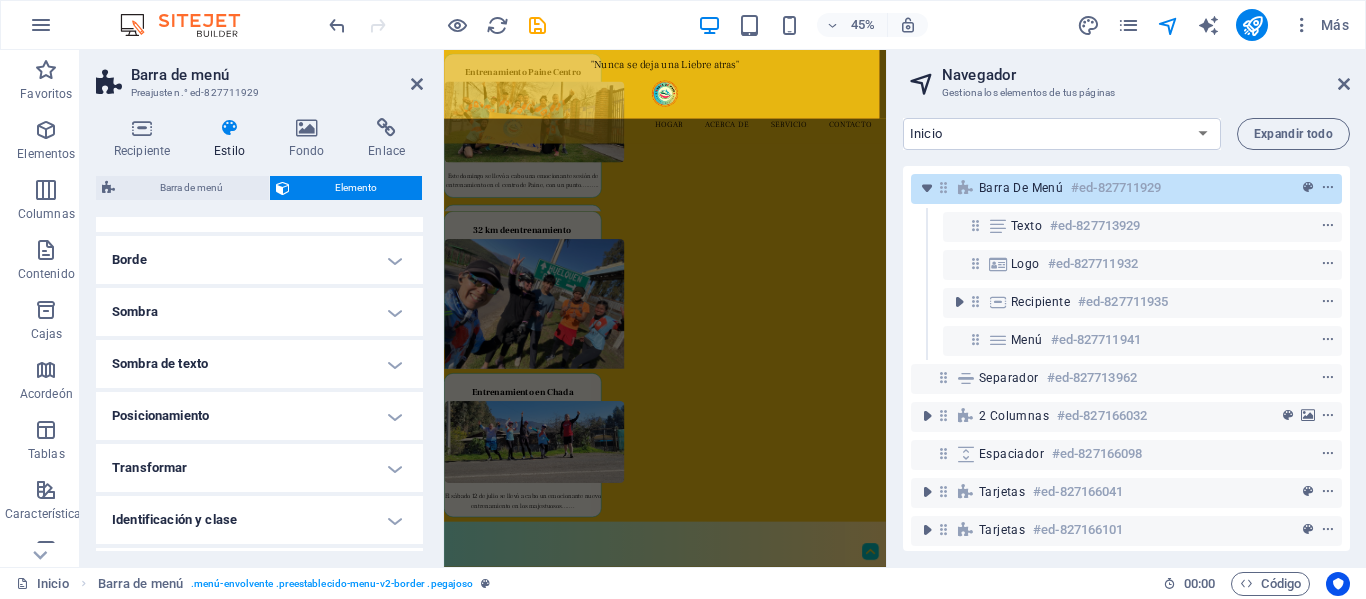 click on "Posicionamiento" at bounding box center [259, 416] 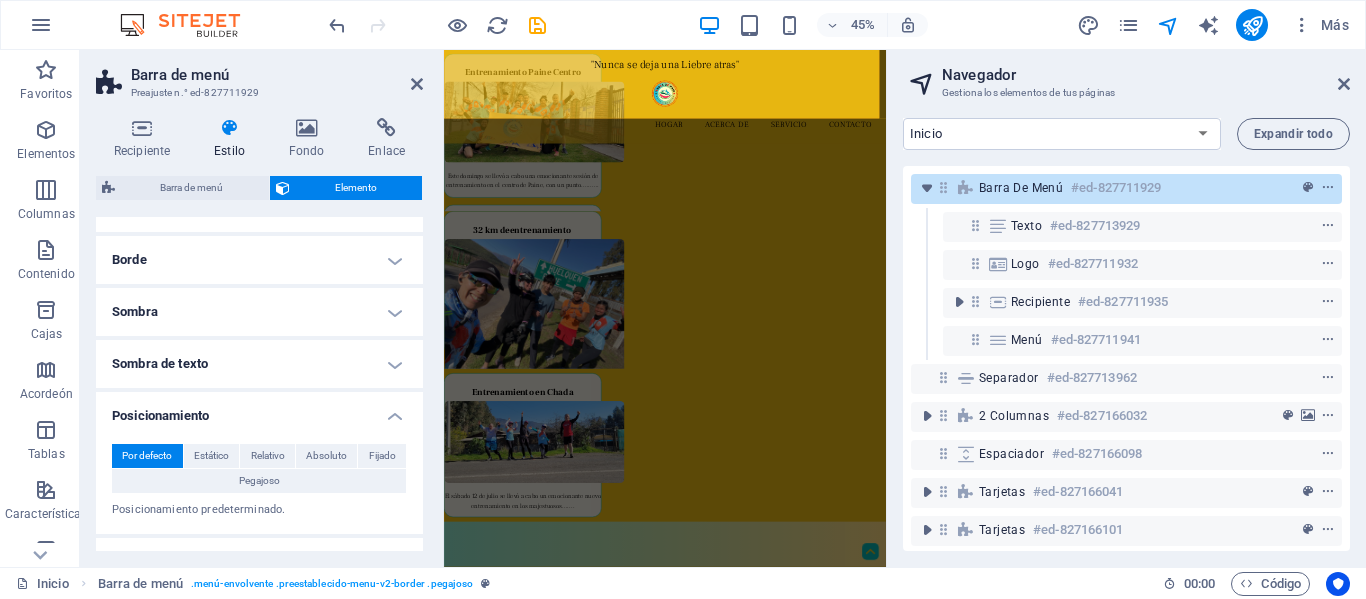 click on "Posicionamiento" at bounding box center [259, 410] 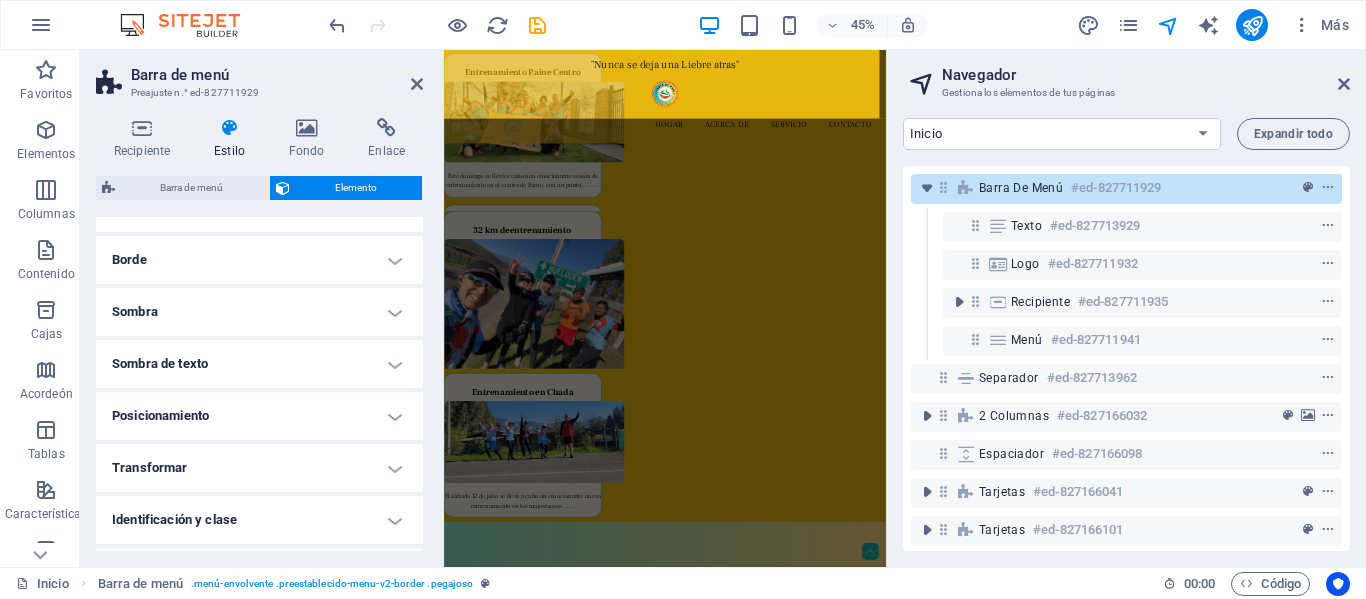 scroll, scrollTop: 296, scrollLeft: 0, axis: vertical 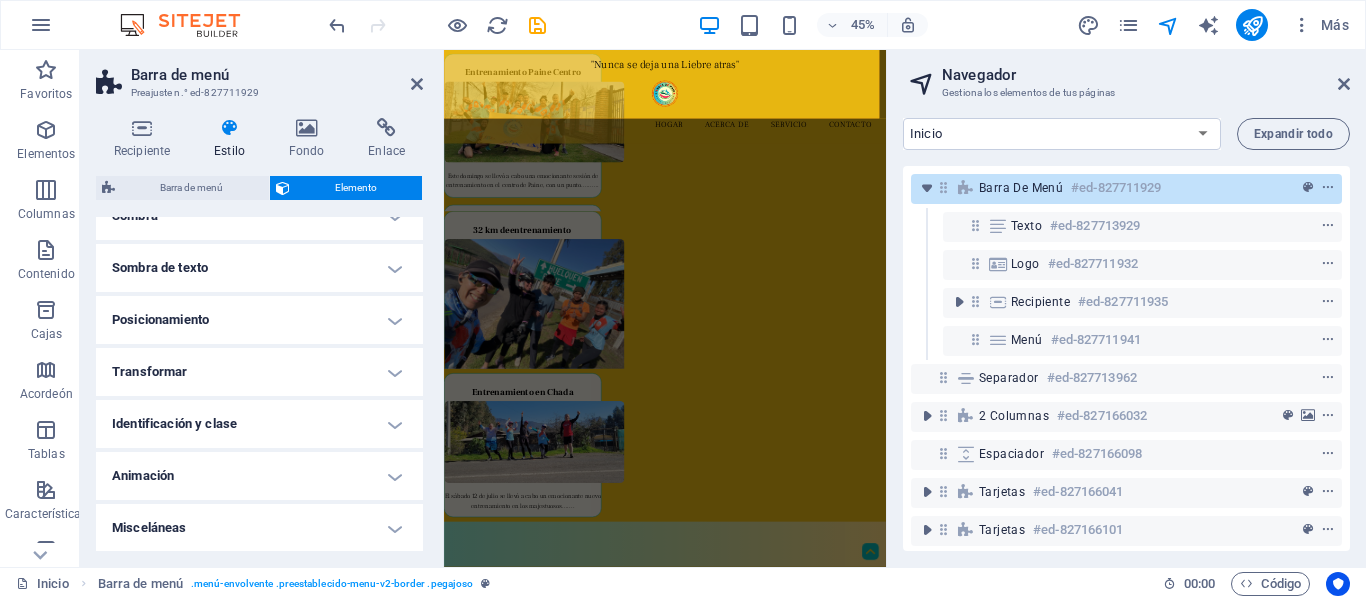 click on "Animación" at bounding box center (259, 476) 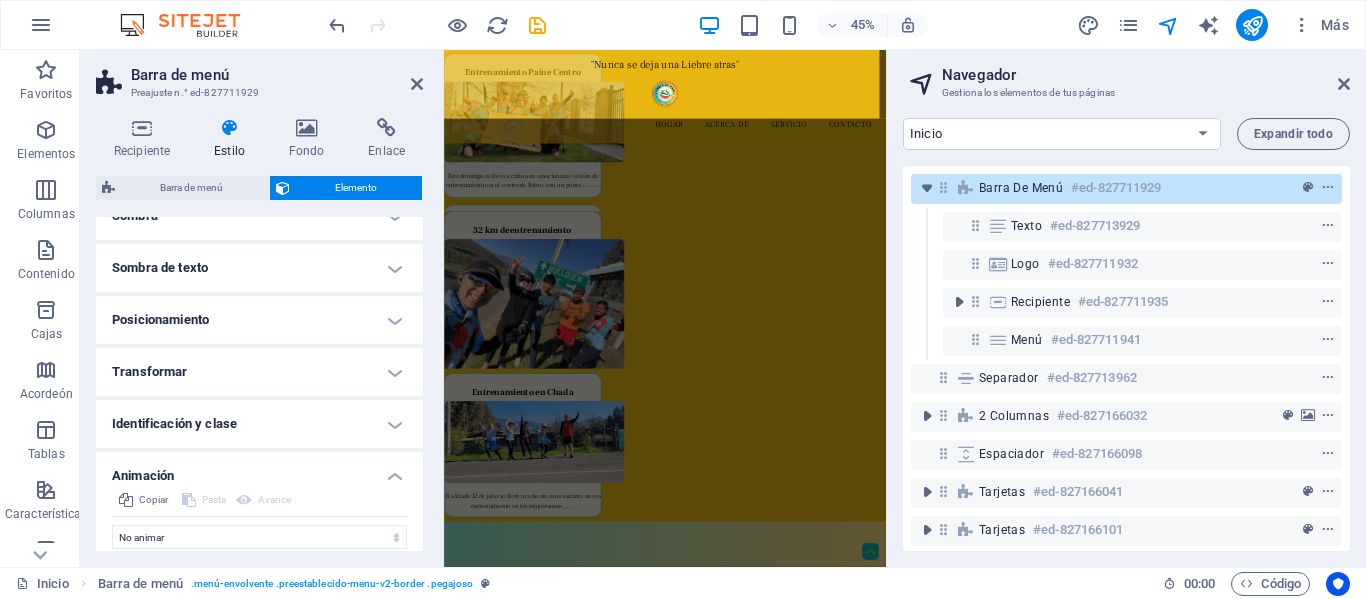 click on "Animación" at bounding box center (259, 470) 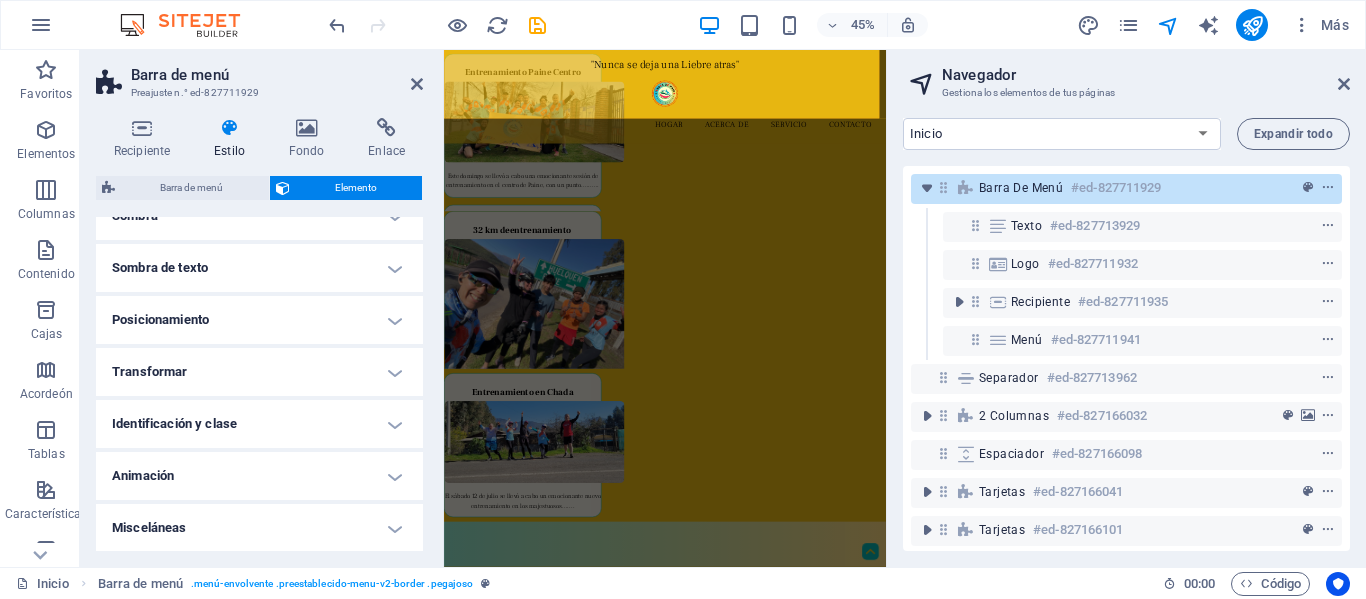 click on "Misceláneas" at bounding box center [259, 528] 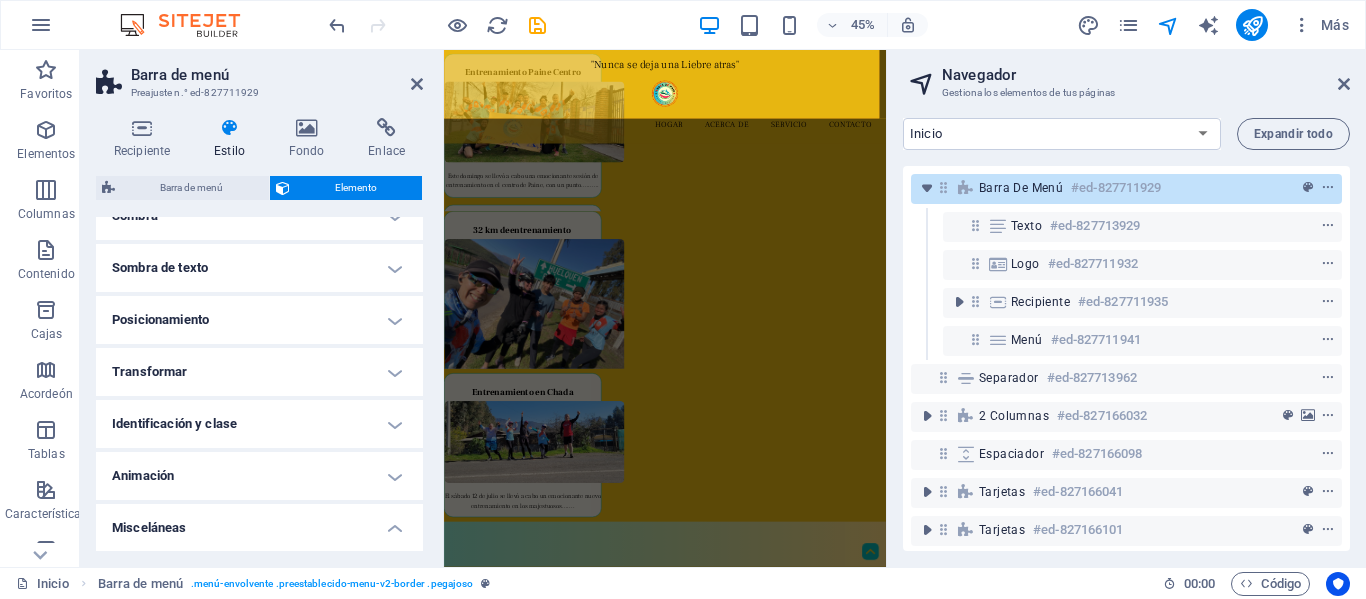 click on "Misceláneas" at bounding box center [259, 522] 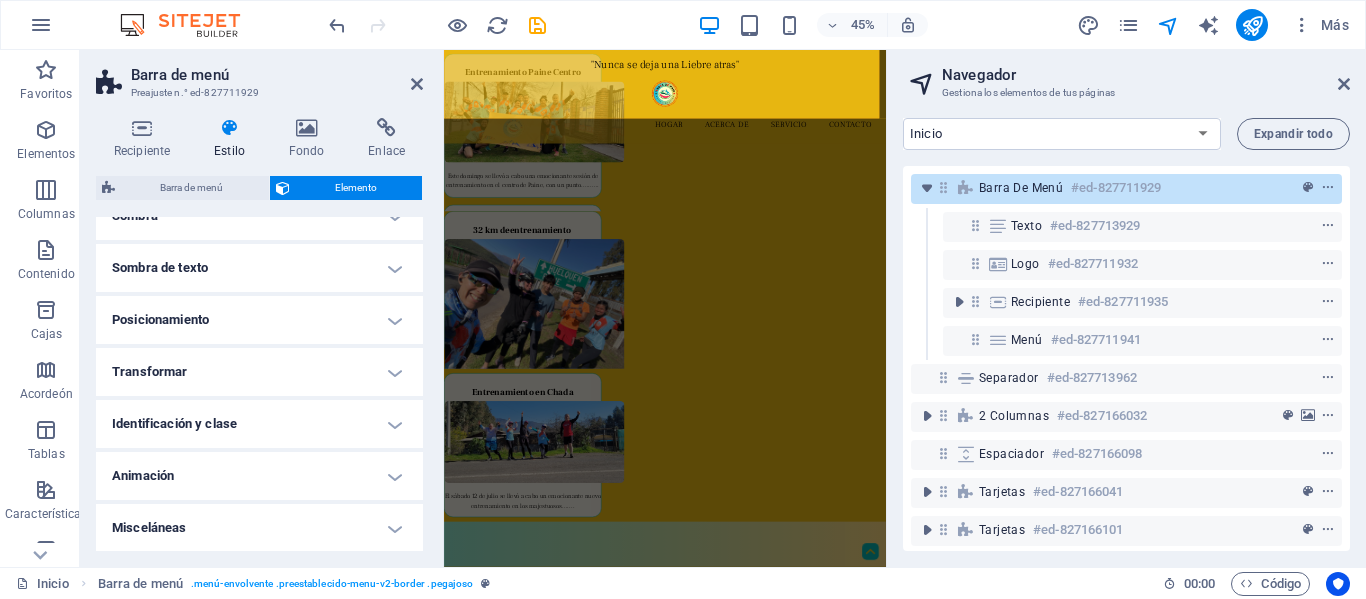 click on "Misceláneas" at bounding box center [259, 528] 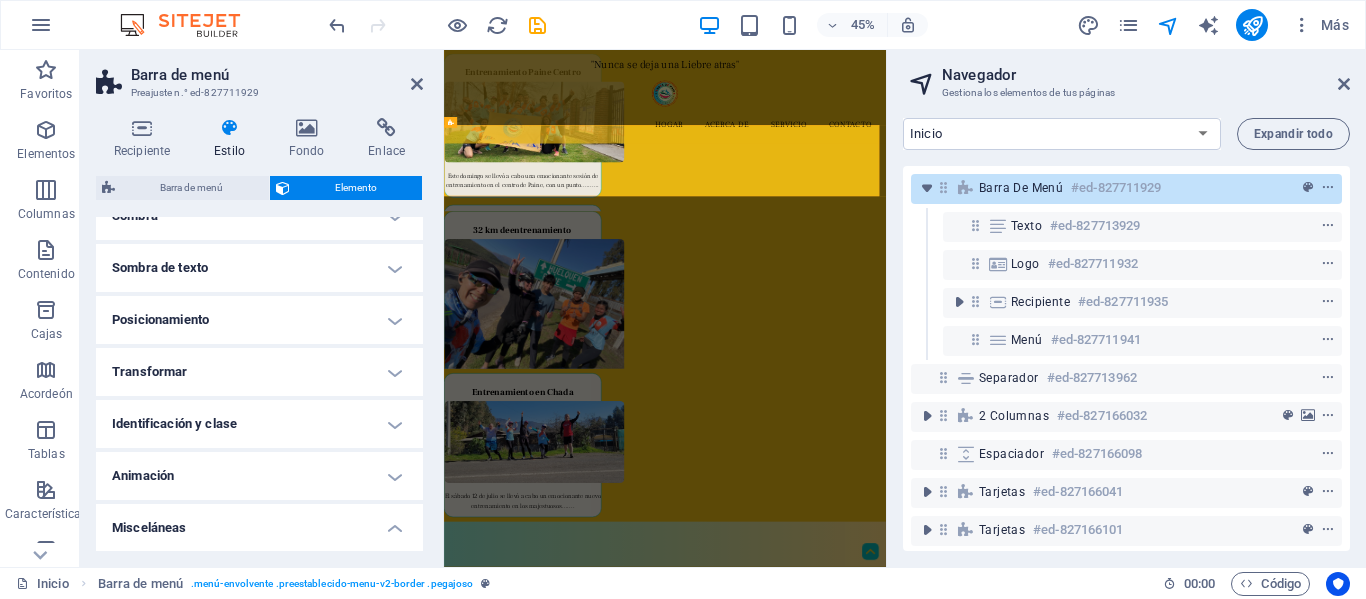 scroll, scrollTop: 668, scrollLeft: 0, axis: vertical 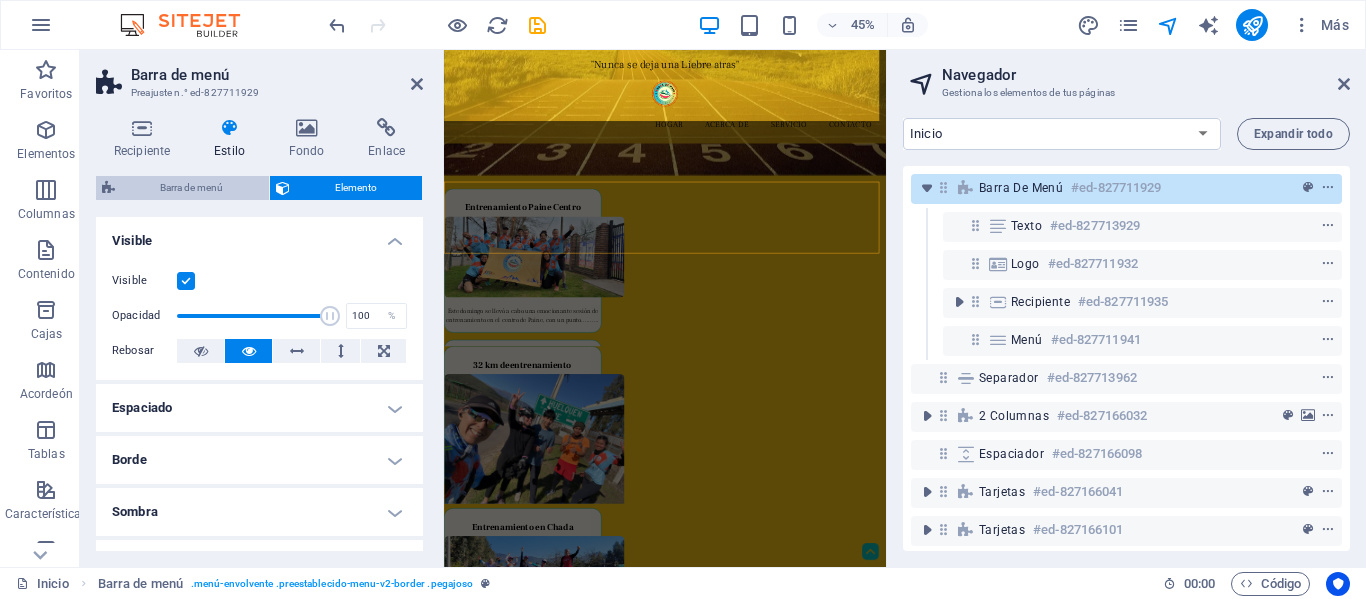 click on "Barra de menú" at bounding box center (192, 188) 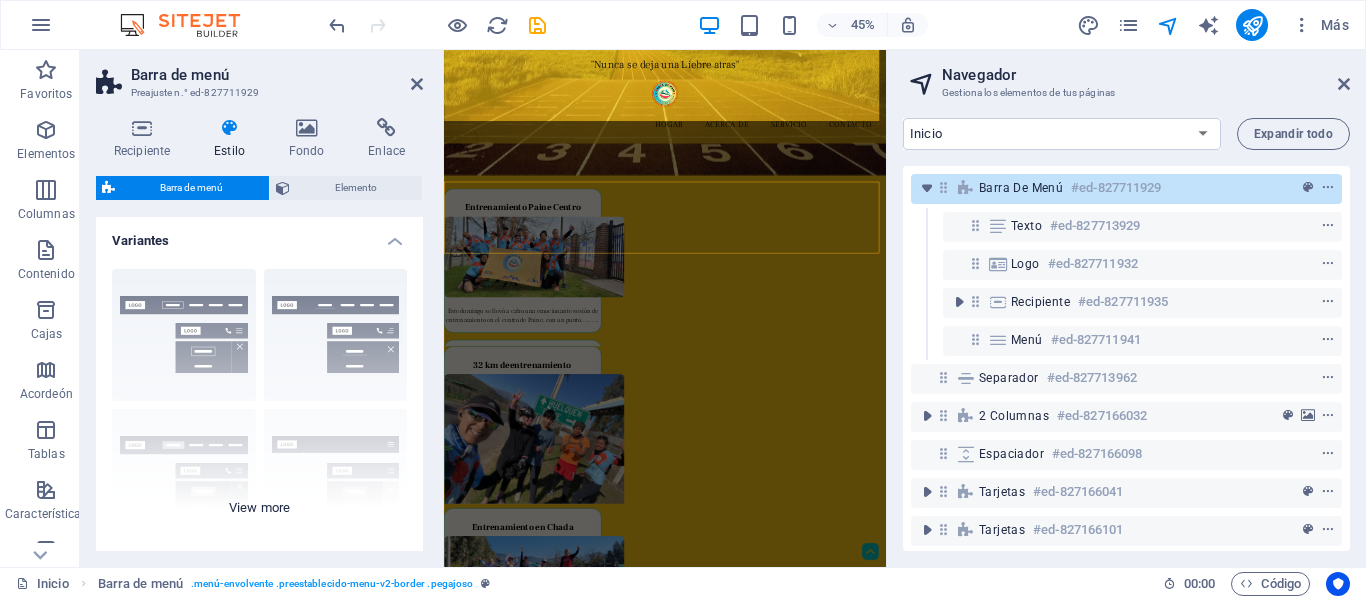click on "Borde Centrado Por defecto Fijado Loki Desencadenar Ancho XXL" at bounding box center [259, 403] 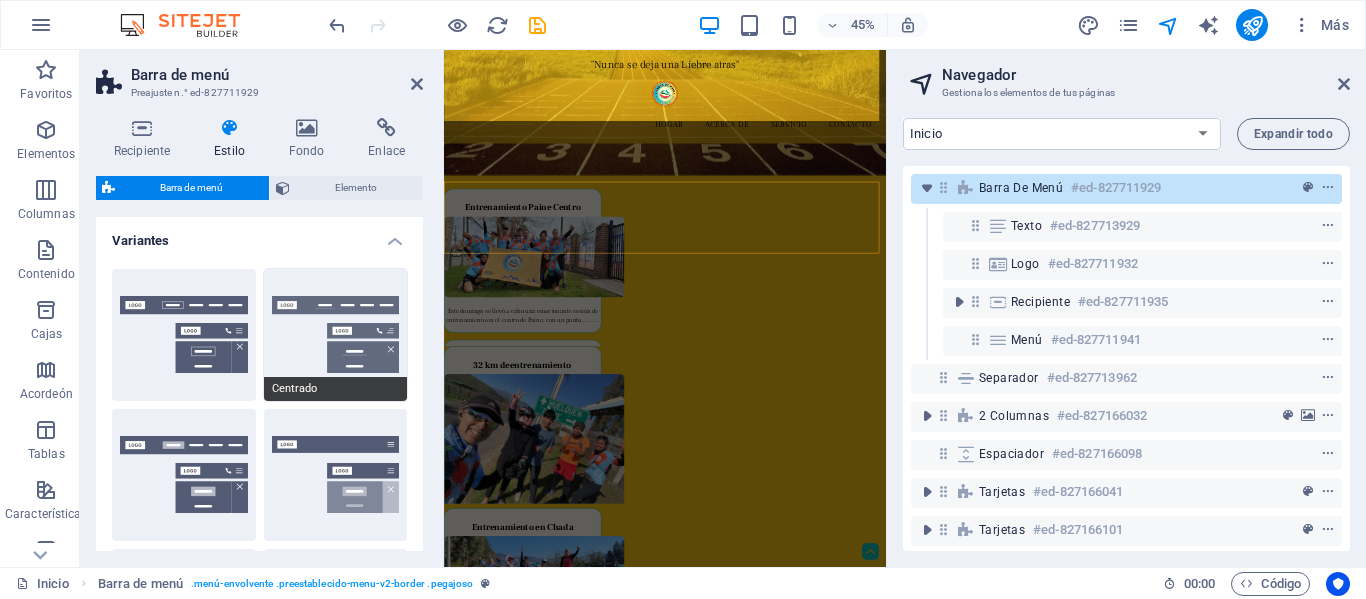 scroll, scrollTop: 100, scrollLeft: 0, axis: vertical 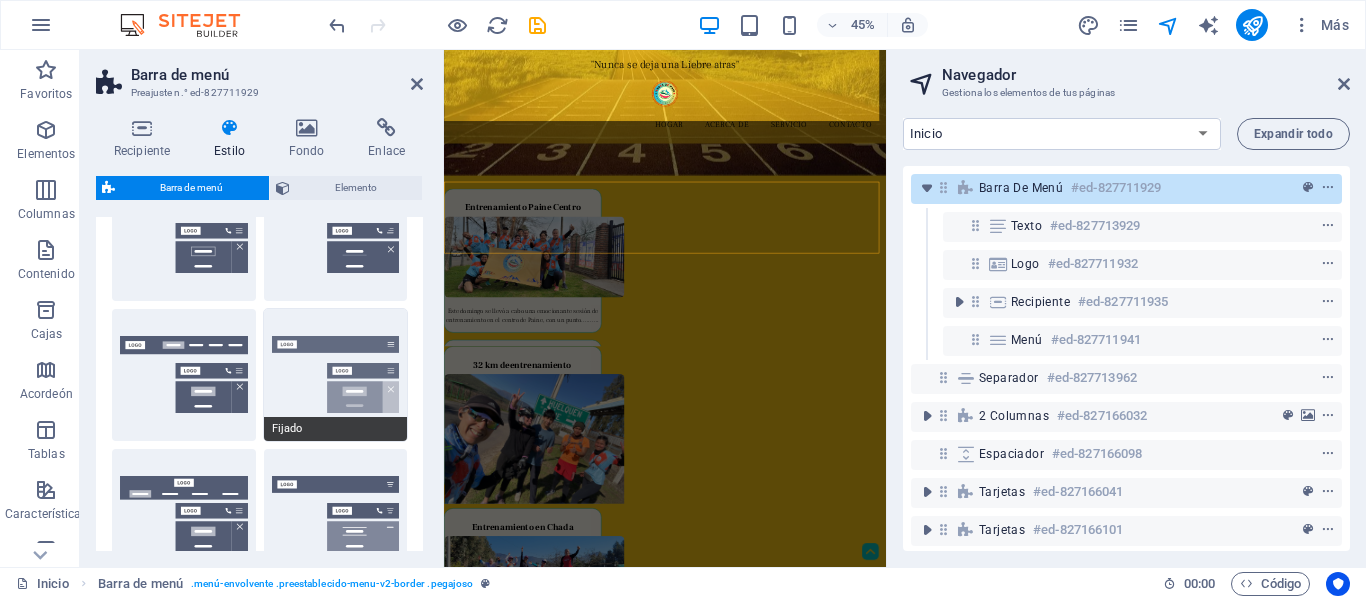 click on "Fijado" at bounding box center [336, 375] 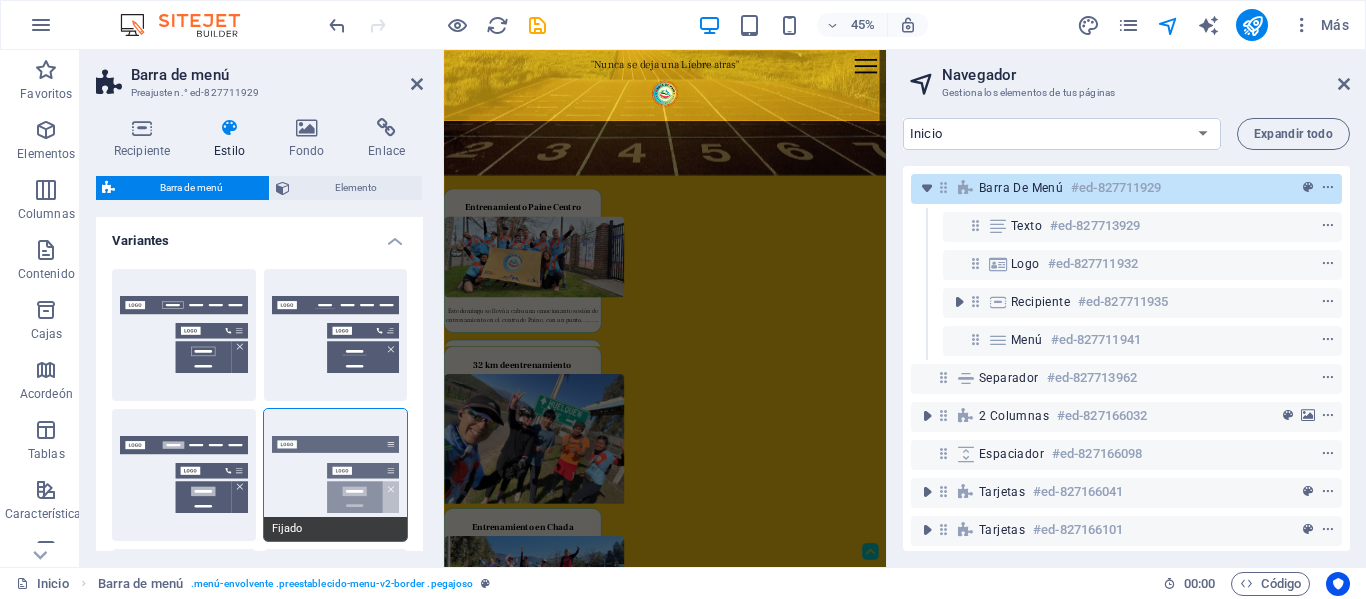 scroll, scrollTop: 100, scrollLeft: 0, axis: vertical 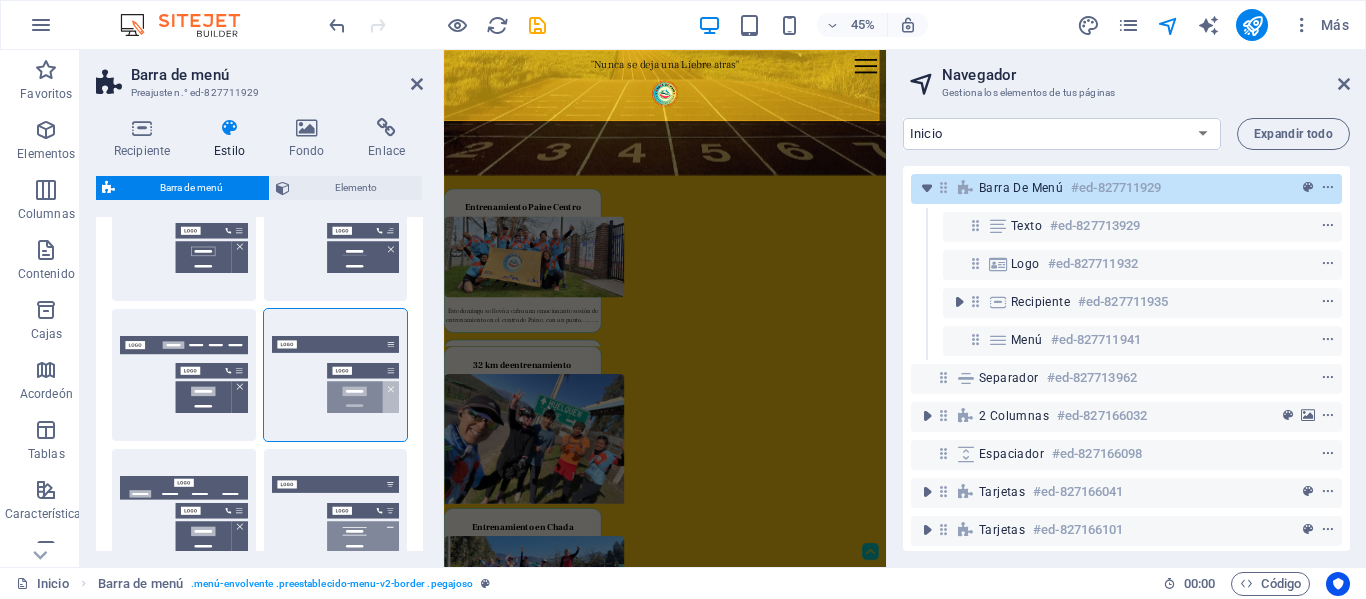 click on "Borde Centrado Por defecto Fijado Loki Desencadenar Ancho XXL" at bounding box center [259, 445] 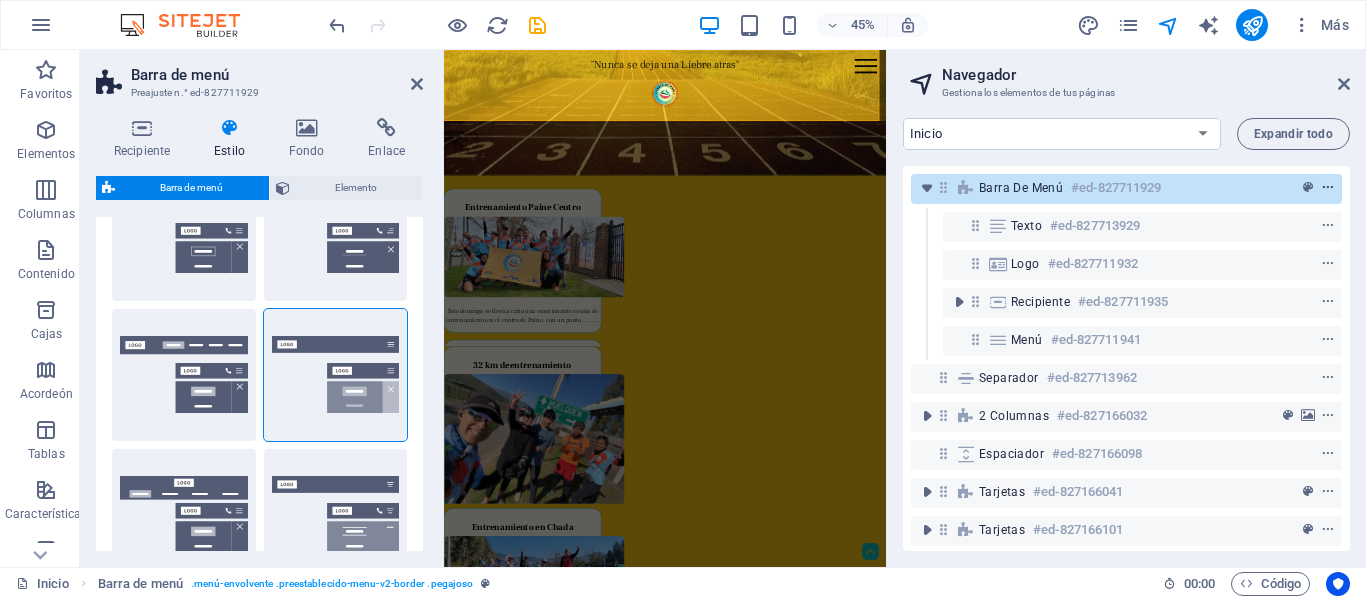 click at bounding box center [1328, 188] 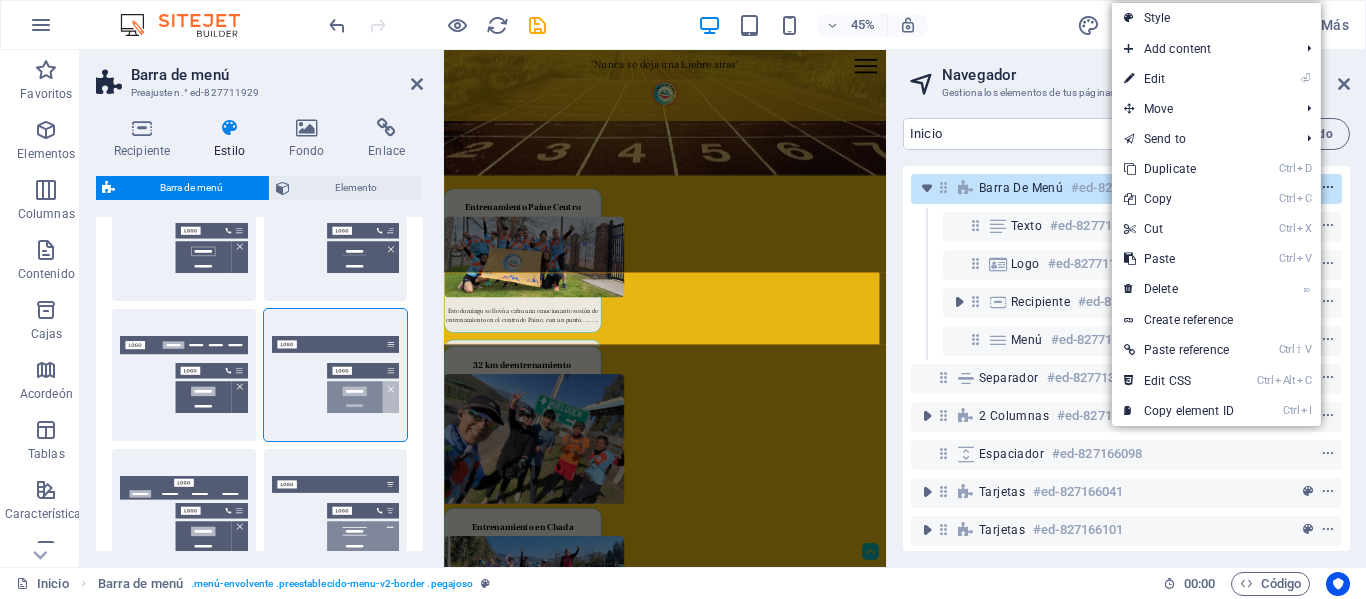 scroll, scrollTop: 172, scrollLeft: 0, axis: vertical 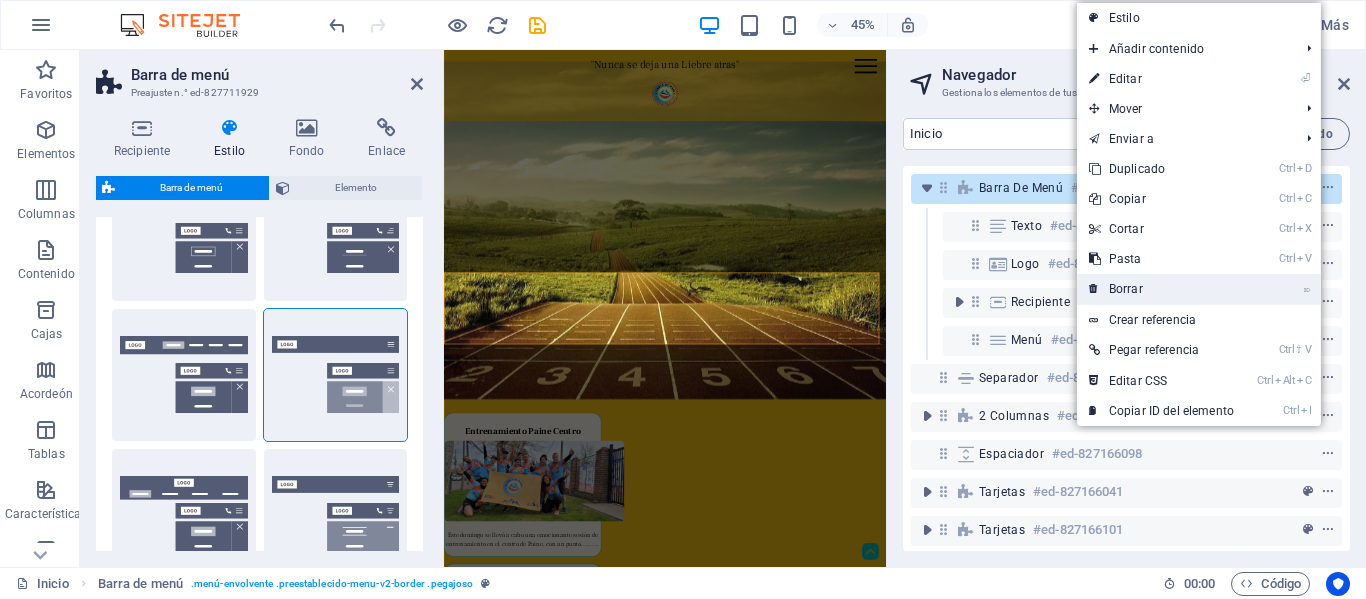 click on "⌦ Borrar" at bounding box center (1161, 289) 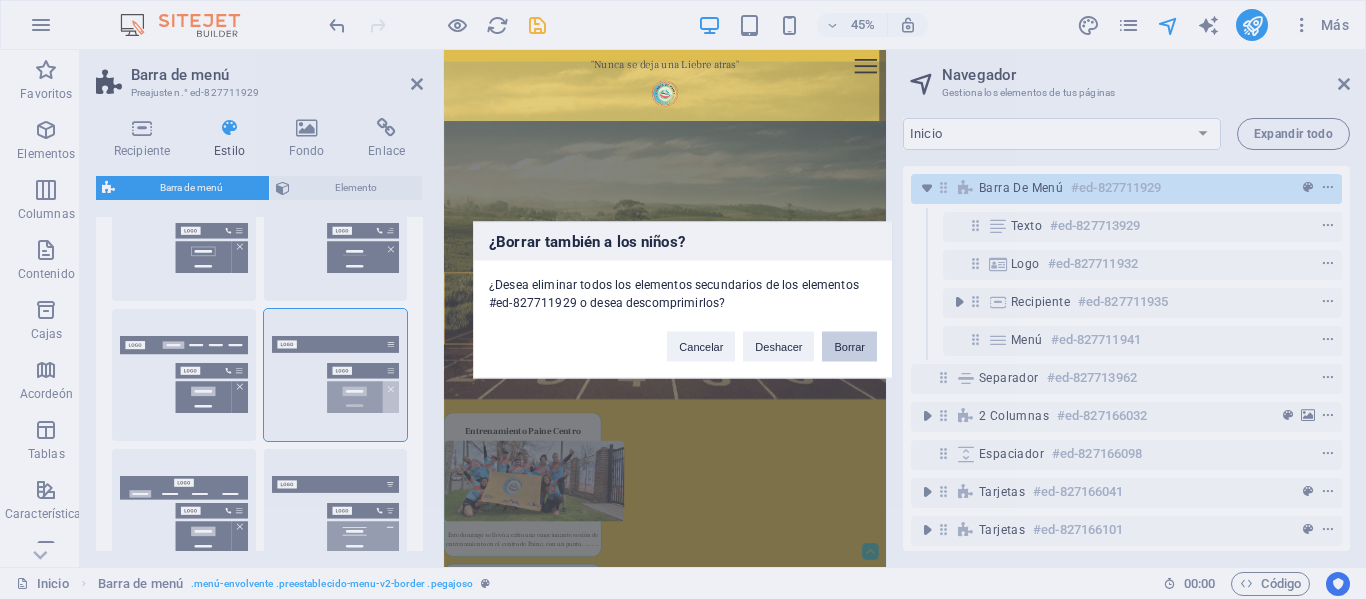 click on "Borrar" at bounding box center (849, 346) 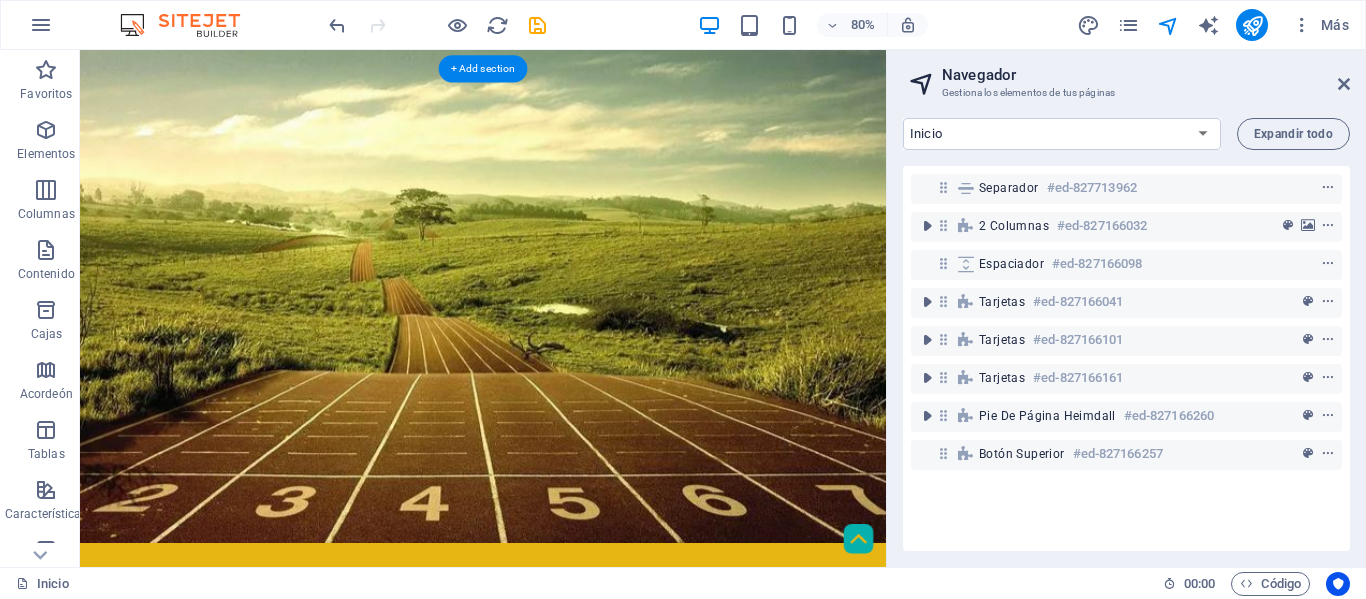 scroll, scrollTop: 14, scrollLeft: 0, axis: vertical 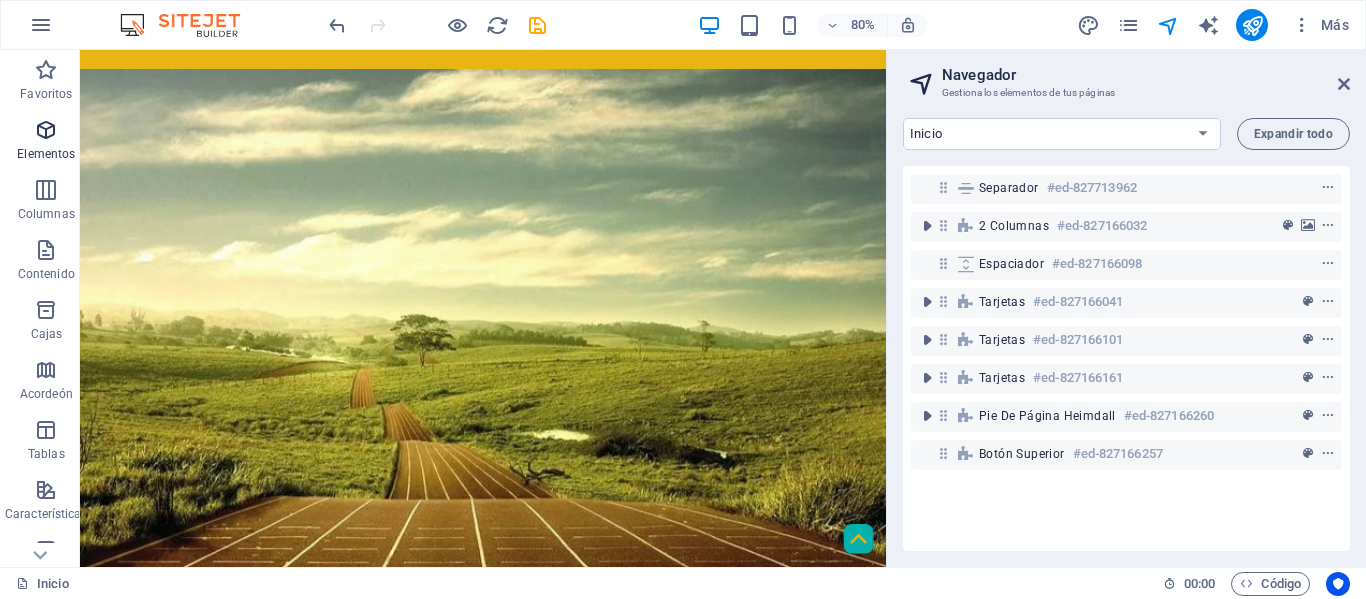click on "Elementos" at bounding box center (46, 142) 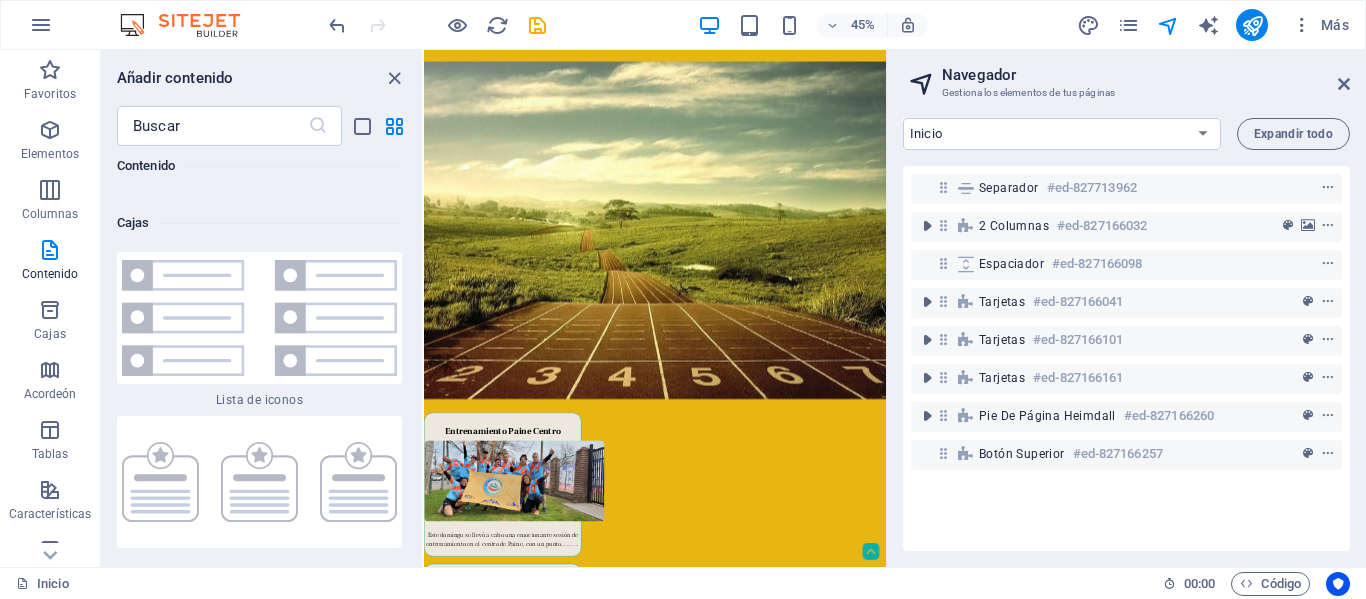 scroll, scrollTop: 10777, scrollLeft: 0, axis: vertical 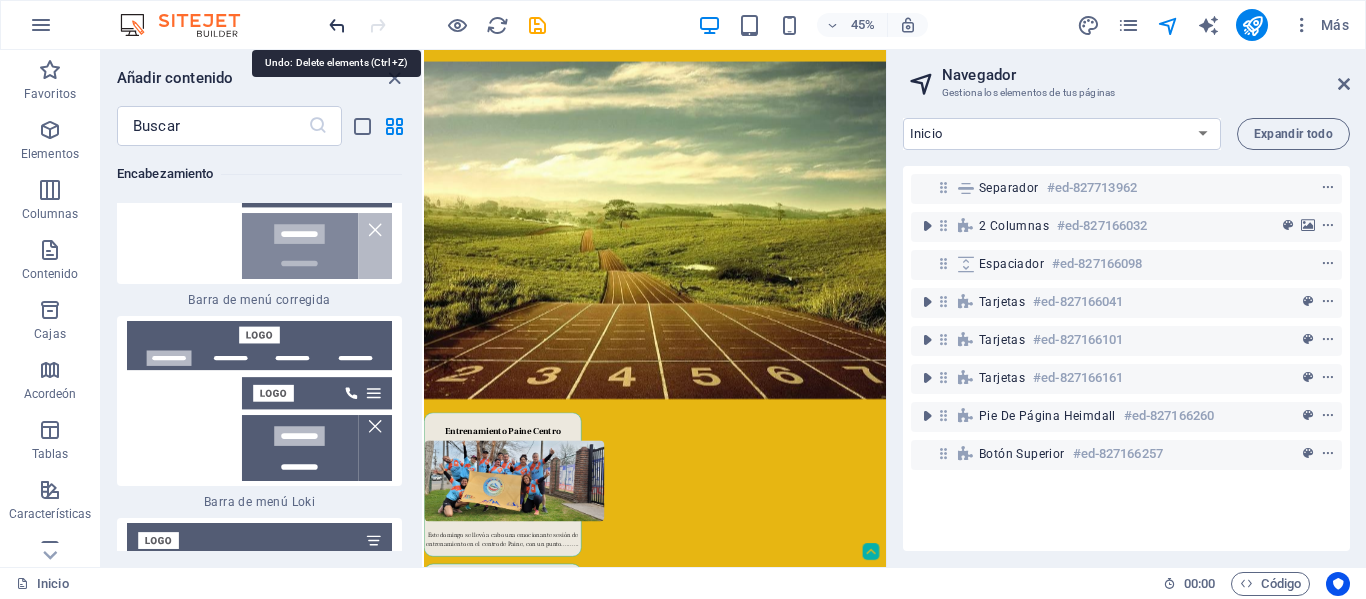click at bounding box center (337, 25) 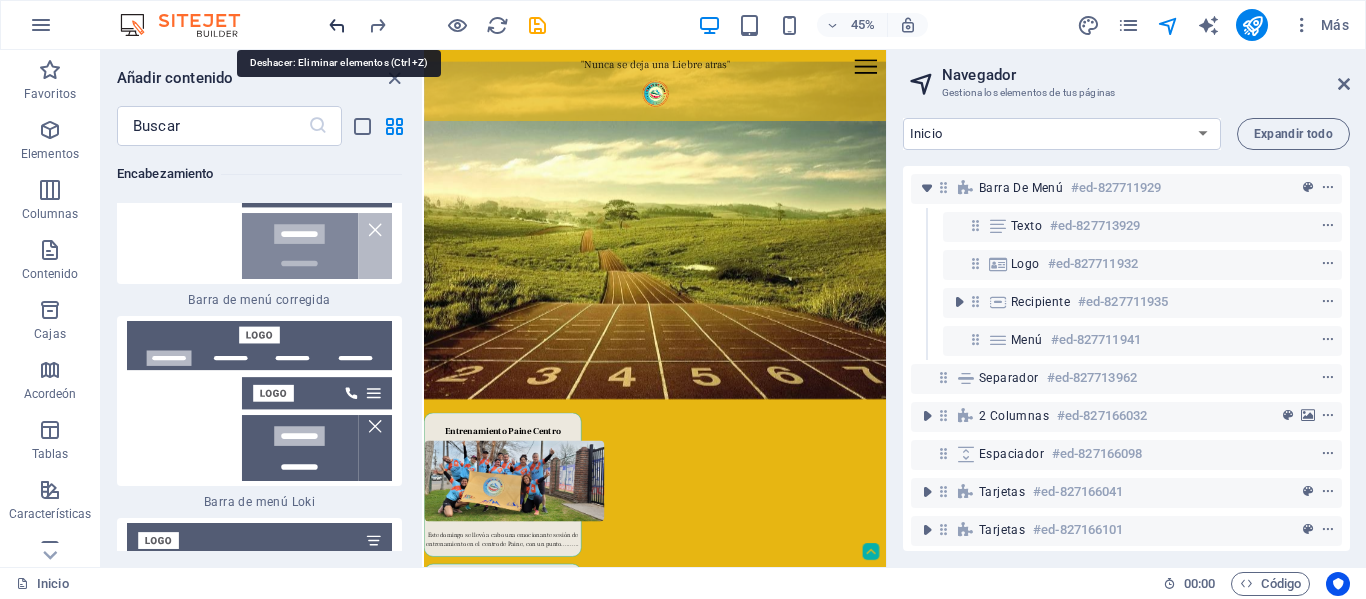 click at bounding box center (337, 25) 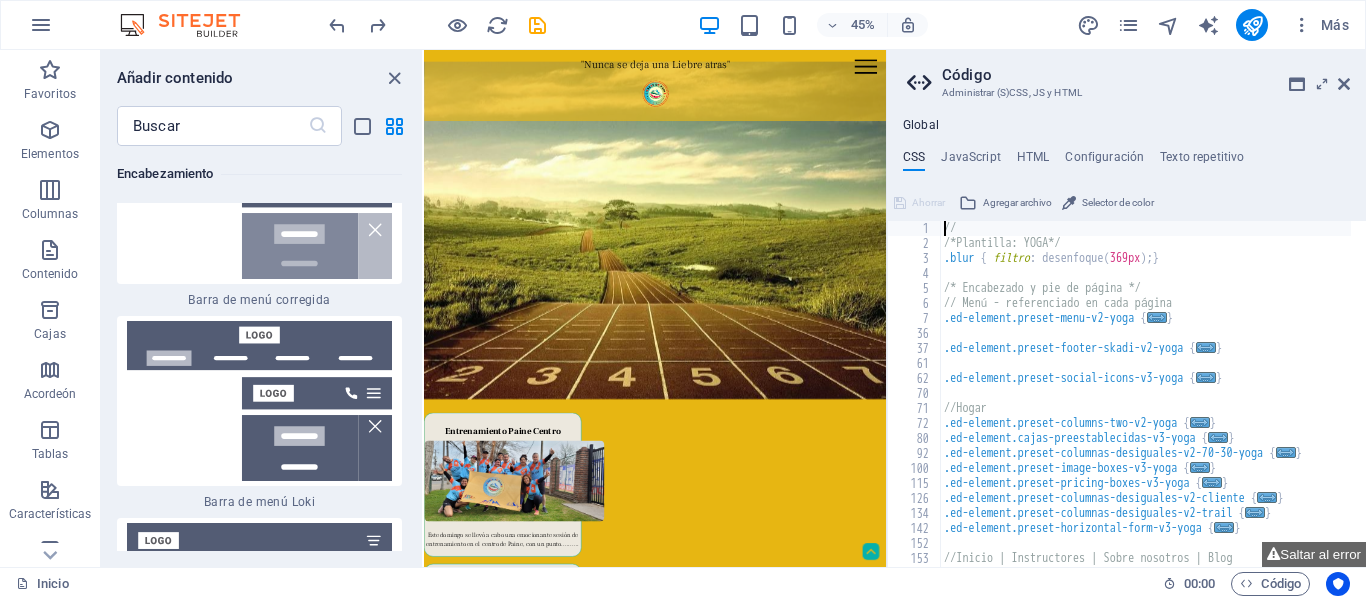 scroll, scrollTop: 24577, scrollLeft: 0, axis: vertical 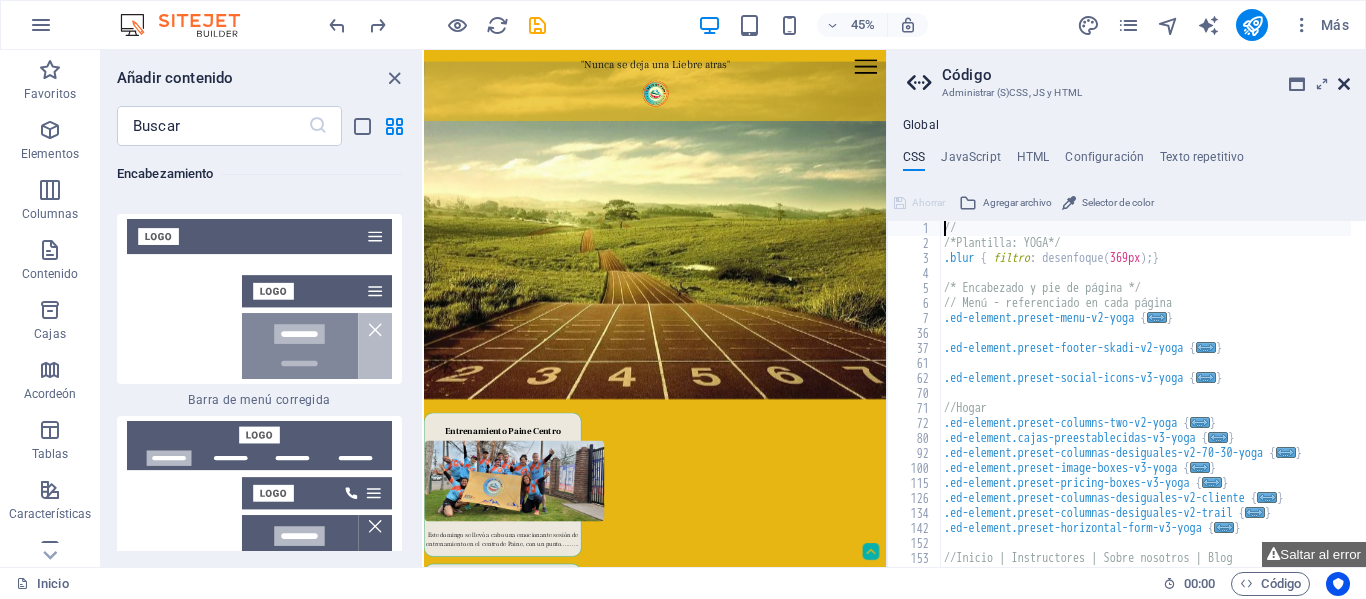 click at bounding box center [1344, 84] 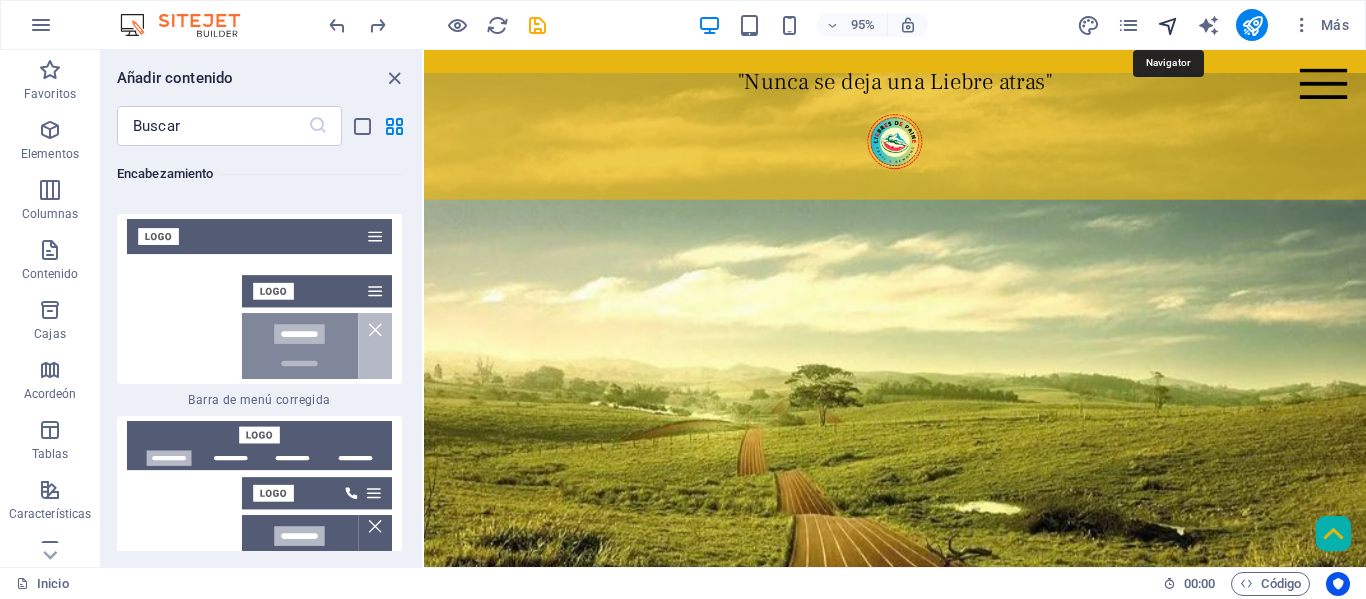 click at bounding box center [1168, 25] 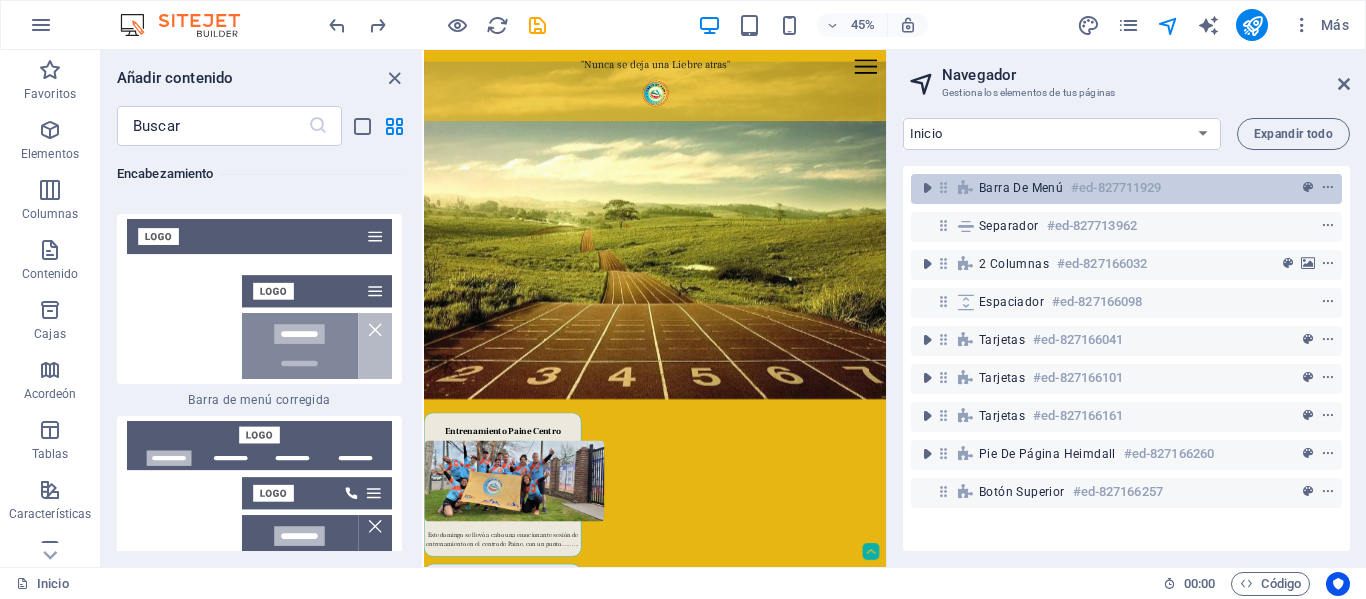click on "Barra de menú" at bounding box center [1021, 188] 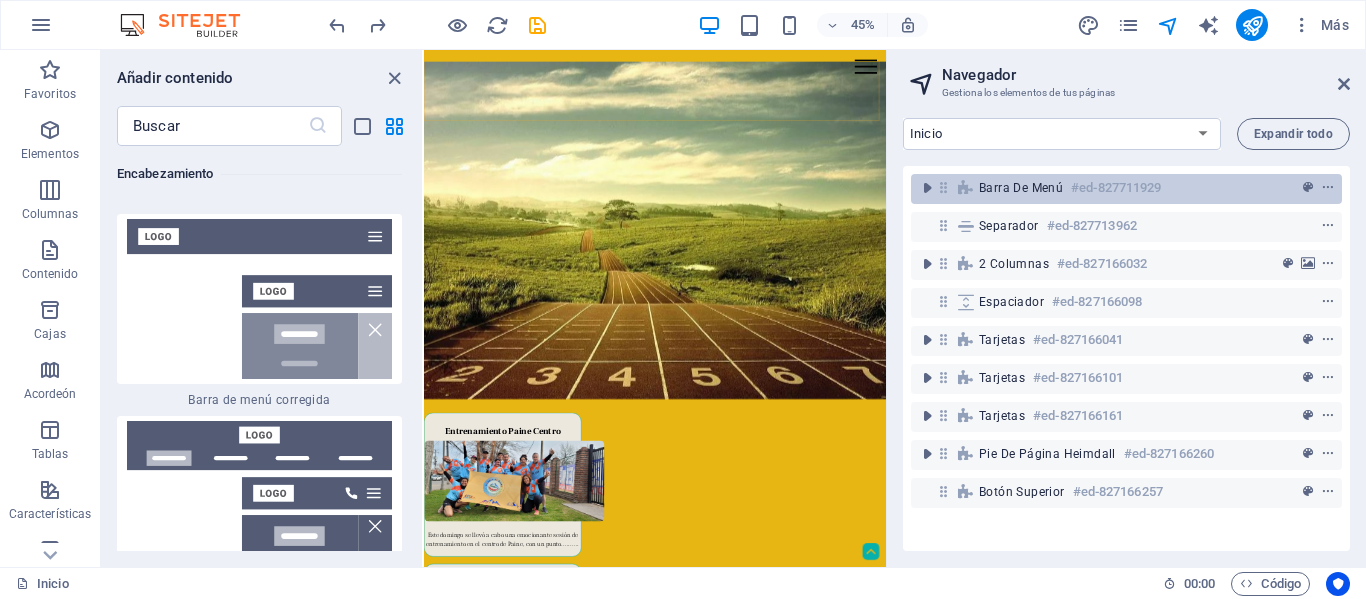click on "Barra de menú" at bounding box center (1021, 188) 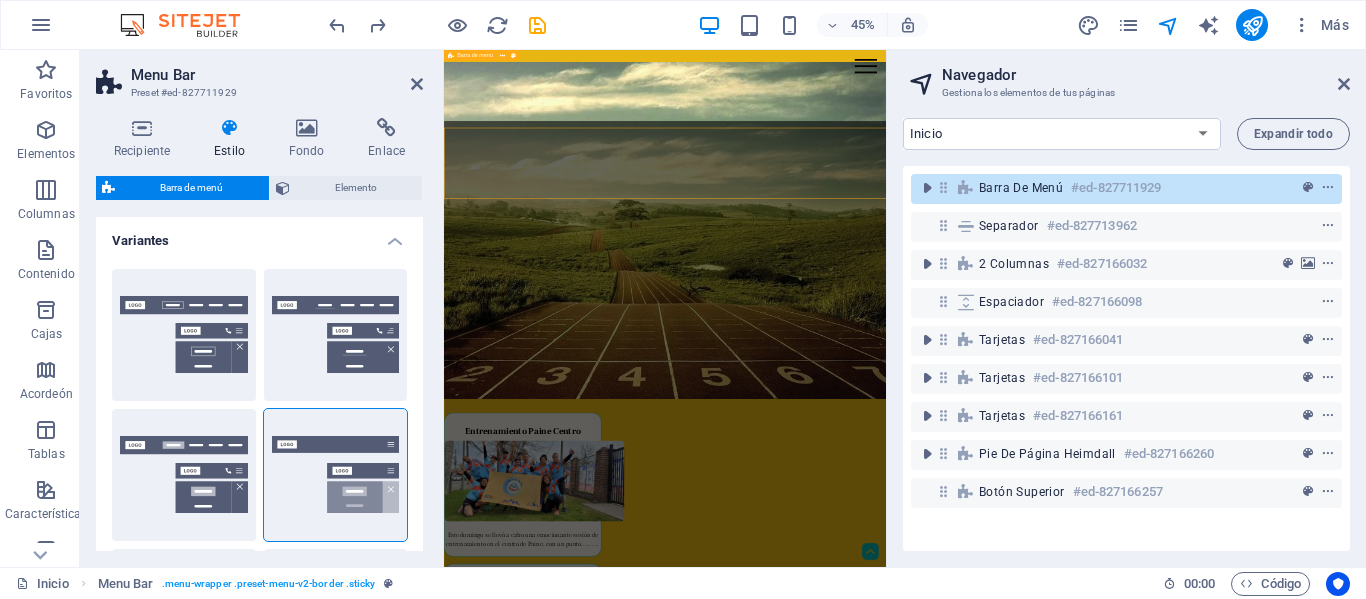 click on "Barra de menú" at bounding box center (1021, 188) 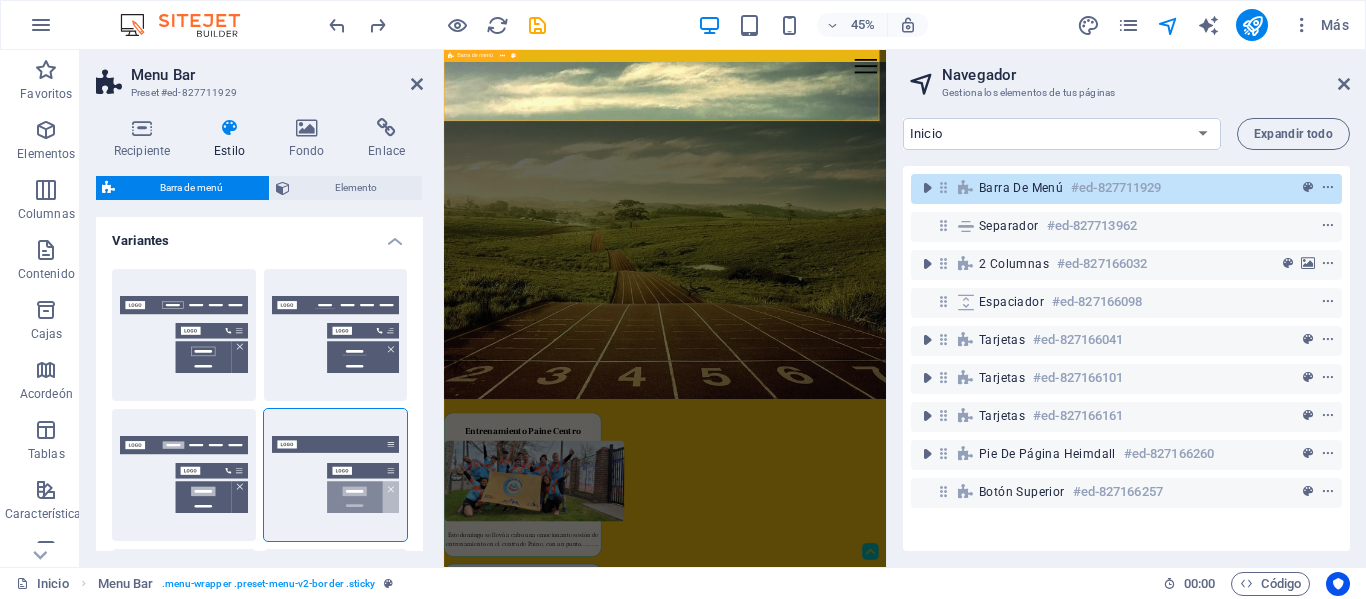 scroll, scrollTop: 0, scrollLeft: 0, axis: both 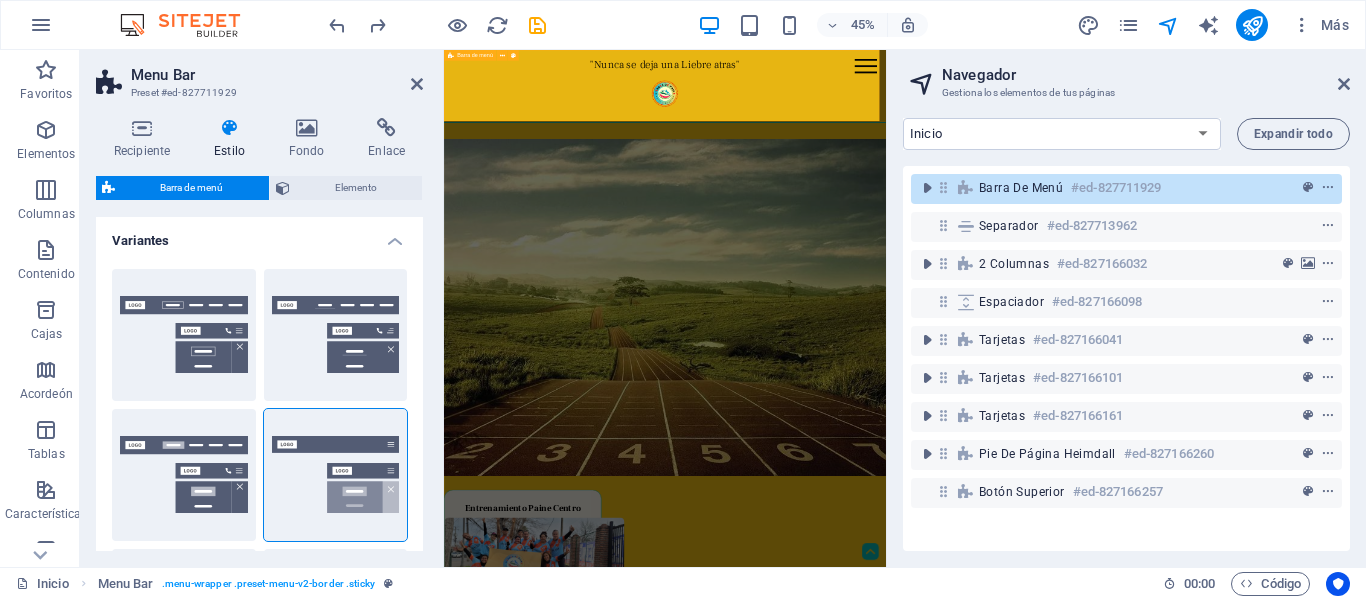 click on "Barra de menú" at bounding box center (1021, 188) 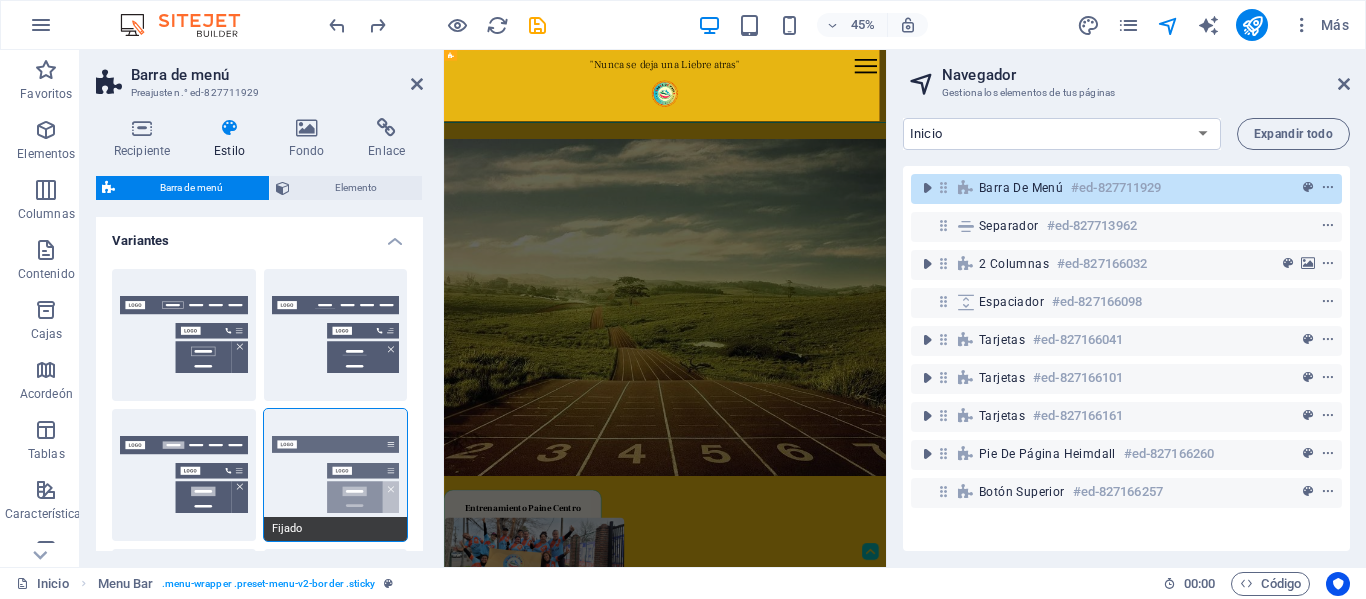 scroll, scrollTop: 100, scrollLeft: 0, axis: vertical 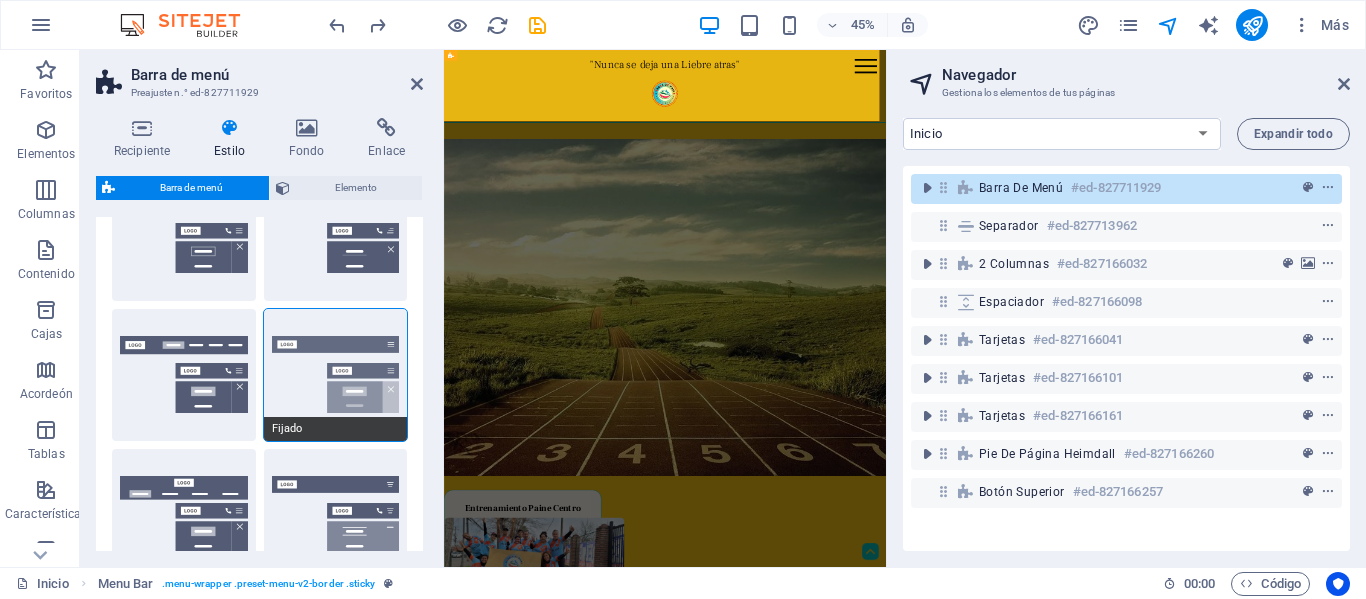 click on "Barra de menú Preajuste n.° ed-827711929
Recipiente Estilo Fondo Enlace Tamaño Altura Por defecto píxeles movimiento rápido del ojo % vh Volkswagen Altura mínima Ninguno píxeles movimiento rápido del ojo % vh Volkswagen Ancho Por defecto píxeles movimiento rápido del ojo % ellos vh Volkswagen Ancho mínimo Ninguno píxeles movimiento rápido del ojo % vh Volkswagen Ancho del contenido Por defecto Ancho personalizado Ancho Por defecto píxeles movimiento rápido del ojo % ellos vh Volkswagen Ancho mínimo Ninguno píxeles movimiento rápido del ojo % vh Volkswagen Relleno predeterminado Espaciado personalizado El ancho y el relleno del contenido predeterminados se pueden cambiar en Diseño. Editar diseño Diseño (Flexbox) Alineación Determina la dirección de flexión. Por defecto Eje principal Determinar cómo deben comportarse los elementos a lo largo del eje principal dentro de este contenedor (justificar el contenido). Por defecto Eje lateral Por defecto Envoltura Por defecto %" at bounding box center (262, 308) 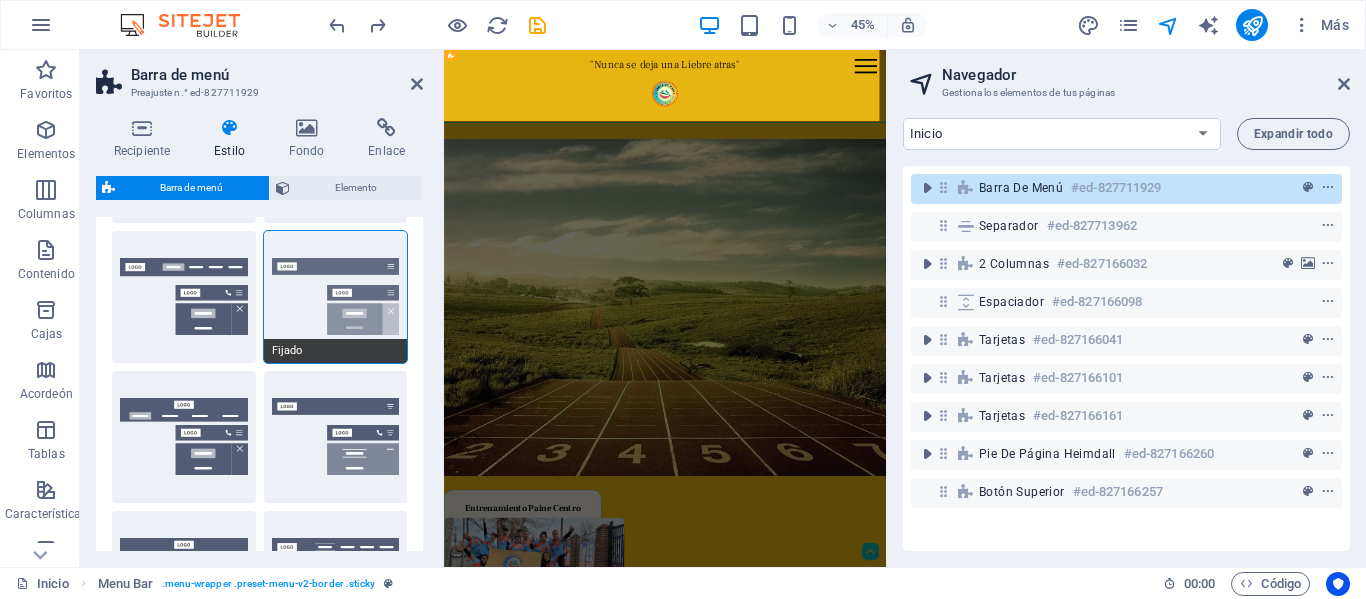 scroll, scrollTop: 200, scrollLeft: 0, axis: vertical 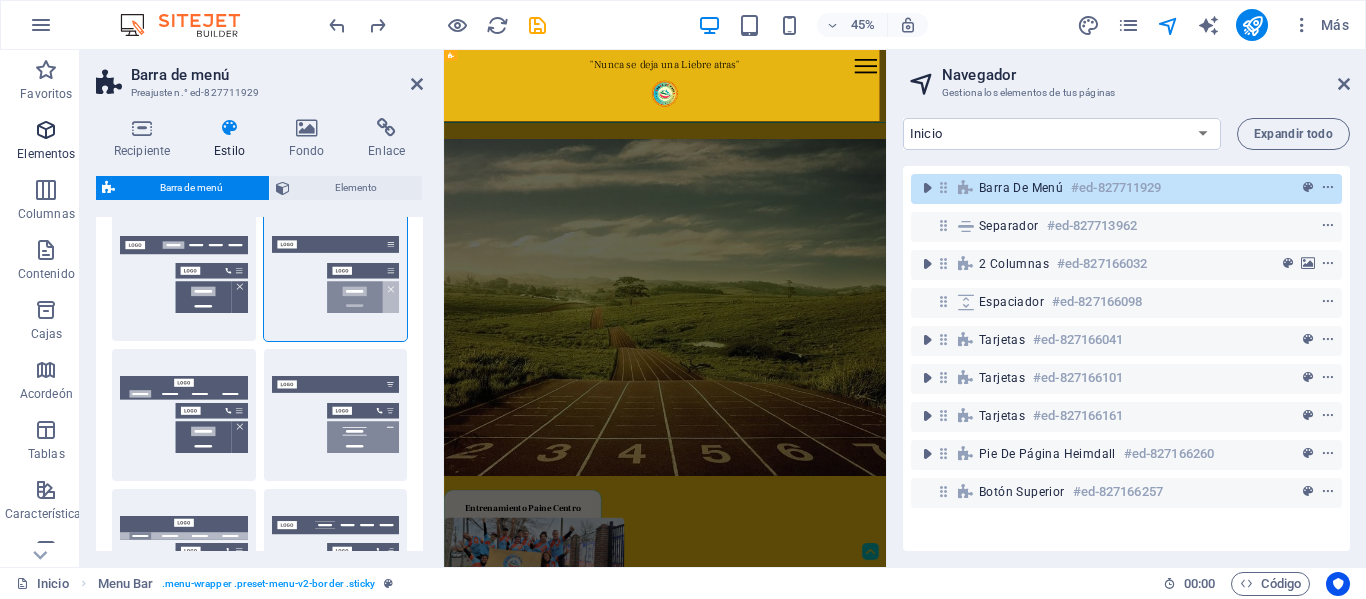 click on "Elementos" at bounding box center (46, 154) 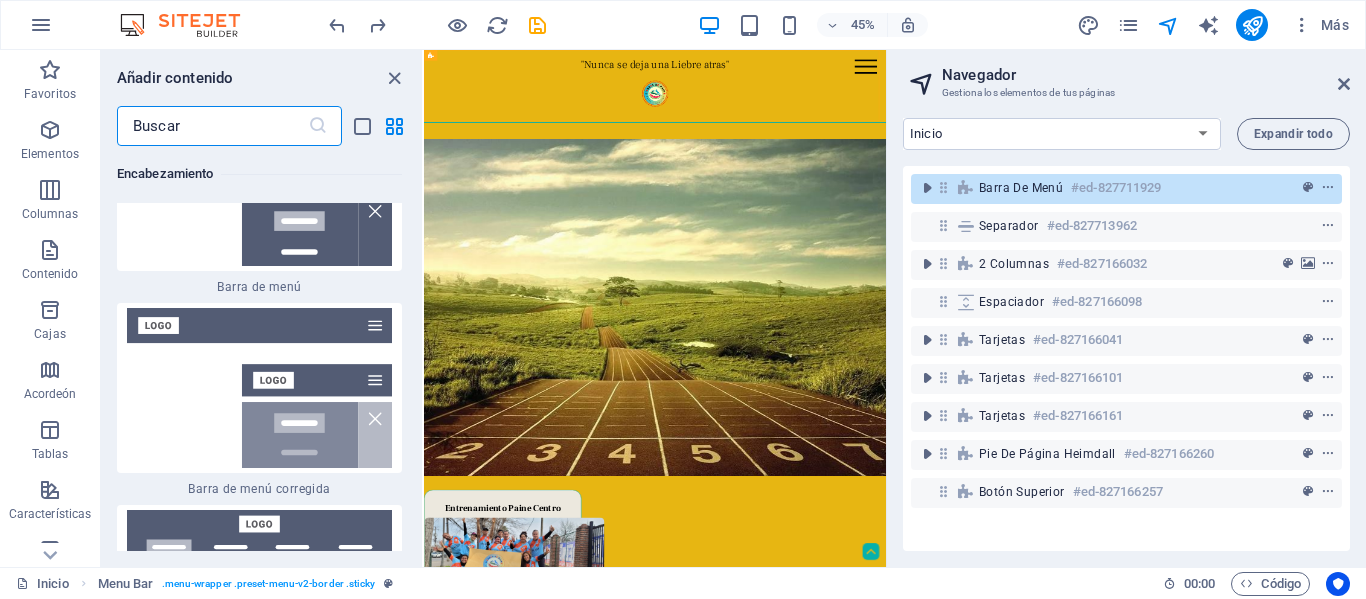 scroll, scrollTop: 24577, scrollLeft: 0, axis: vertical 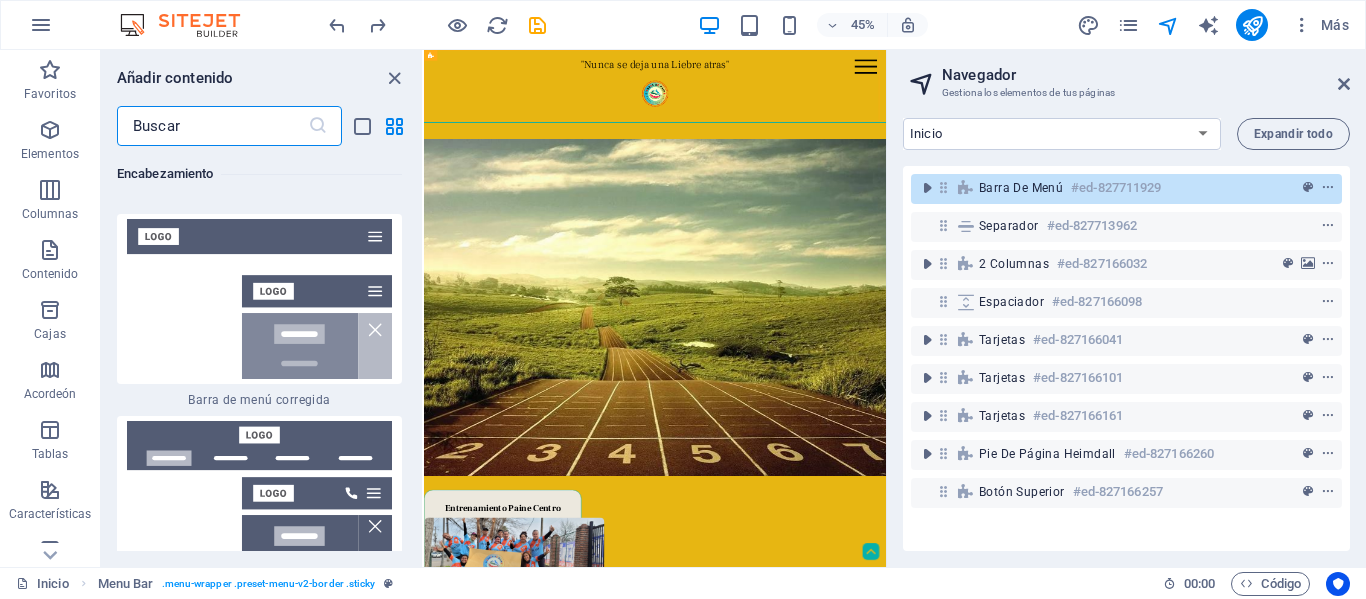 click at bounding box center [259, 299] 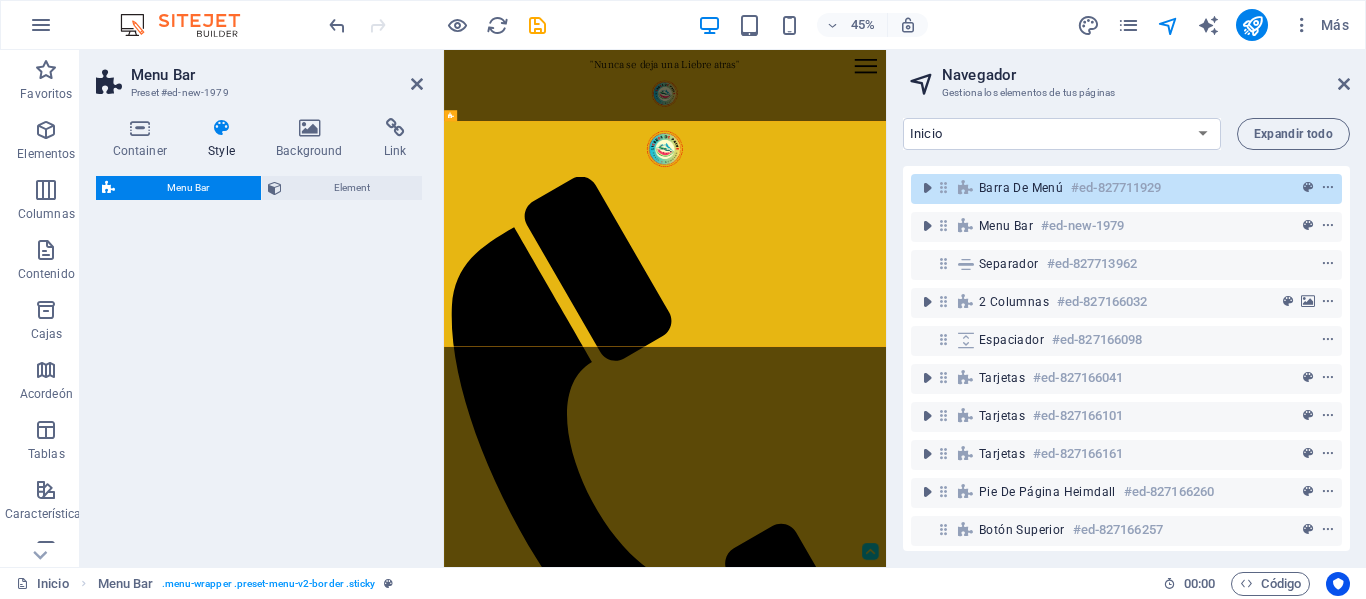 select on "rem" 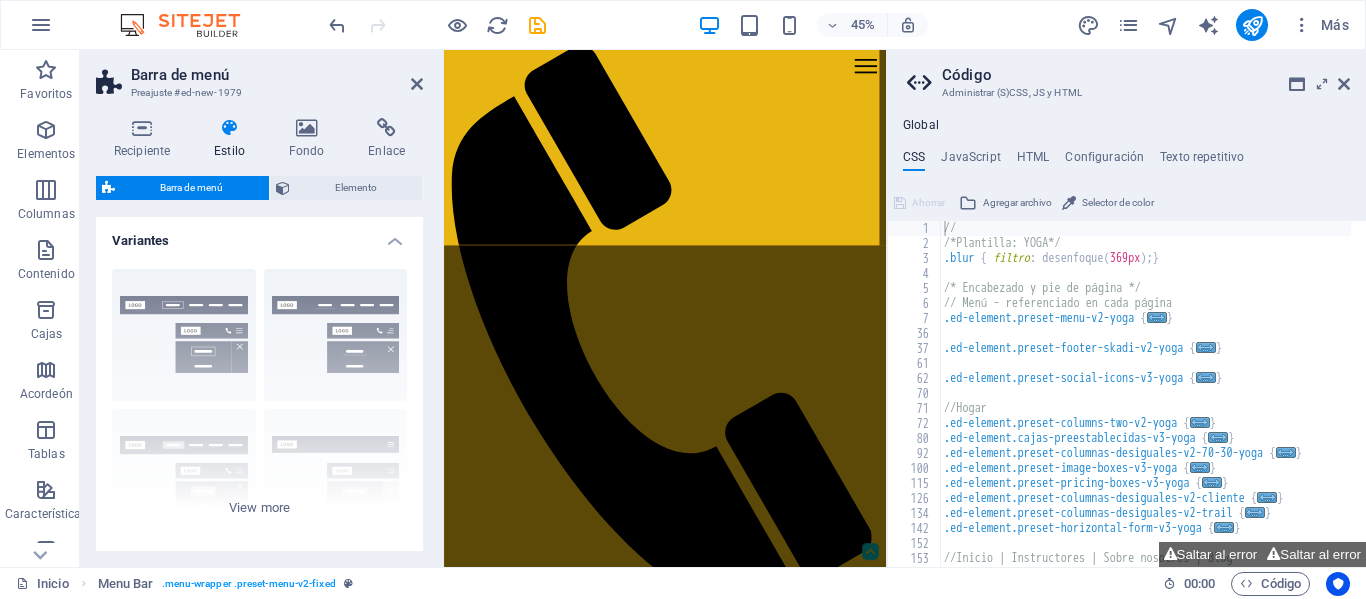 scroll, scrollTop: 0, scrollLeft: 0, axis: both 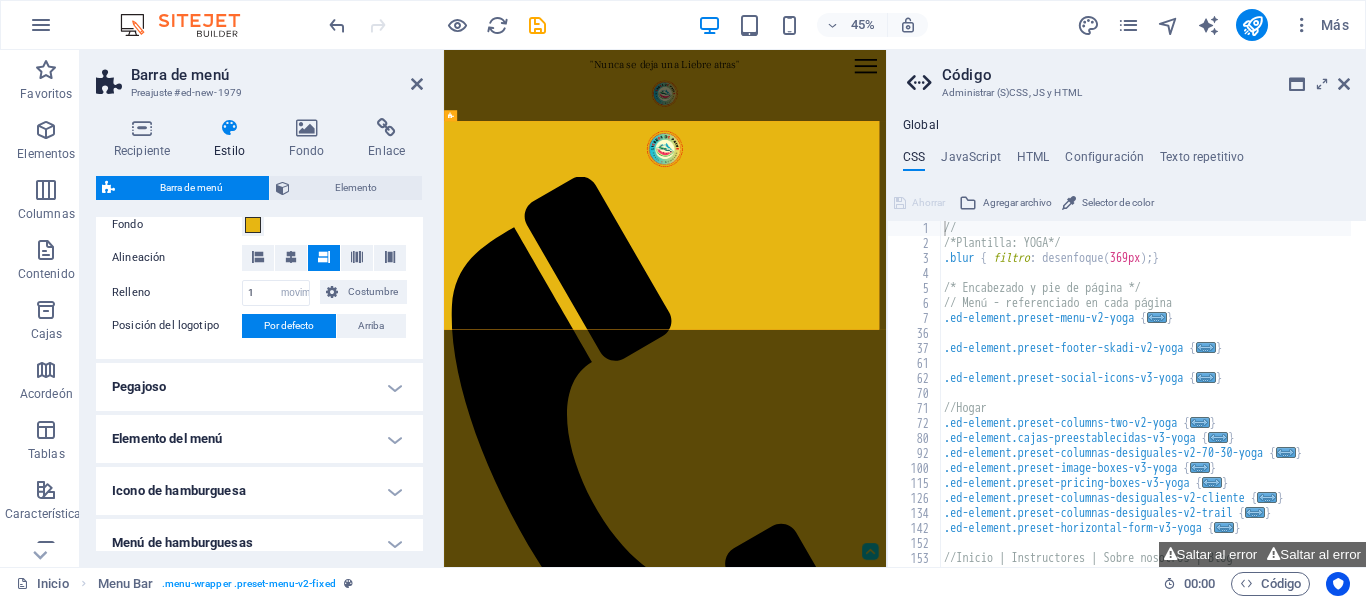 click on "Pegajoso" at bounding box center (259, 387) 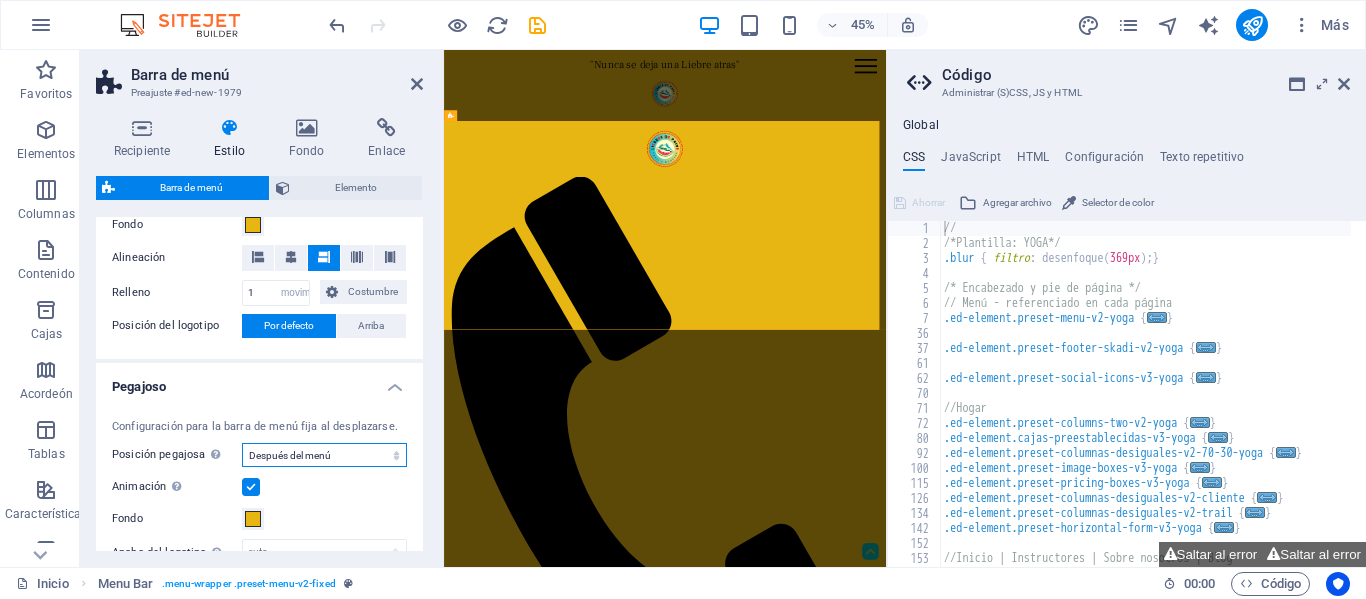 click on "Apagado Instante Después del menú Después del banner Al desplazarse hacia arriba" at bounding box center (324, 455) 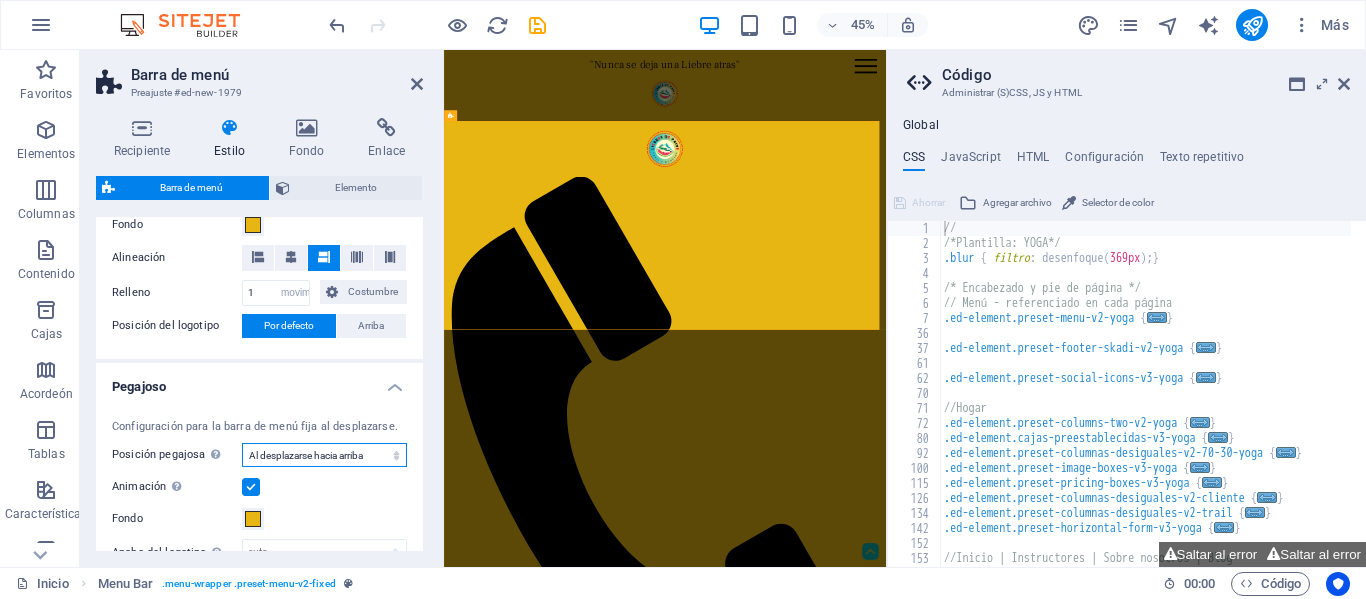 click on "Apagado Instante Después del menú Después del banner Al desplazarse hacia arriba" at bounding box center [324, 455] 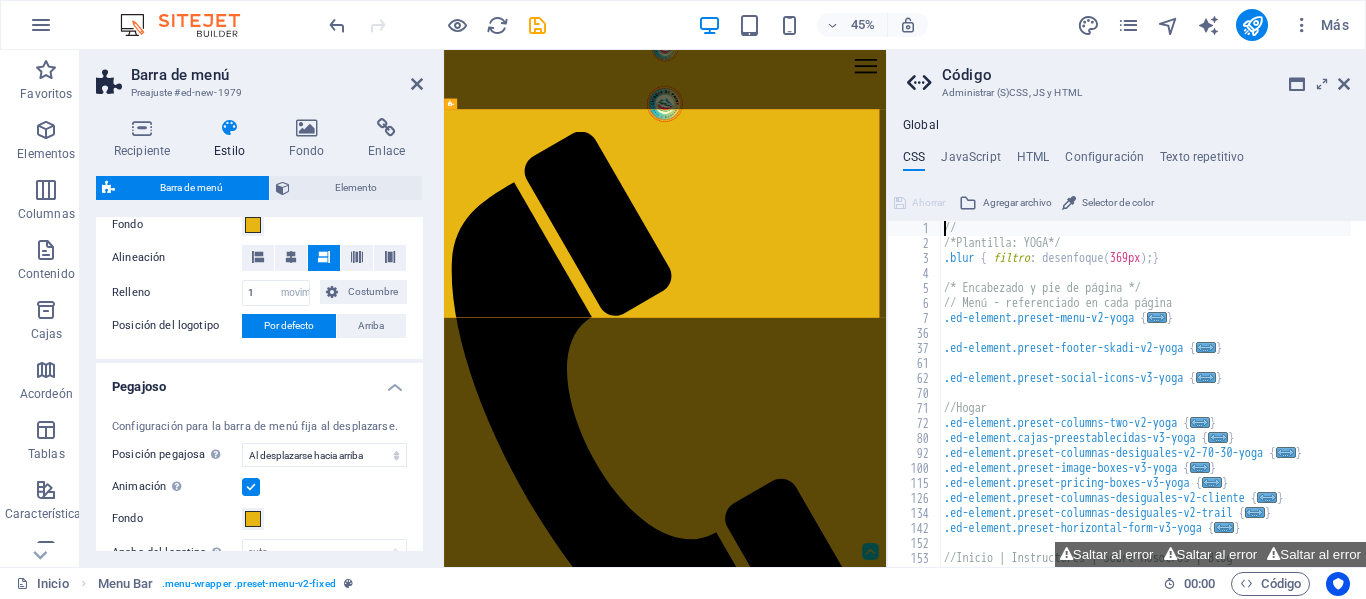 scroll, scrollTop: 0, scrollLeft: 0, axis: both 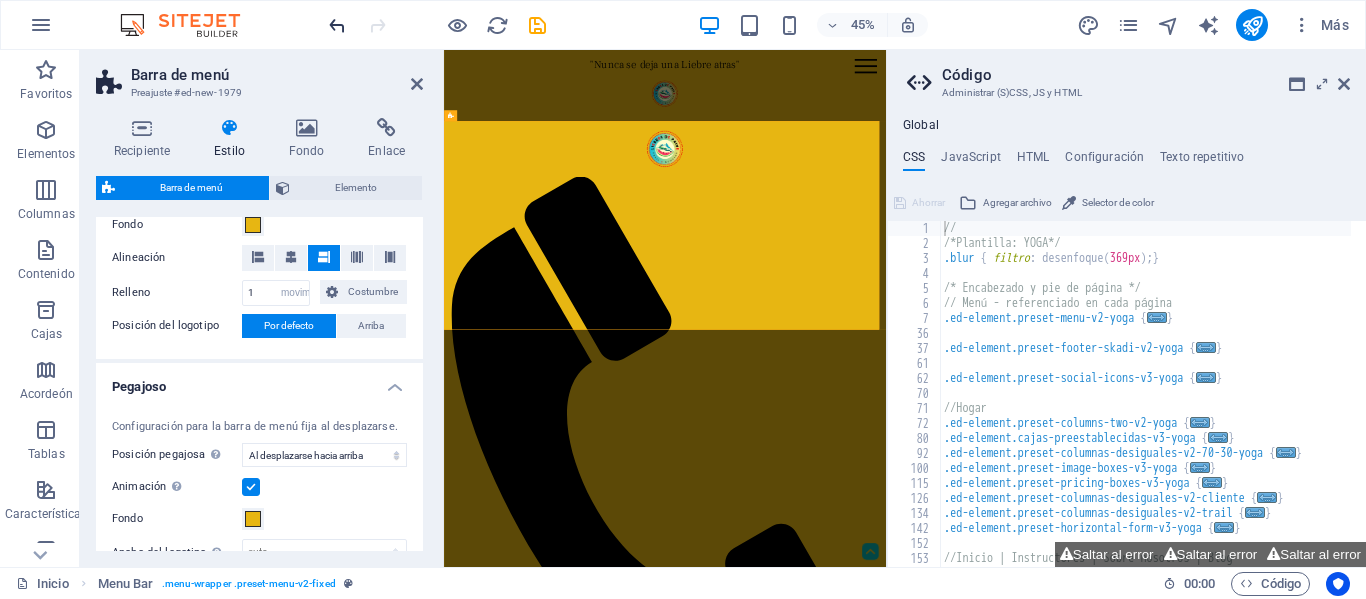 click at bounding box center [337, 25] 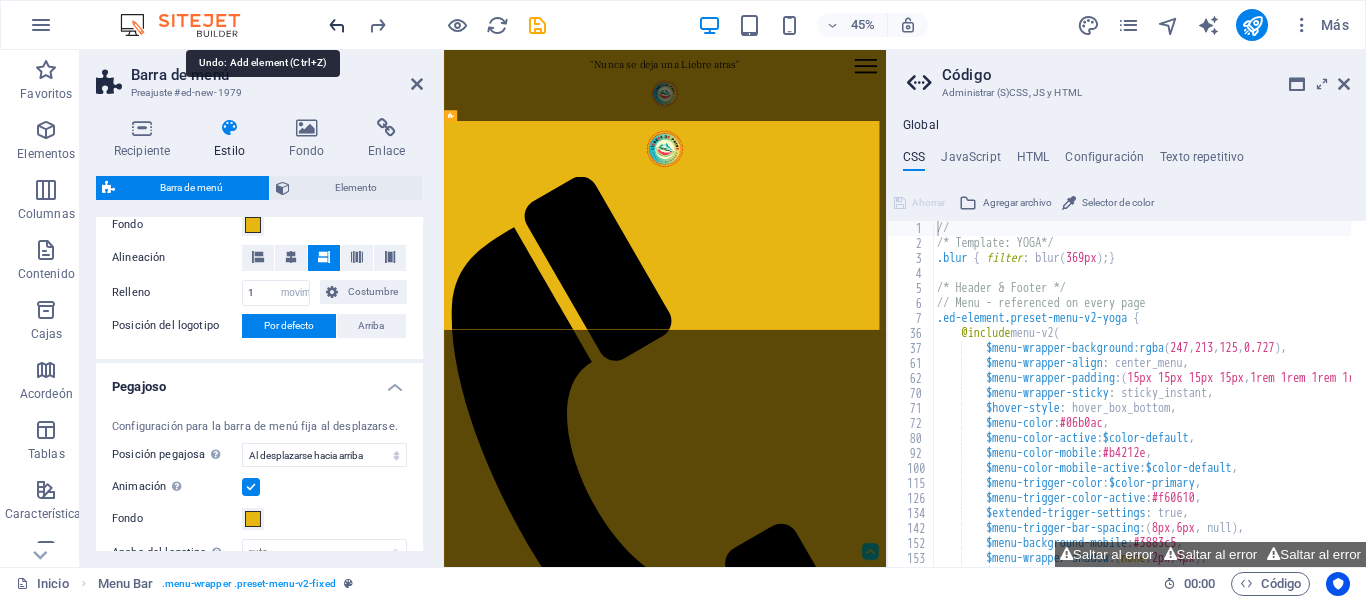 select on "sticky_menu" 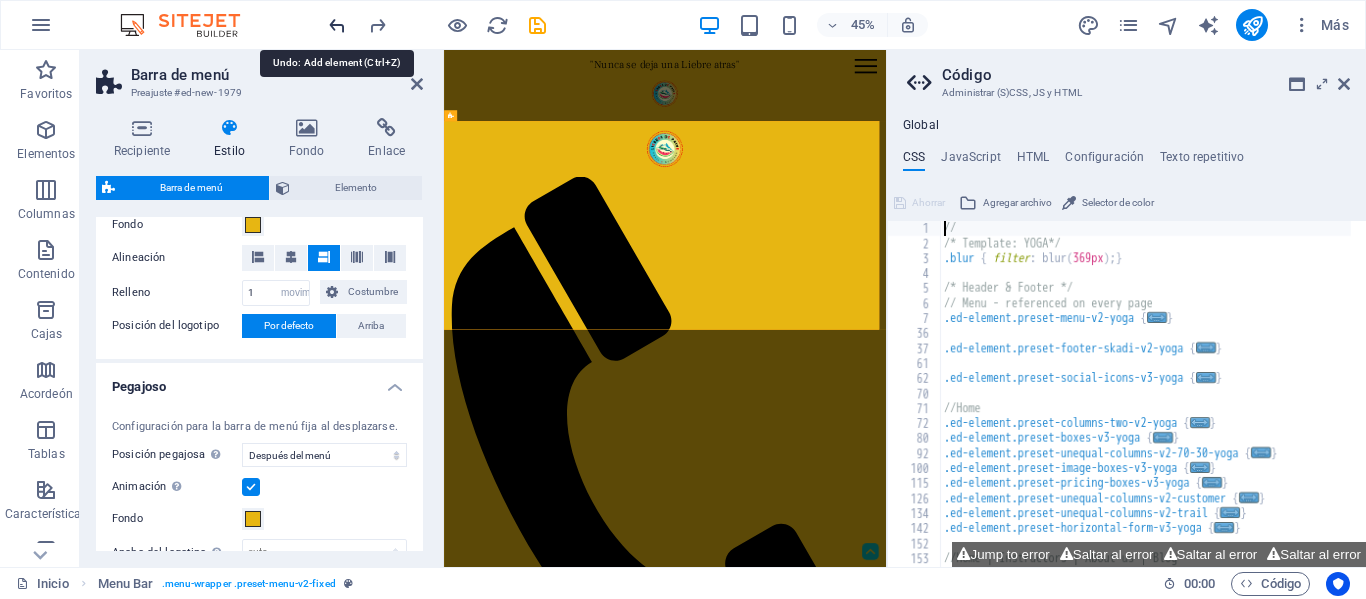 click at bounding box center (337, 25) 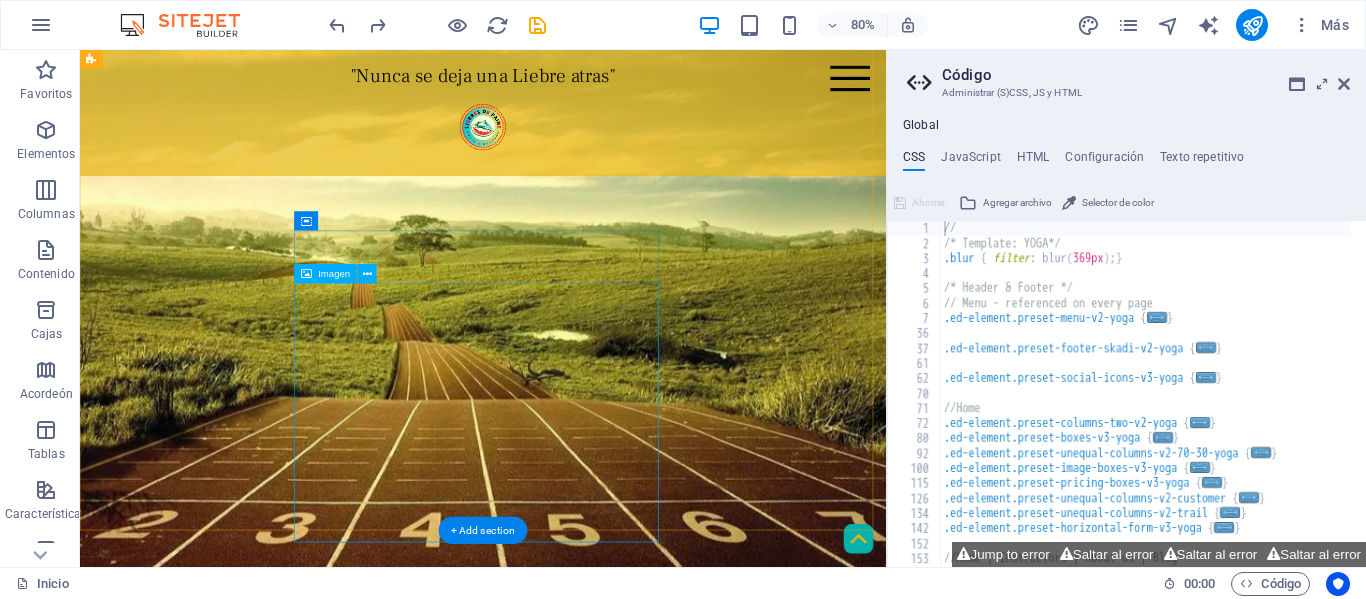scroll, scrollTop: 400, scrollLeft: 0, axis: vertical 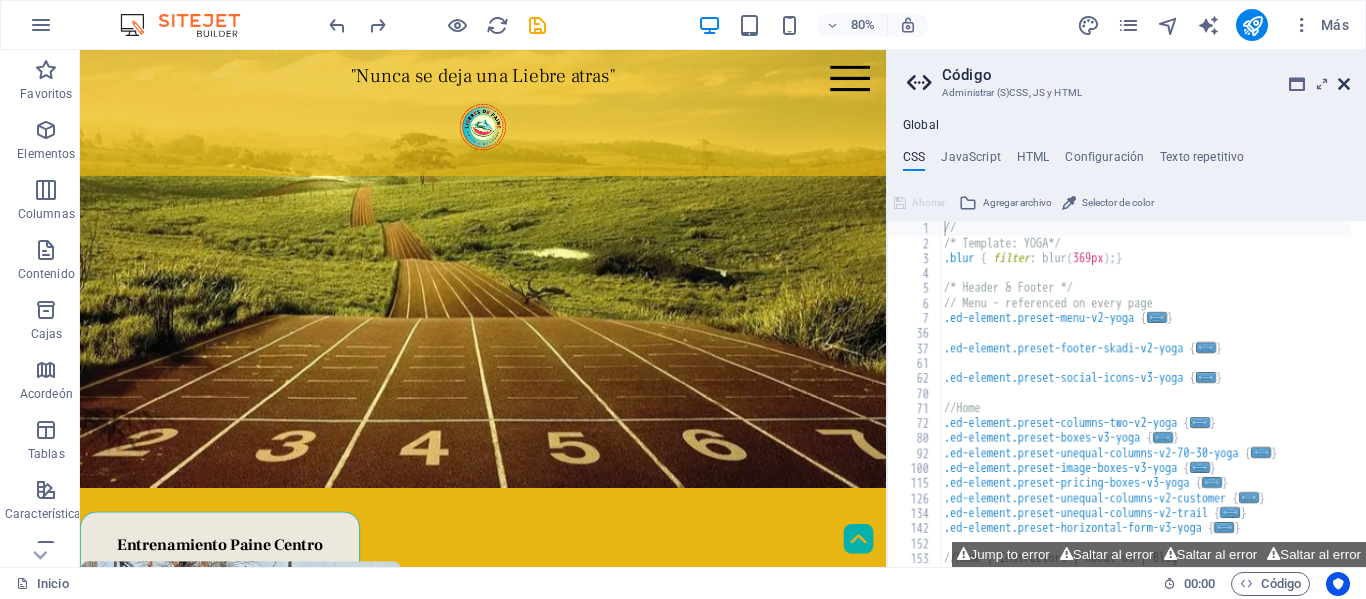 drag, startPoint x: 1346, startPoint y: 86, endPoint x: 1260, endPoint y: 35, distance: 99.985 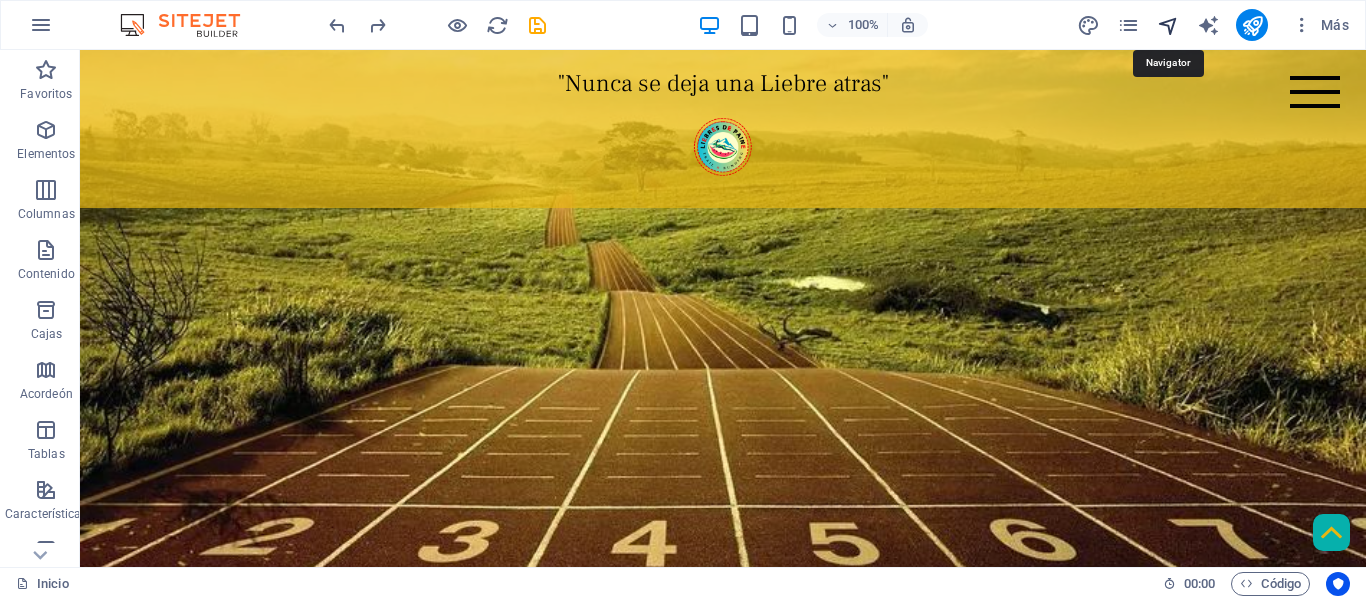 click at bounding box center (1168, 25) 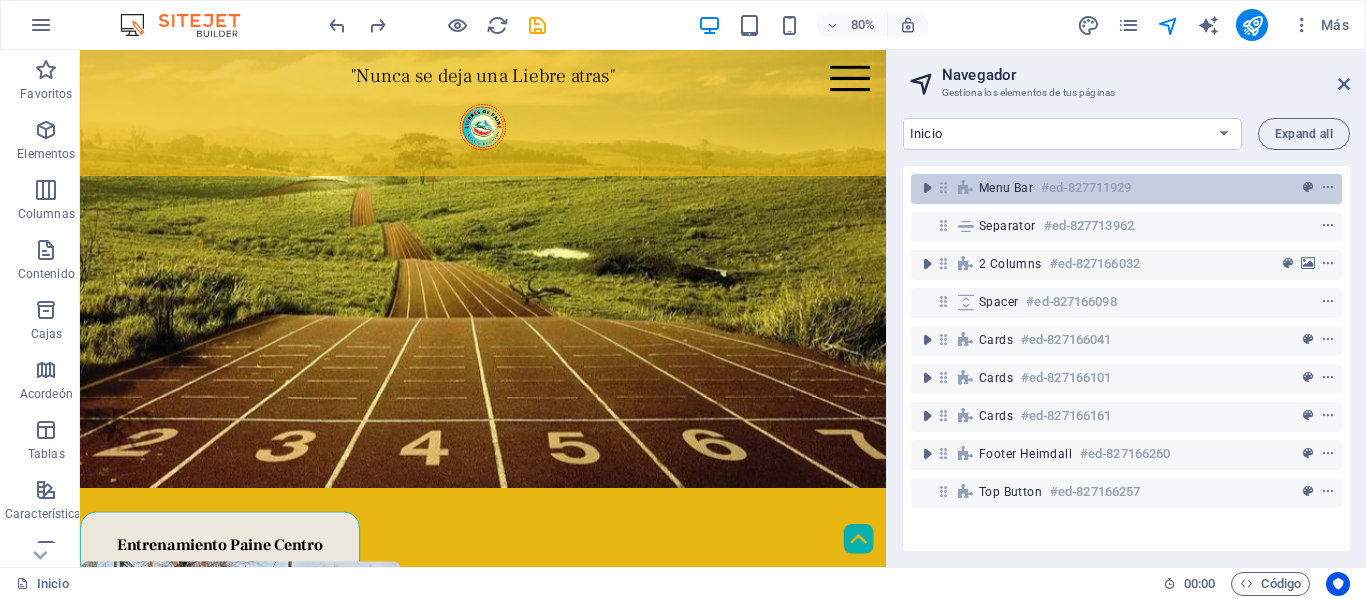 click on "Menu Bar" at bounding box center (1006, 188) 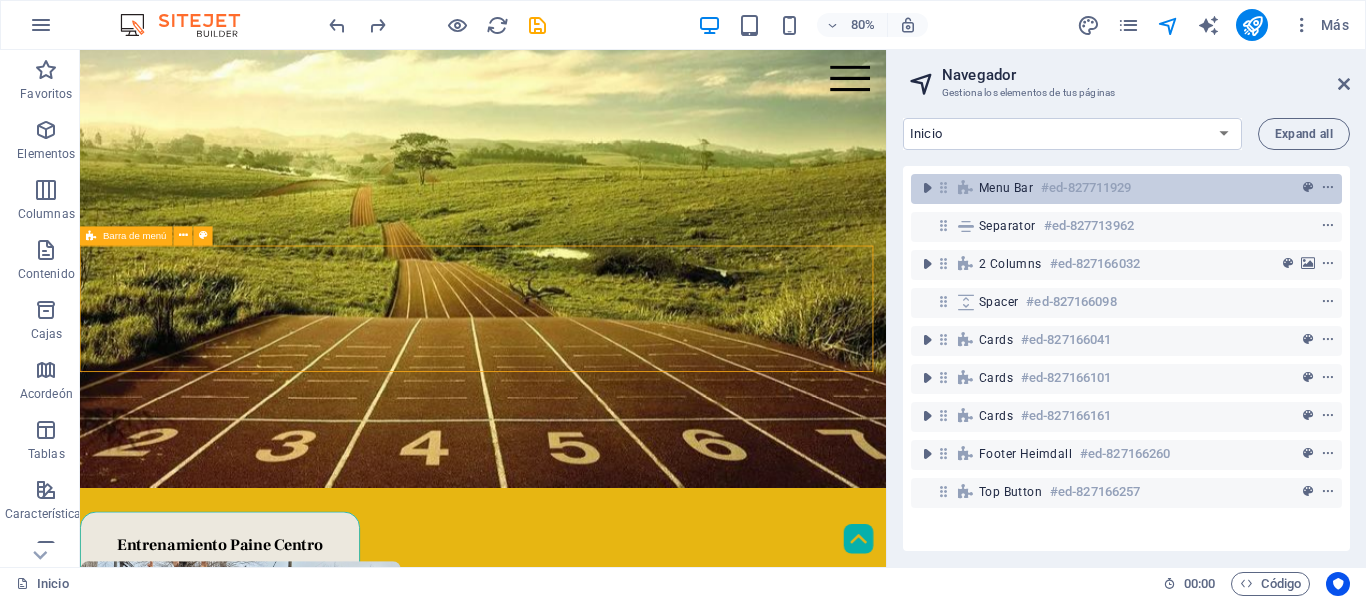 click on "Menu Bar" at bounding box center [1006, 188] 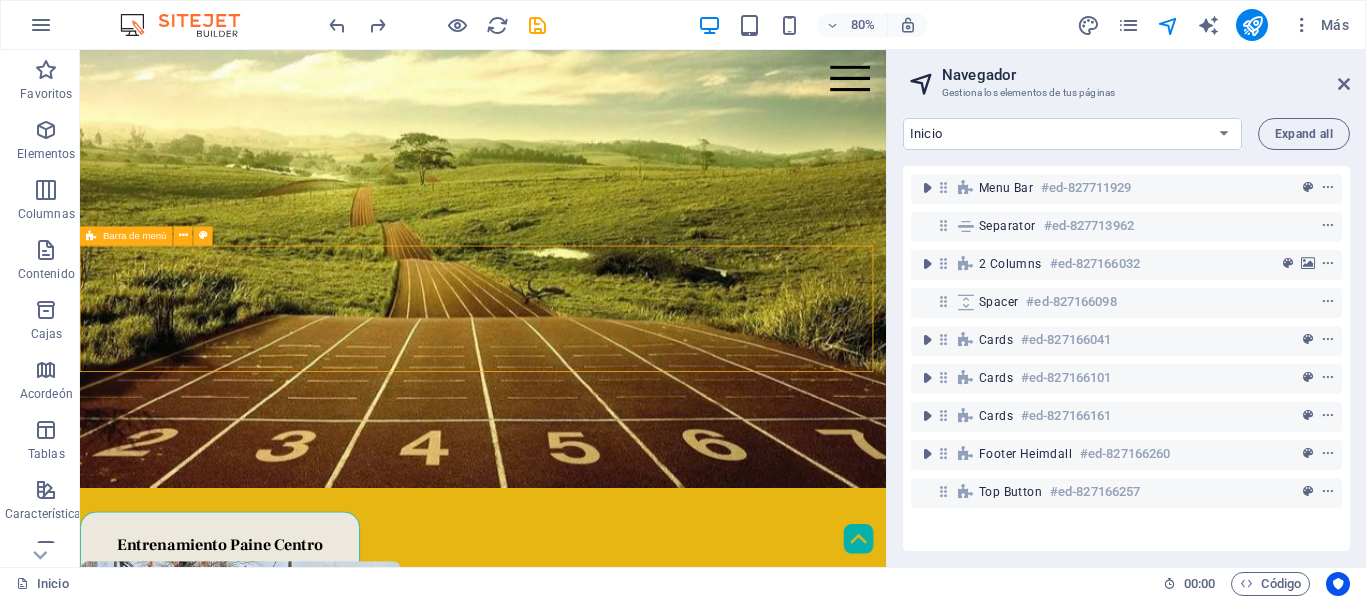 select on "rem" 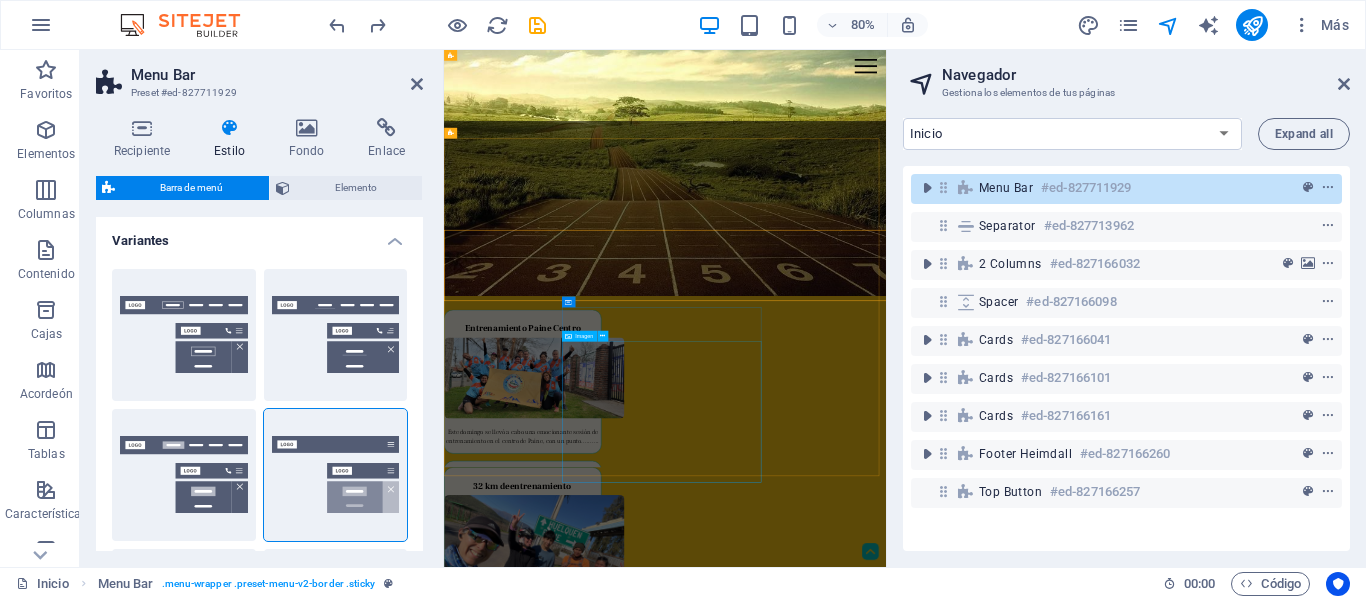 scroll, scrollTop: 0, scrollLeft: 0, axis: both 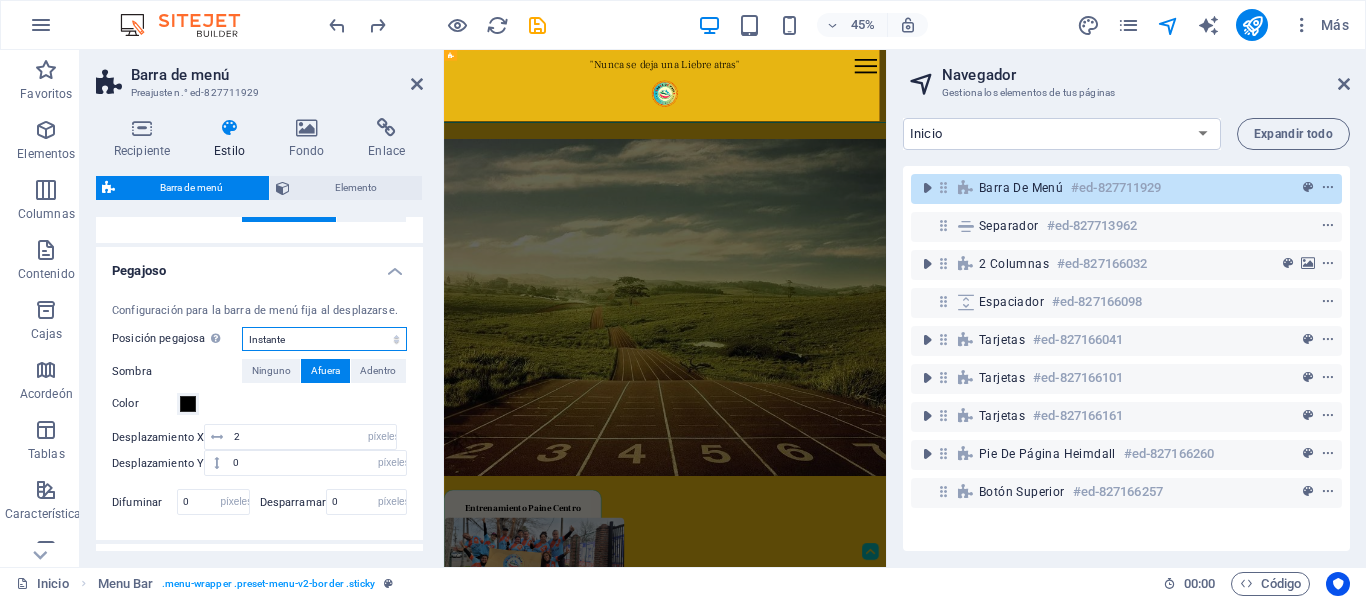 click on "Apagado Instante Después del menú Después del banner Al desplazarse hacia arriba" at bounding box center [324, 339] 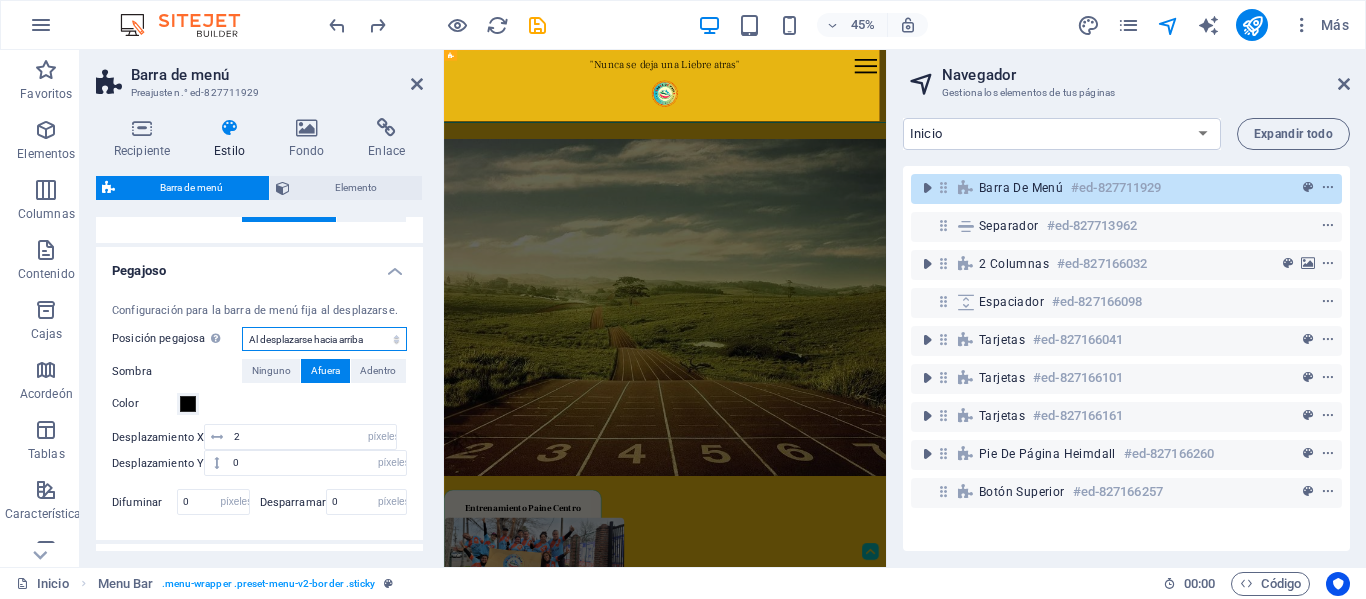 click on "Apagado Instante Después del menú Después del banner Al desplazarse hacia arriba" at bounding box center [324, 339] 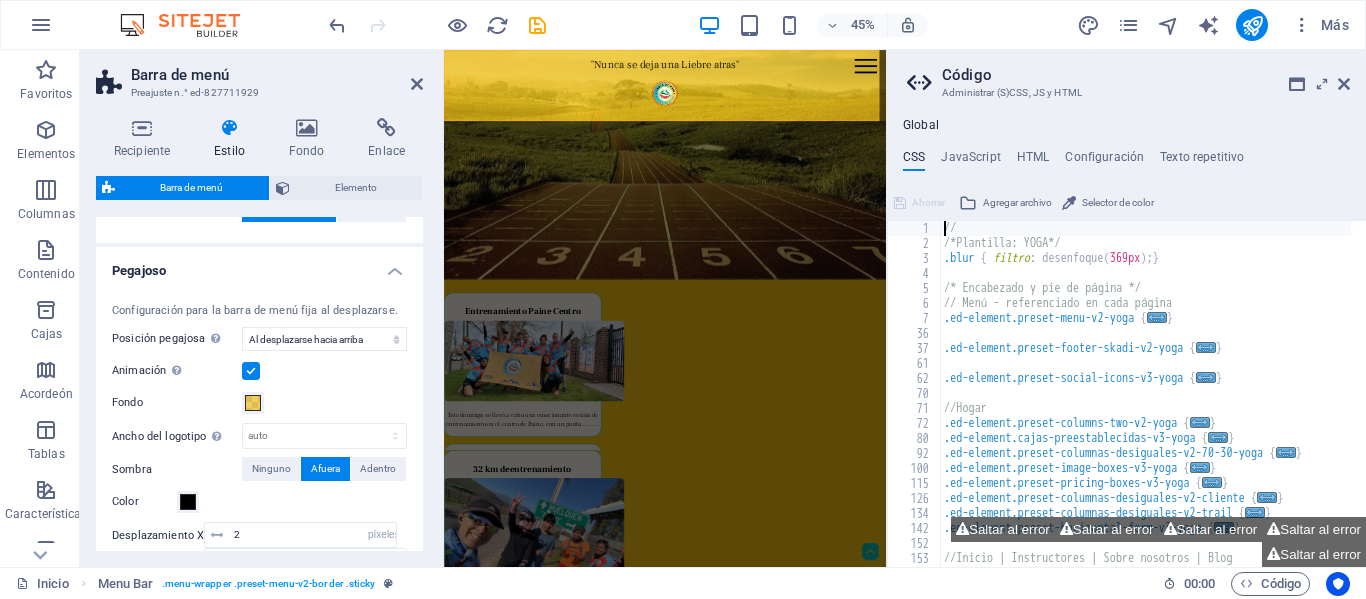 scroll, scrollTop: 368, scrollLeft: 0, axis: vertical 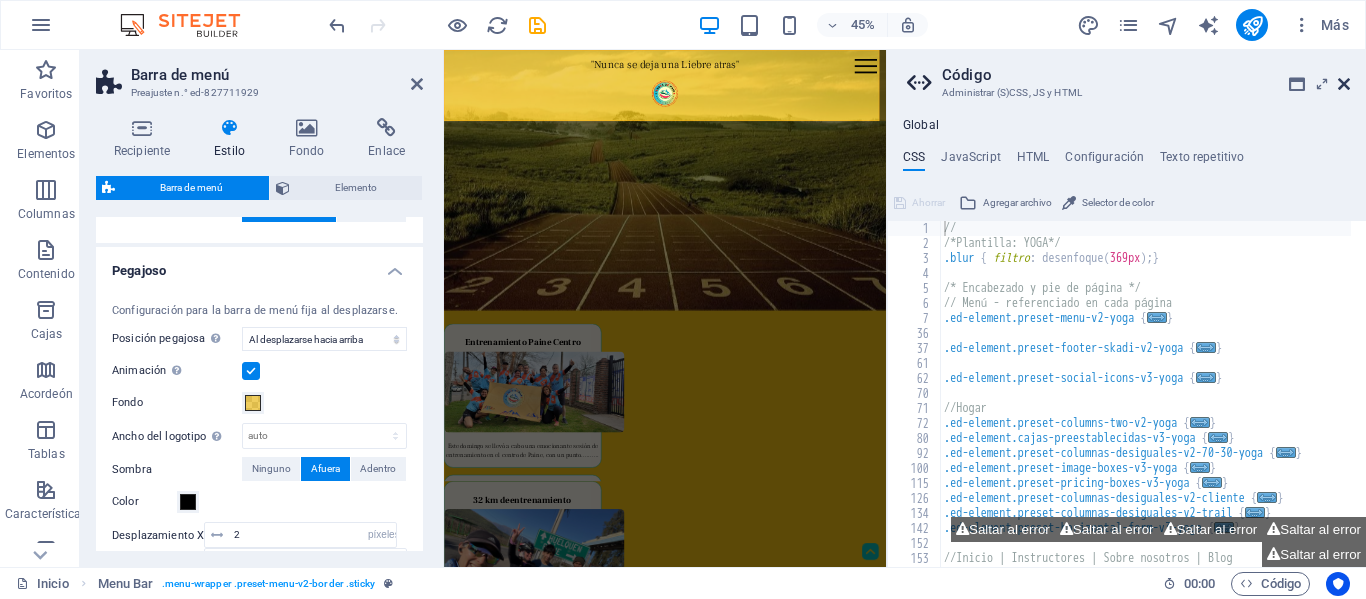 click at bounding box center (1344, 84) 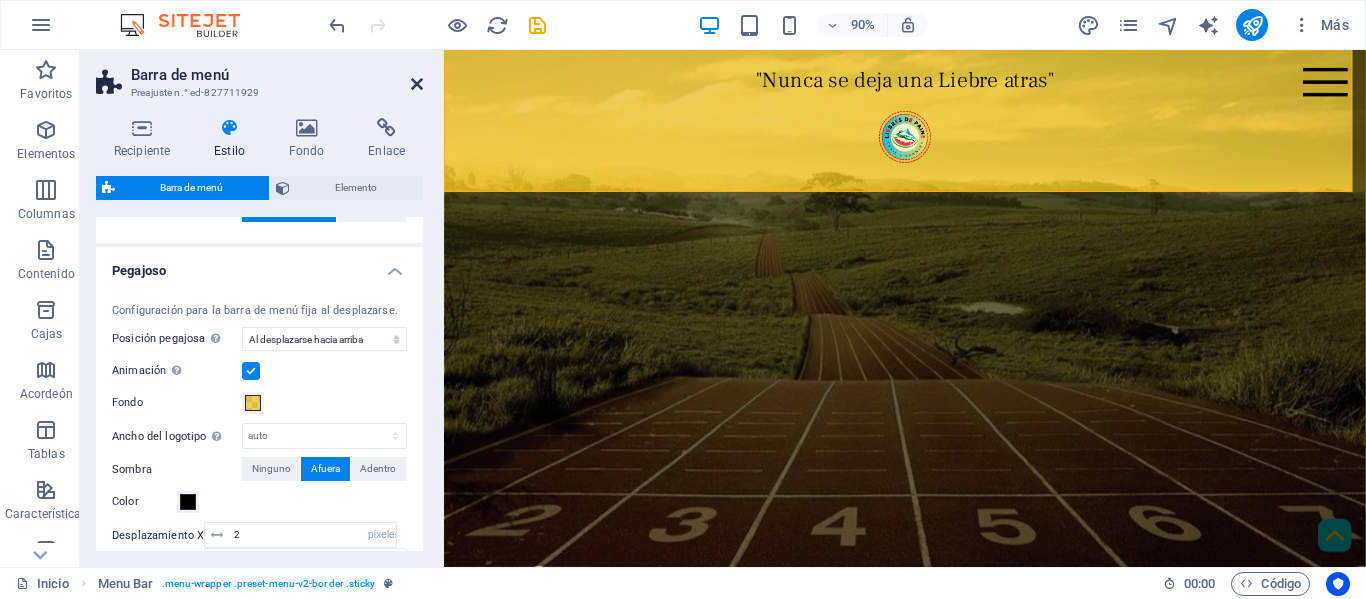 click on "Barra de menú Preajuste n.° ed-827711929" at bounding box center (259, 76) 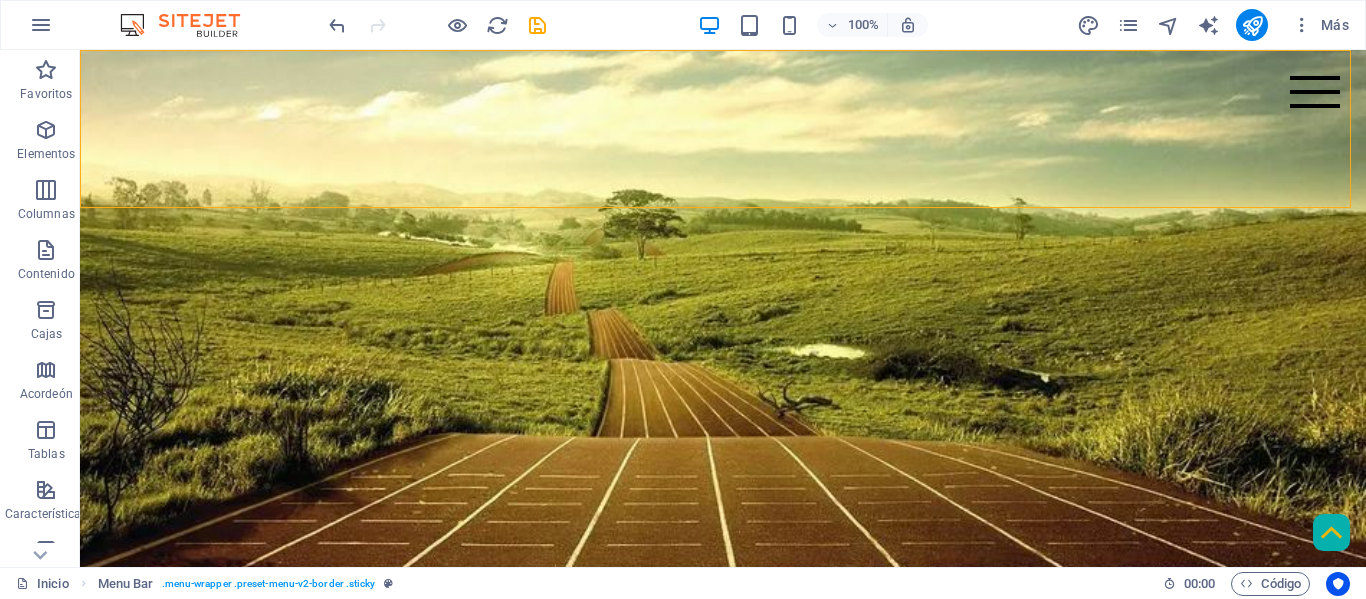 scroll, scrollTop: 0, scrollLeft: 0, axis: both 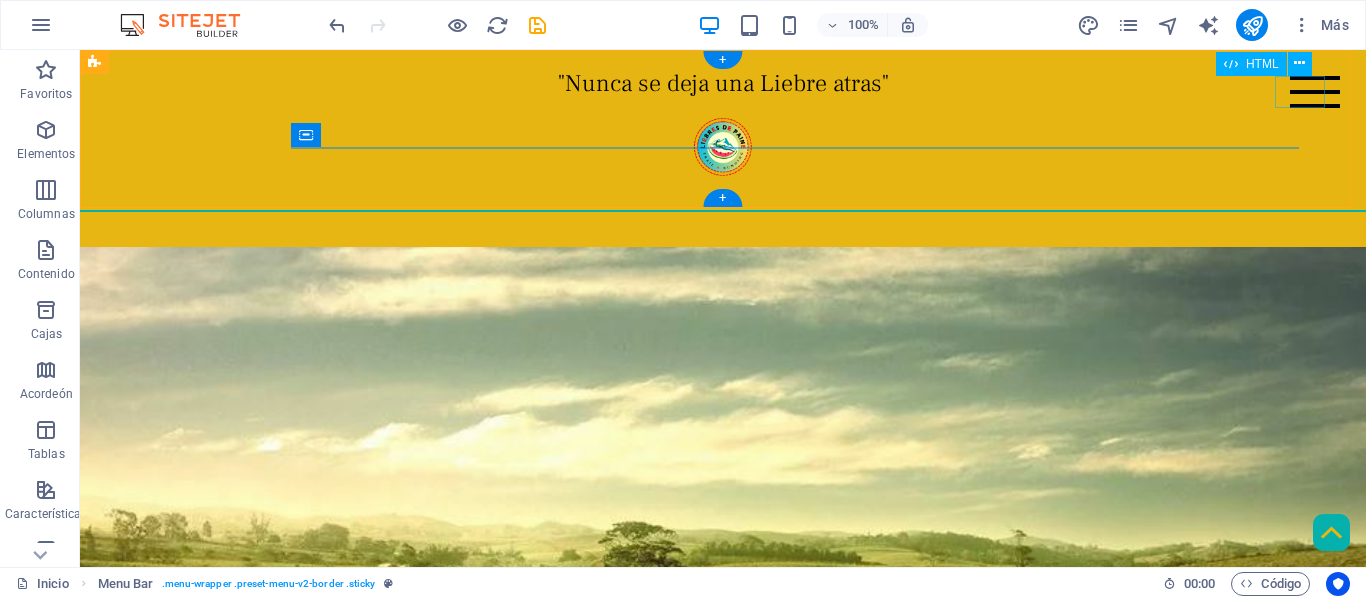 click on "Menú" at bounding box center (1315, 92) 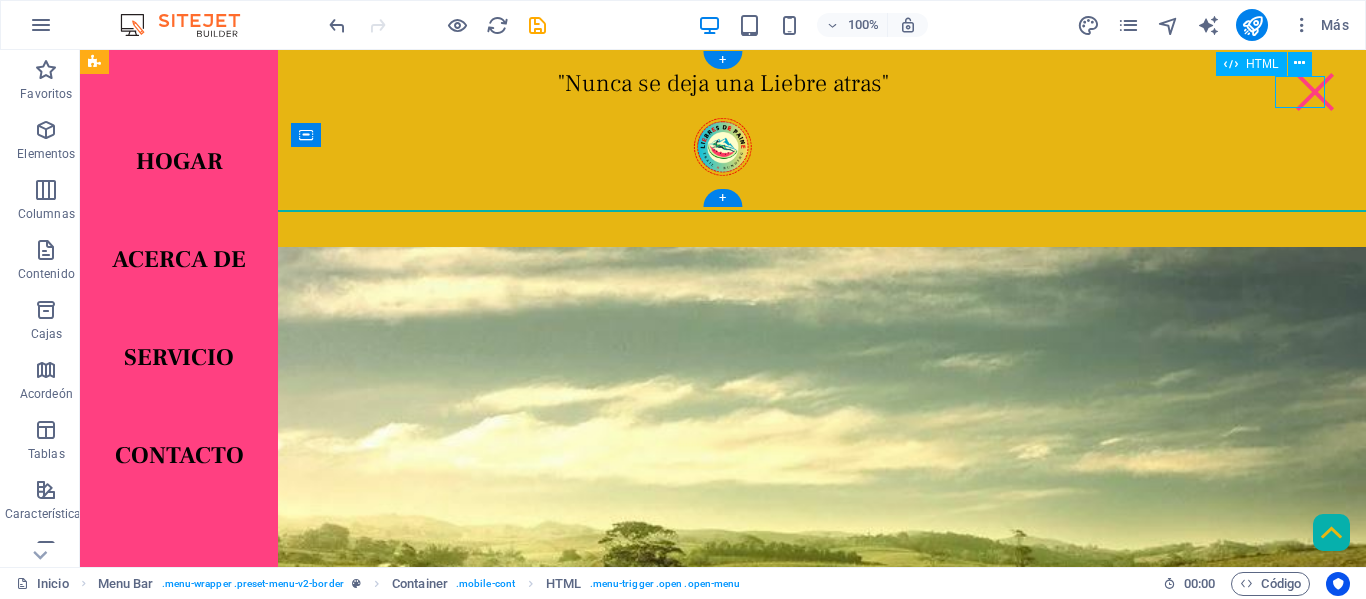 click on "Menú" at bounding box center (1315, 92) 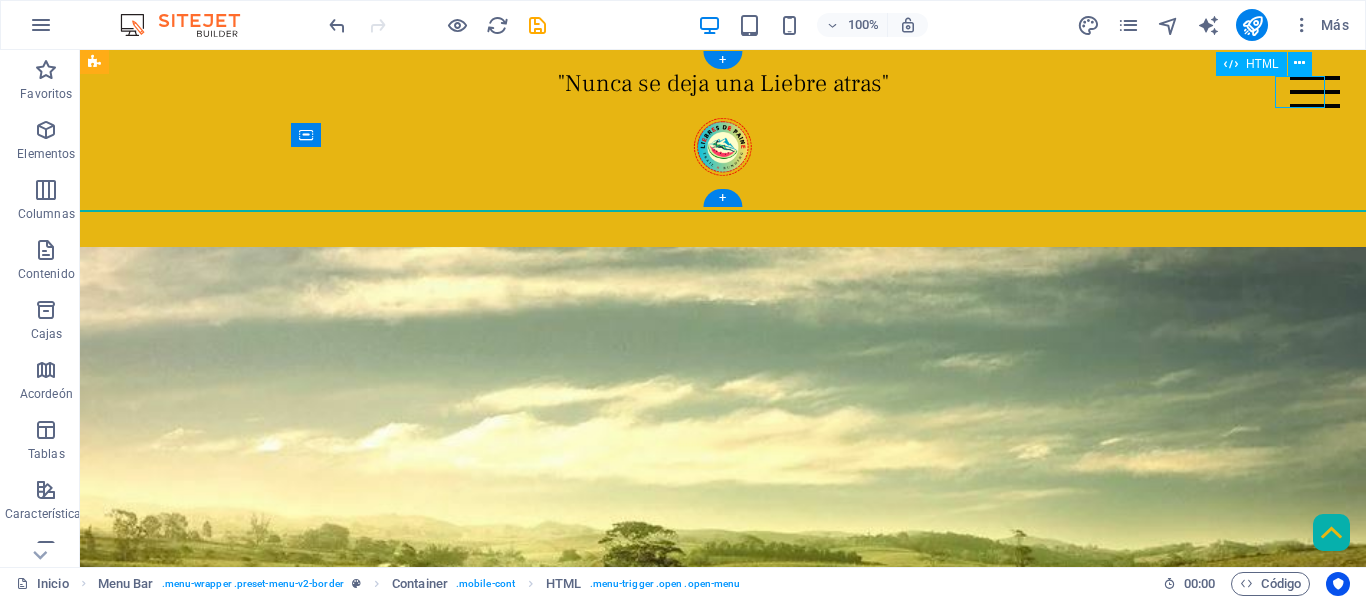 click on "Menú" at bounding box center [1315, 92] 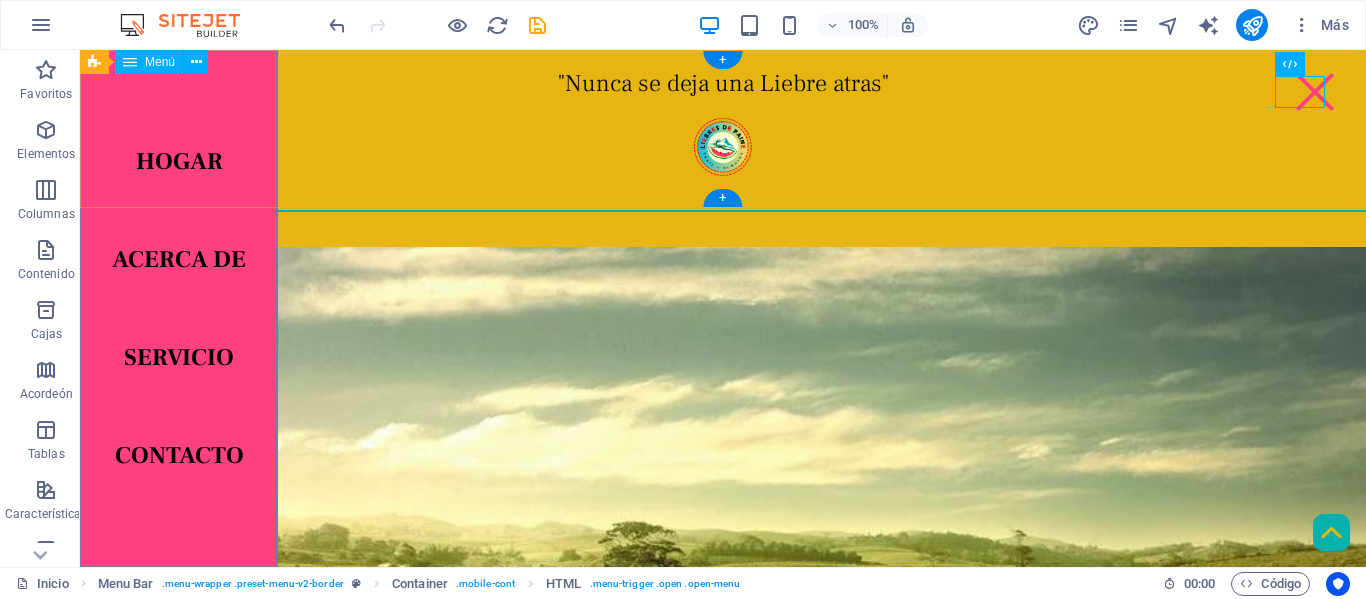 click on "Hogar Acerca de Servicio Contacto" at bounding box center (179, 308) 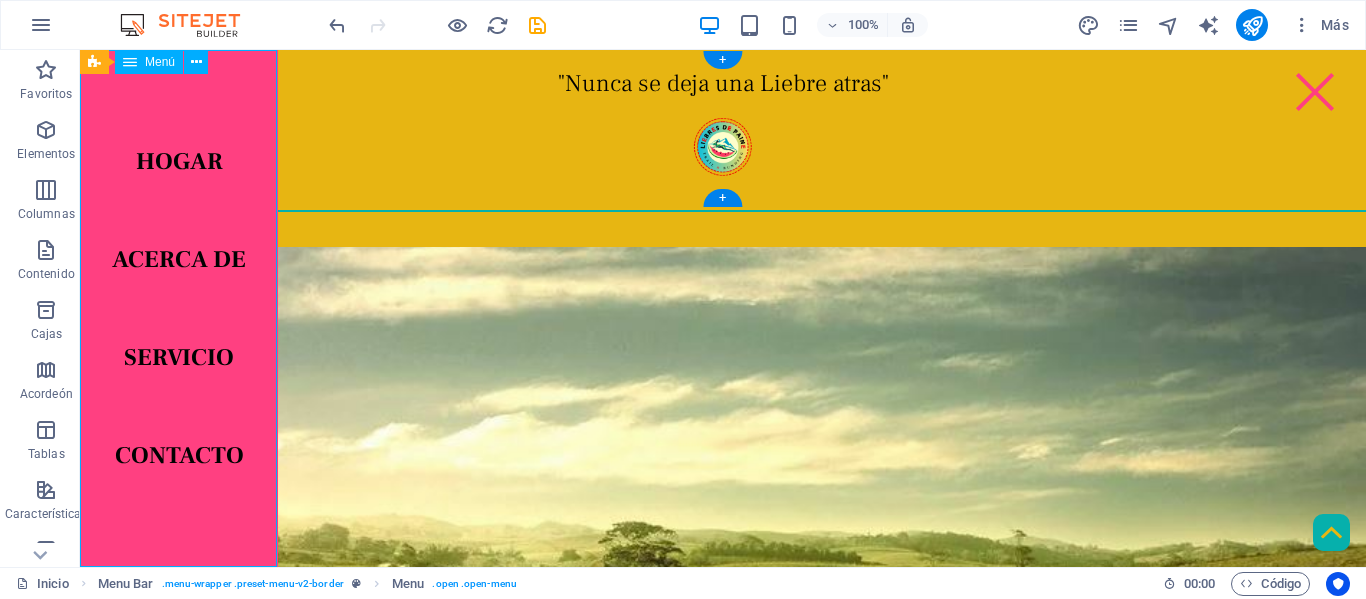 click on "Hogar Acerca de Servicio Contacto" at bounding box center [179, 308] 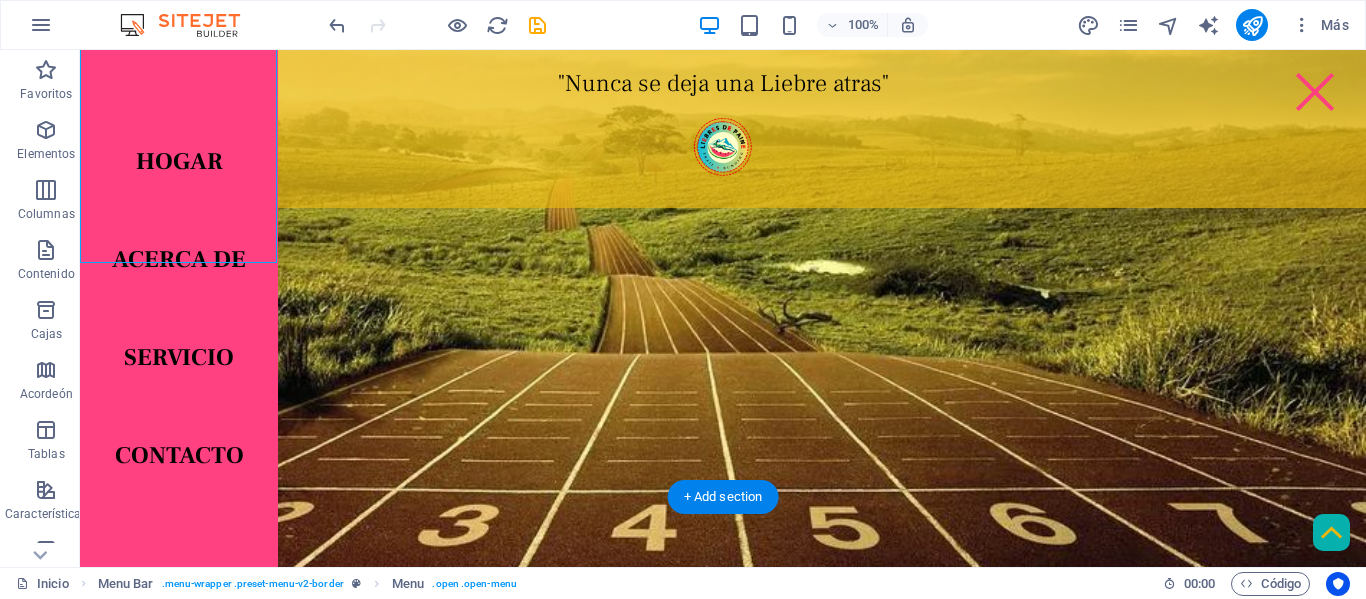 scroll, scrollTop: 600, scrollLeft: 0, axis: vertical 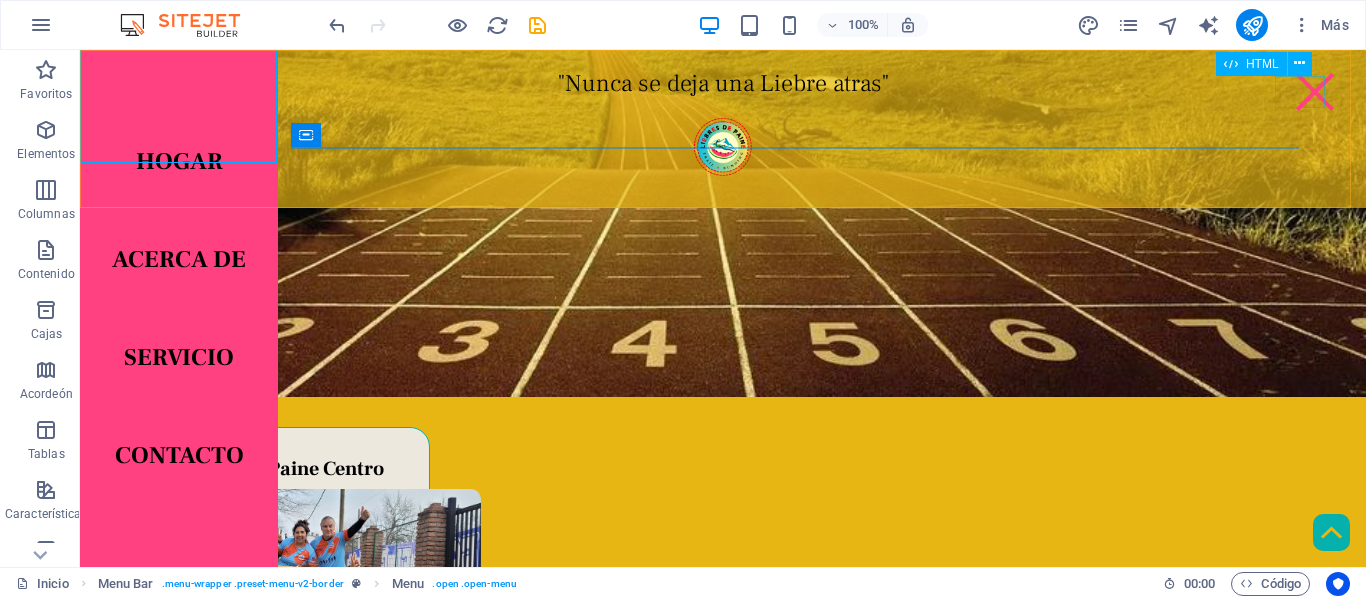 click on "Menú" at bounding box center [1315, 92] 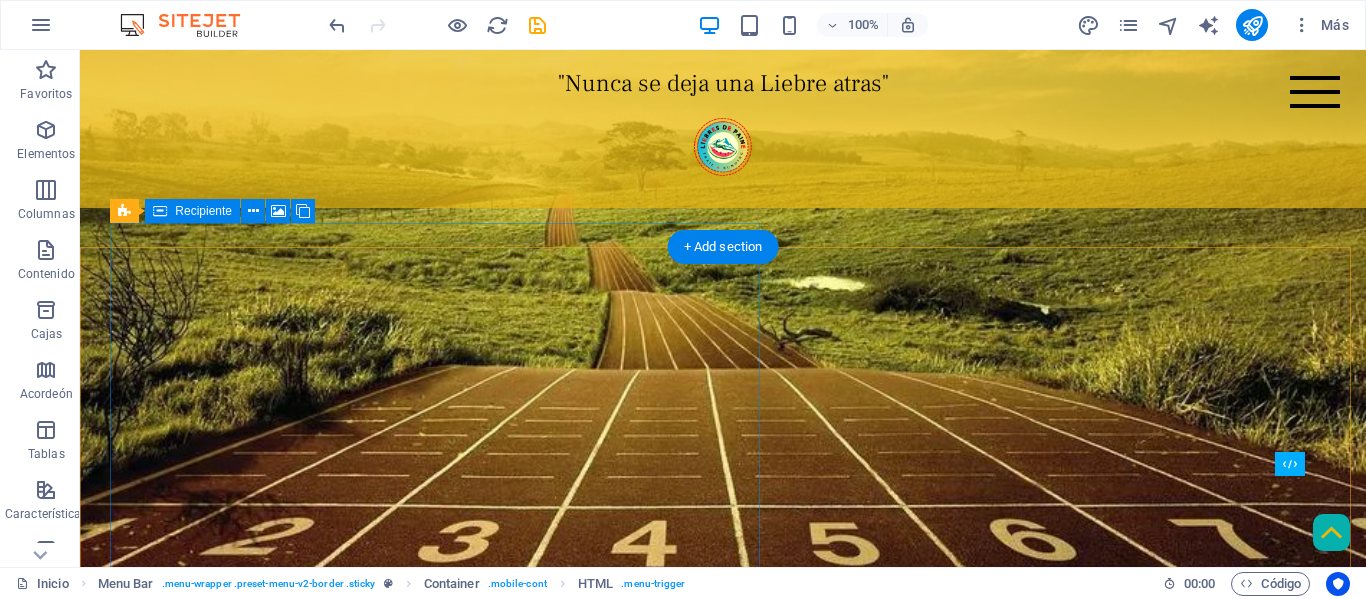 scroll, scrollTop: 0, scrollLeft: 0, axis: both 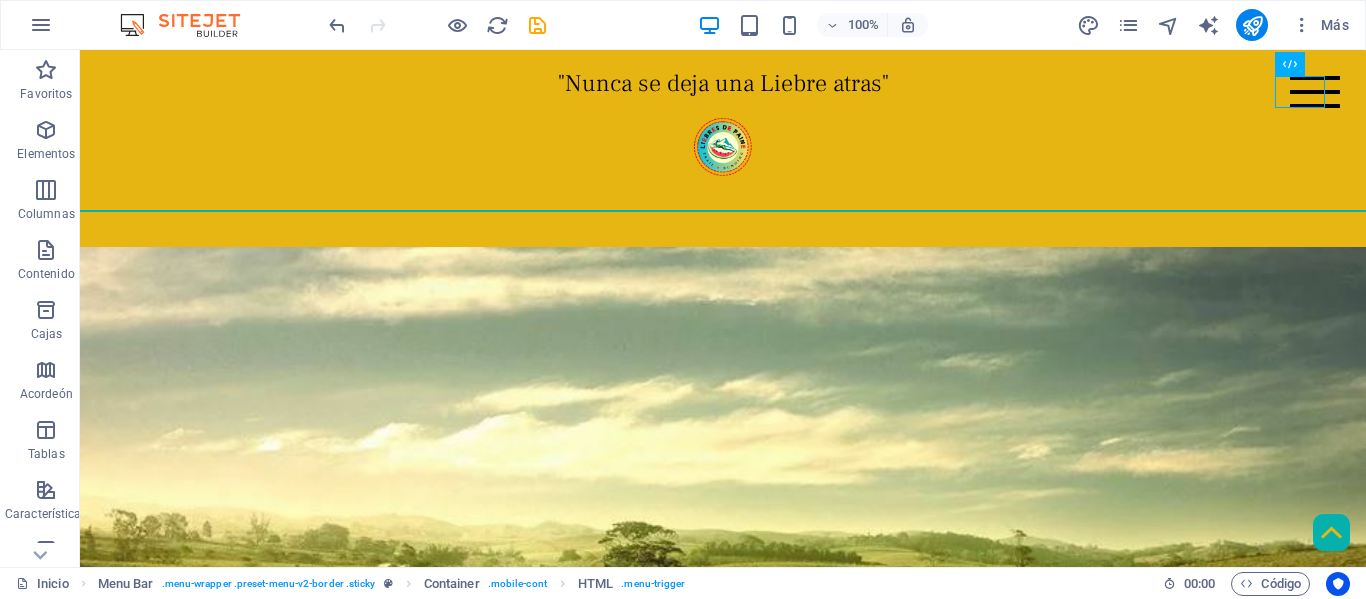 click on "Más" at bounding box center (1216, 25) 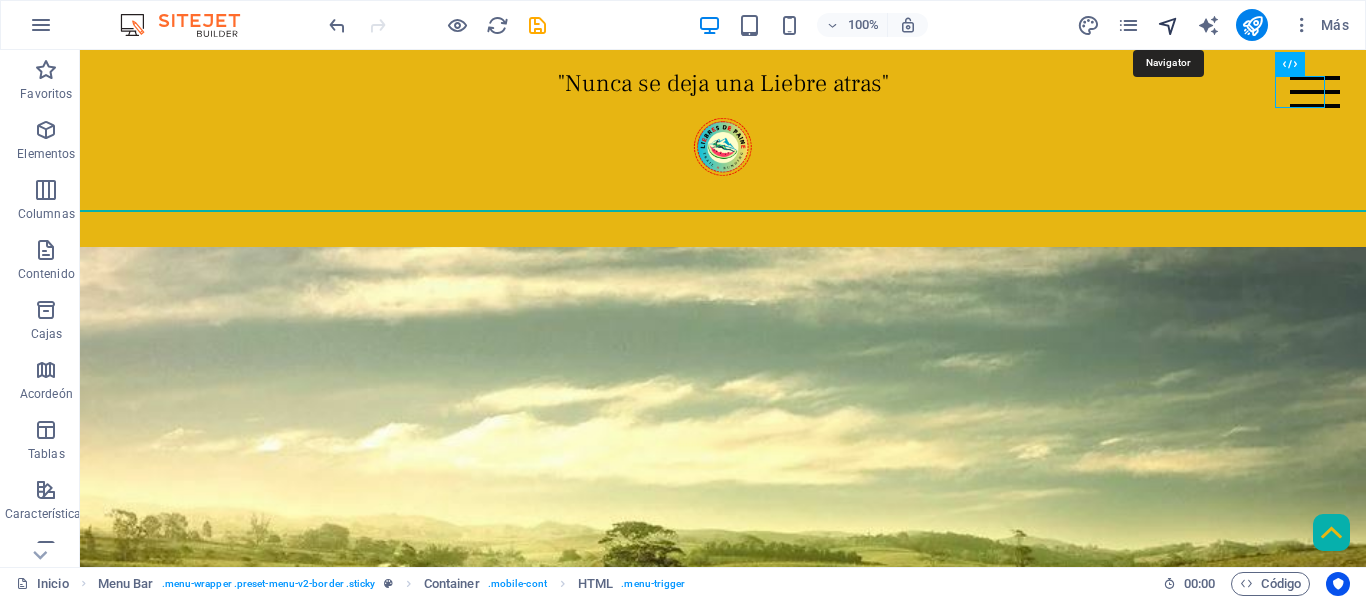 click at bounding box center [1168, 25] 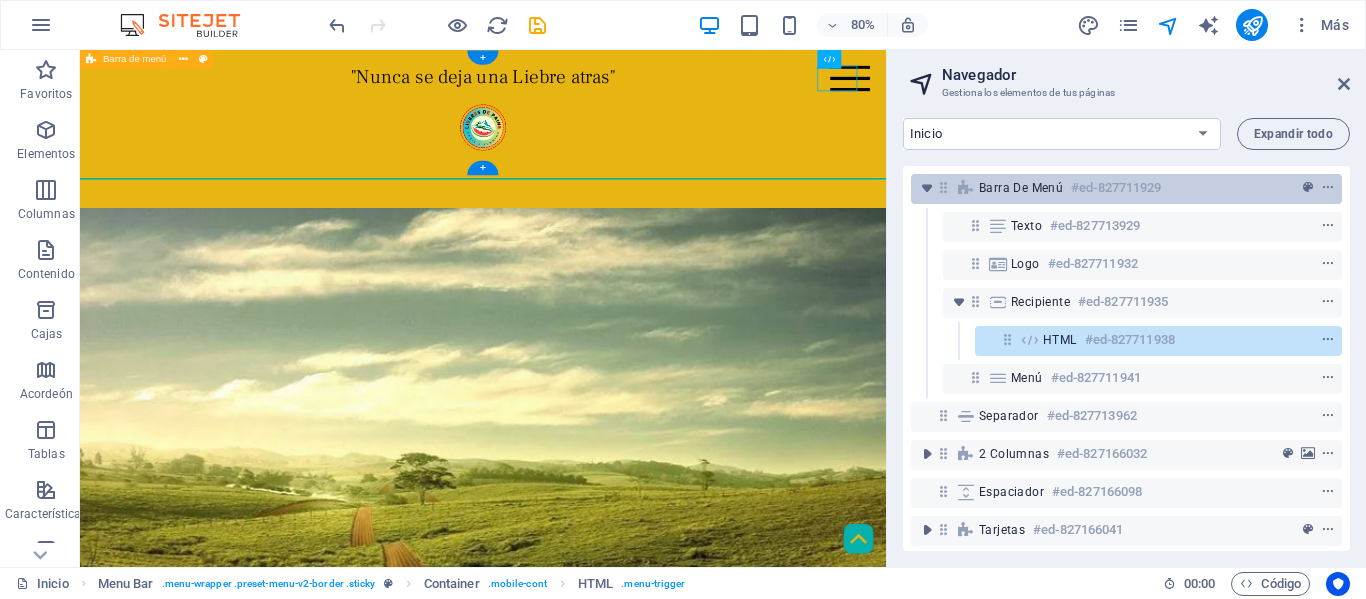 click on "Barra de menú" at bounding box center [1021, 188] 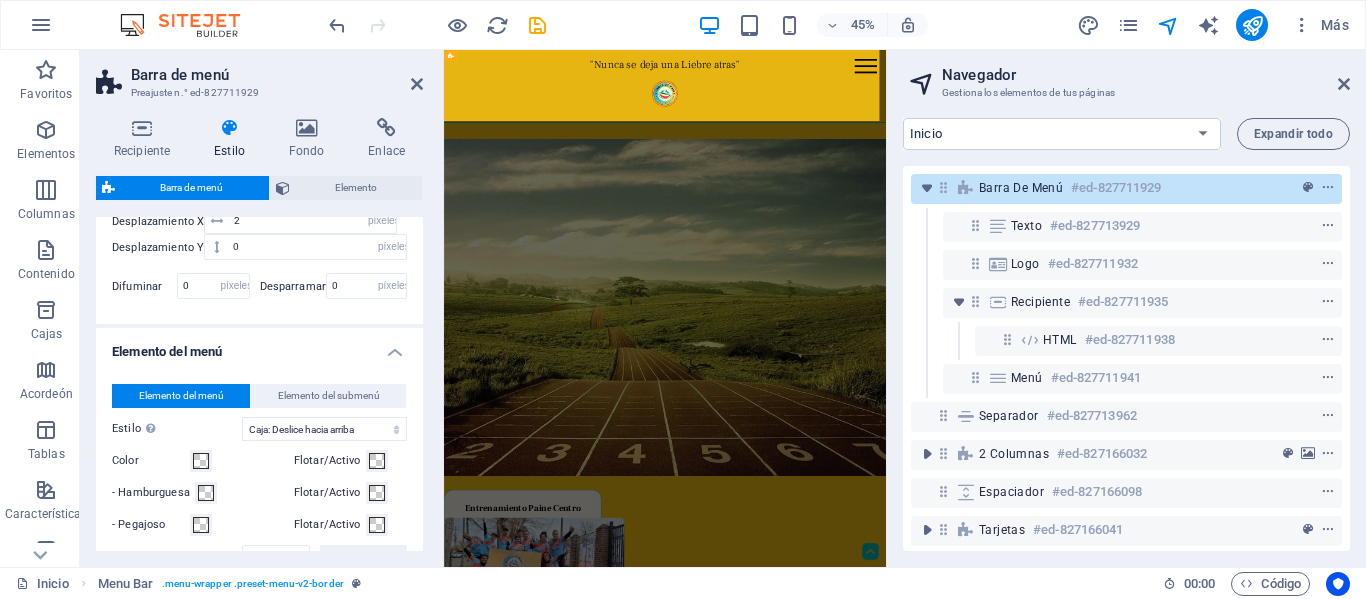 scroll, scrollTop: 1000, scrollLeft: 0, axis: vertical 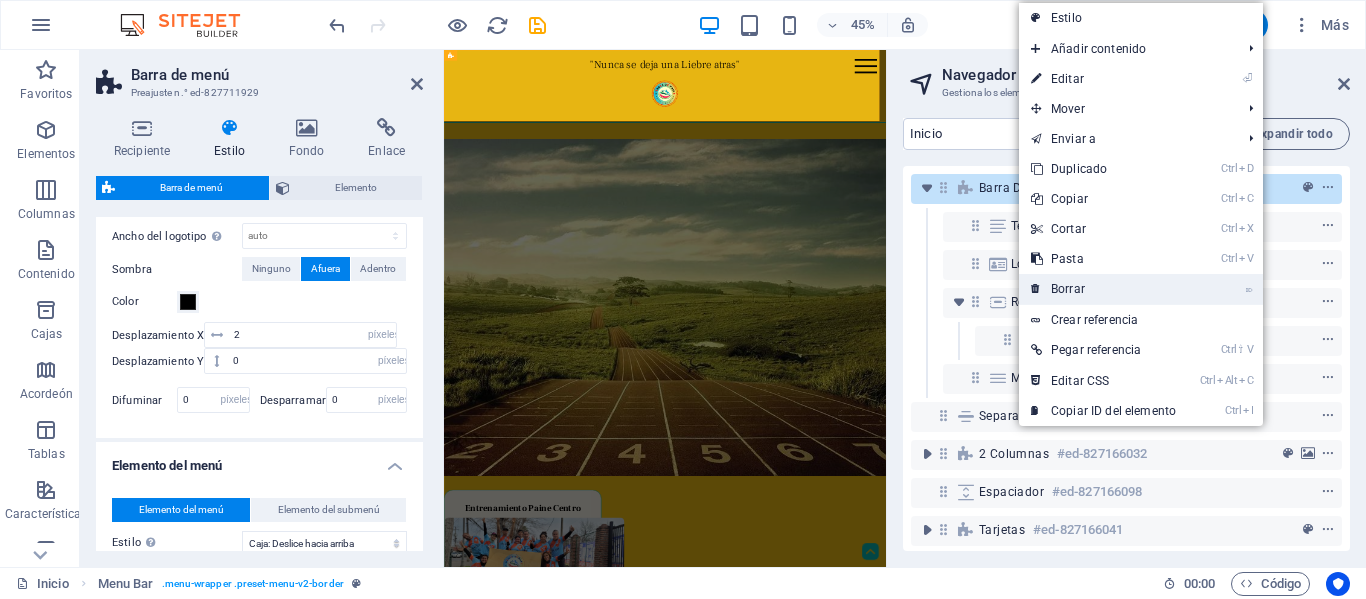 click on "Borrar" at bounding box center (1068, 289) 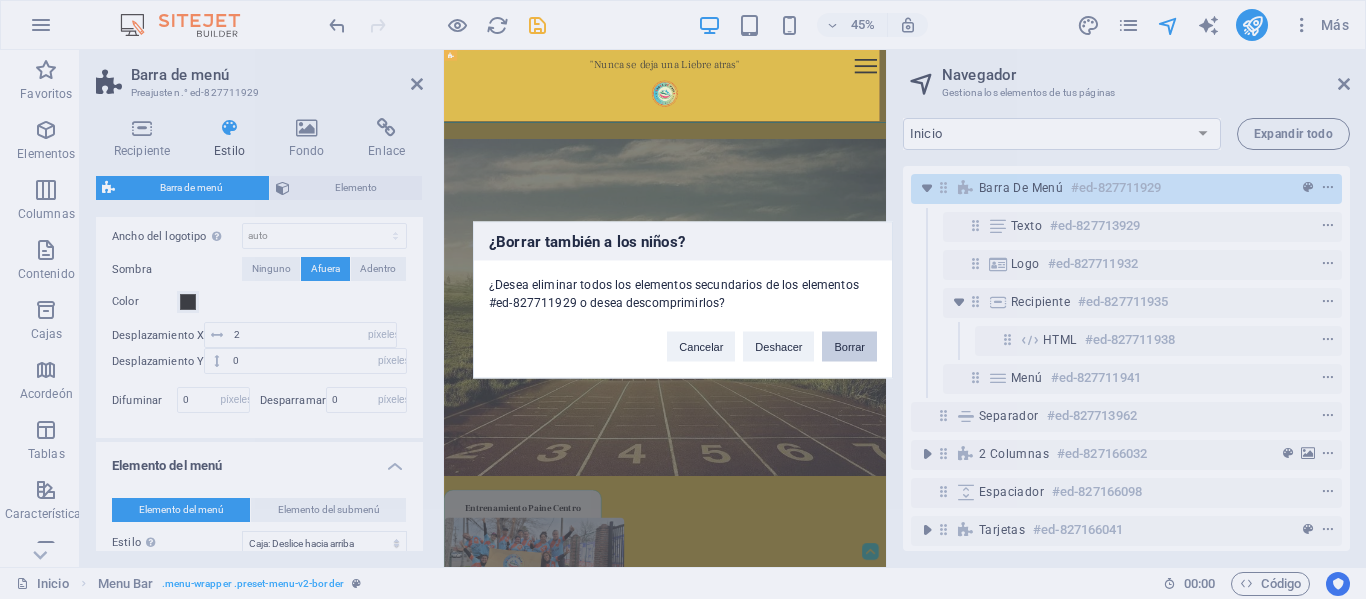 click on "Borrar" at bounding box center [849, 346] 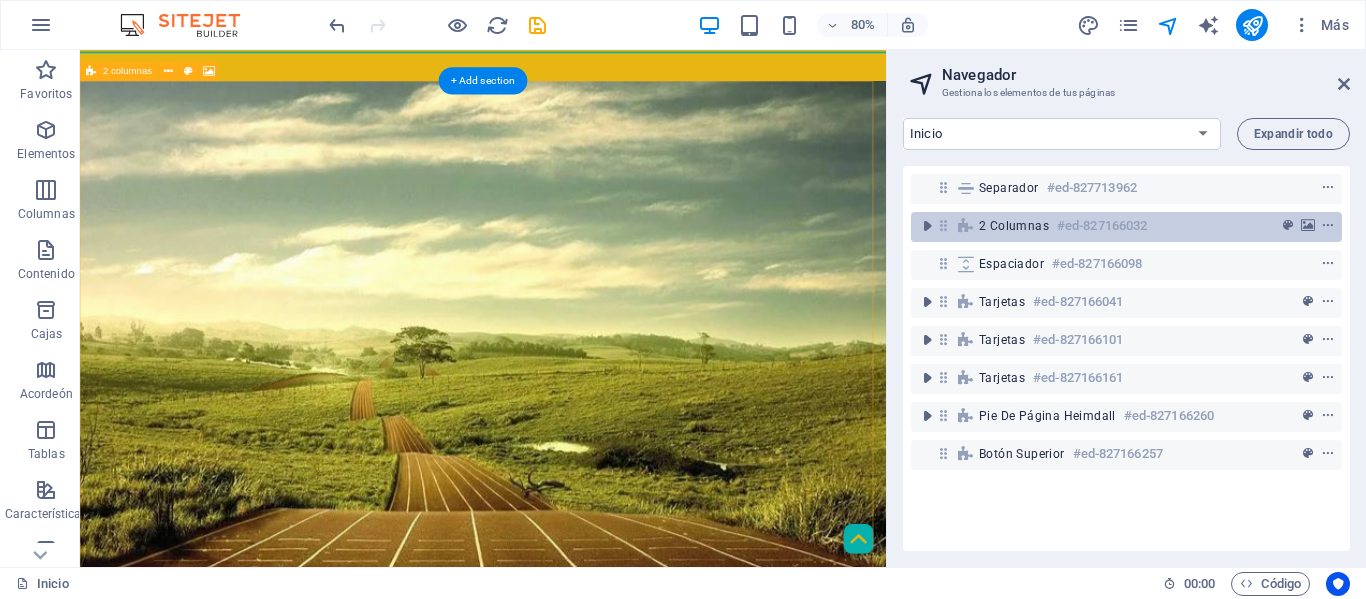 click on "2 columnas" at bounding box center [1014, 226] 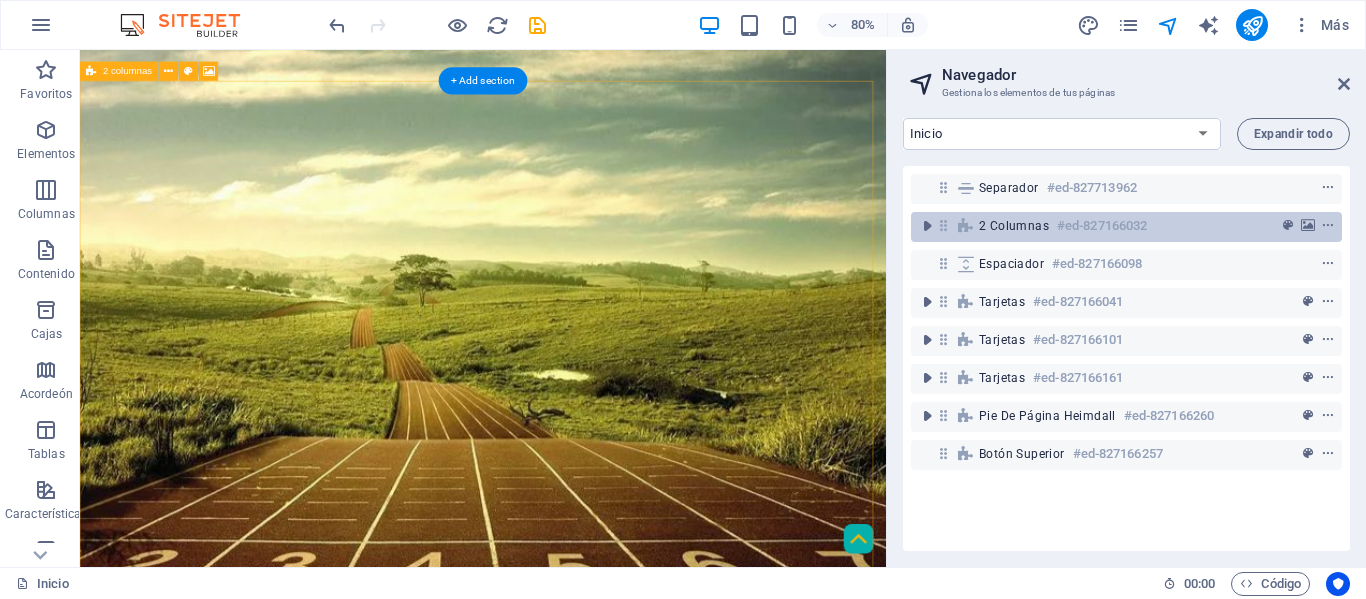 click on "2 columnas" at bounding box center (1014, 226) 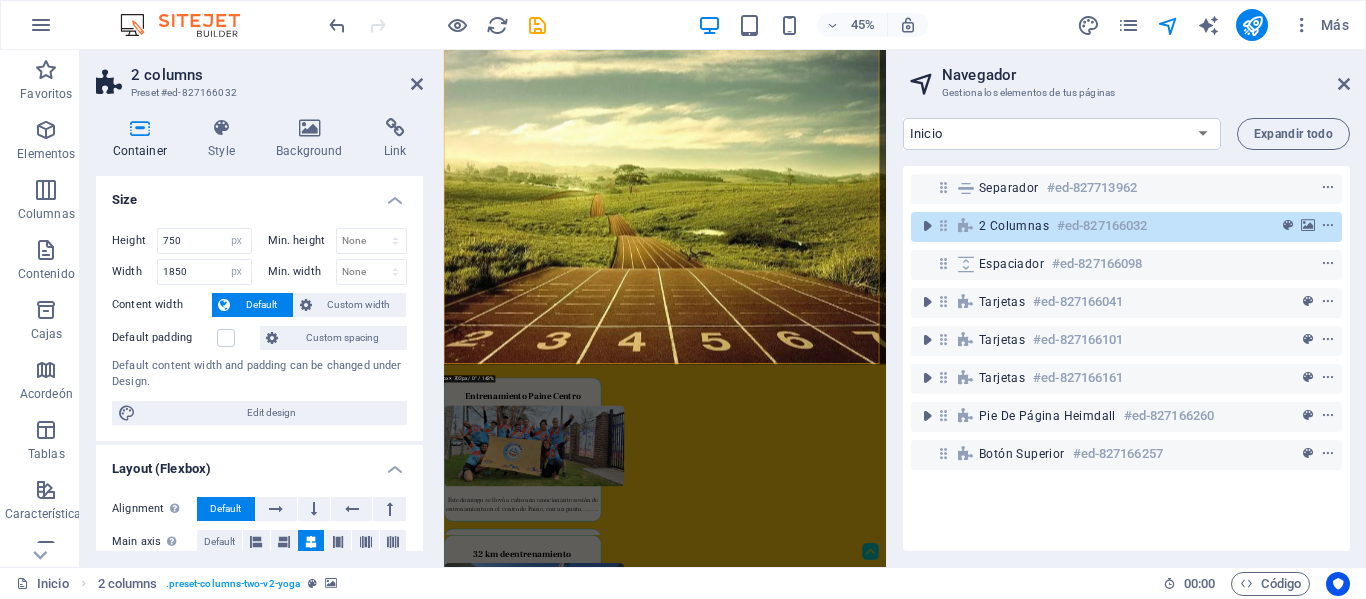 scroll, scrollTop: 0, scrollLeft: 0, axis: both 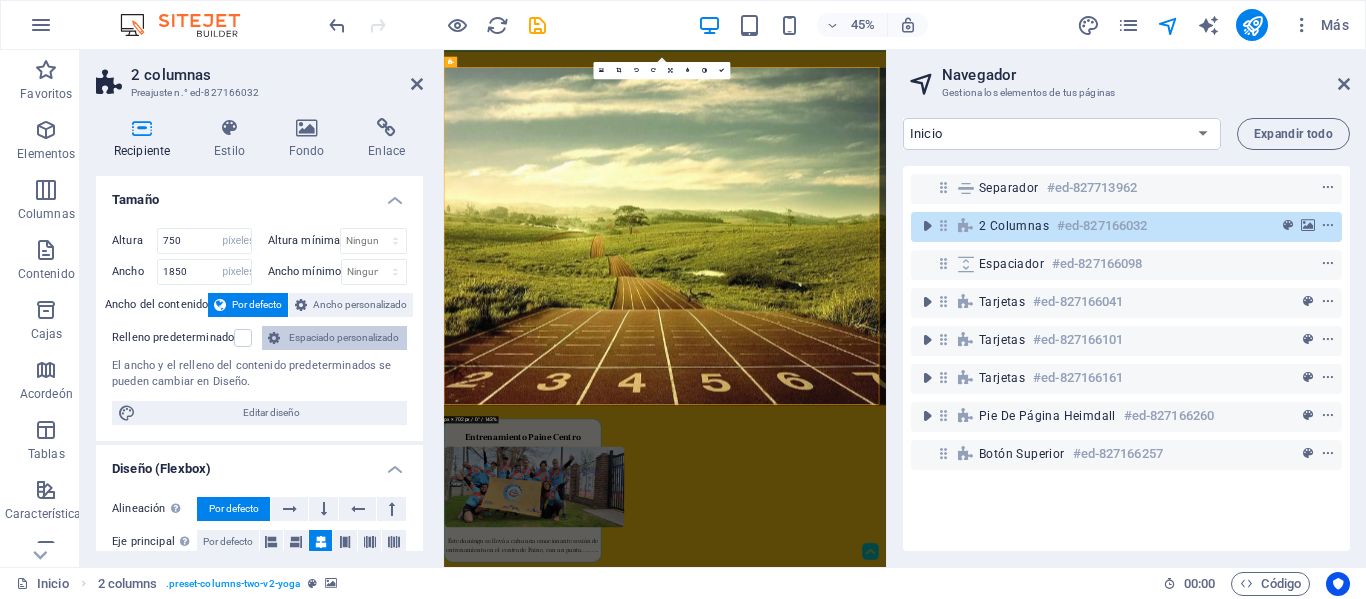 click on "Espaciado personalizado" at bounding box center [344, 337] 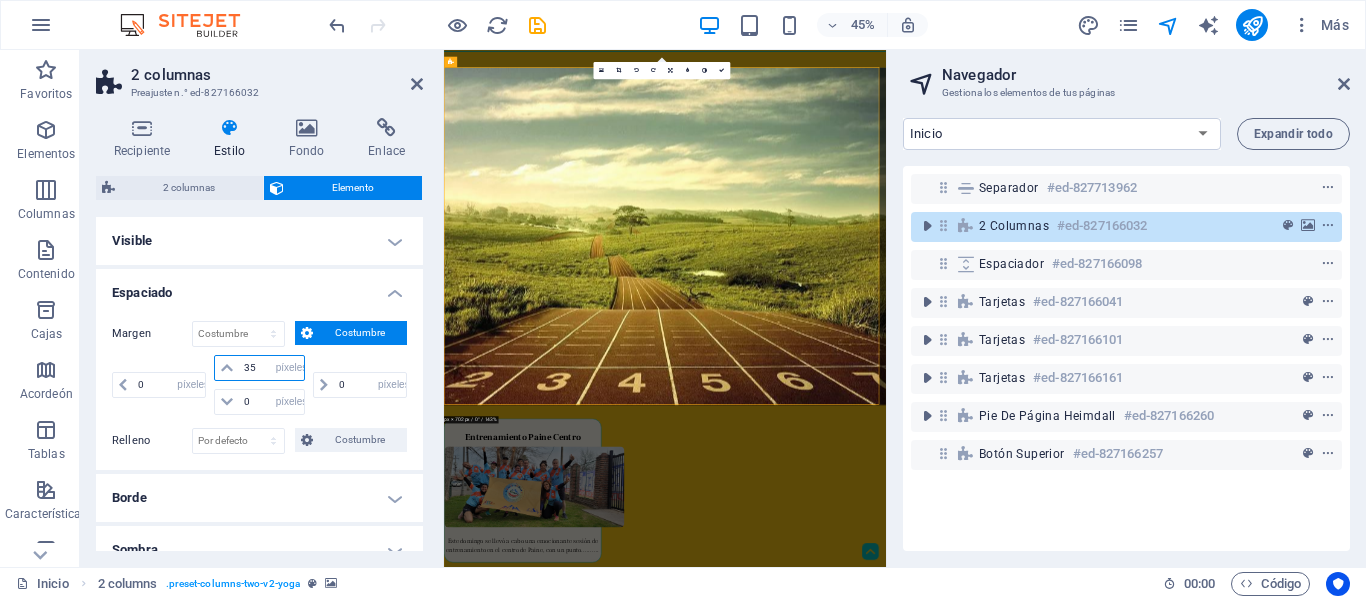 drag, startPoint x: 268, startPoint y: 363, endPoint x: 239, endPoint y: 358, distance: 29.427877 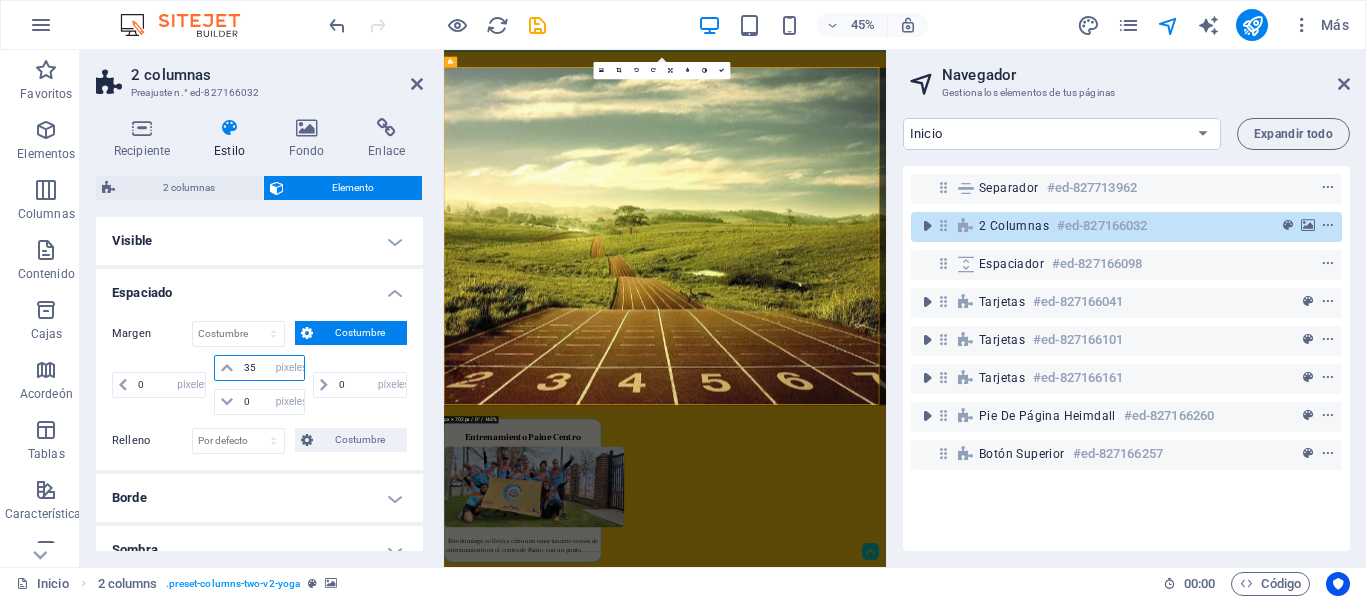 click on "35" at bounding box center (271, 368) 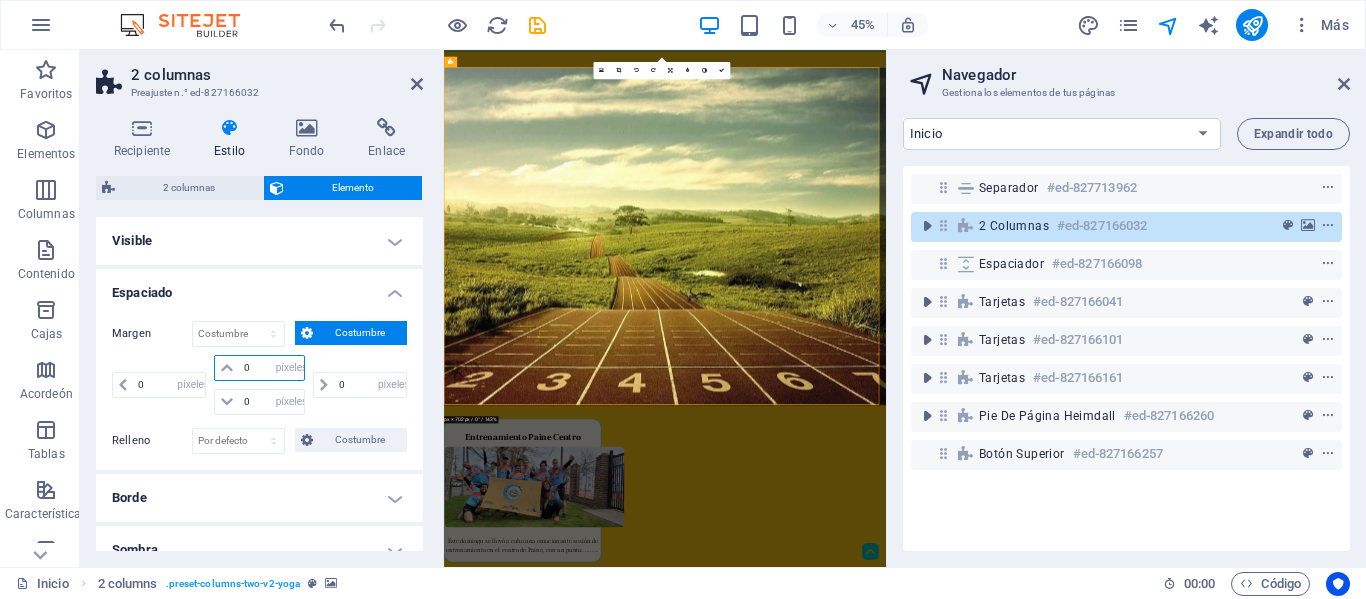 type on "0" 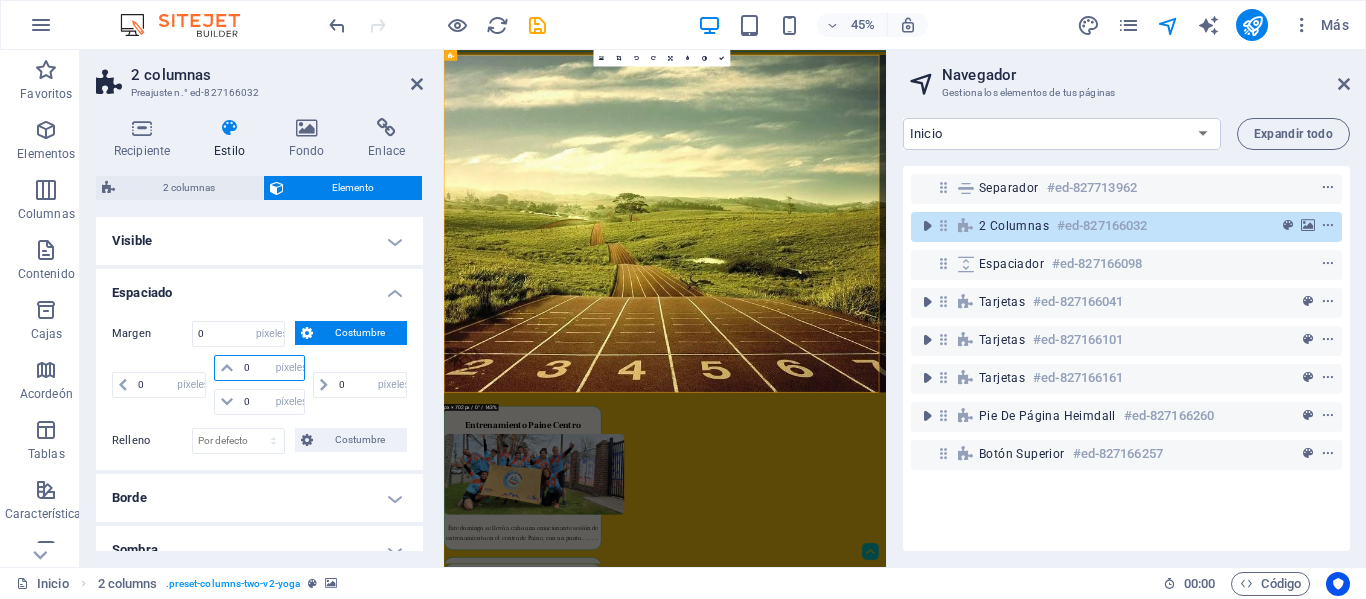 type on "0" 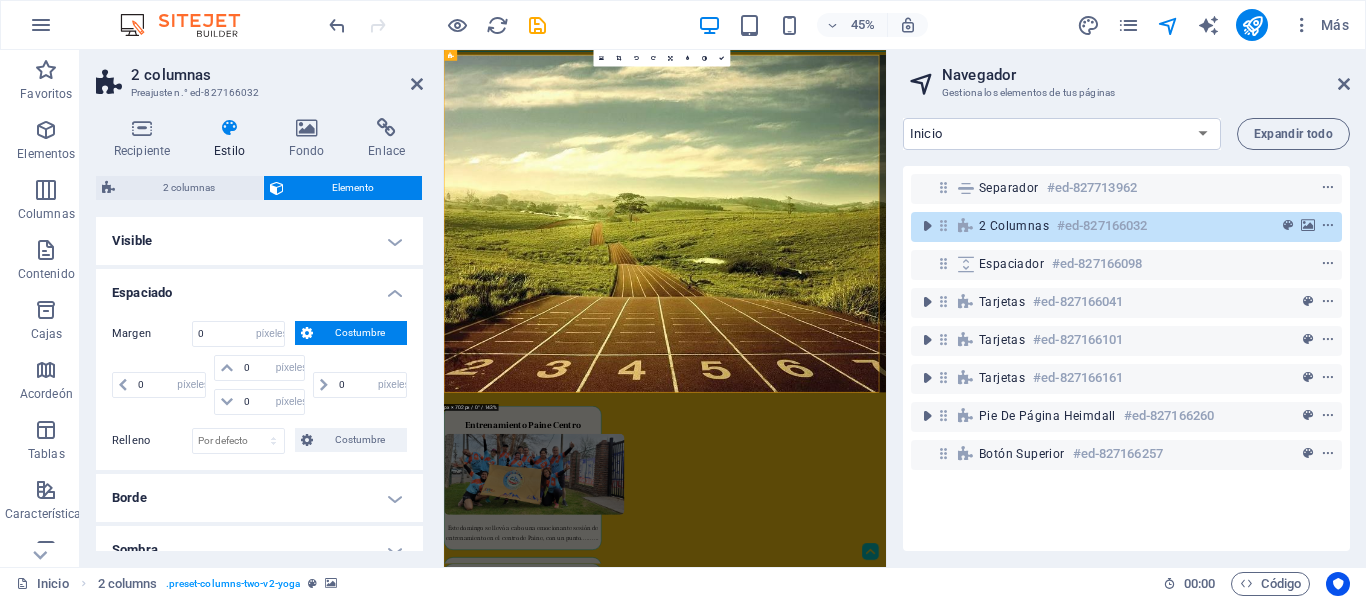 scroll, scrollTop: 0, scrollLeft: 0, axis: both 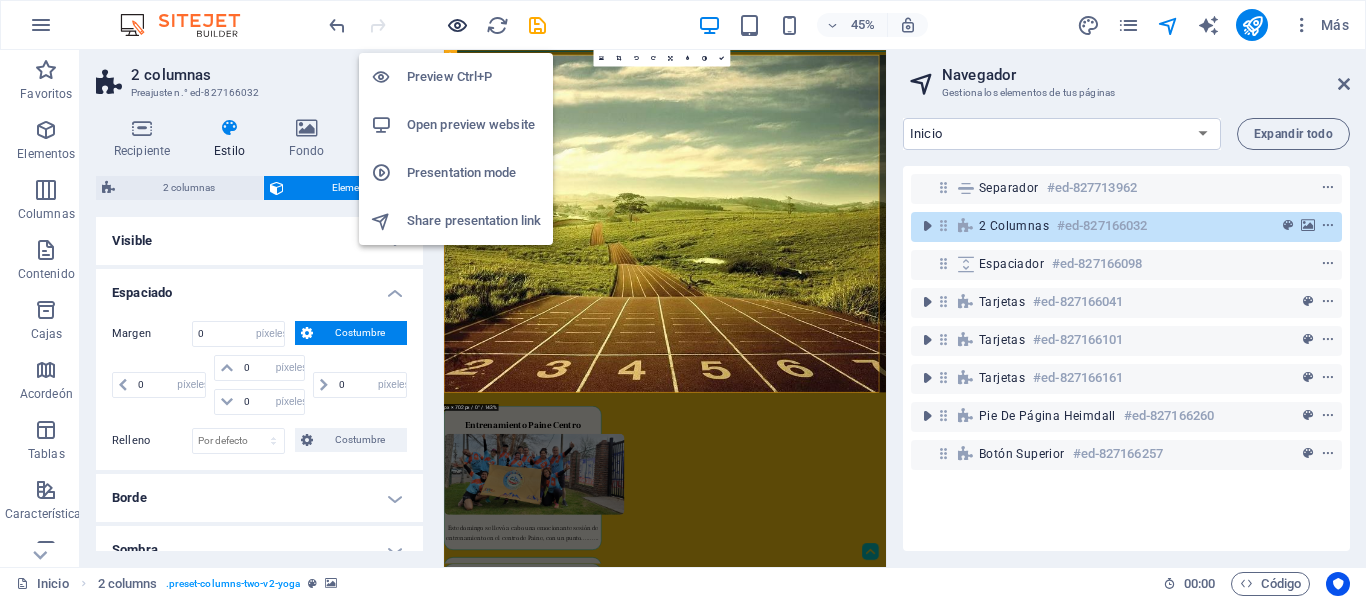 click at bounding box center [457, 25] 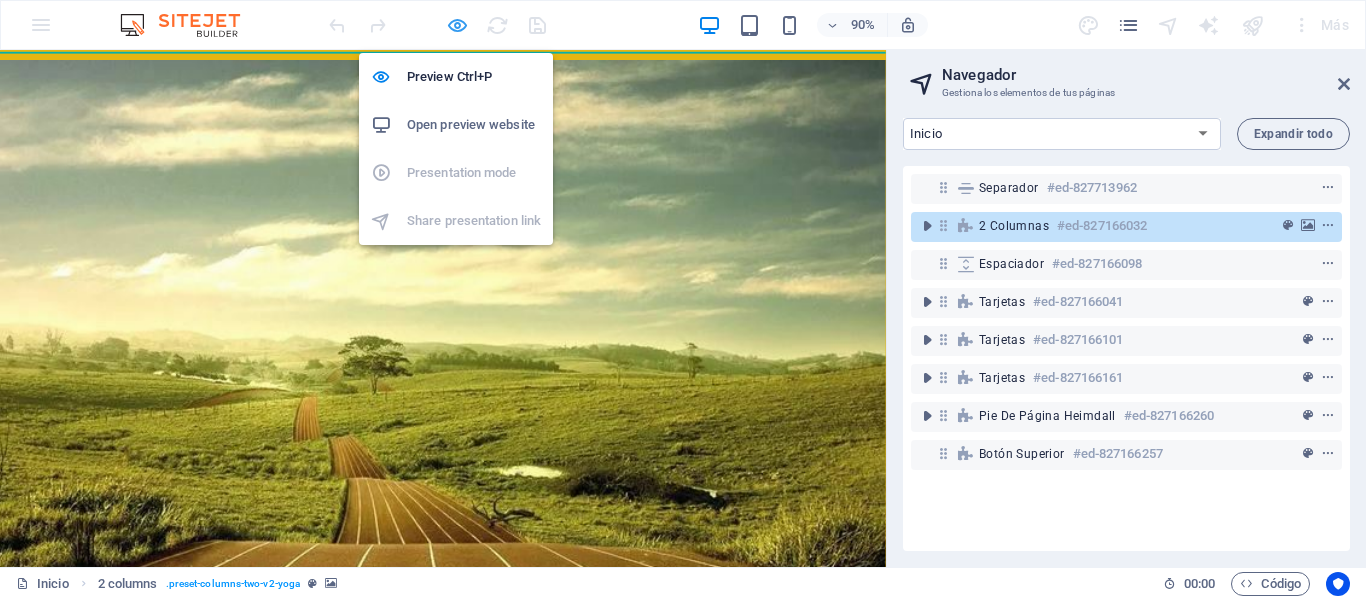 click at bounding box center (457, 25) 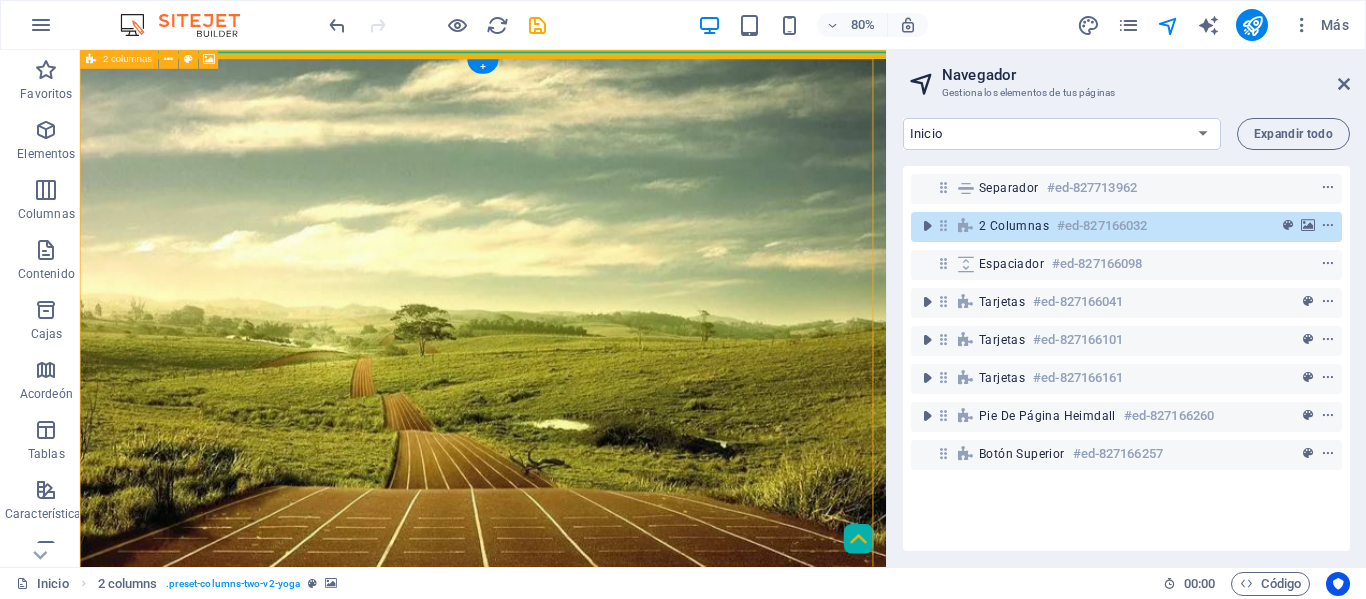 click on "2 columnas" at bounding box center (1014, 226) 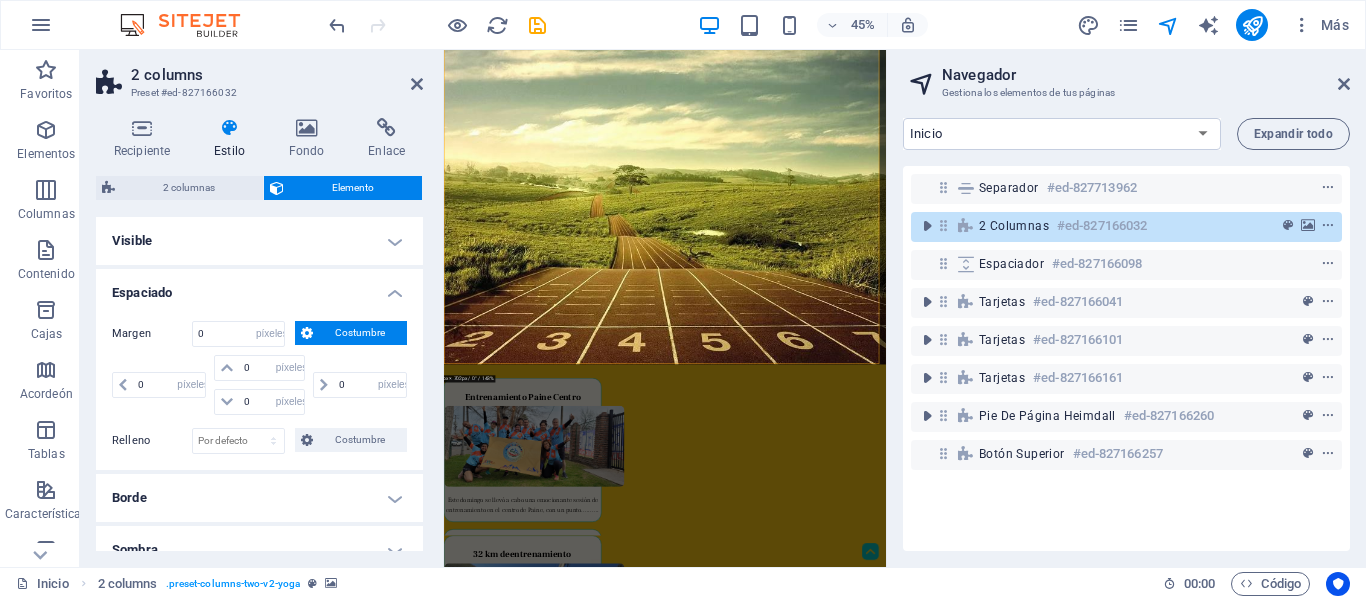 scroll, scrollTop: 0, scrollLeft: 0, axis: both 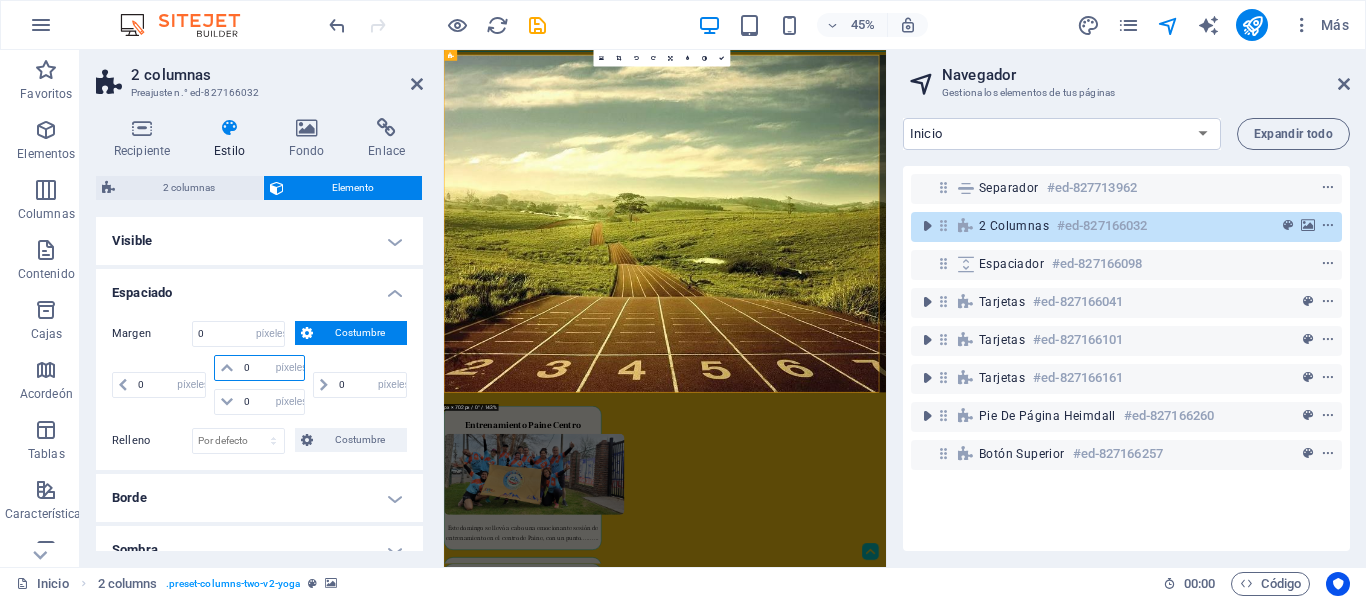drag, startPoint x: 262, startPoint y: 366, endPoint x: 238, endPoint y: 367, distance: 24.020824 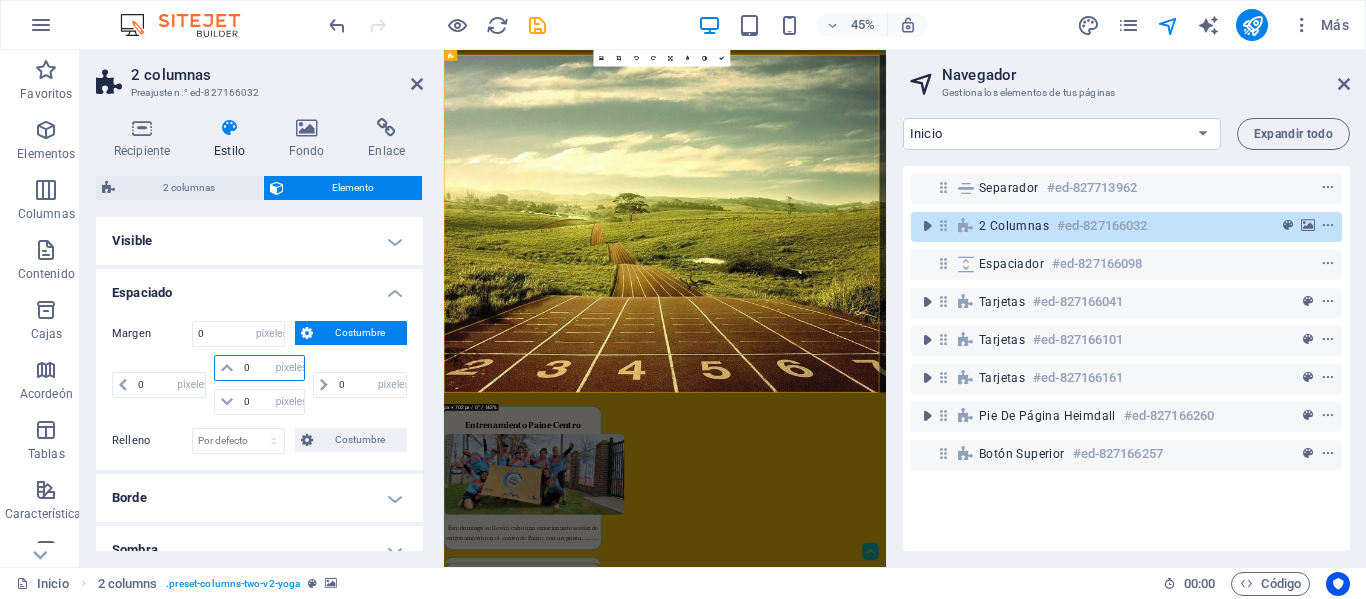 click on "0" at bounding box center [271, 368] 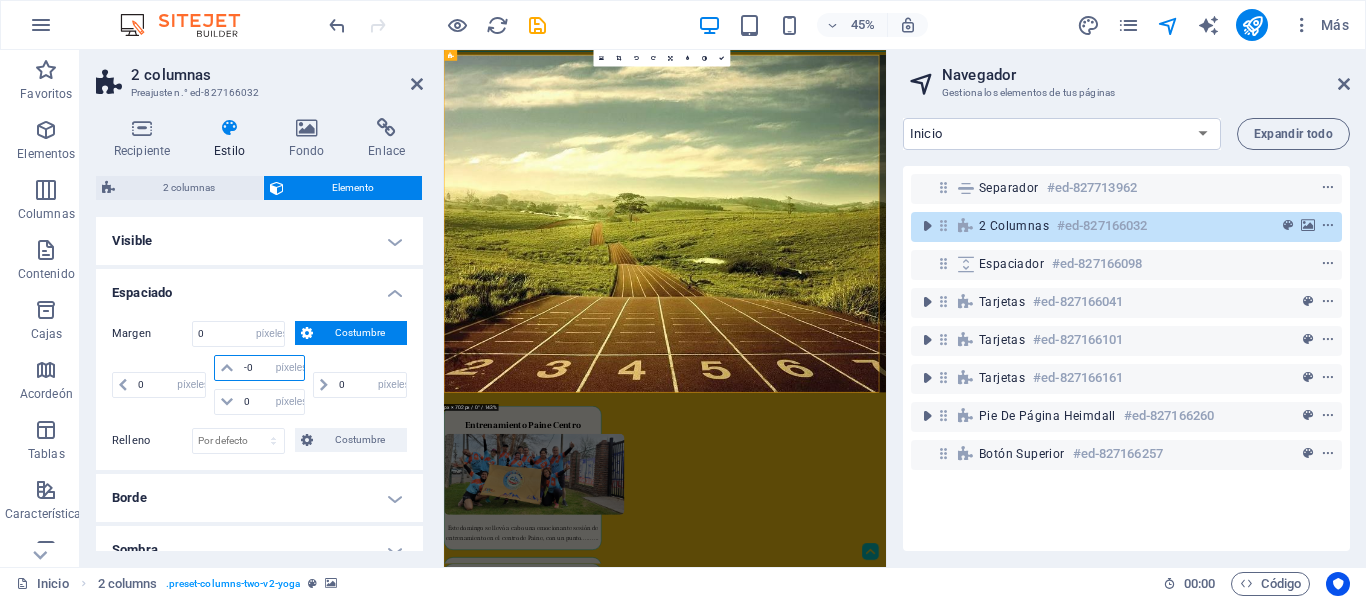 type on "0" 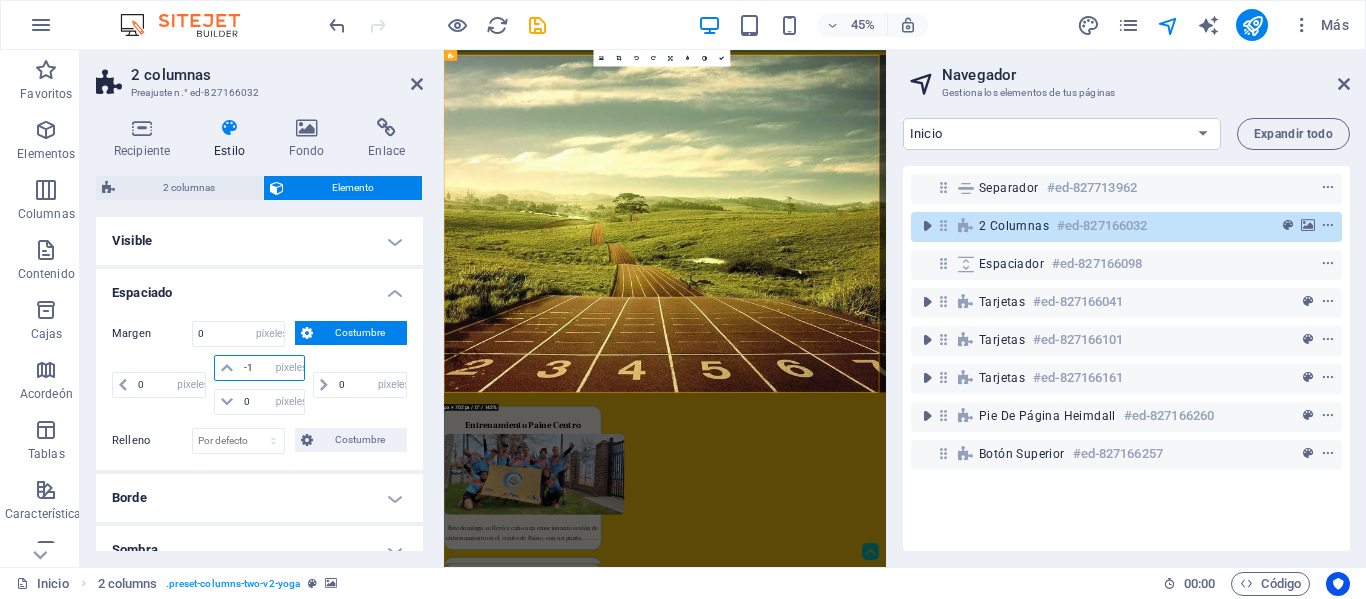type on "-10" 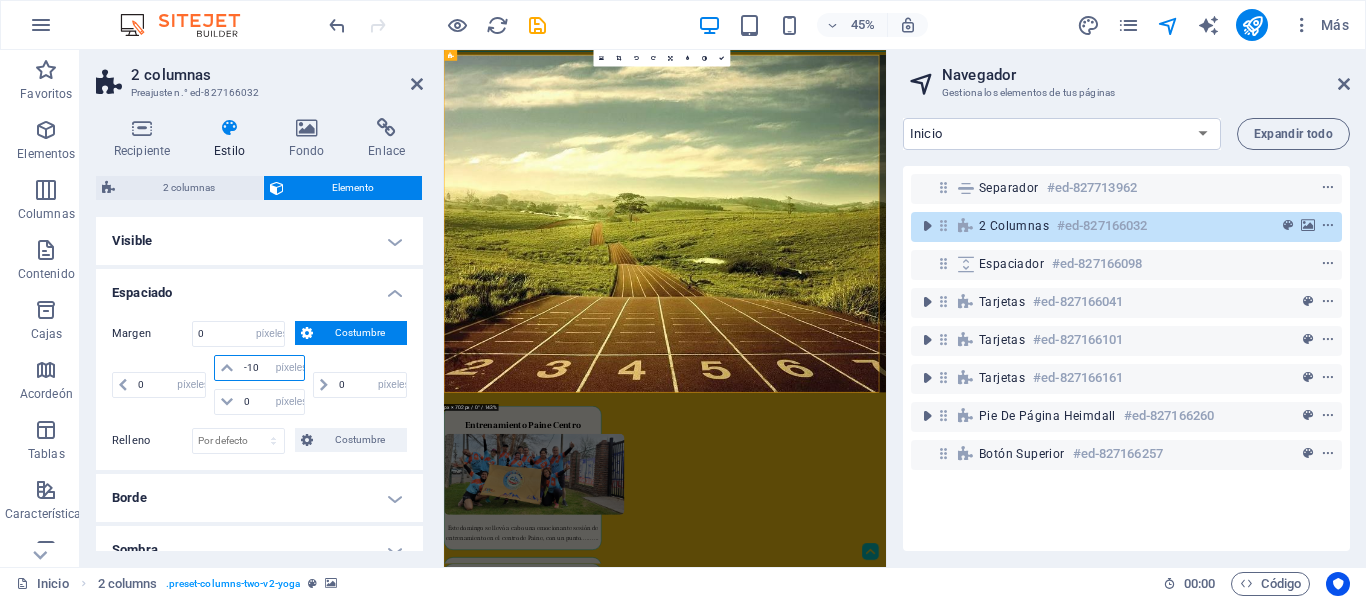 type 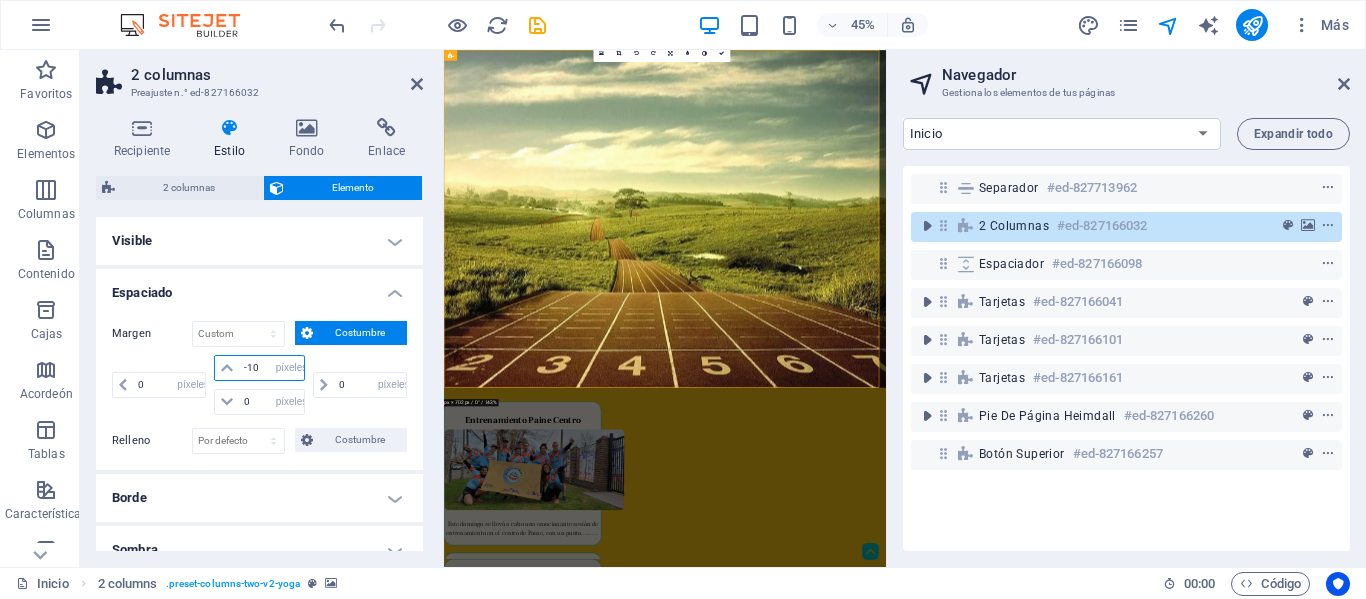 type on "-10" 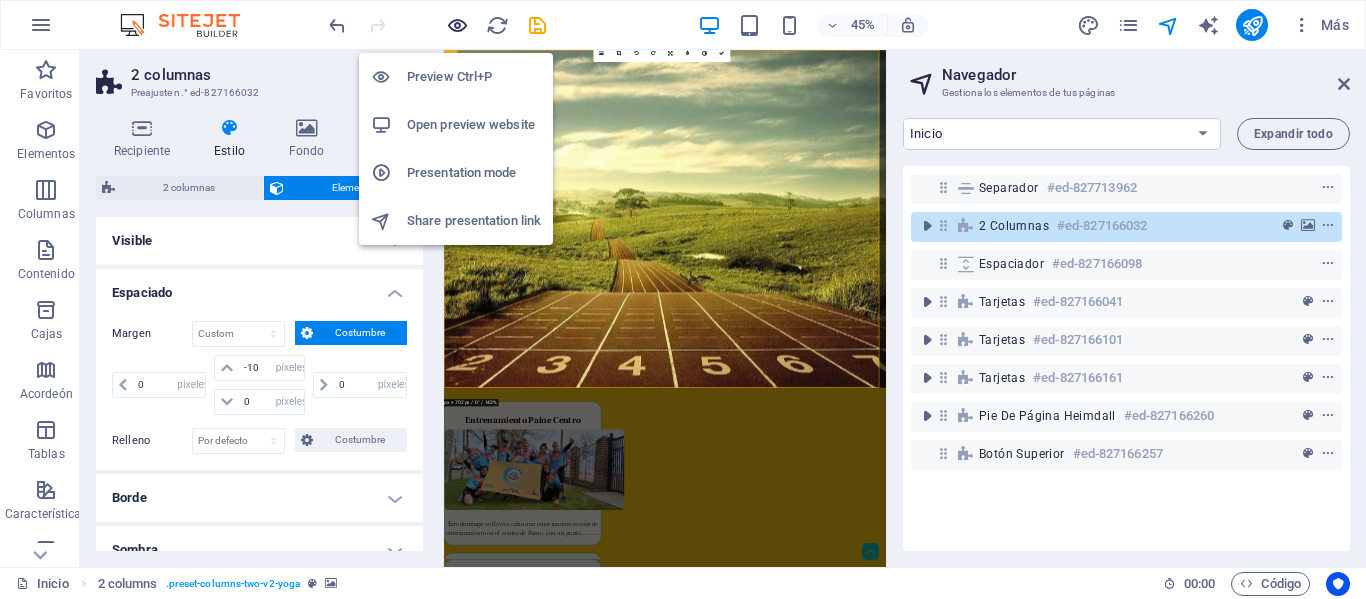 click at bounding box center [457, 25] 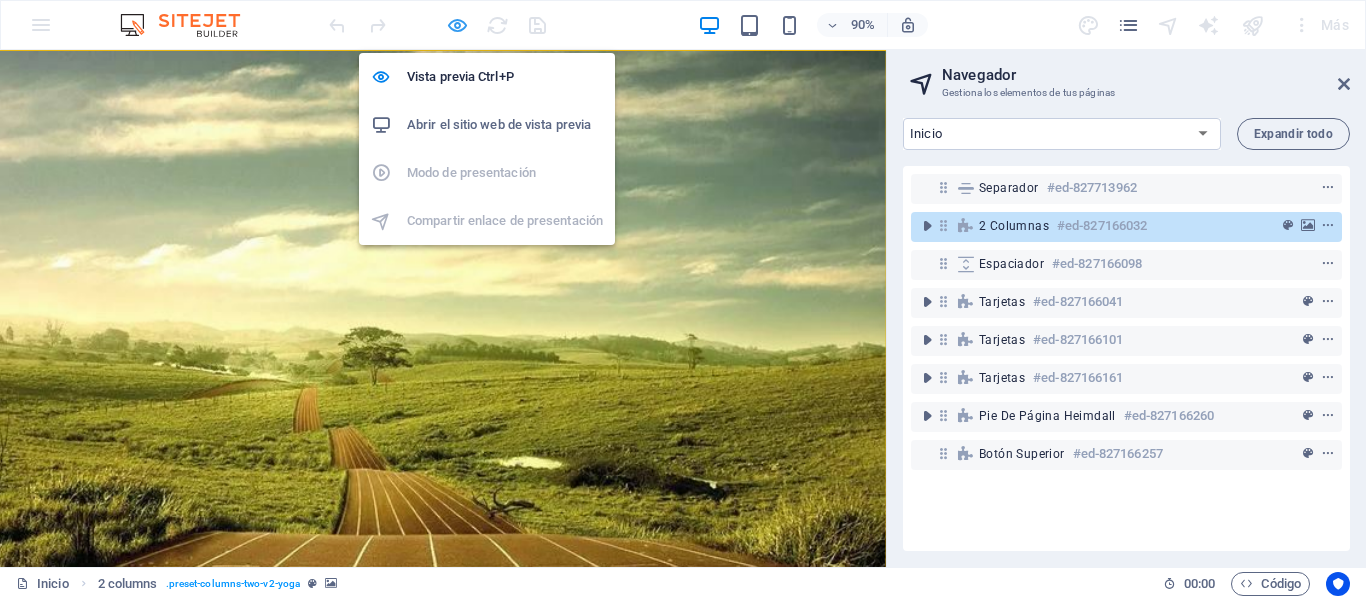 click at bounding box center [457, 25] 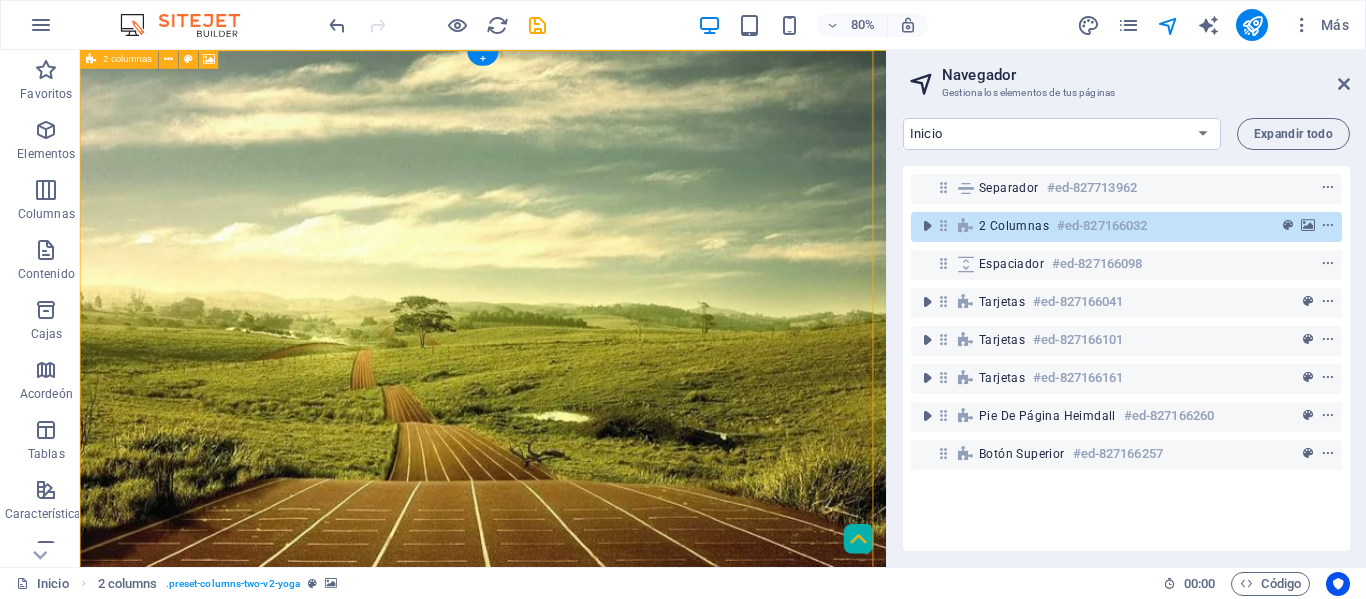 click on "#ed-827166032" at bounding box center (1102, 225) 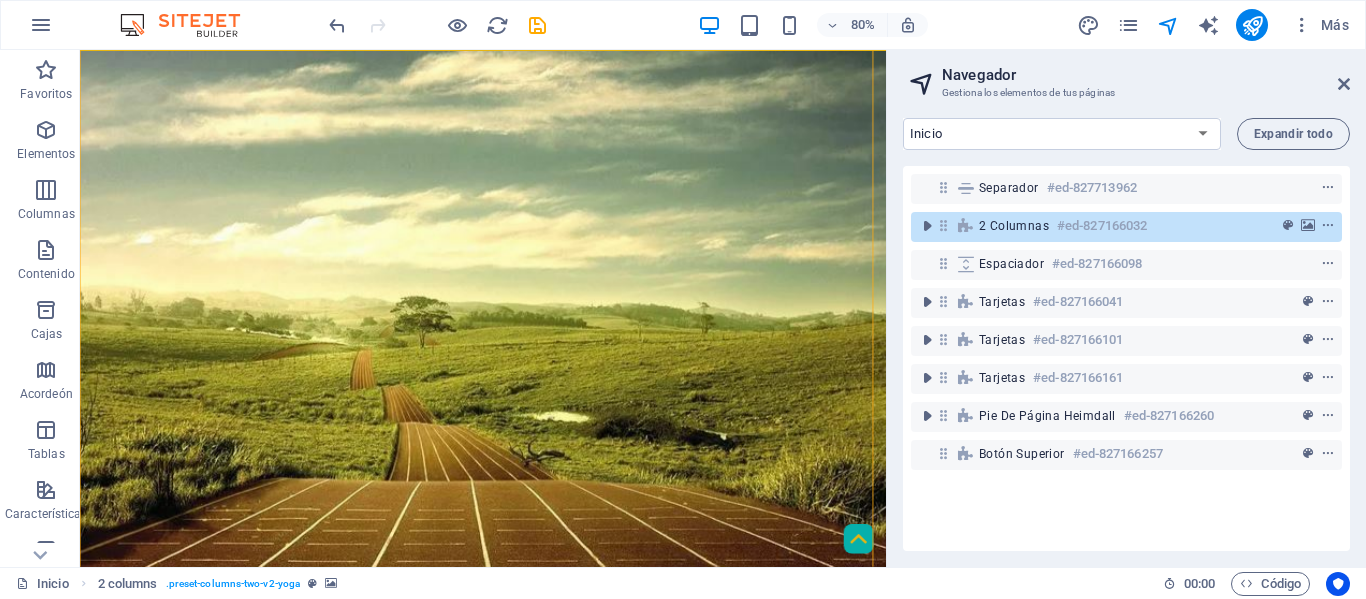 click on "#ed-827166032" at bounding box center (1102, 225) 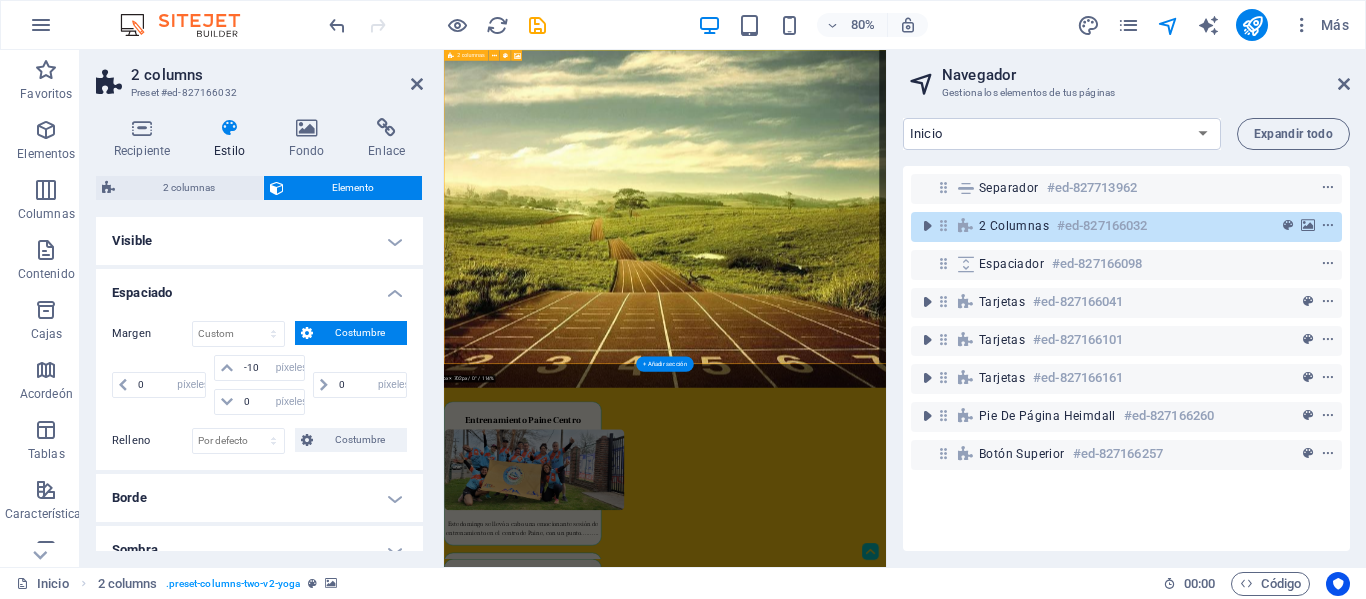 scroll, scrollTop: 52, scrollLeft: 0, axis: vertical 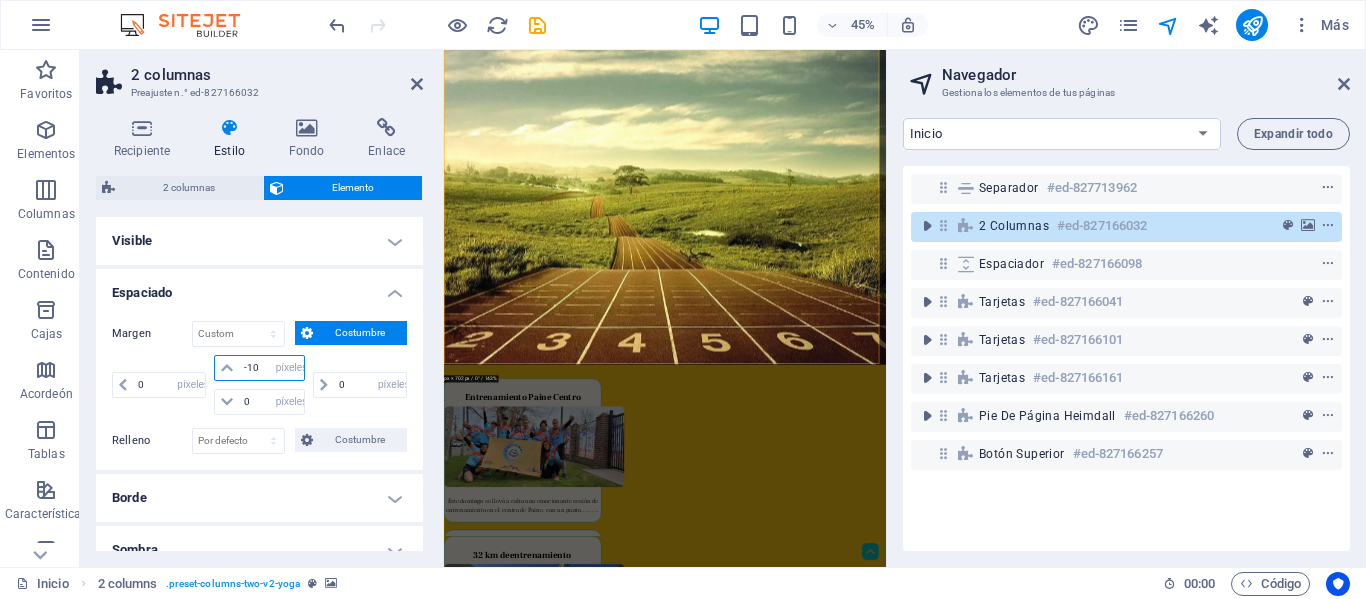 drag, startPoint x: 262, startPoint y: 367, endPoint x: 238, endPoint y: 363, distance: 24.33105 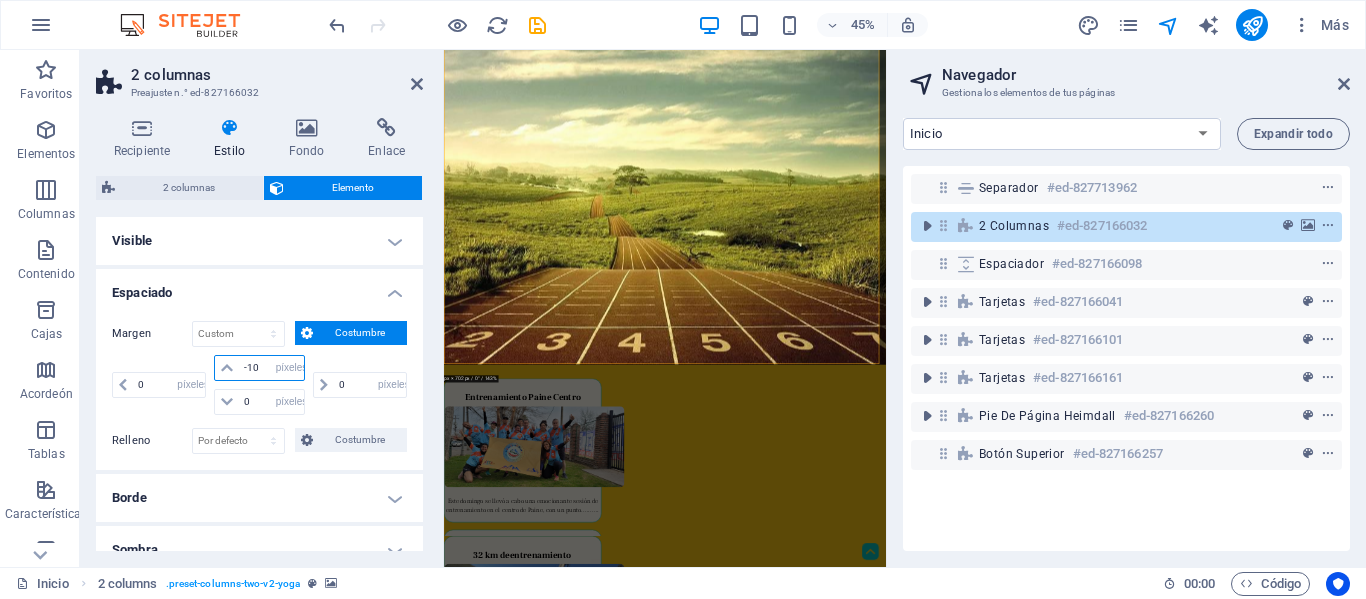 click on "-10 auto píxeles % movimiento rápido del ojo Volkswagen vh" at bounding box center (259, 368) 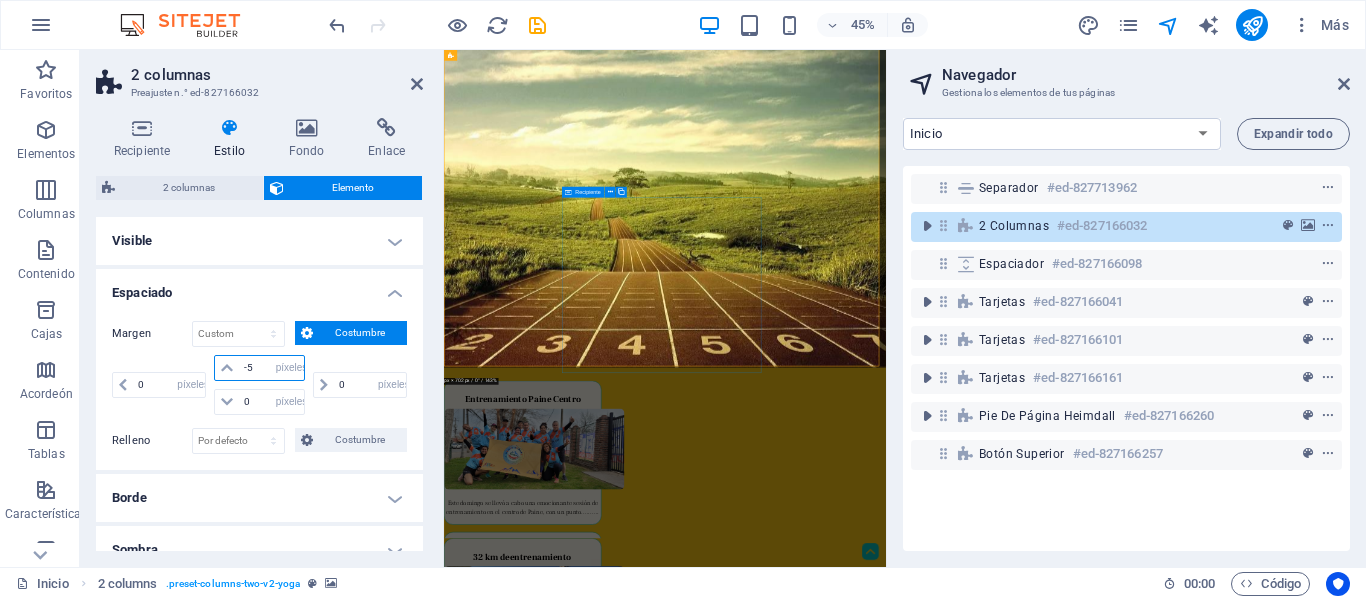 type on "-5" 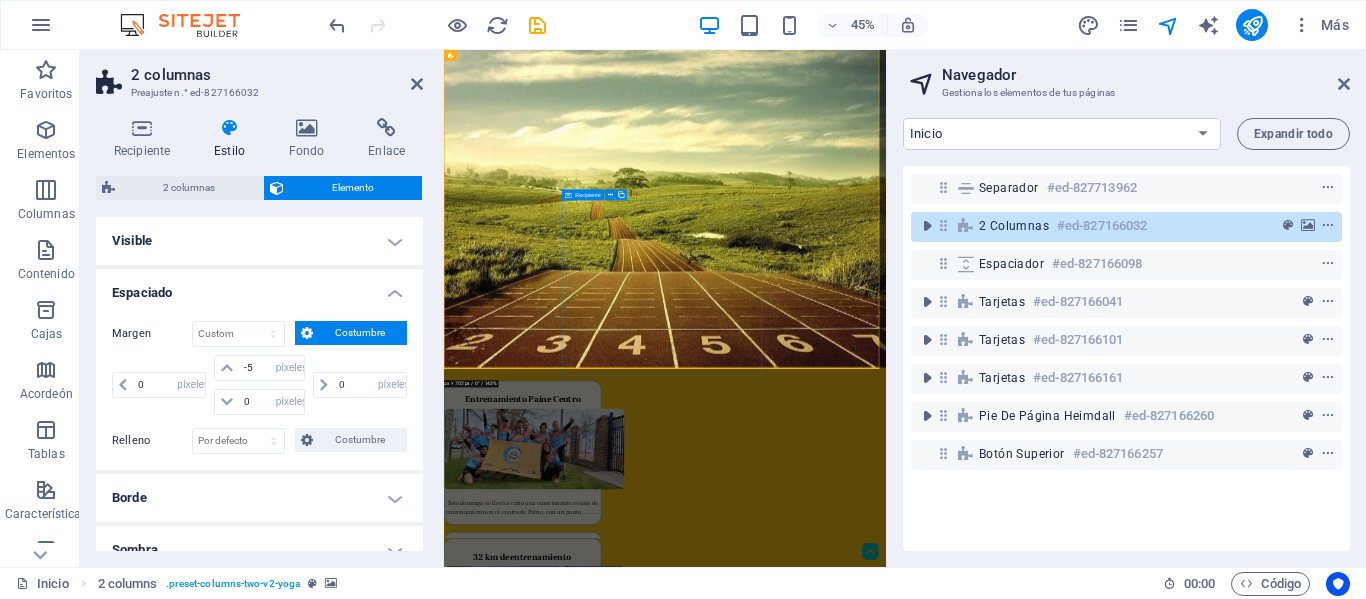 scroll, scrollTop: 0, scrollLeft: 0, axis: both 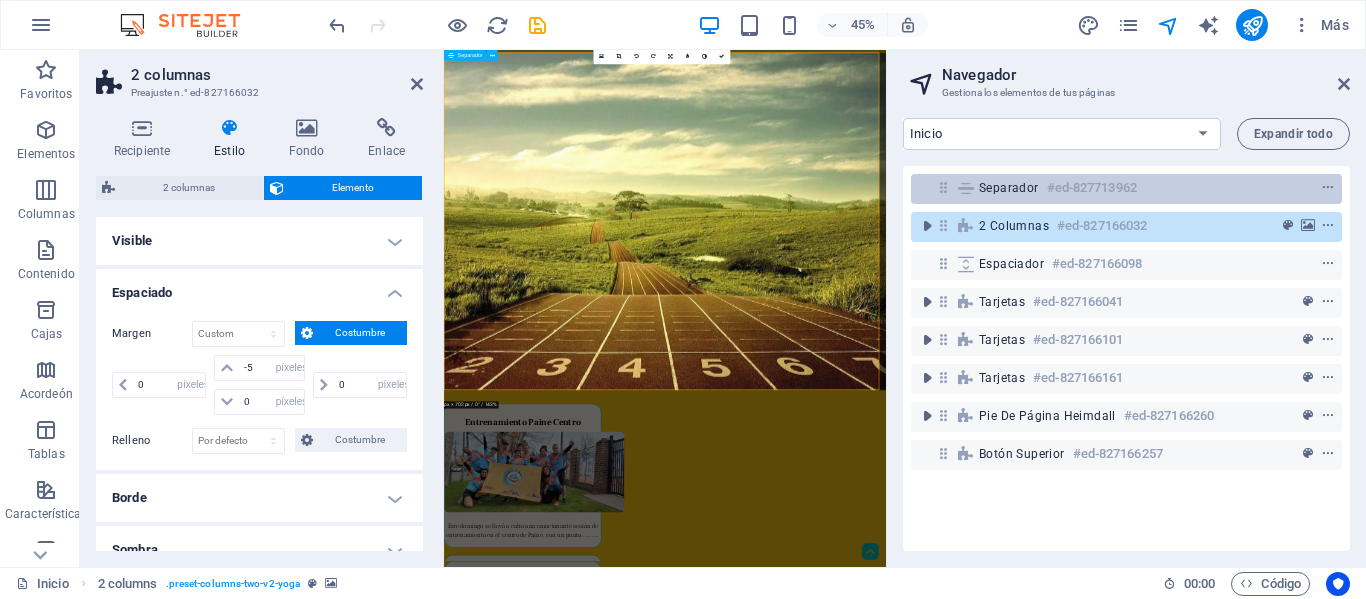 click on "Separador" at bounding box center [1009, 188] 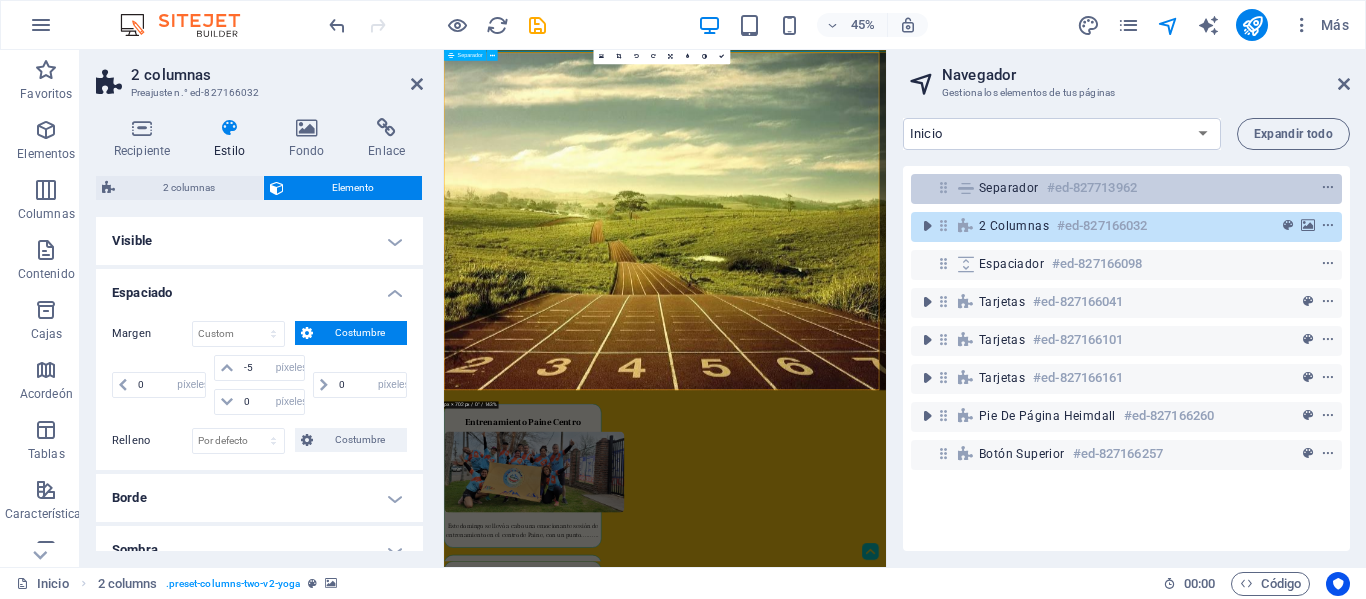 click on "Separador" at bounding box center [1009, 188] 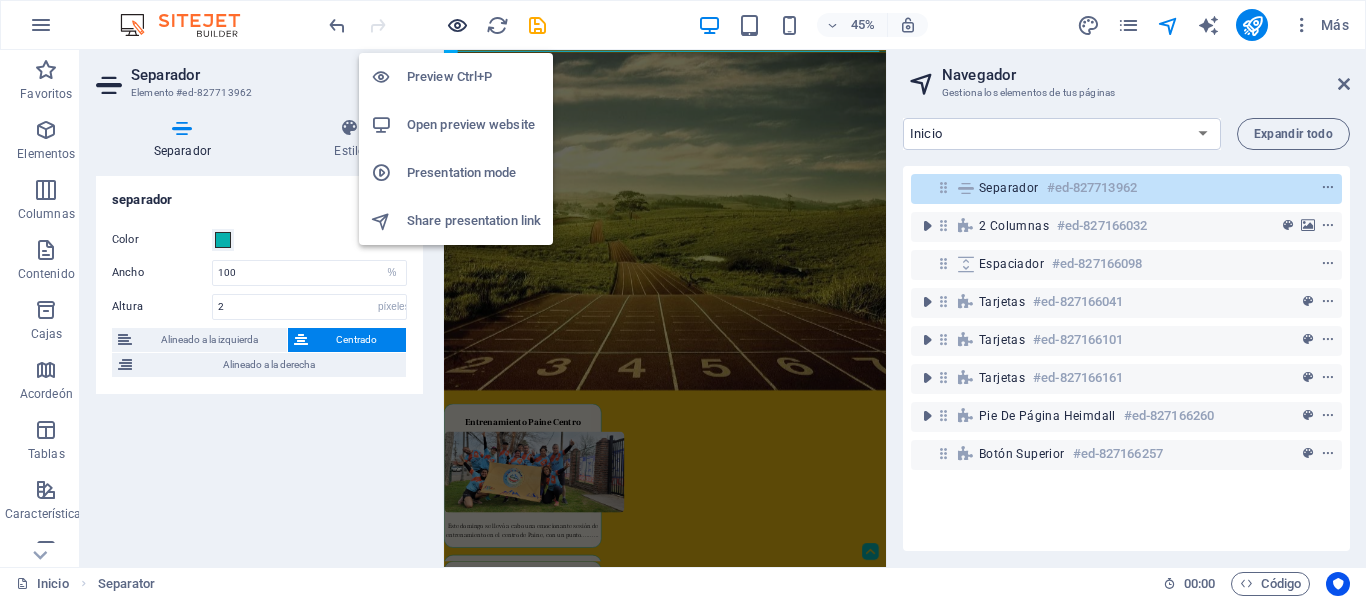 click at bounding box center [457, 25] 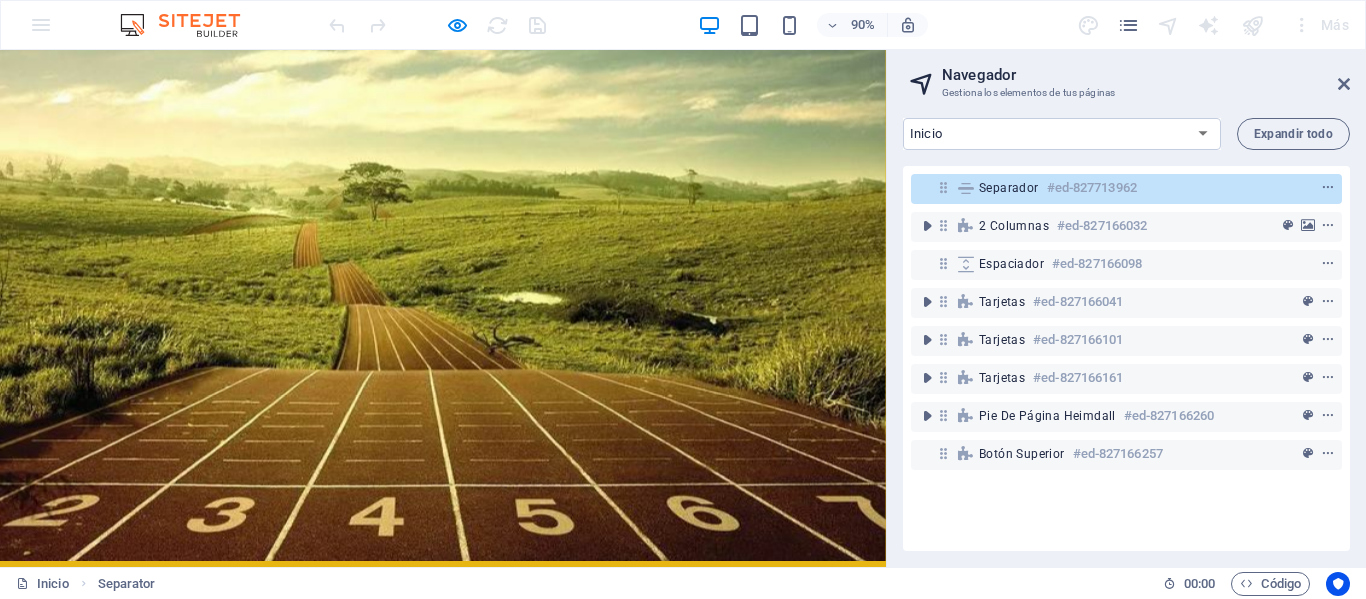scroll, scrollTop: 0, scrollLeft: 0, axis: both 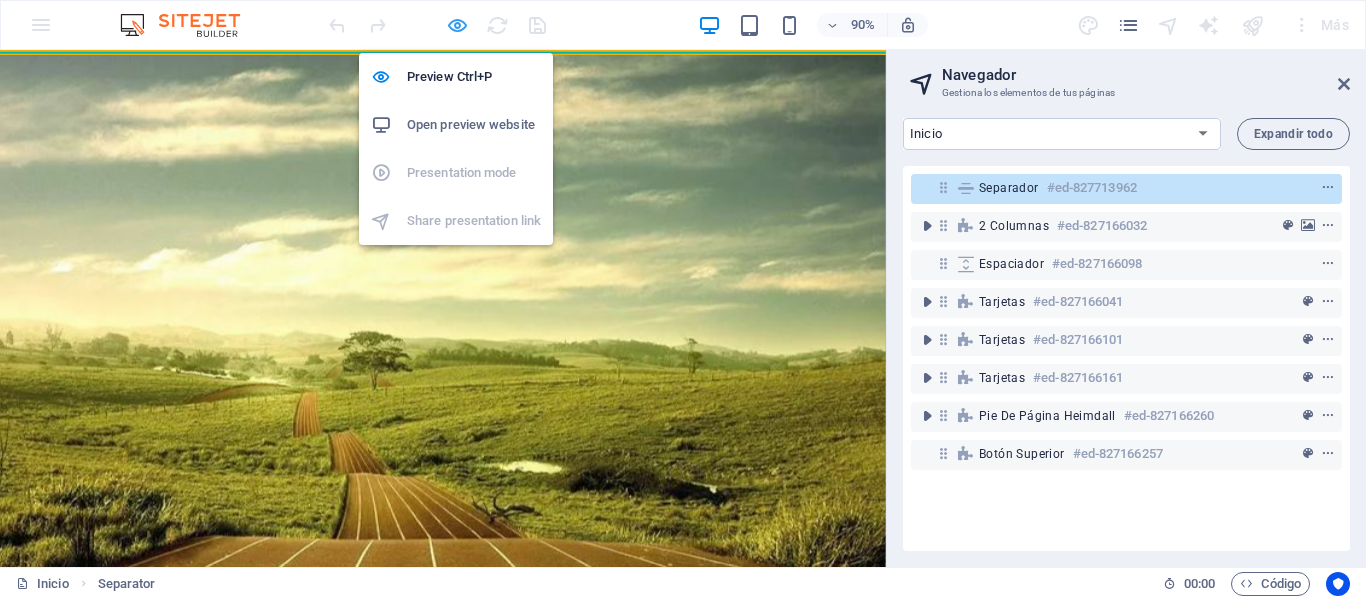 click at bounding box center (437, 25) 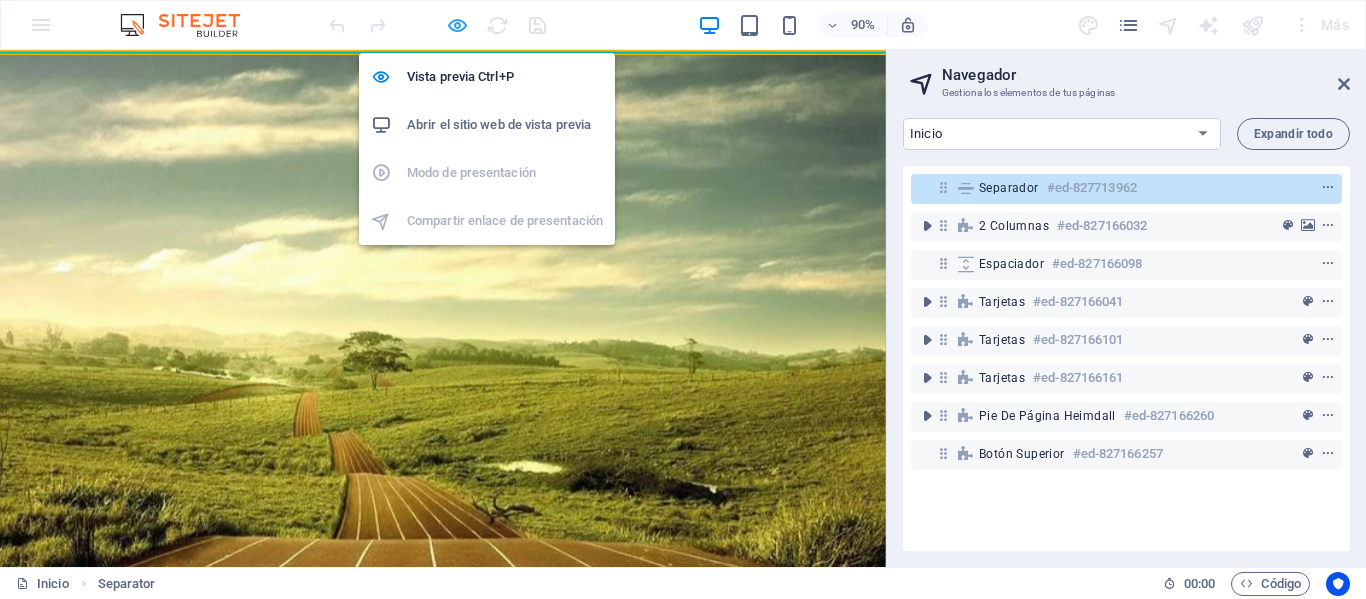 click at bounding box center [457, 25] 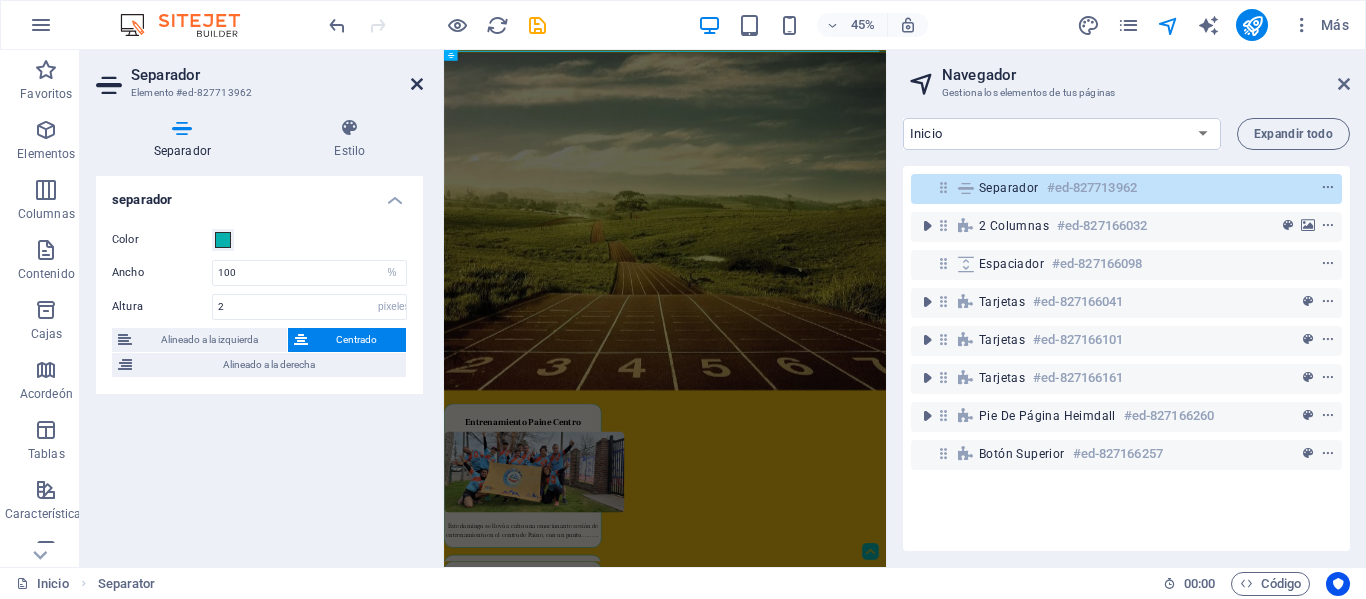 click at bounding box center (417, 84) 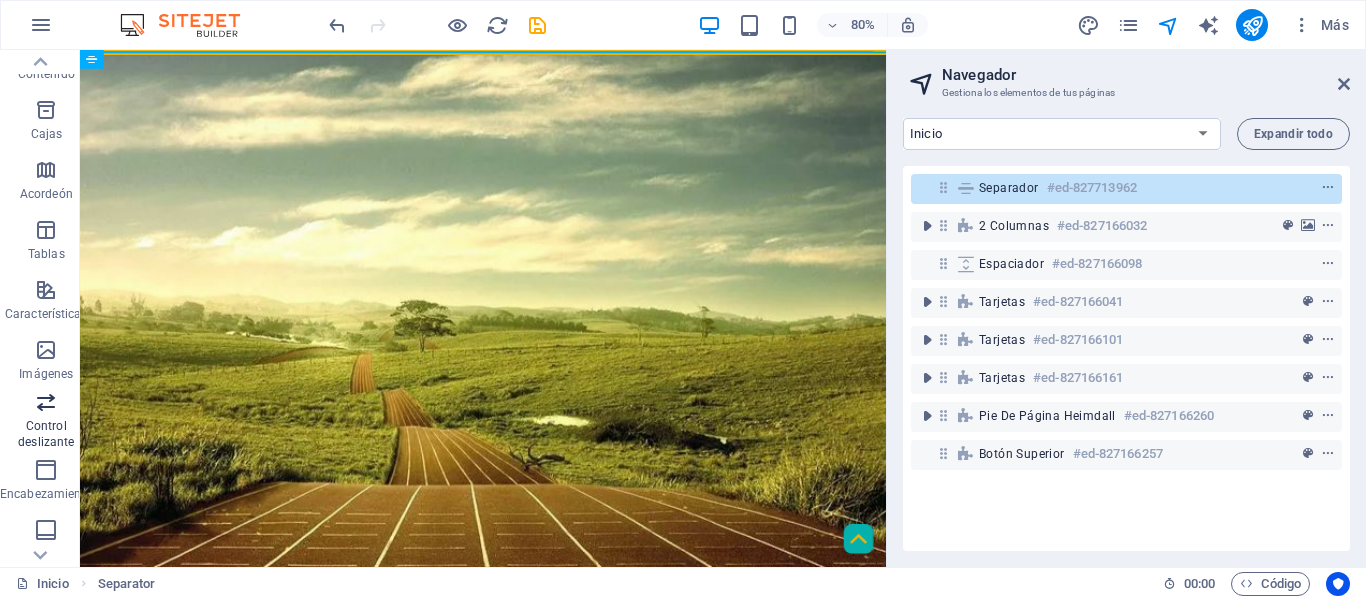 scroll, scrollTop: 300, scrollLeft: 0, axis: vertical 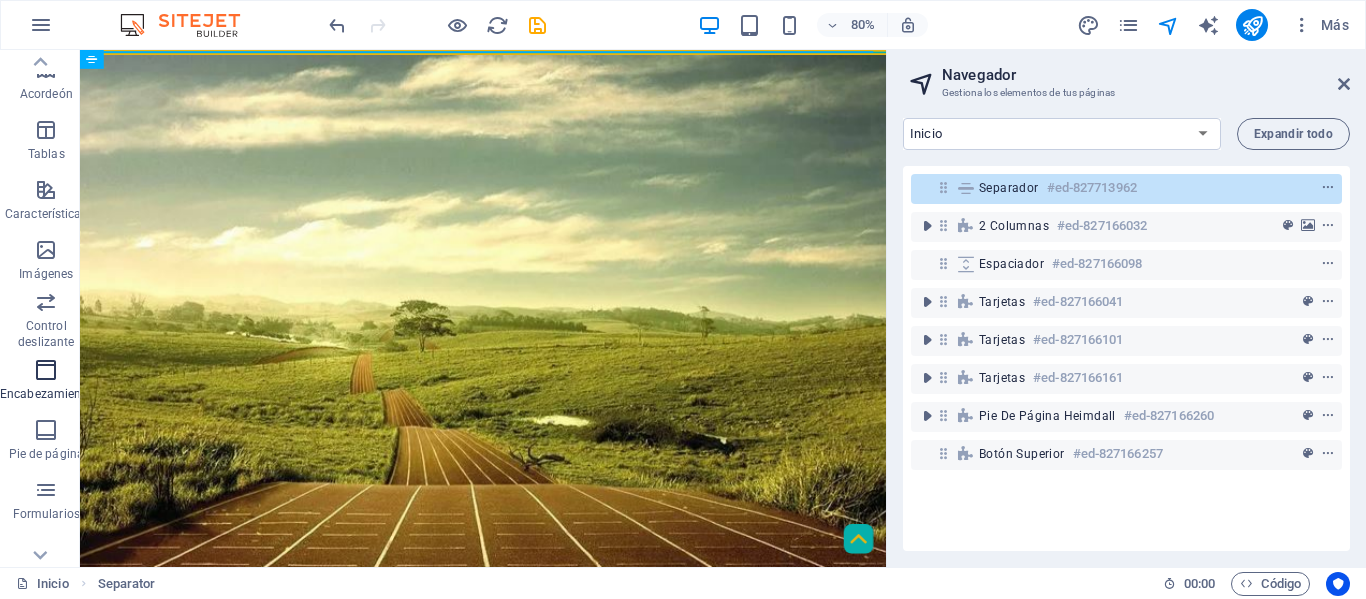 click at bounding box center (46, 370) 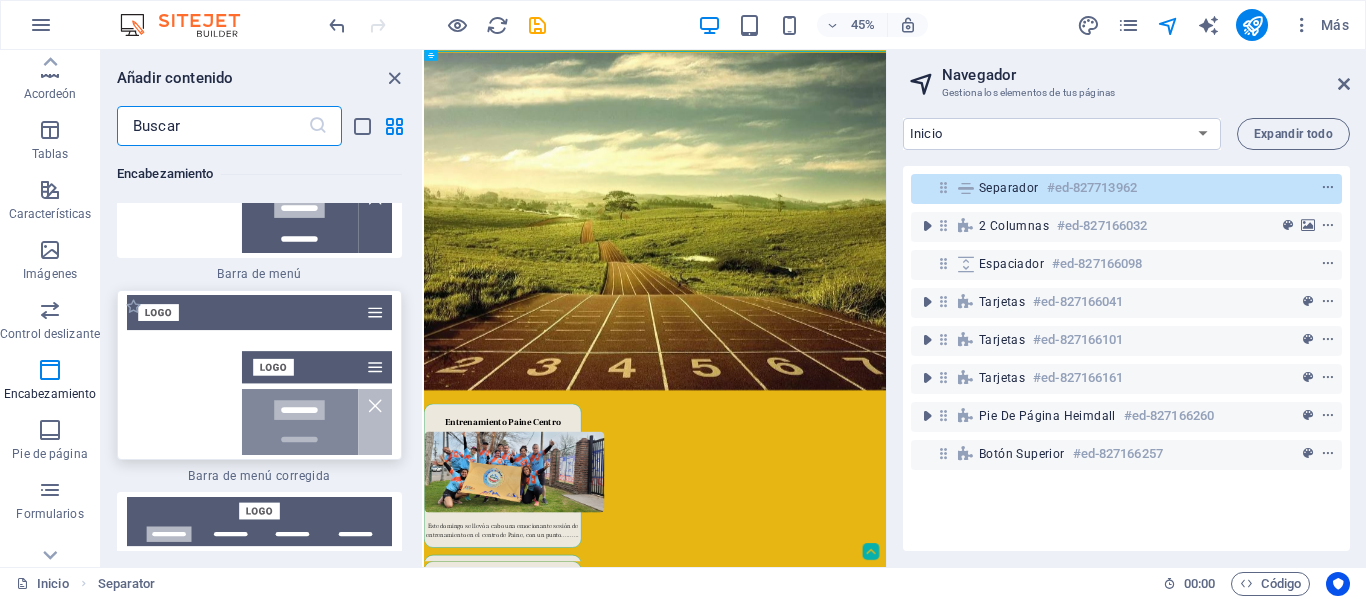 scroll, scrollTop: 24401, scrollLeft: 0, axis: vertical 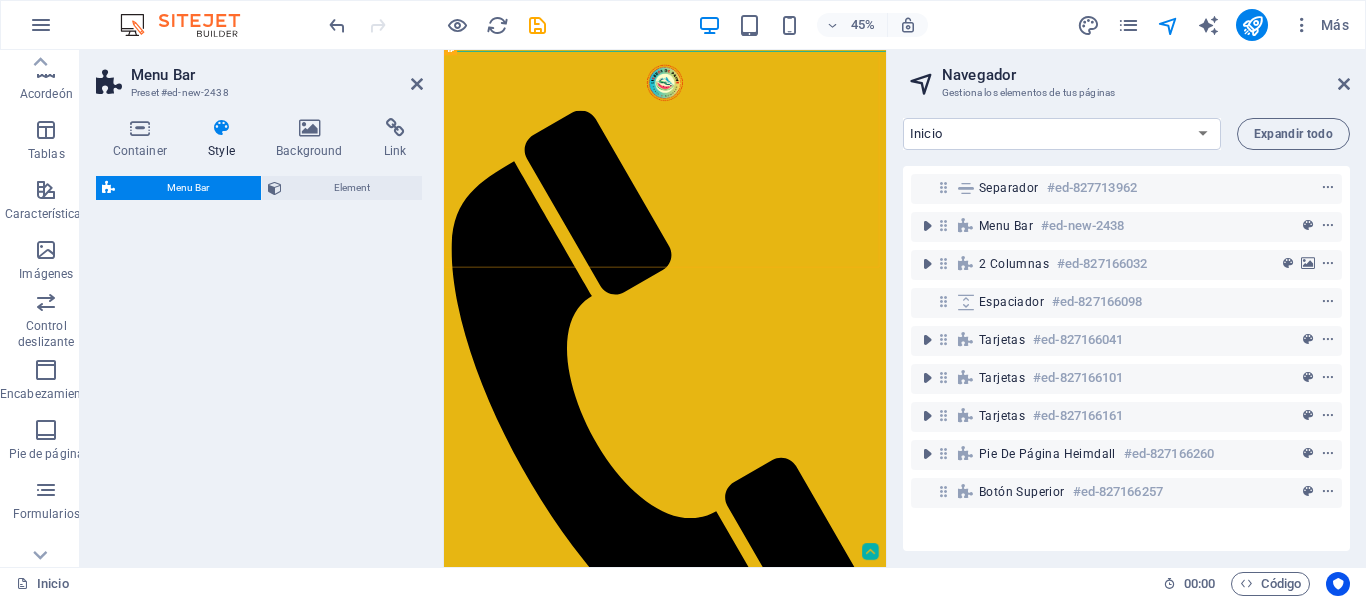 select on "rem" 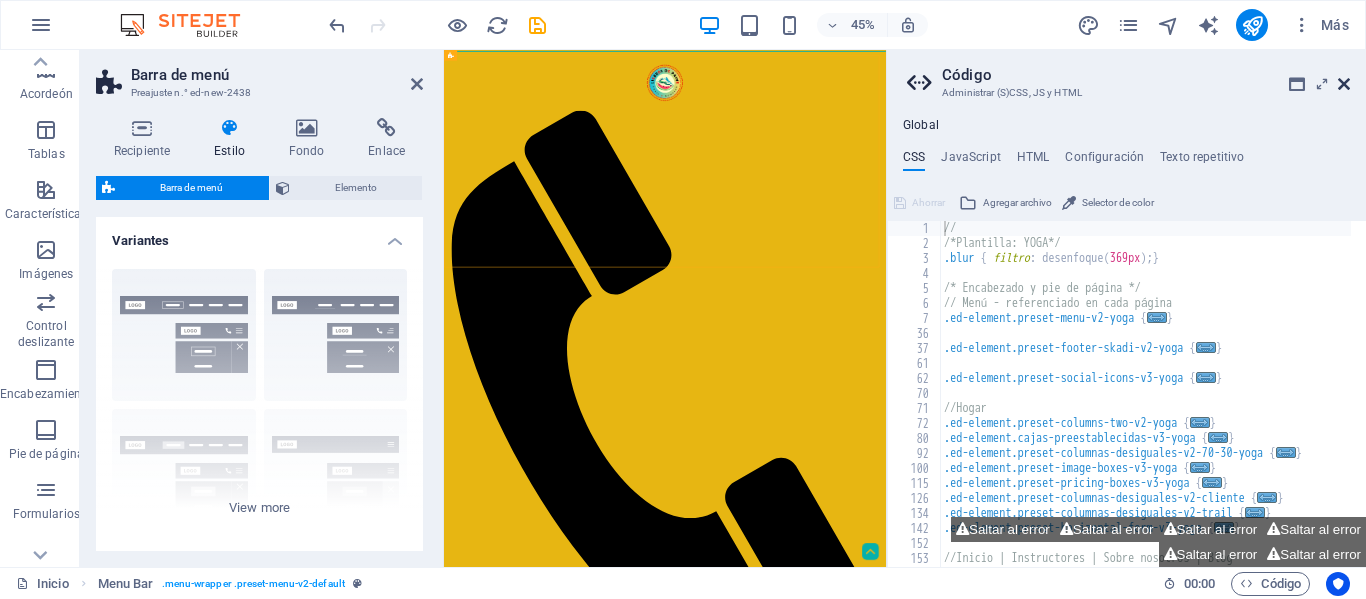 click at bounding box center (1344, 84) 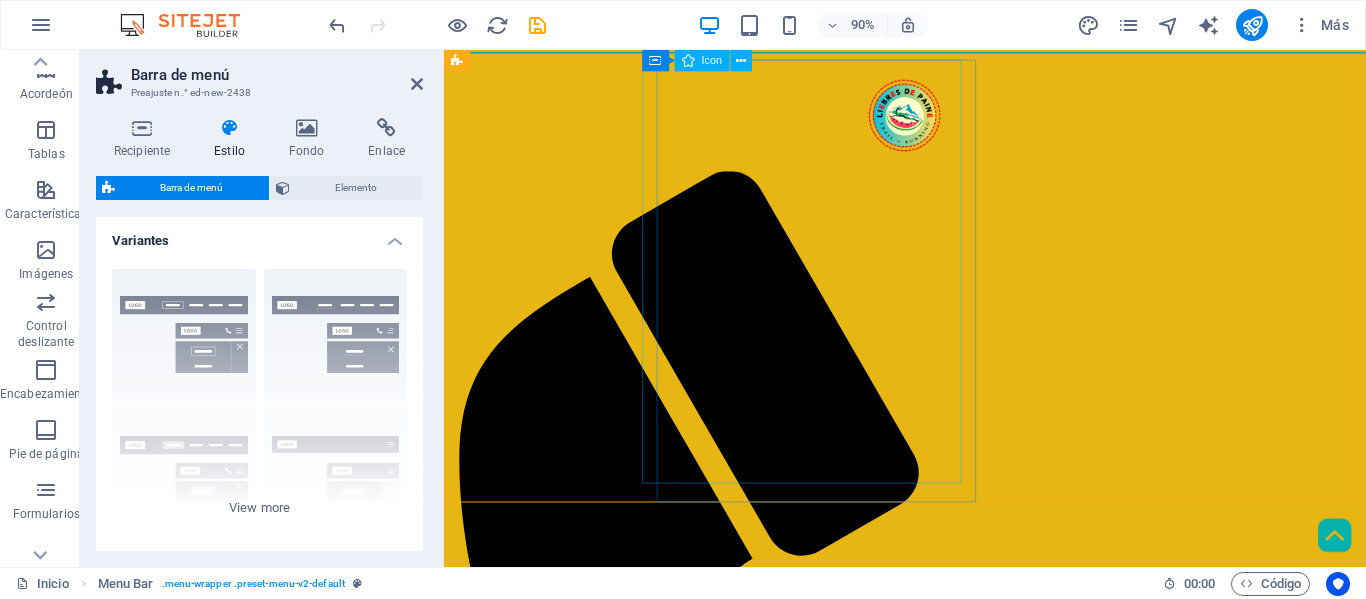 click at bounding box center [948, 836] 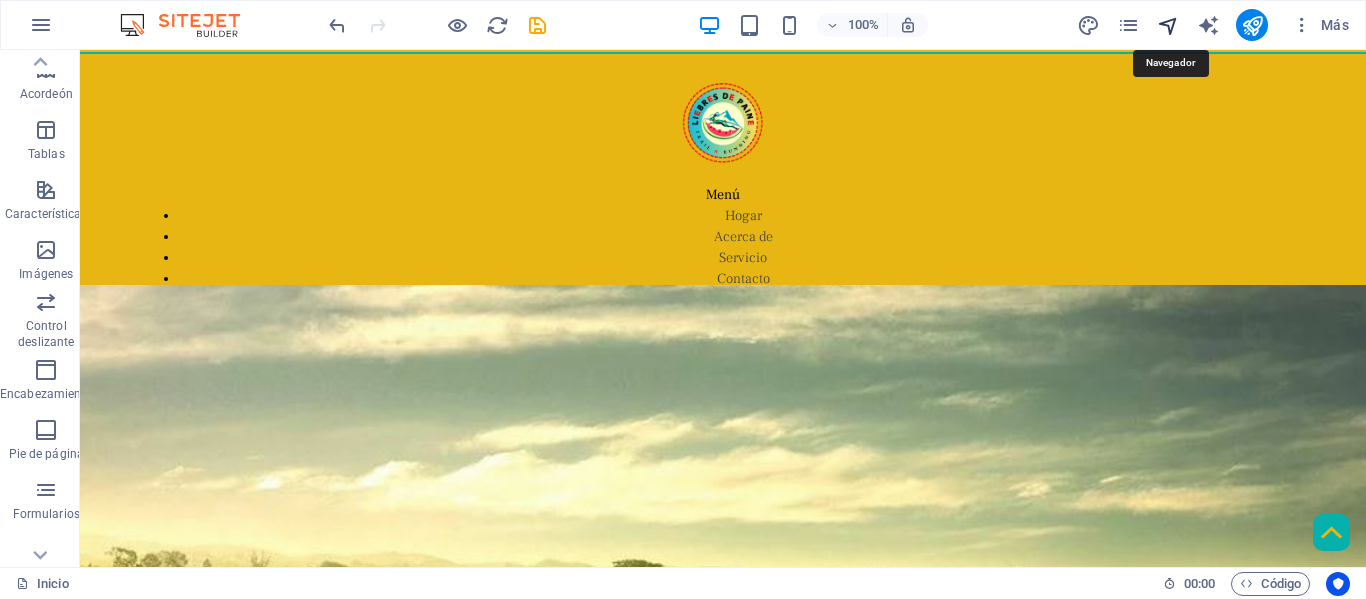 click at bounding box center (1168, 25) 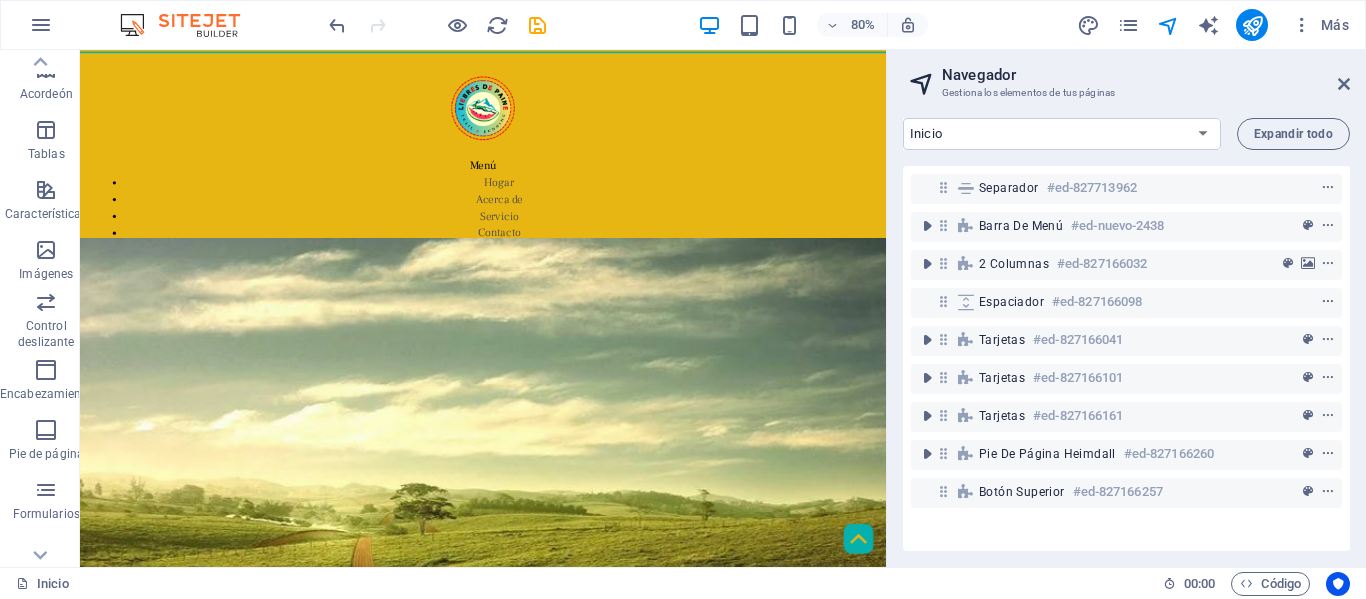 drag, startPoint x: 1018, startPoint y: 185, endPoint x: 964, endPoint y: 199, distance: 55.7853 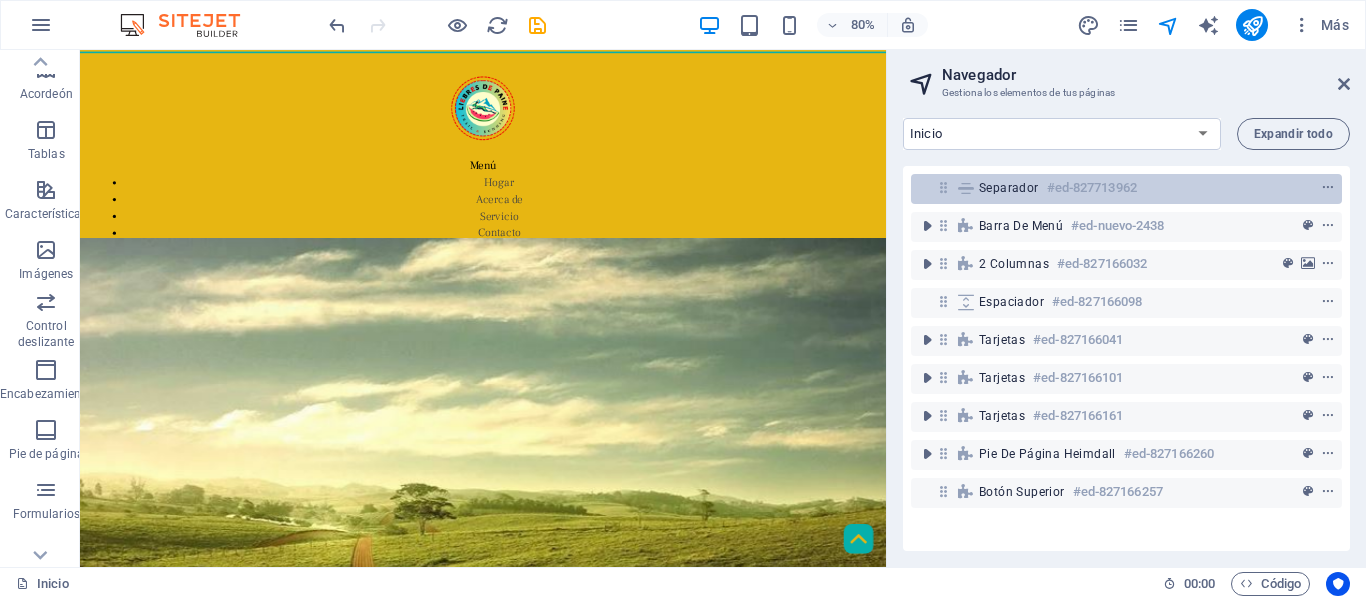 click on "Separador #ed-827713962 Barra de menú #ed-nuevo-2438 2 columnas #ed-827166032 Espaciador #ed-827166098 Tarjetas #ed-827166041 Tarjetas #ed-827166101 Tarjetas #ed-827166161 Pie de página Heimdall #ed-827166260 Botón superior #ed-827166257" at bounding box center (1126, 358) 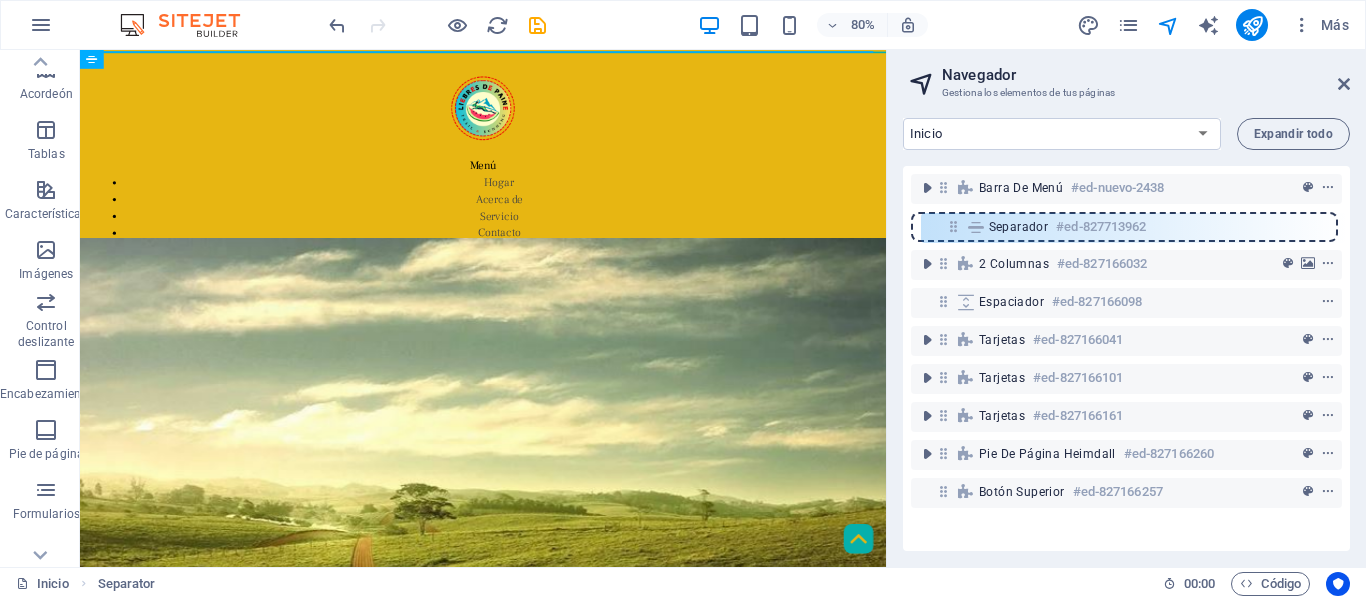 drag, startPoint x: 942, startPoint y: 191, endPoint x: 956, endPoint y: 245, distance: 55.7853 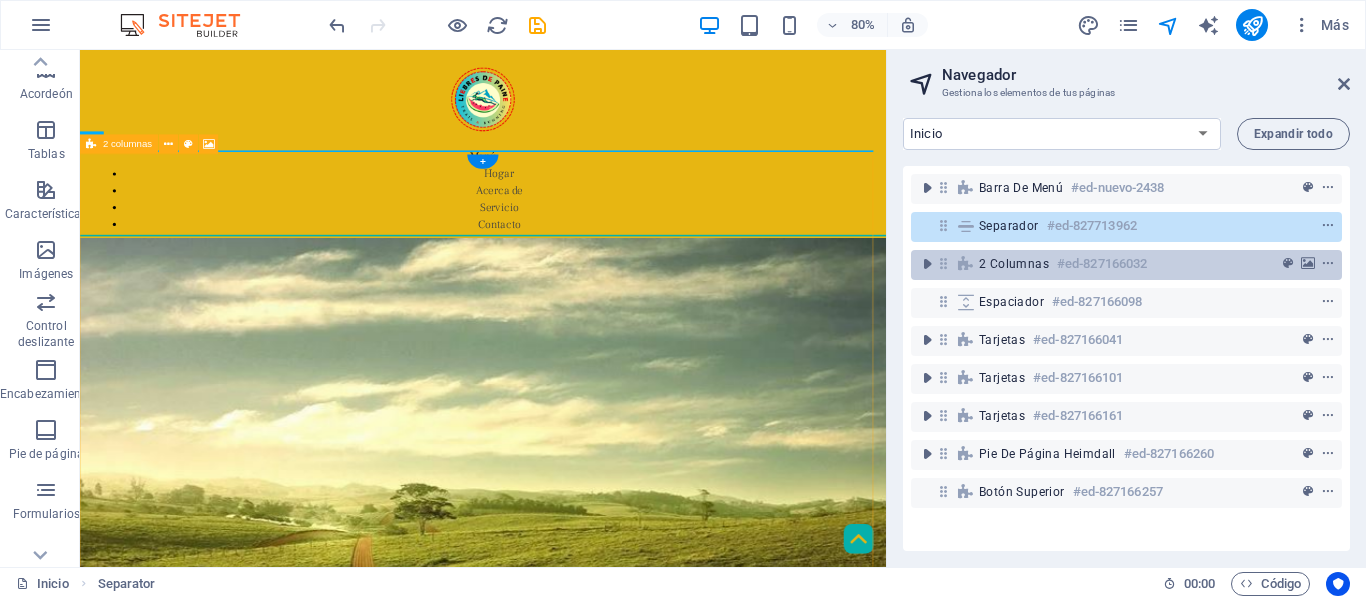 click on "2 columnas" at bounding box center [1014, 264] 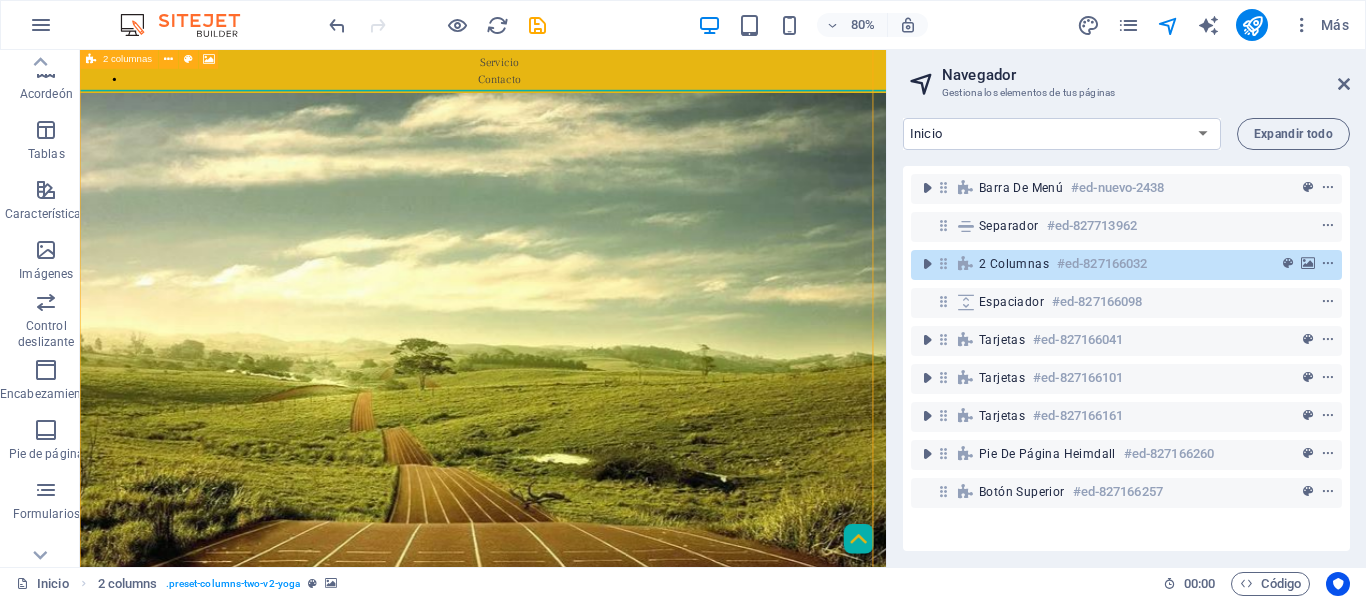 click on "2 columnas" at bounding box center [1014, 264] 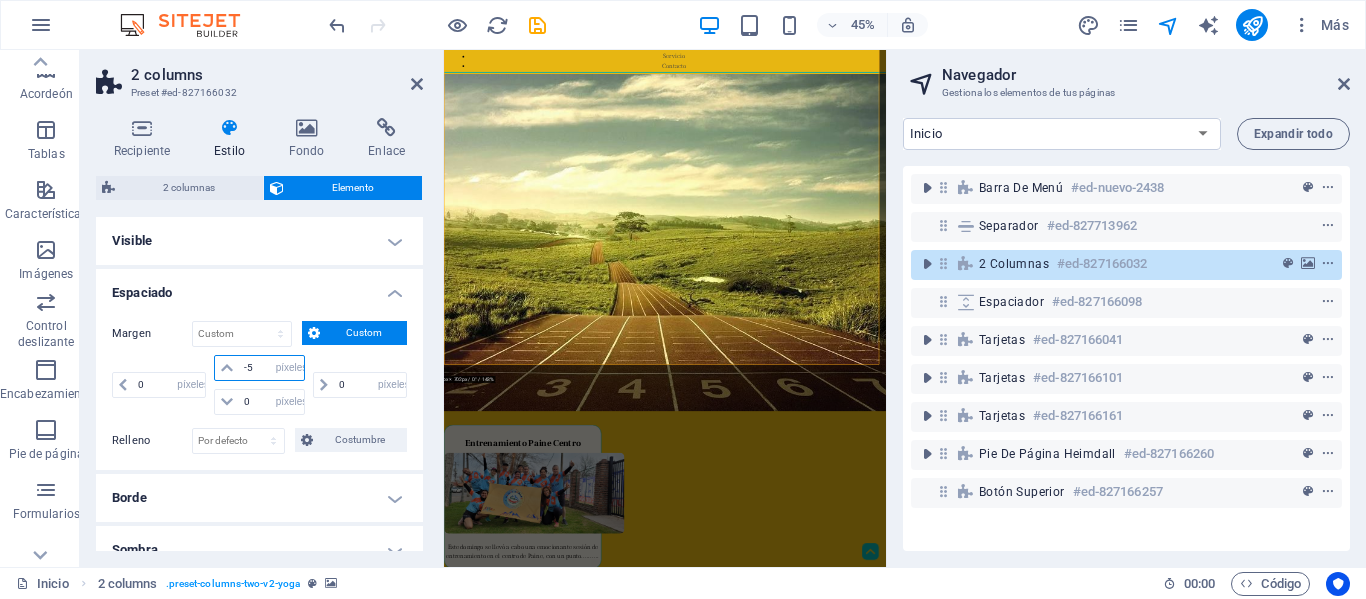 click on "-5" at bounding box center (271, 368) 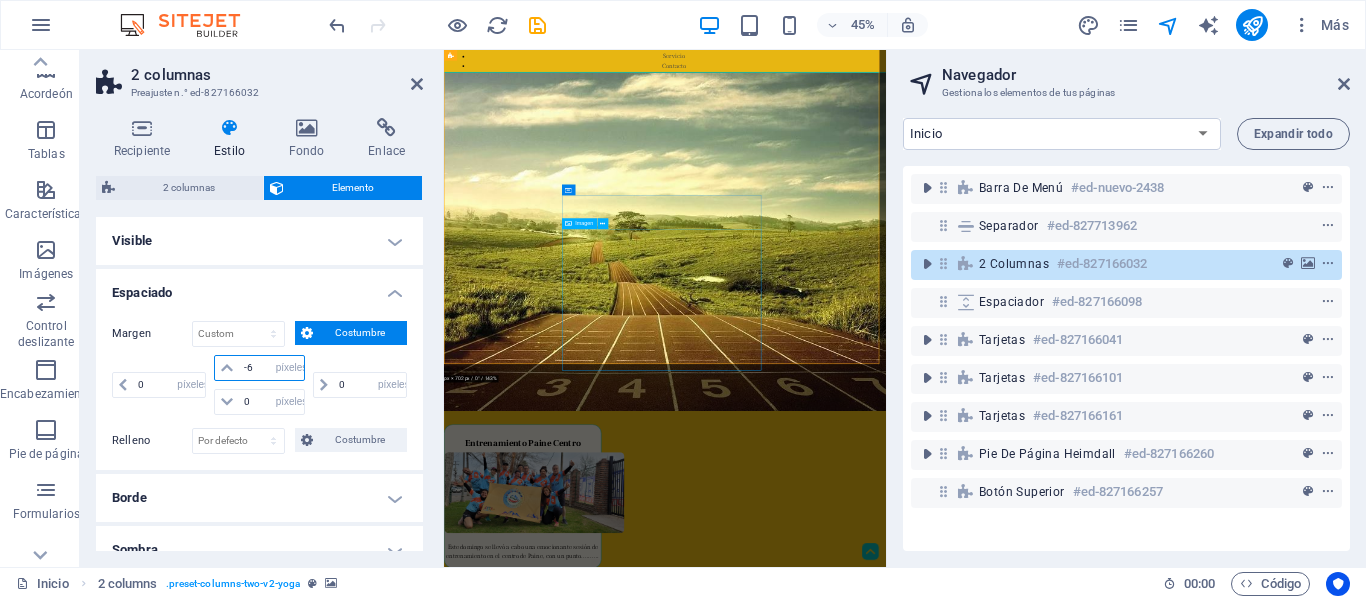 type on "-6" 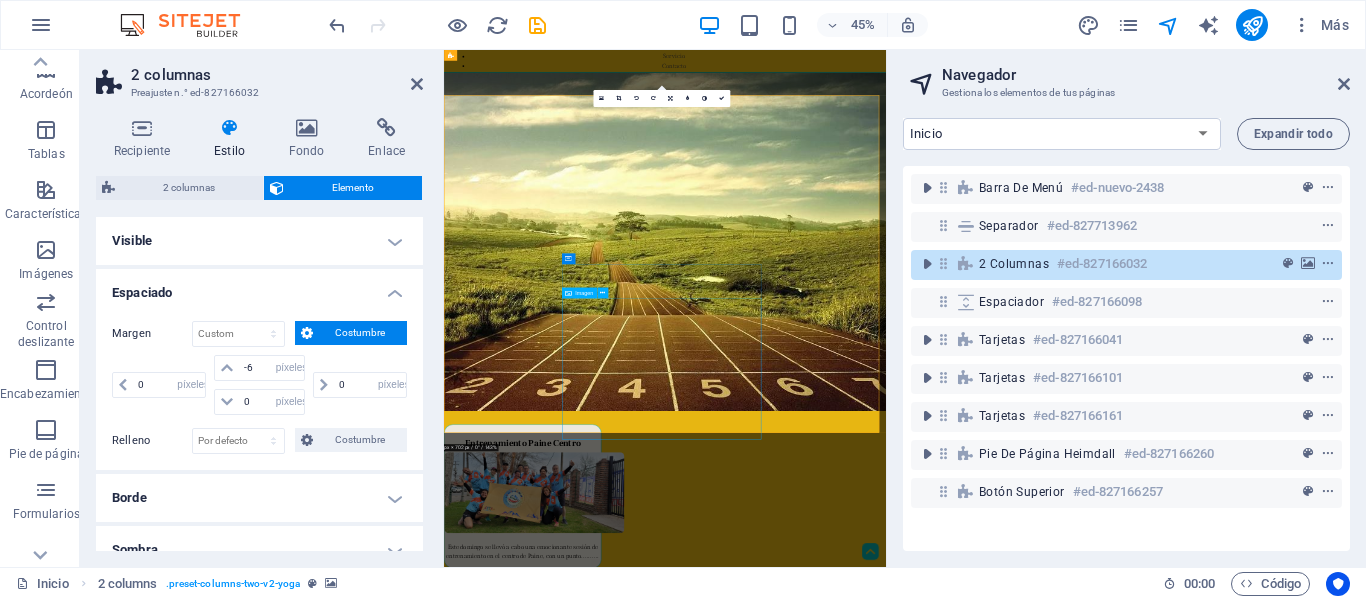 scroll, scrollTop: 0, scrollLeft: 0, axis: both 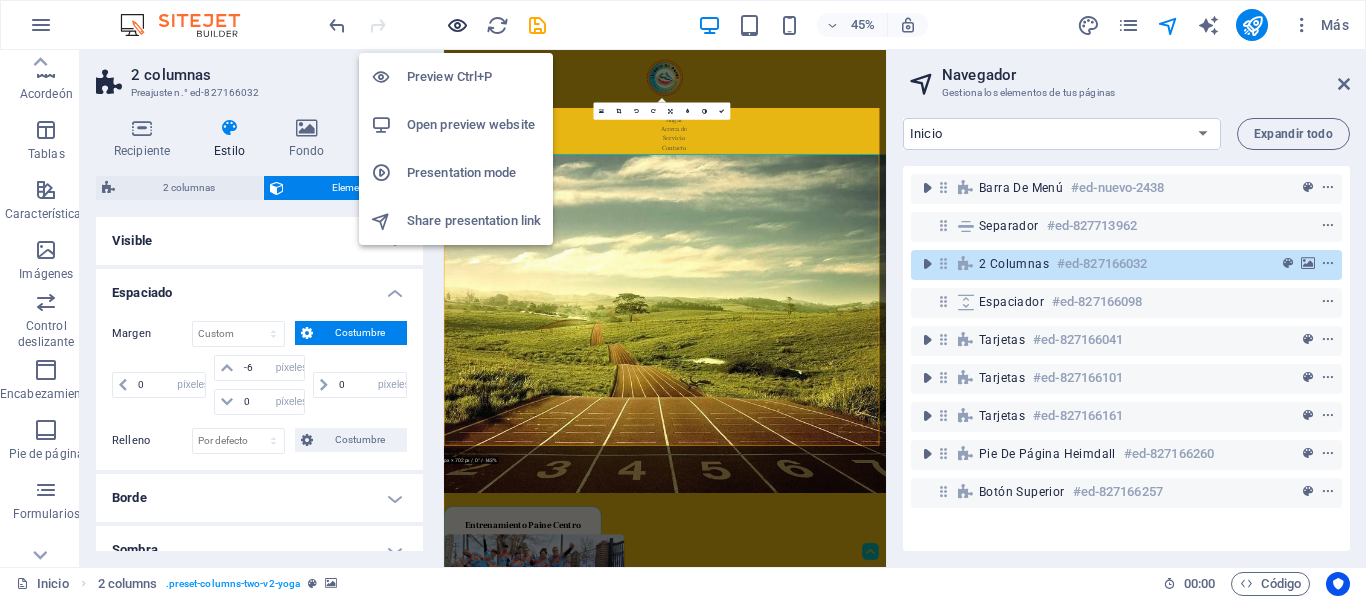 click at bounding box center (457, 25) 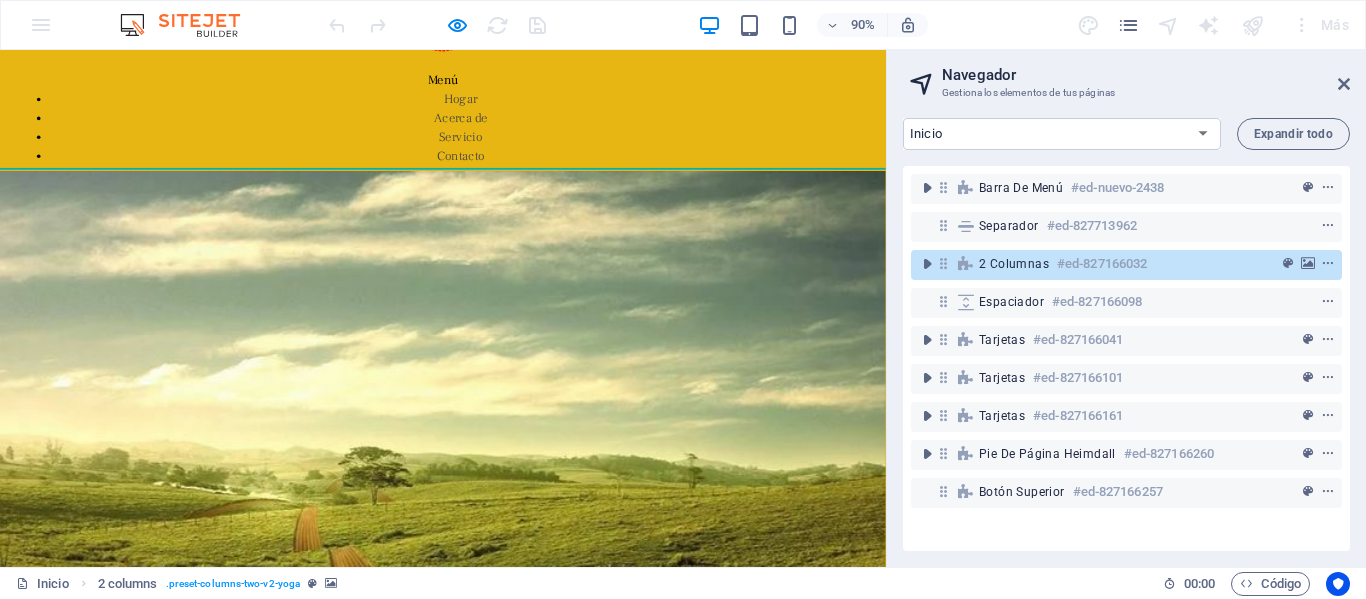 scroll, scrollTop: 0, scrollLeft: 0, axis: both 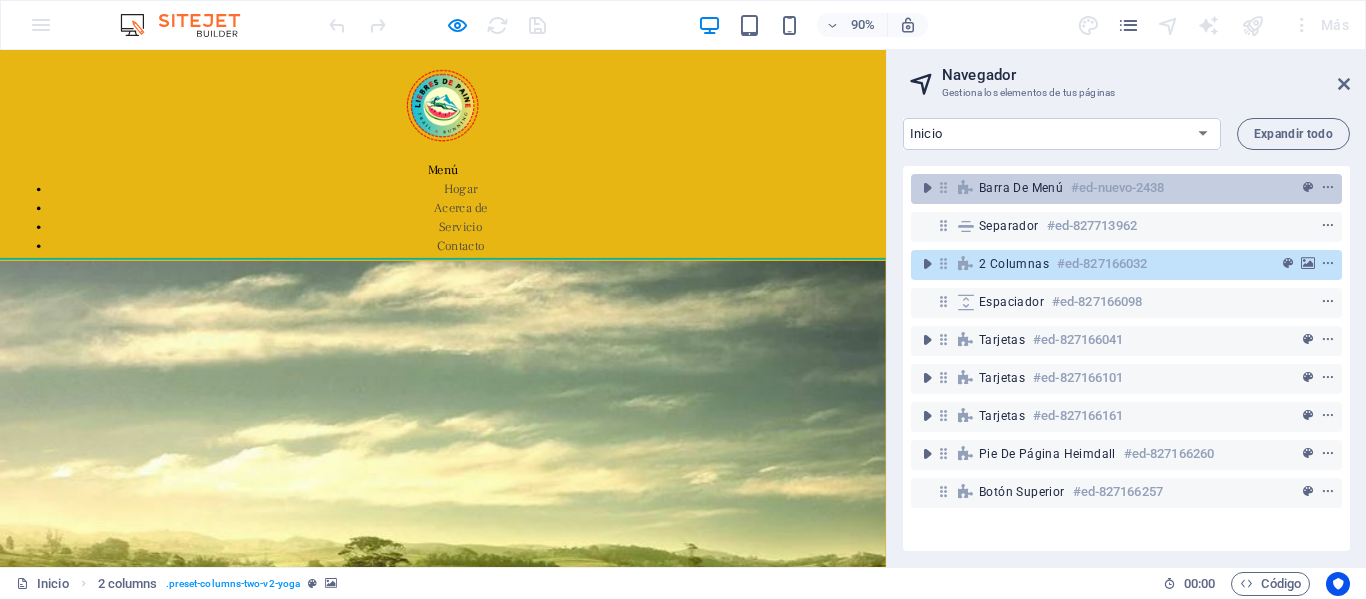 click on "#ed-nuevo-2438" at bounding box center [1117, 187] 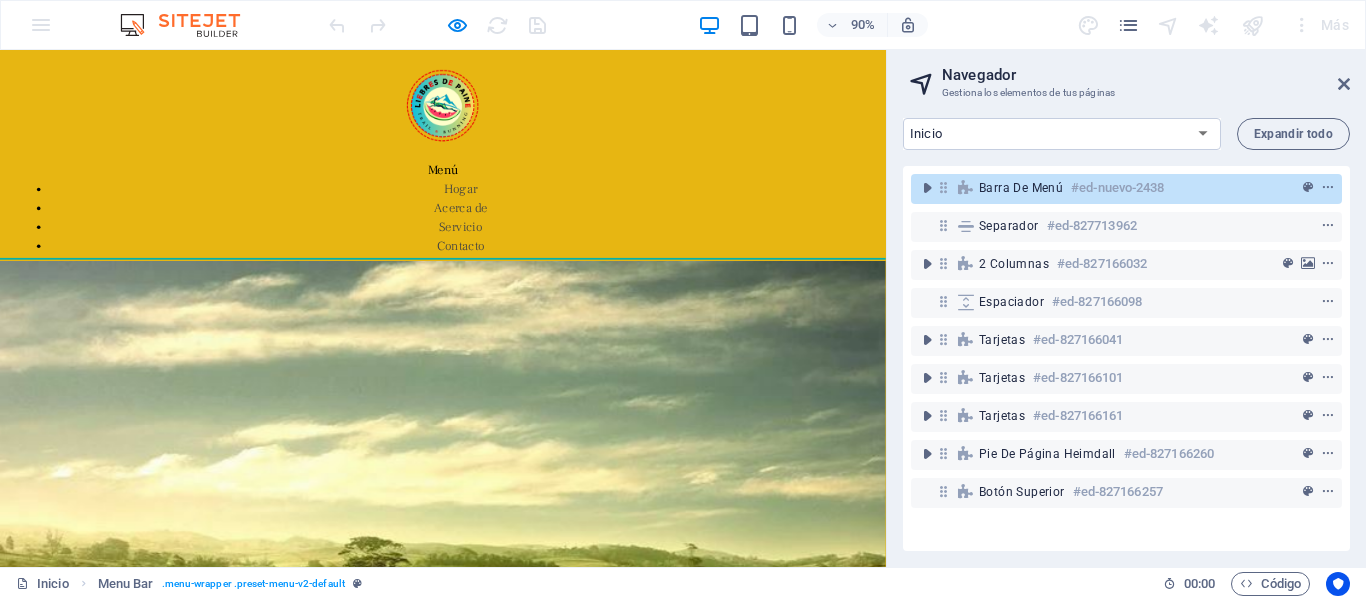 click on "Separador #ed-827713962" at bounding box center (1126, 227) 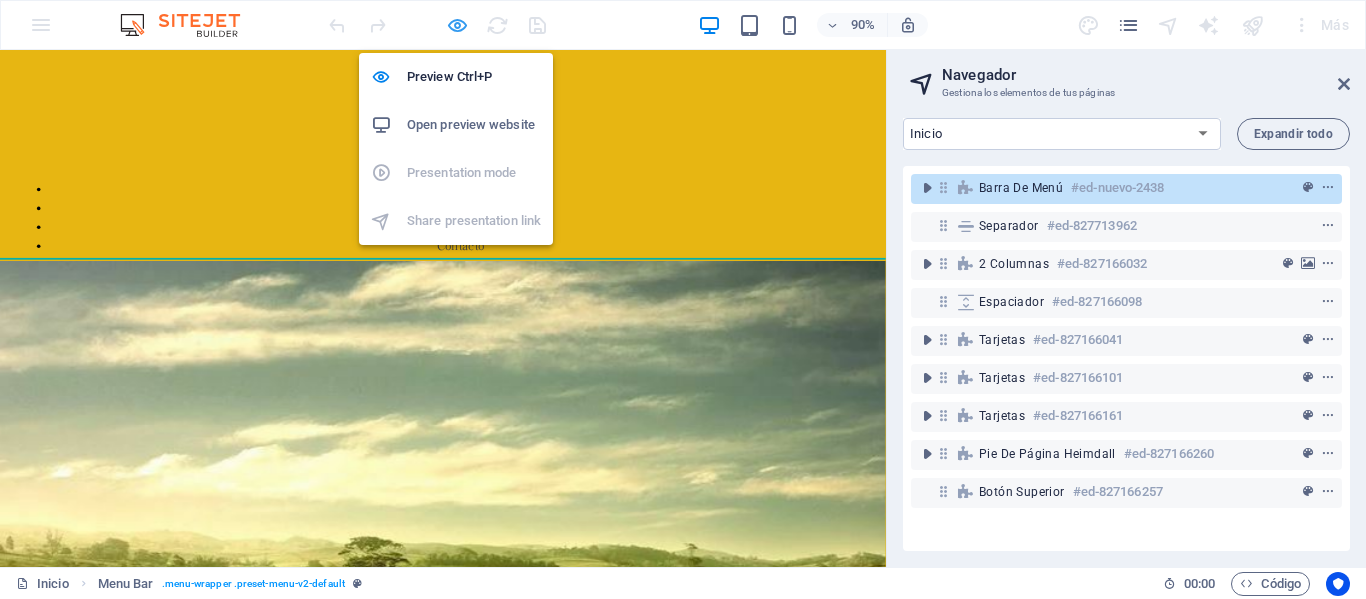 click at bounding box center (457, 25) 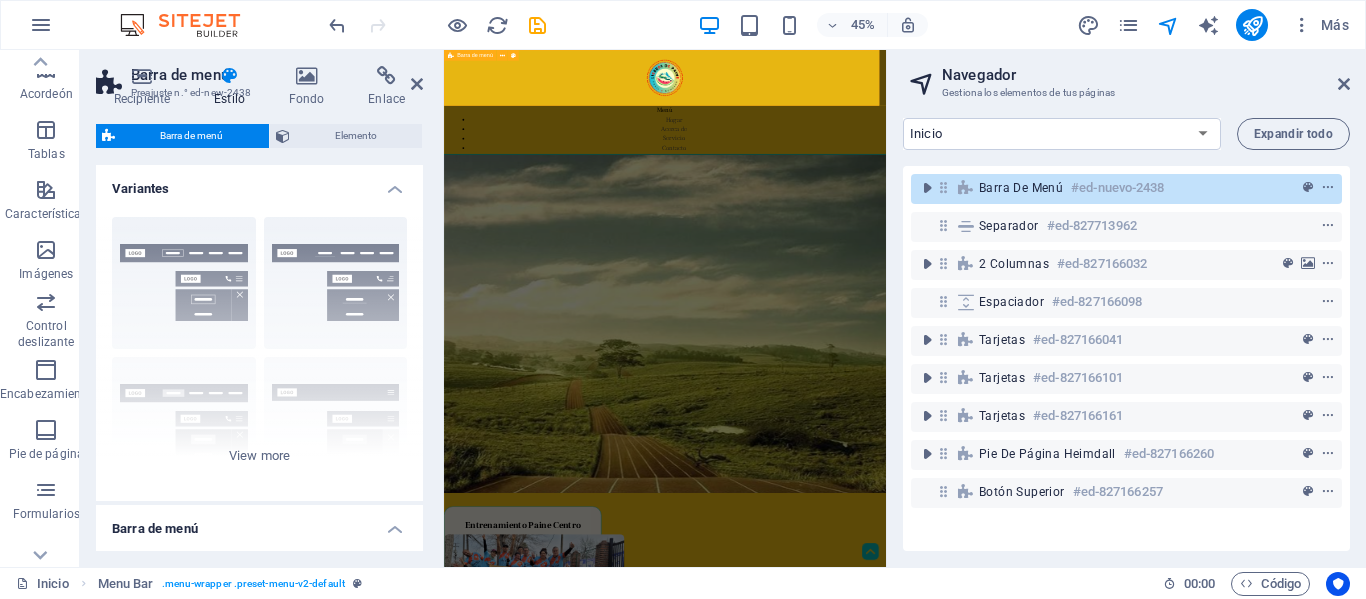 click on "Barra de menú" at bounding box center [1021, 188] 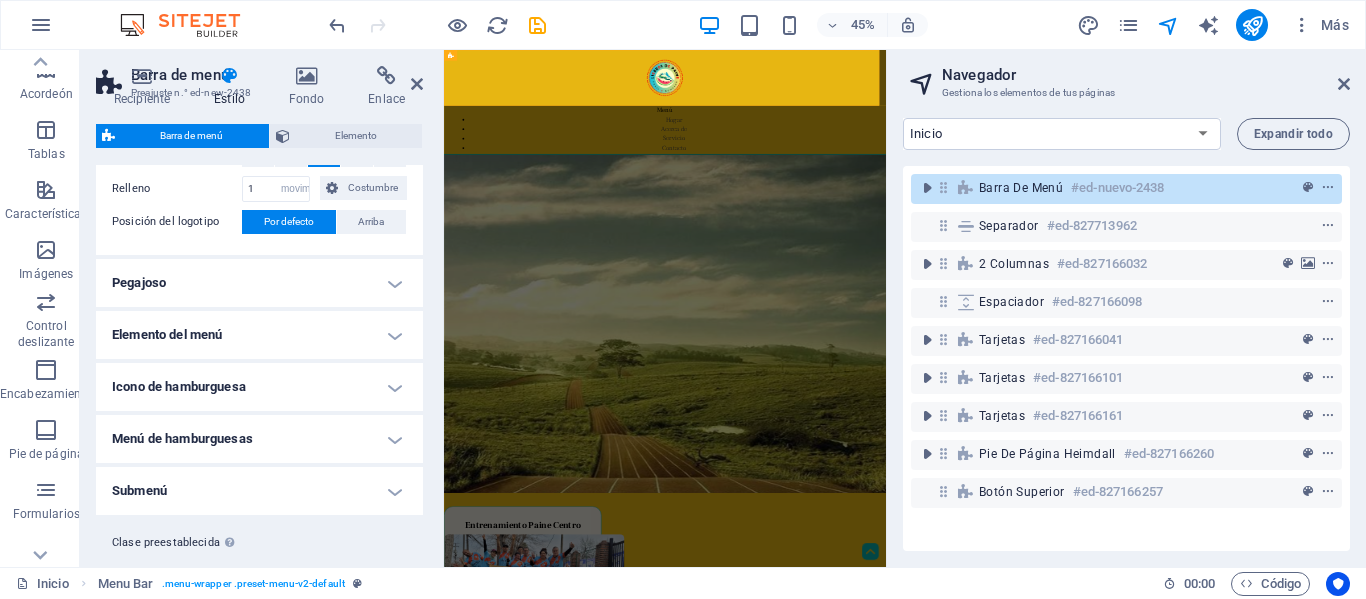 scroll, scrollTop: 494, scrollLeft: 0, axis: vertical 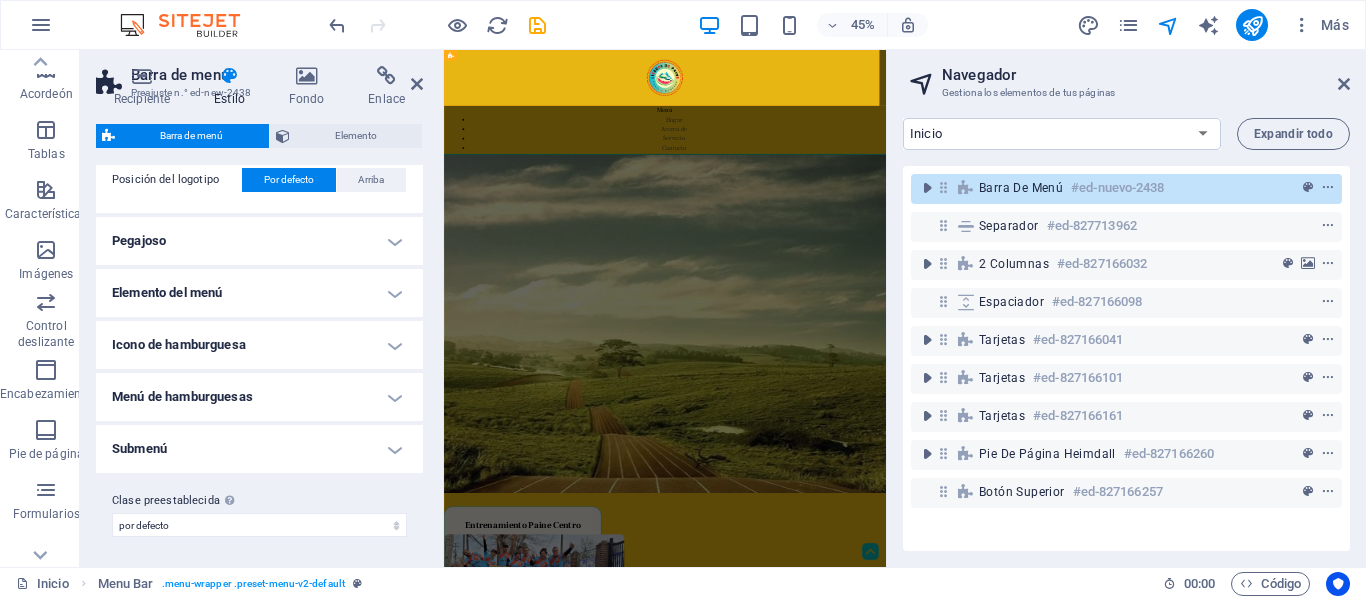 click on "Pegajoso" at bounding box center (259, 241) 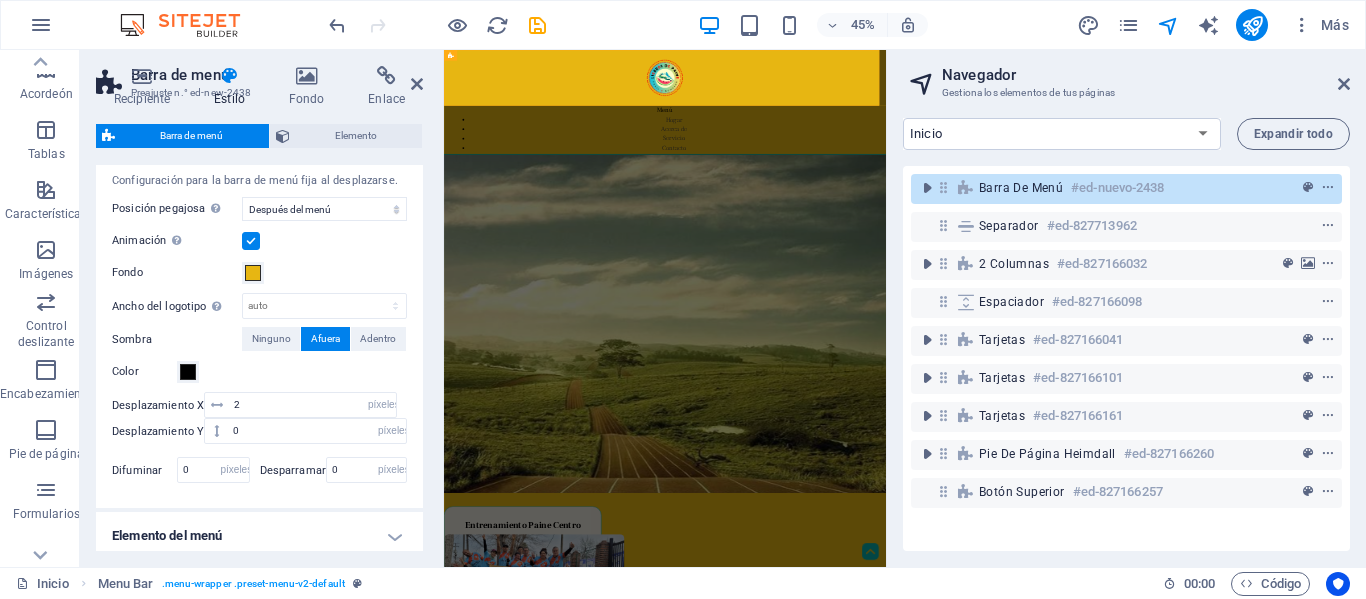scroll, scrollTop: 694, scrollLeft: 0, axis: vertical 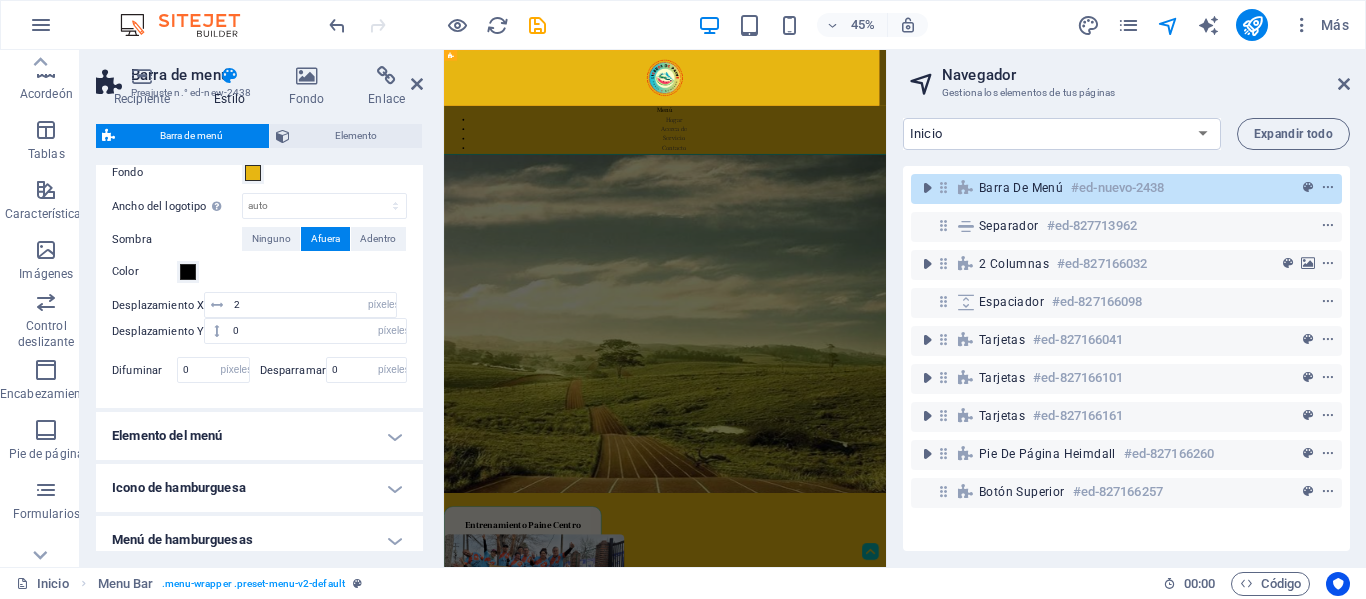 click on "Elemento del menú" at bounding box center [259, 436] 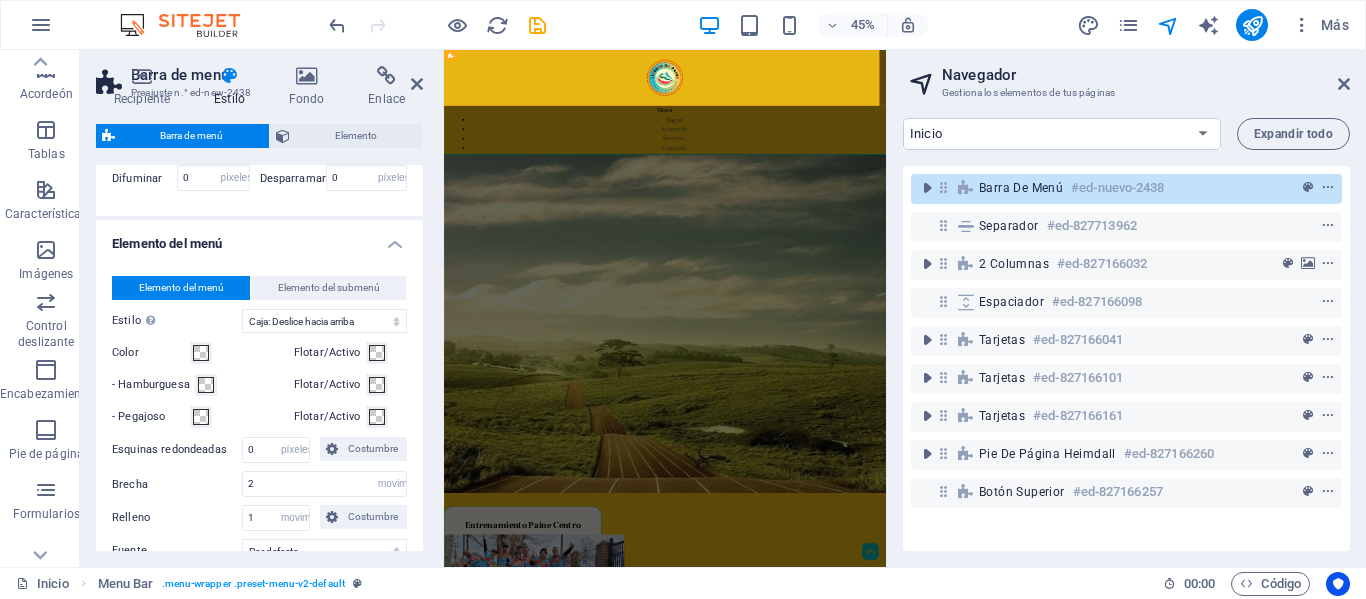 scroll, scrollTop: 894, scrollLeft: 0, axis: vertical 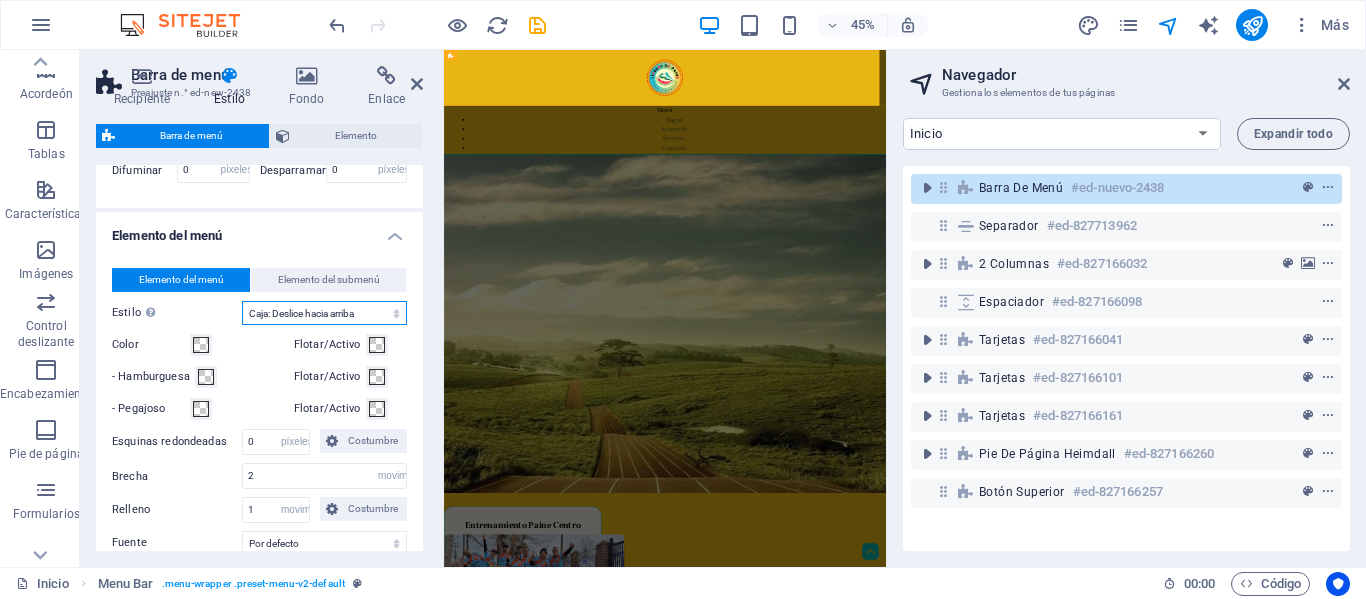 click on "Plano Color del texto Caja: Desvanecerse Caja: Voltear verticalmente Caja: Voltear horizontalmente Caja: Deslice hacia abajo Caja: Deslice hacia arriba Caja: Deslice hacia la derecha Caja: Deslice hacia la izquierda Cuadro: Efecto zoom Borde Borde superior e inferior Borde izquierdo y derecho Borde superior Borde inferior" at bounding box center [324, 313] 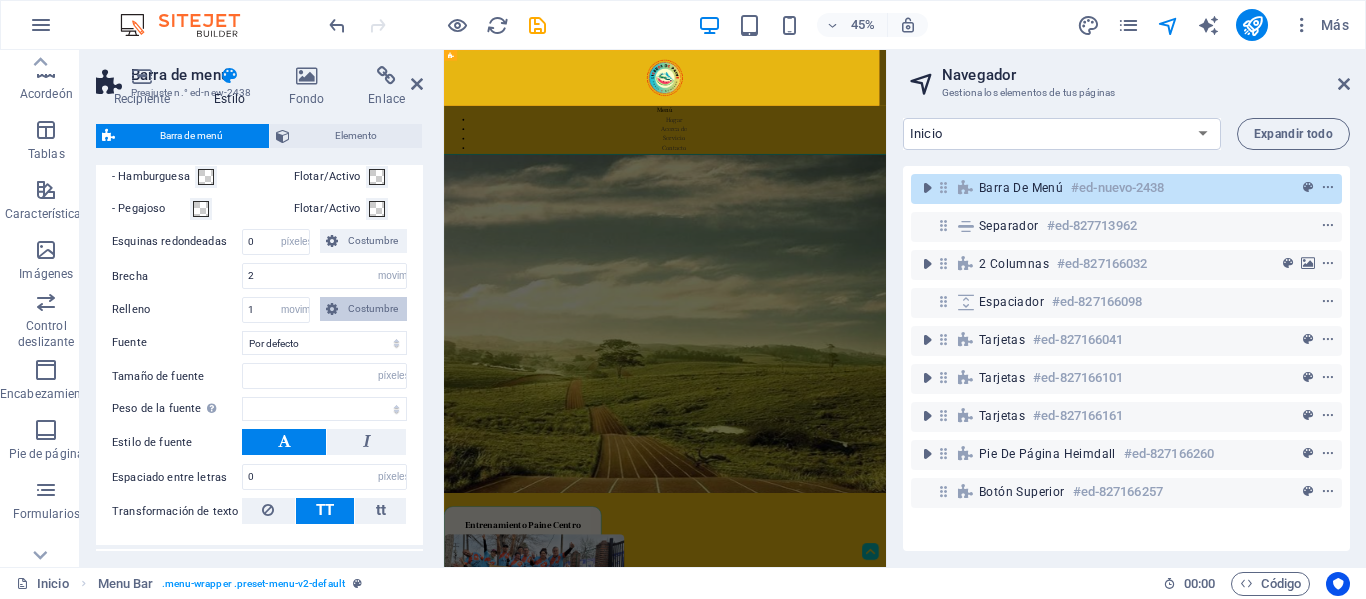 scroll, scrollTop: 1194, scrollLeft: 0, axis: vertical 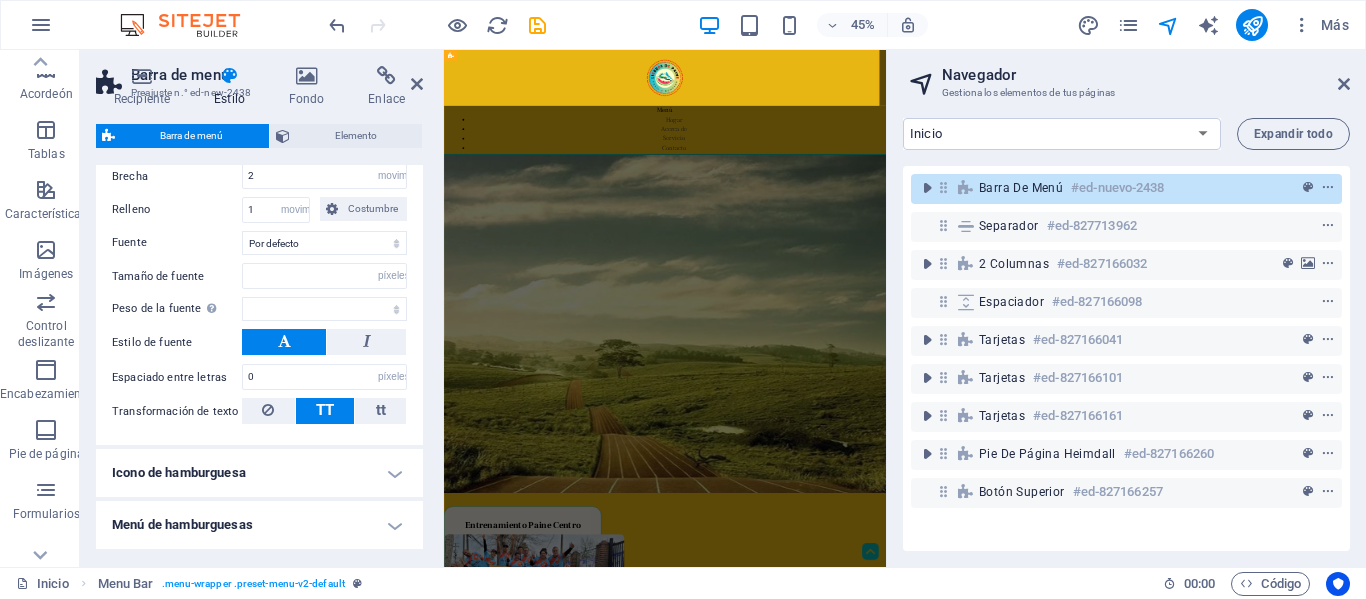 click on "Icono de hamburguesa" at bounding box center (259, 473) 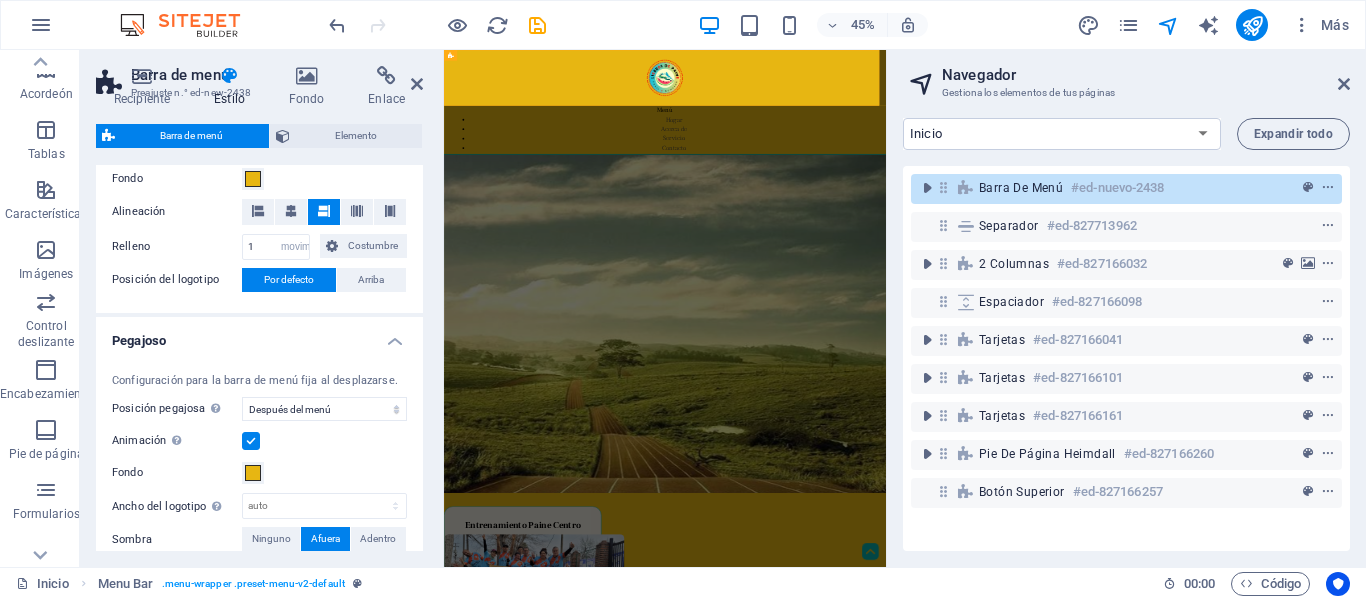 scroll, scrollTop: 294, scrollLeft: 0, axis: vertical 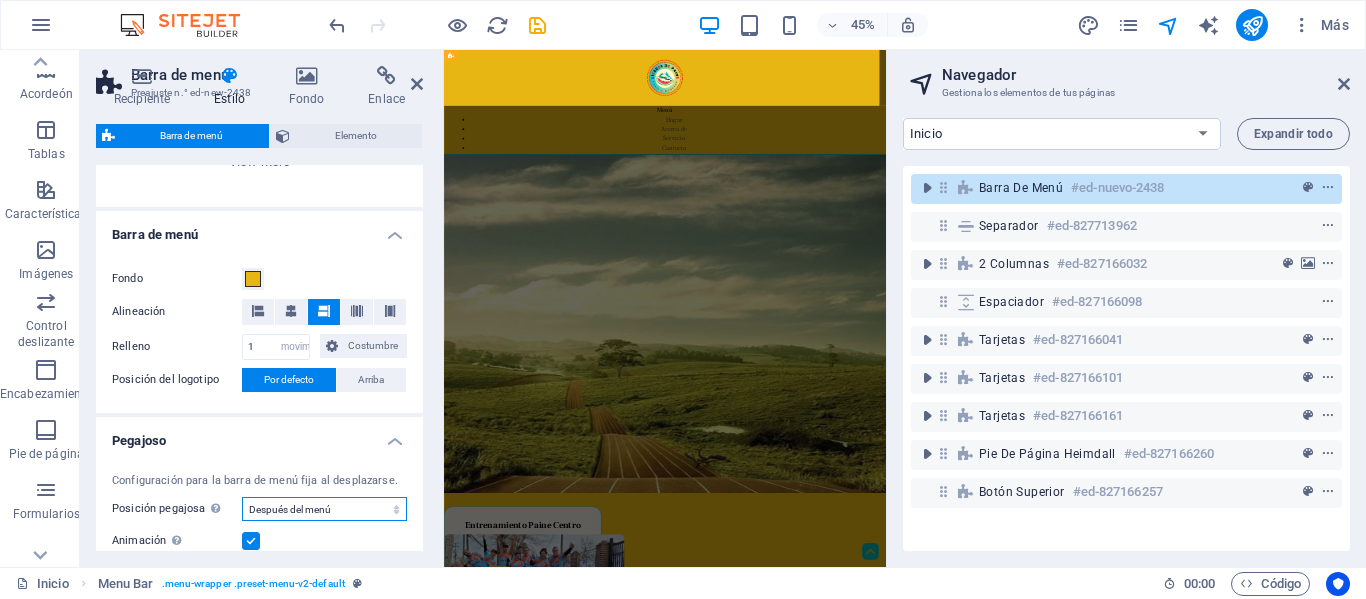 click on "Apagado Instante Después del menú Después del banner Al desplazarse hacia arriba" at bounding box center (324, 509) 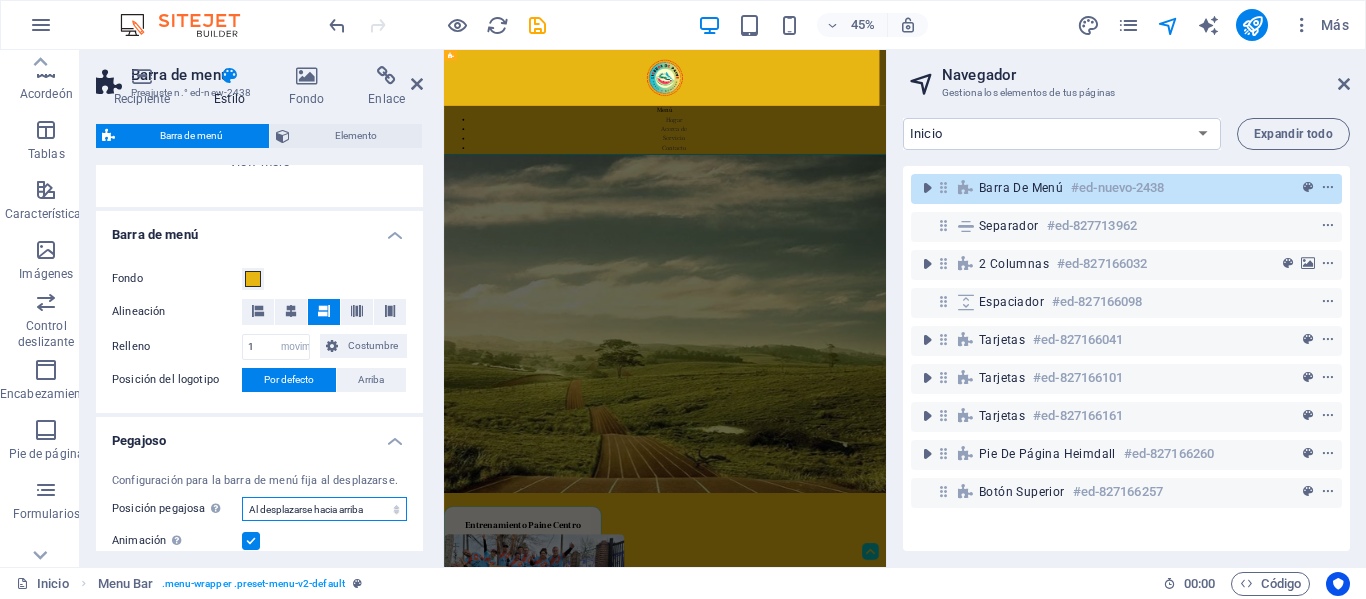 click on "Apagado Instante Después del menú Después del banner Al desplazarse hacia arriba" at bounding box center [324, 509] 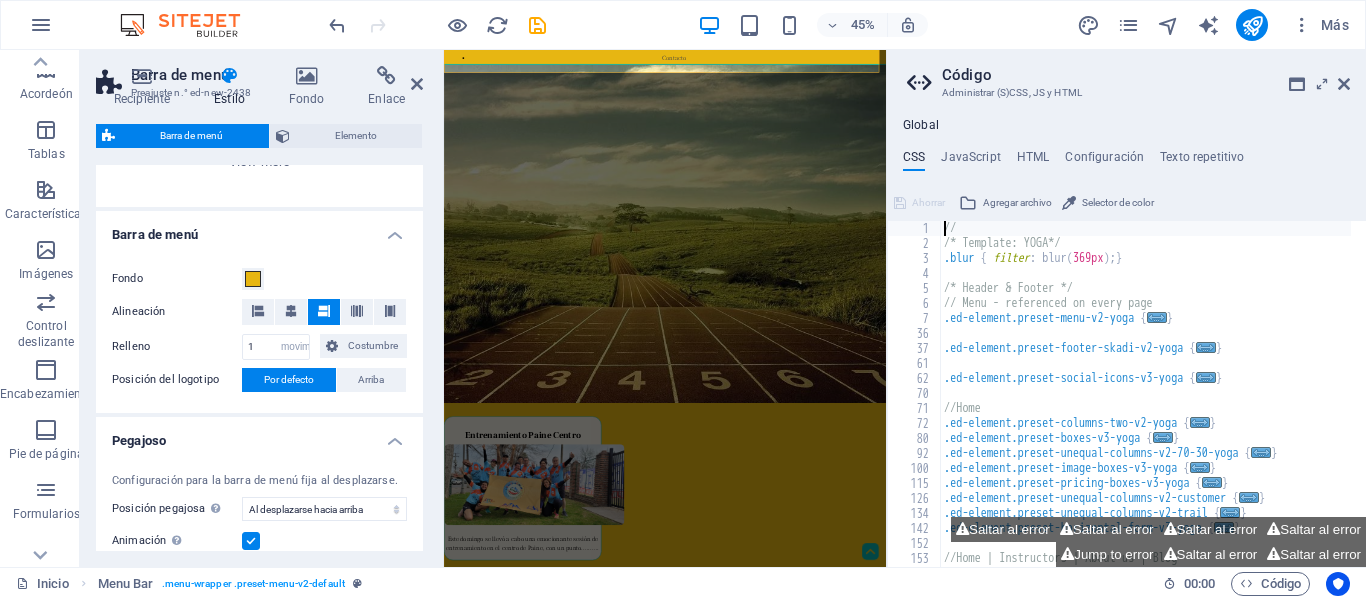 scroll, scrollTop: 87, scrollLeft: 0, axis: vertical 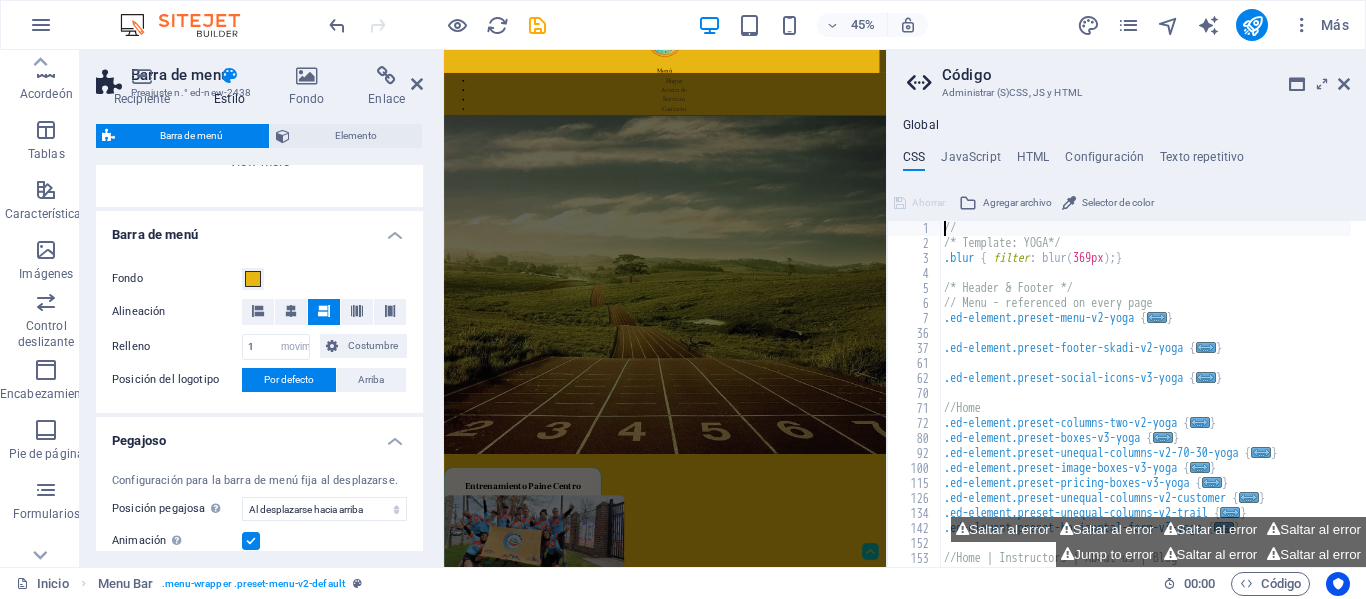 type 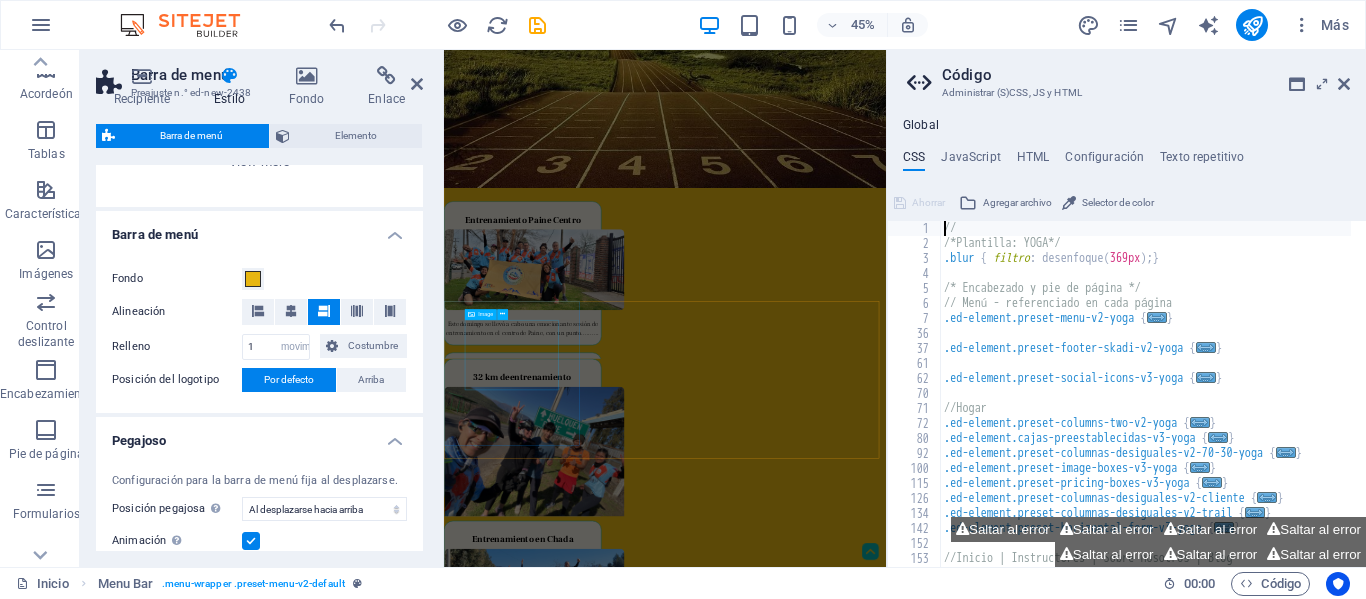 scroll, scrollTop: 700, scrollLeft: 0, axis: vertical 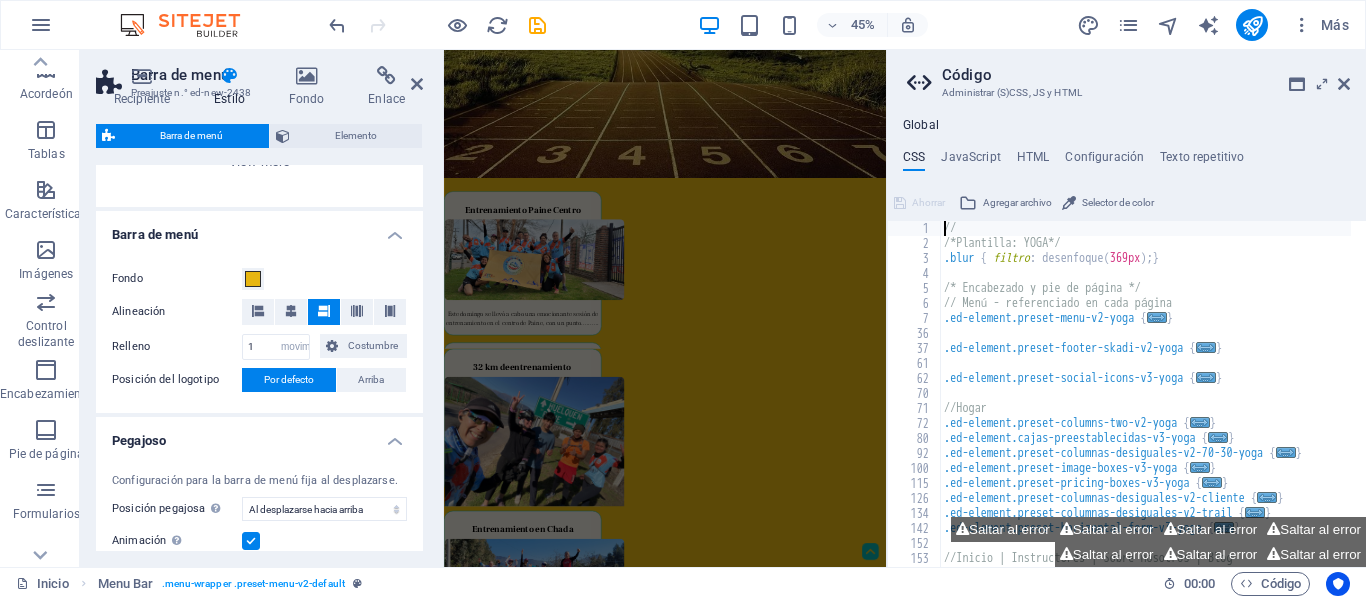 click on "Menú Hogar Acerca de Servicio Contacto Suelta el contenido aquí o  Añadir elementos  Pegar portapapeles Entrenamiento Paine Centro Este domingo se llevó a cabo una emocionante sesión de entrenamiento en el centro de Paine, con un punto.......... Sábado de Trail en Chada Una vez más el entrenamiento de este sábado nos llevó a explorar y correr a través de los impresionantes y hermosos paisajes de los cerros de Chada. Nueve entus.......... Entrenamiento  funcional El martes 22 nos dedicamos a un entrenamiento funcional especialmente enfocado..........   32 km de   entrenamiento   Aprovechando la oportunidad que brinda el feriado de las Carmen, cinco entusiastas representantes..........                      . Asamblea Constitutiva El lunes 14 de julio se llevó a cabo la tan esperada Asamblea Constitutiva, un evento significativo.......... Entrenamiento con Frank El domingo 13 de julio, durante una tarde fría, tuvimos la grata visita de nuestro querido amigo Frank, quien... ........." at bounding box center [935, 427] 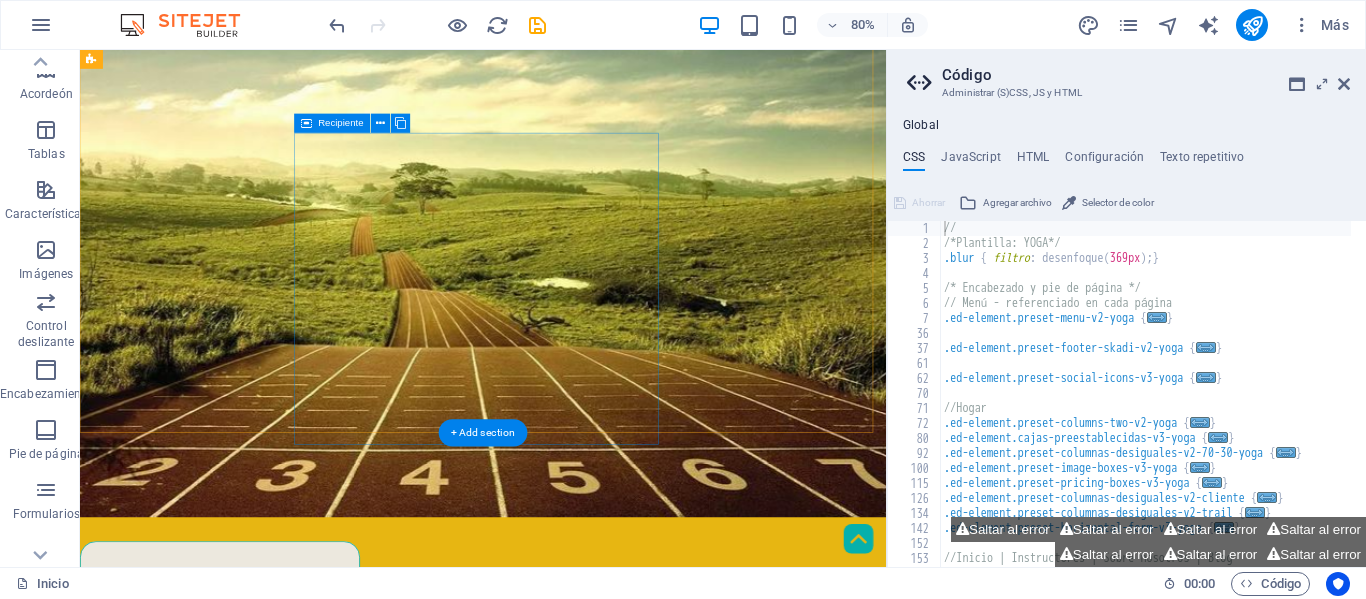 scroll, scrollTop: 100, scrollLeft: 0, axis: vertical 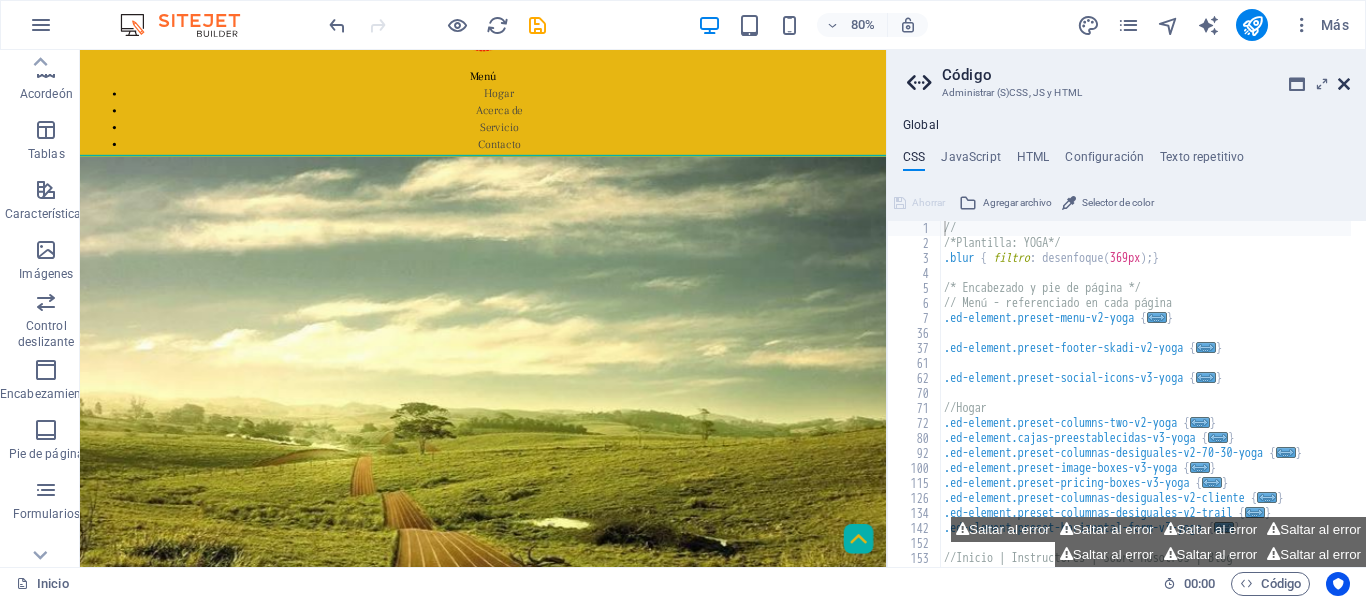 click at bounding box center (1344, 84) 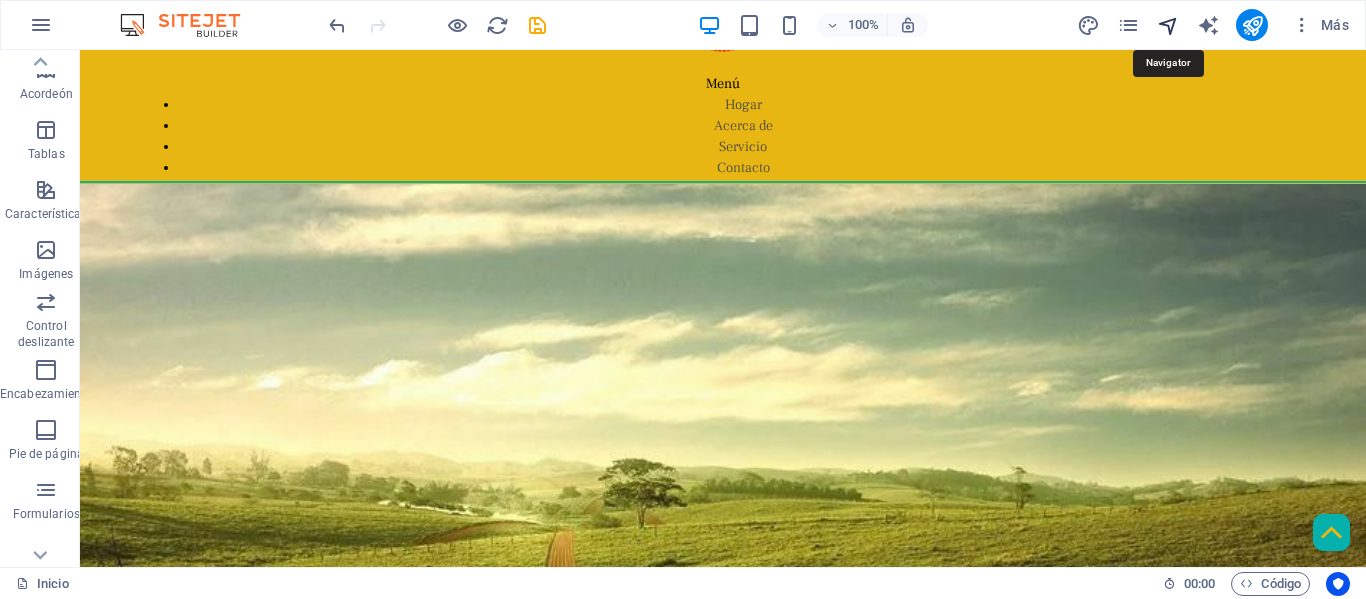 click at bounding box center [1168, 25] 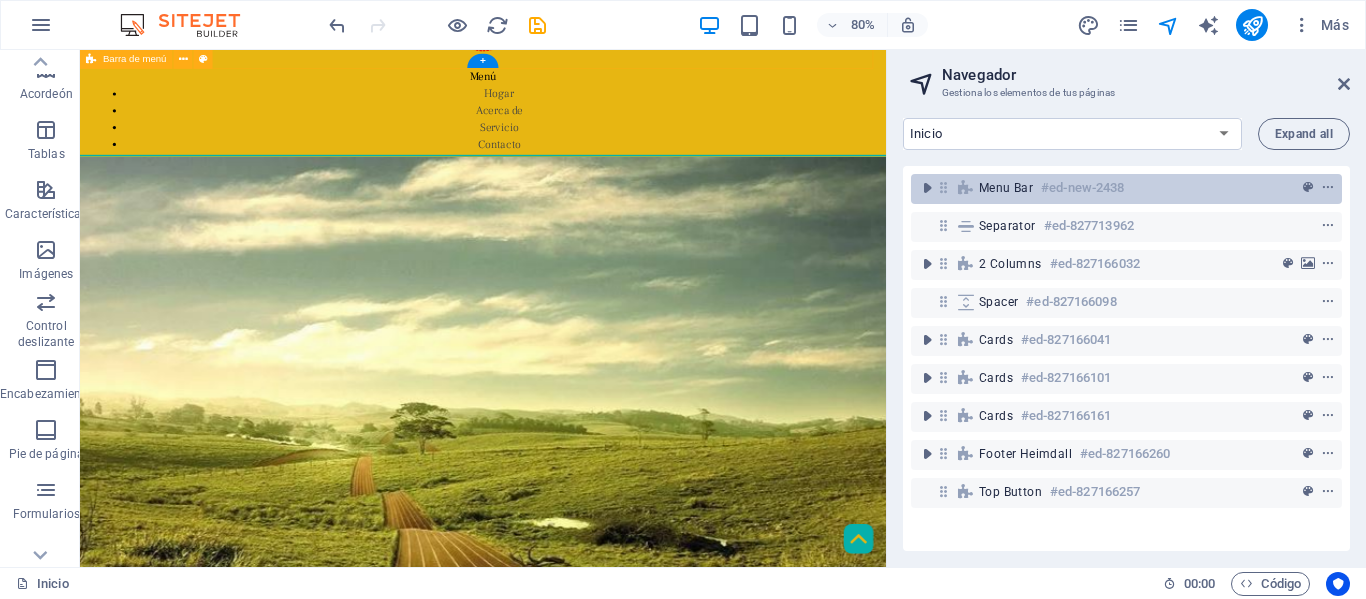 click on "Menu Bar" at bounding box center [1006, 188] 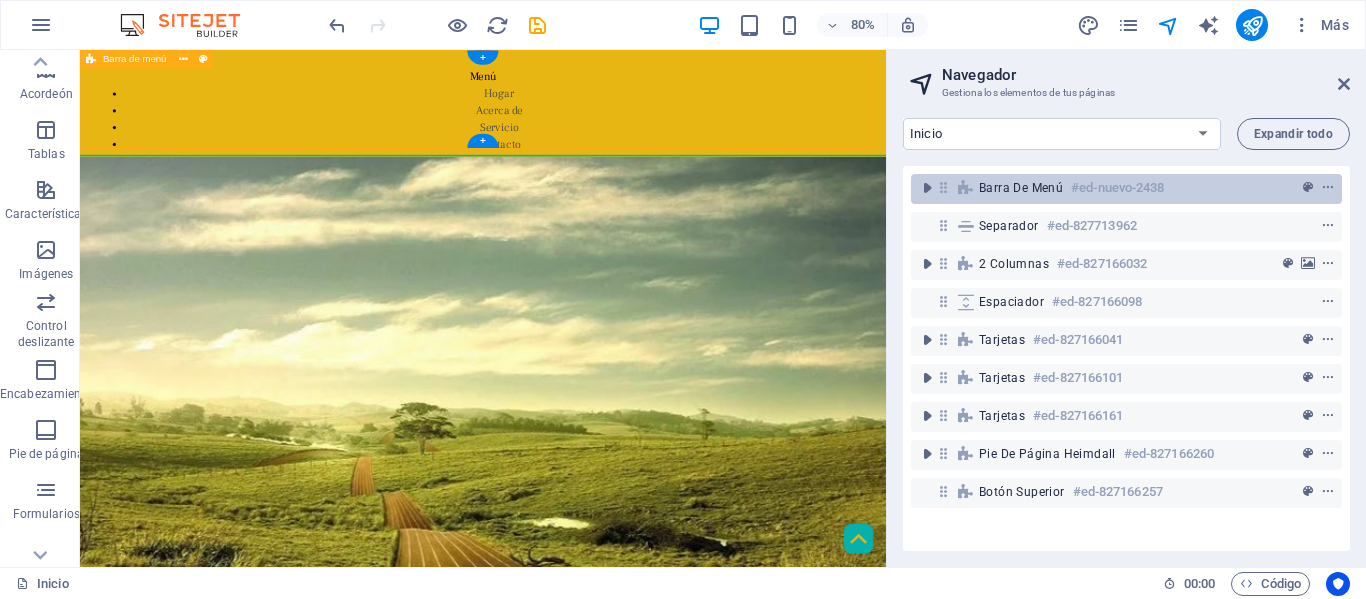 scroll, scrollTop: 0, scrollLeft: 0, axis: both 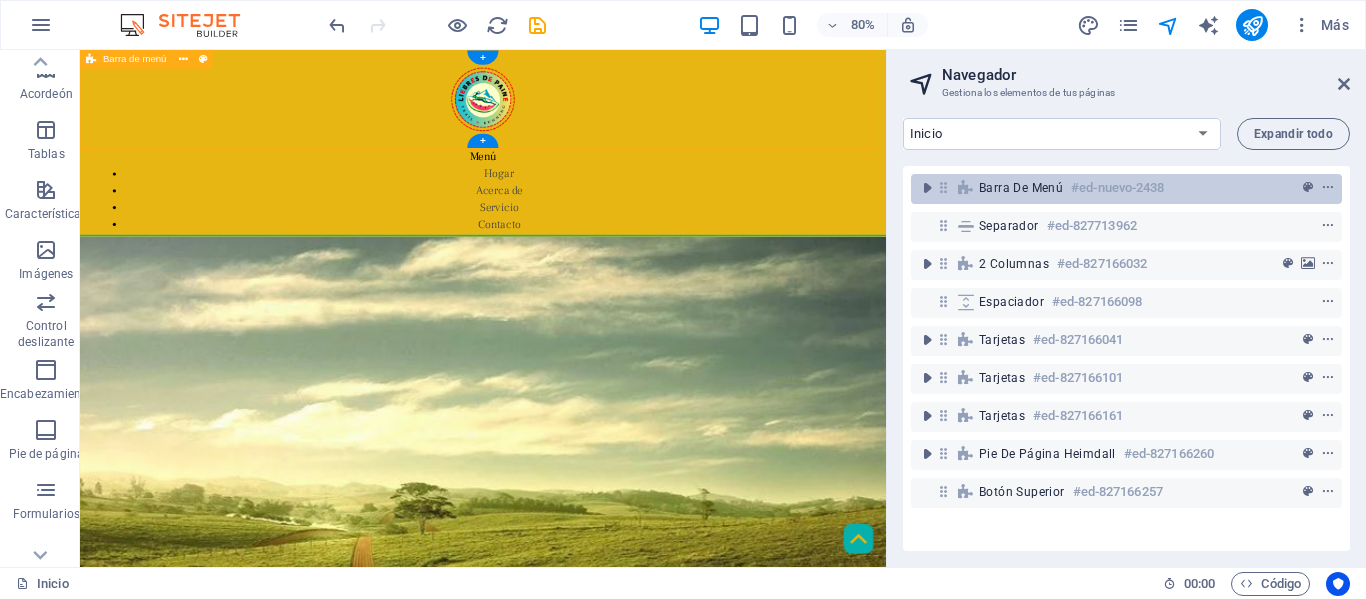 click on "Barra de menú" at bounding box center [1021, 188] 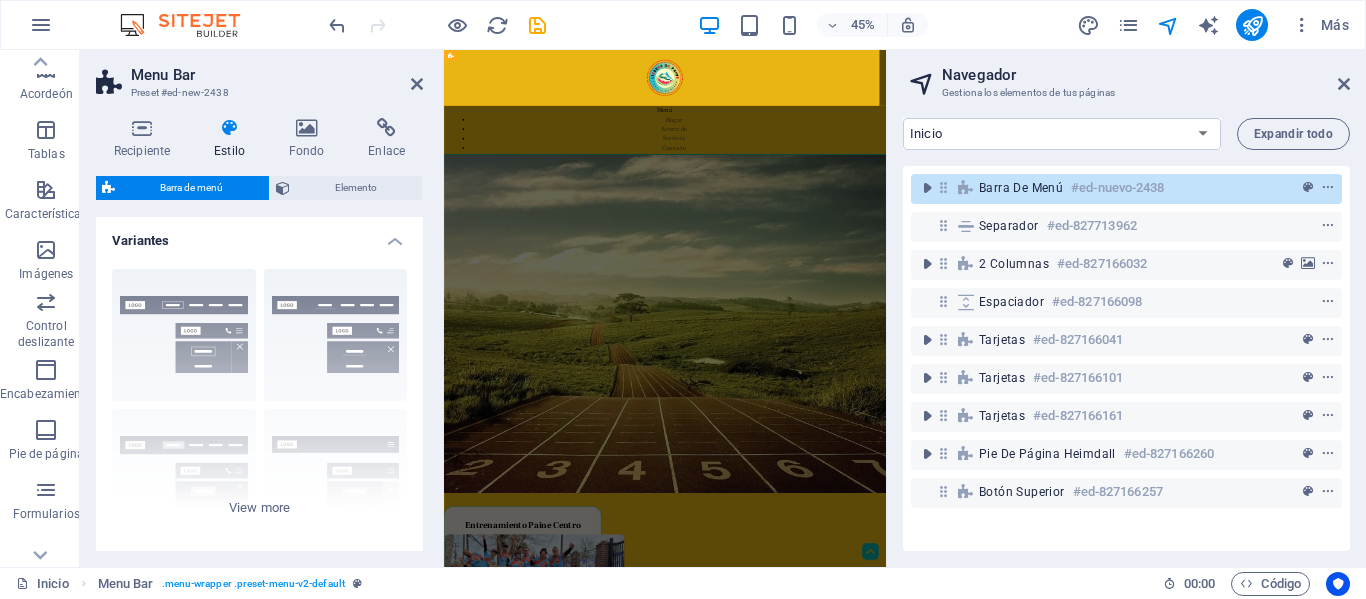 type 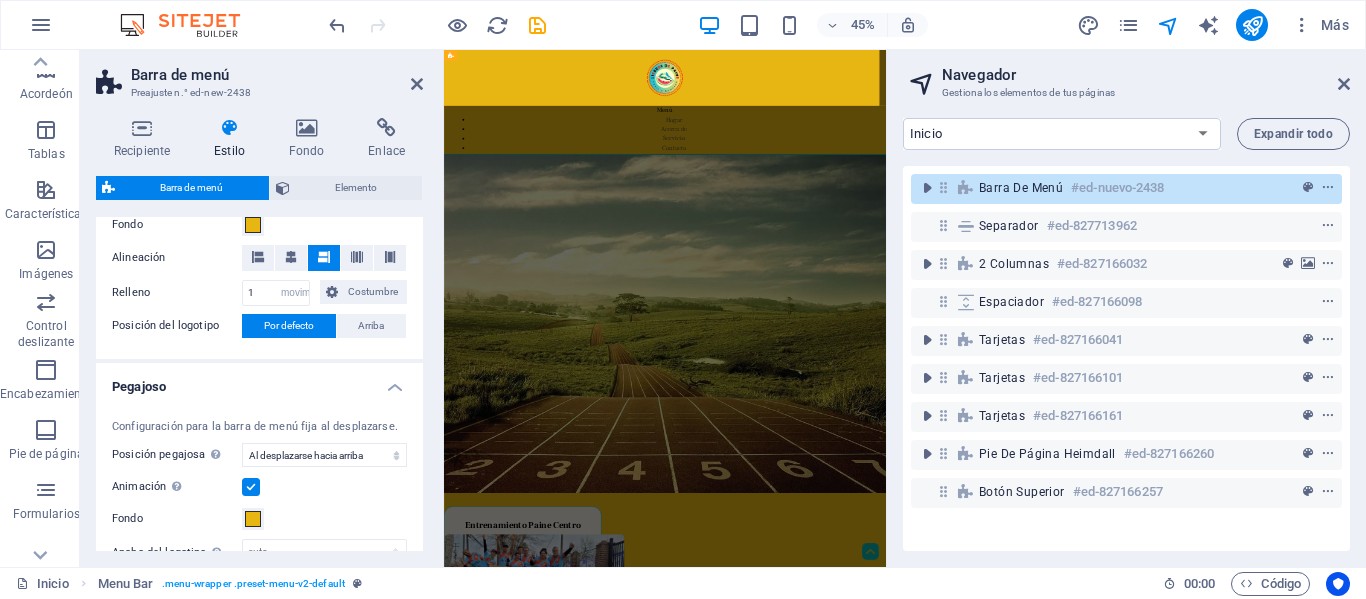 scroll, scrollTop: 500, scrollLeft: 0, axis: vertical 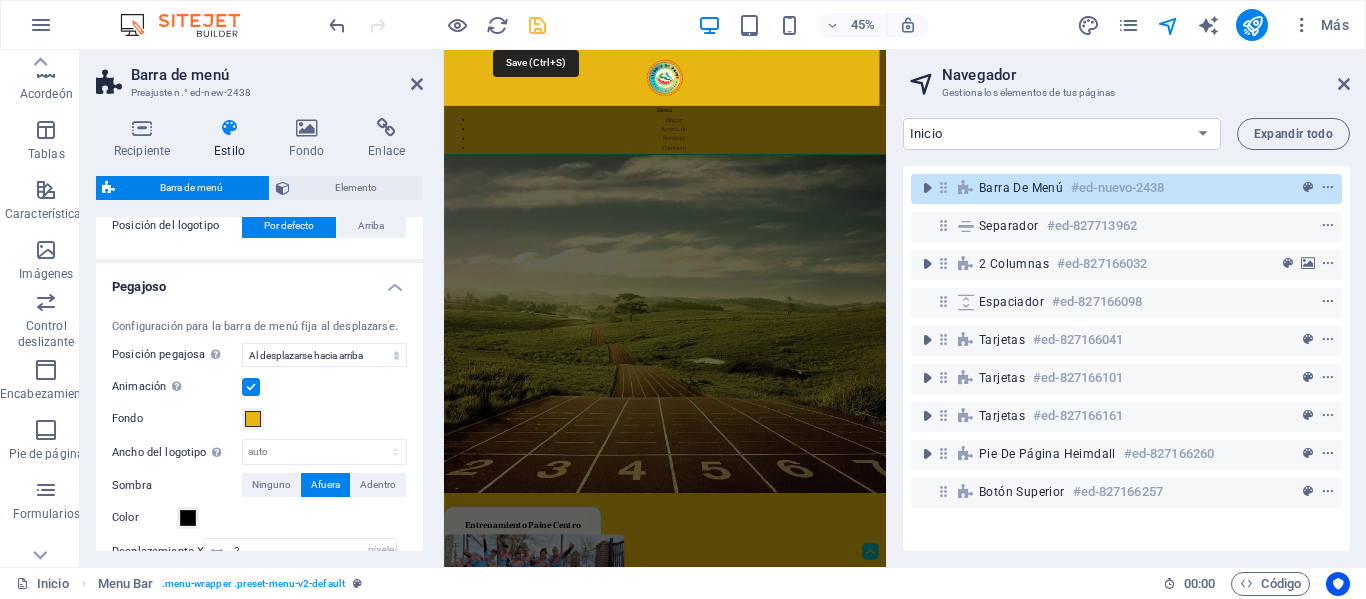 click at bounding box center [537, 25] 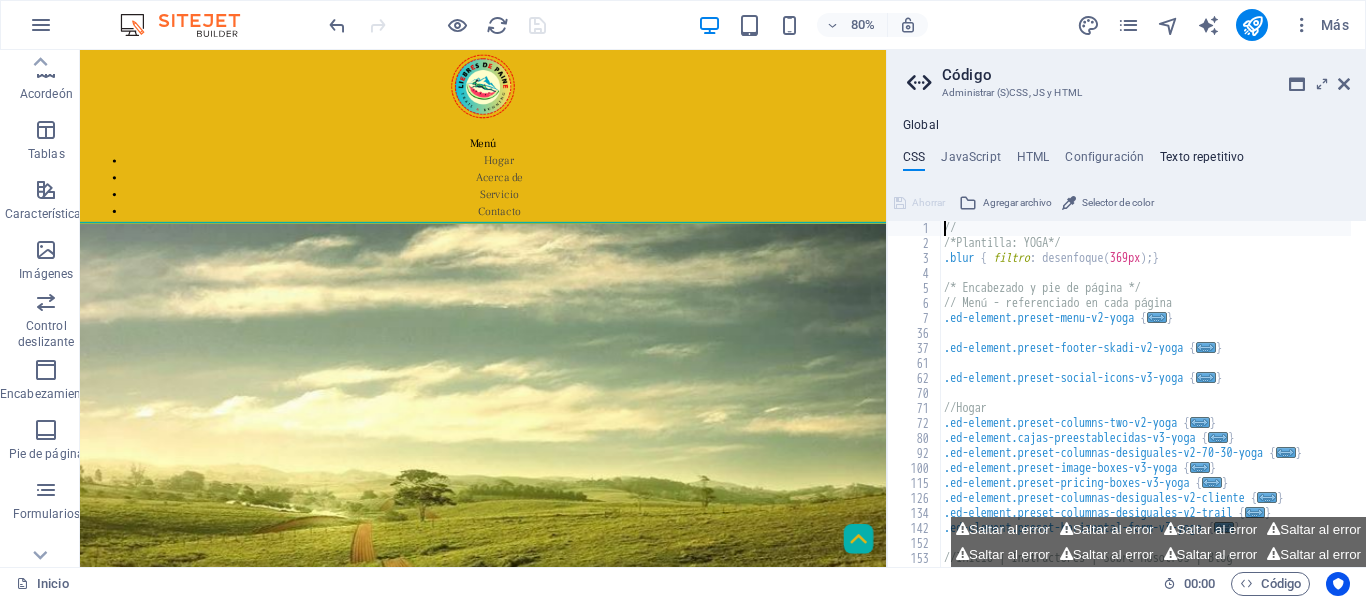 scroll, scrollTop: 0, scrollLeft: 0, axis: both 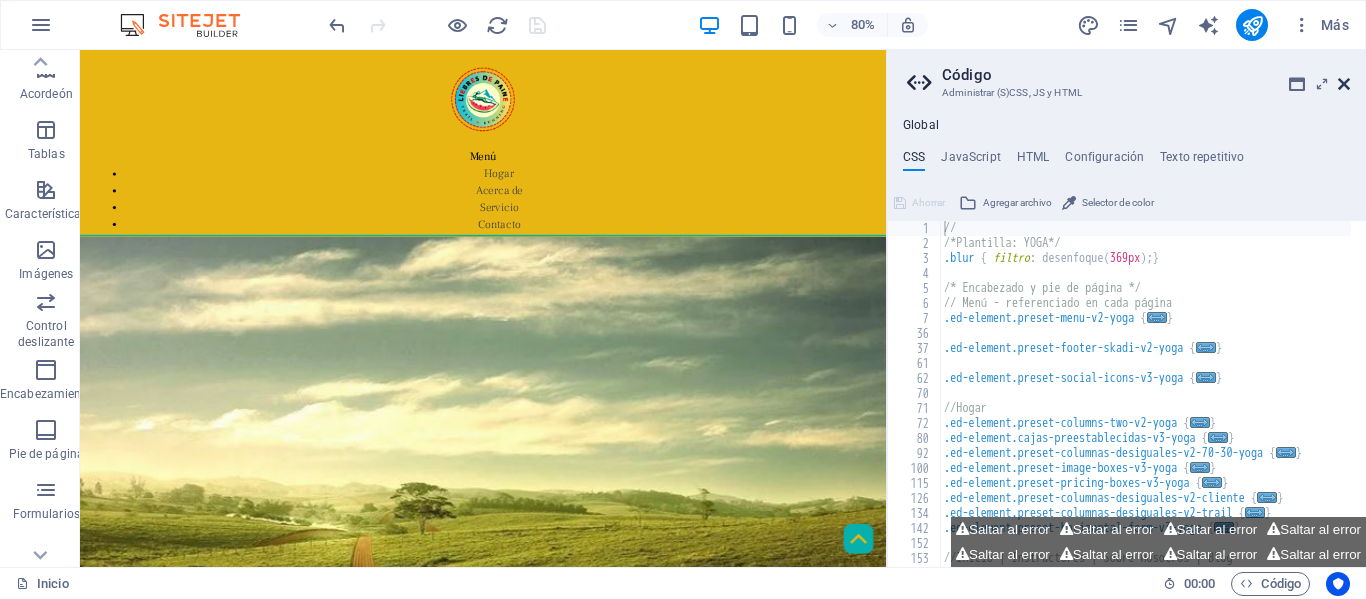 drag, startPoint x: 1344, startPoint y: 85, endPoint x: 1248, endPoint y: 33, distance: 109.17875 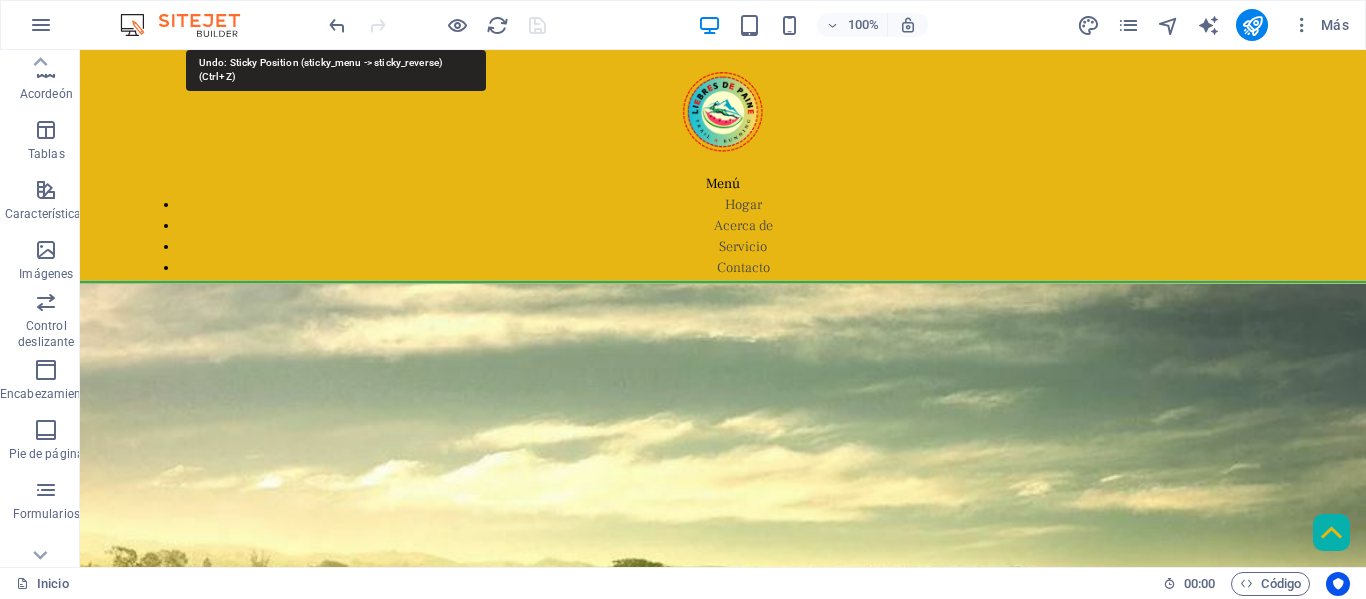 click on "100% Más" at bounding box center (683, 25) 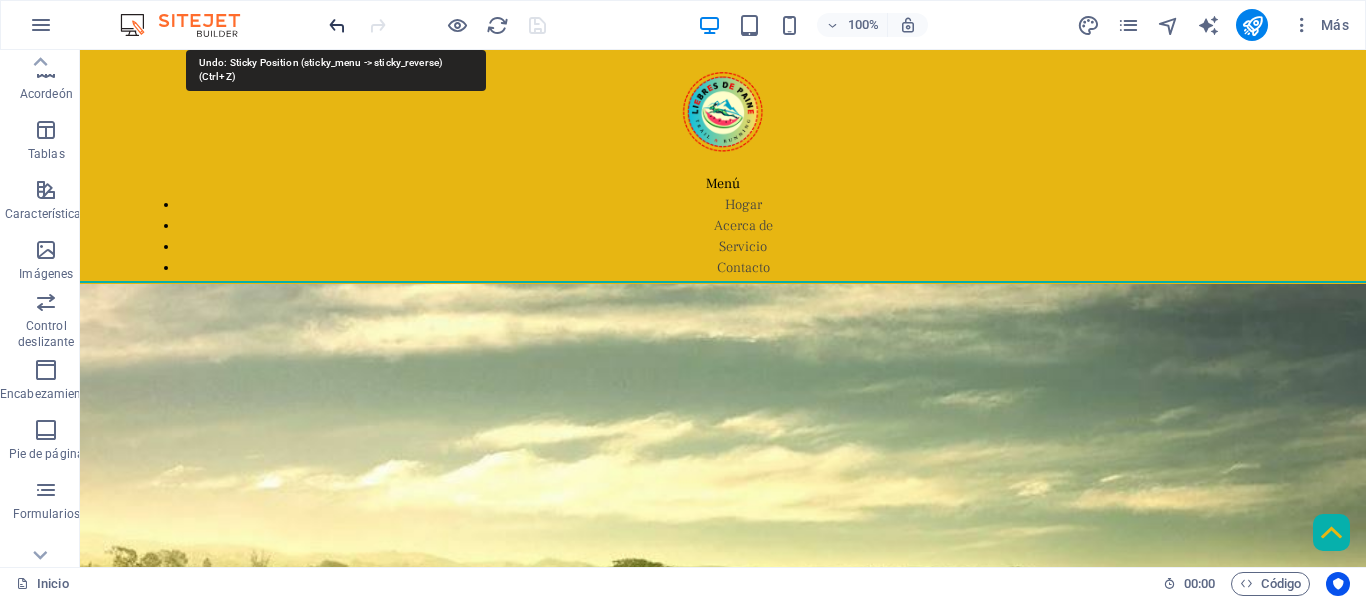 click at bounding box center (337, 25) 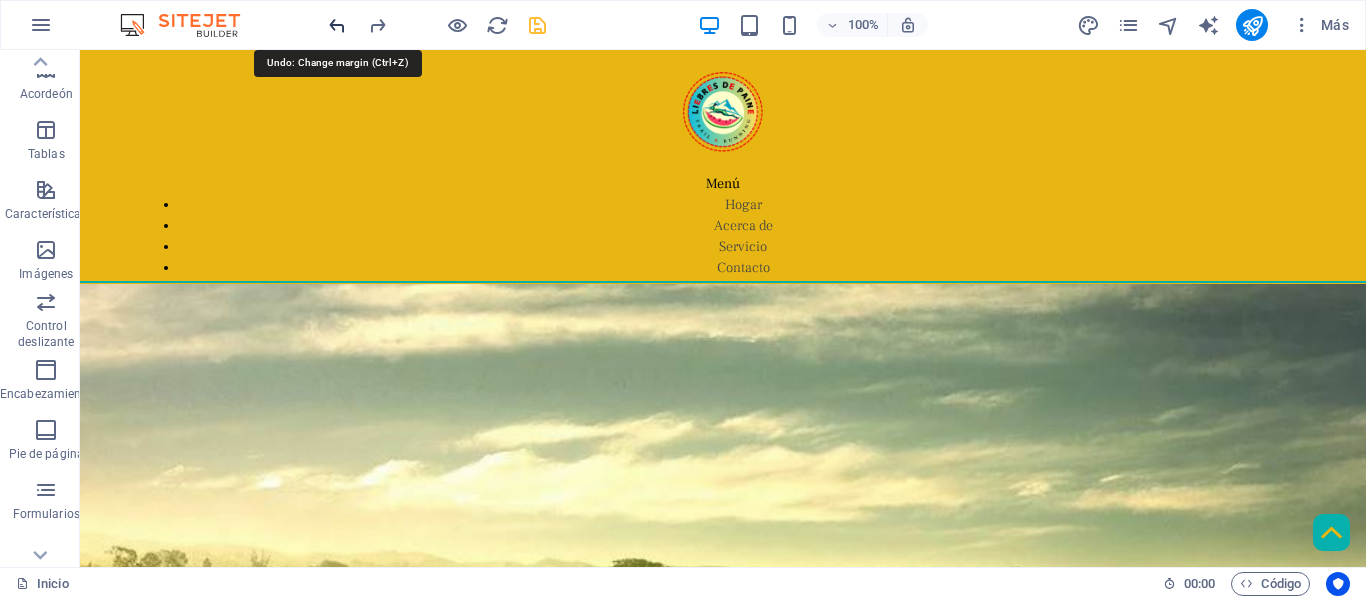 click at bounding box center (337, 25) 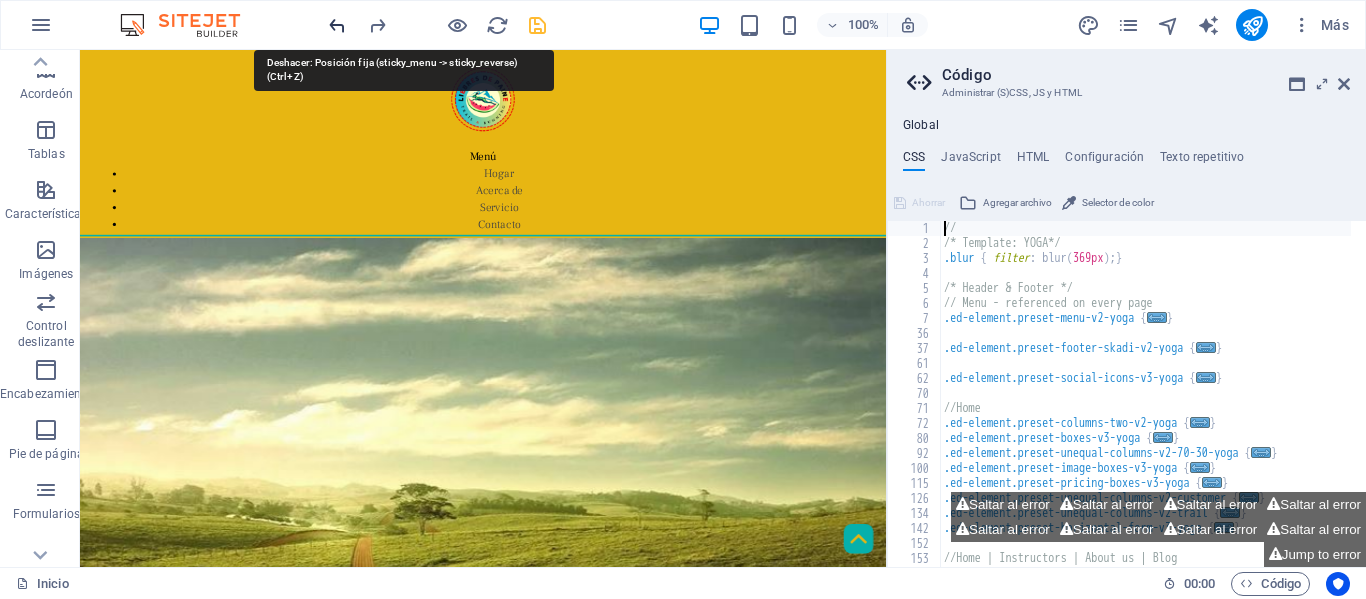 click at bounding box center [337, 25] 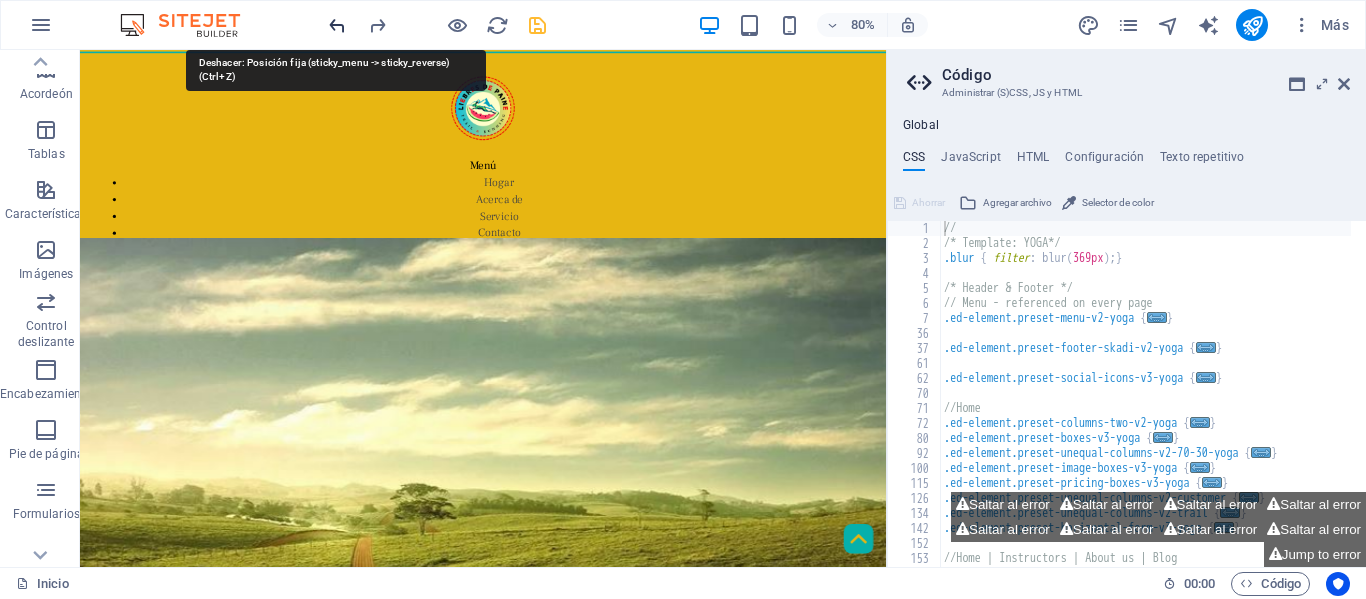 click at bounding box center [337, 25] 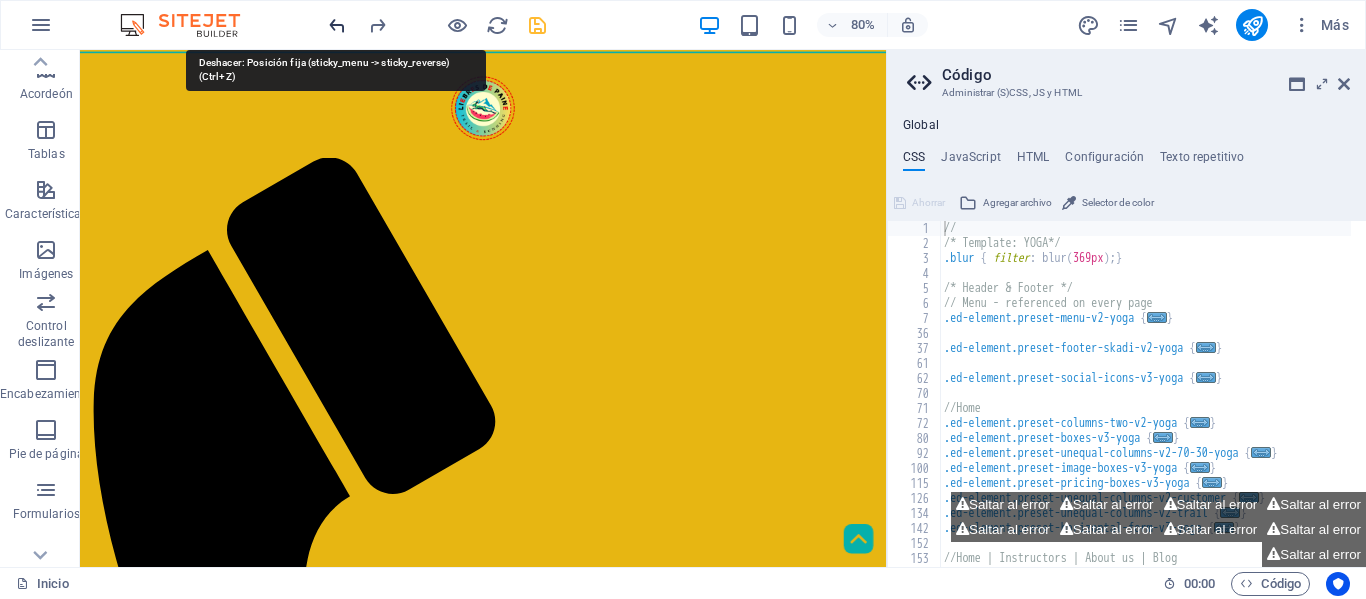 click at bounding box center [337, 25] 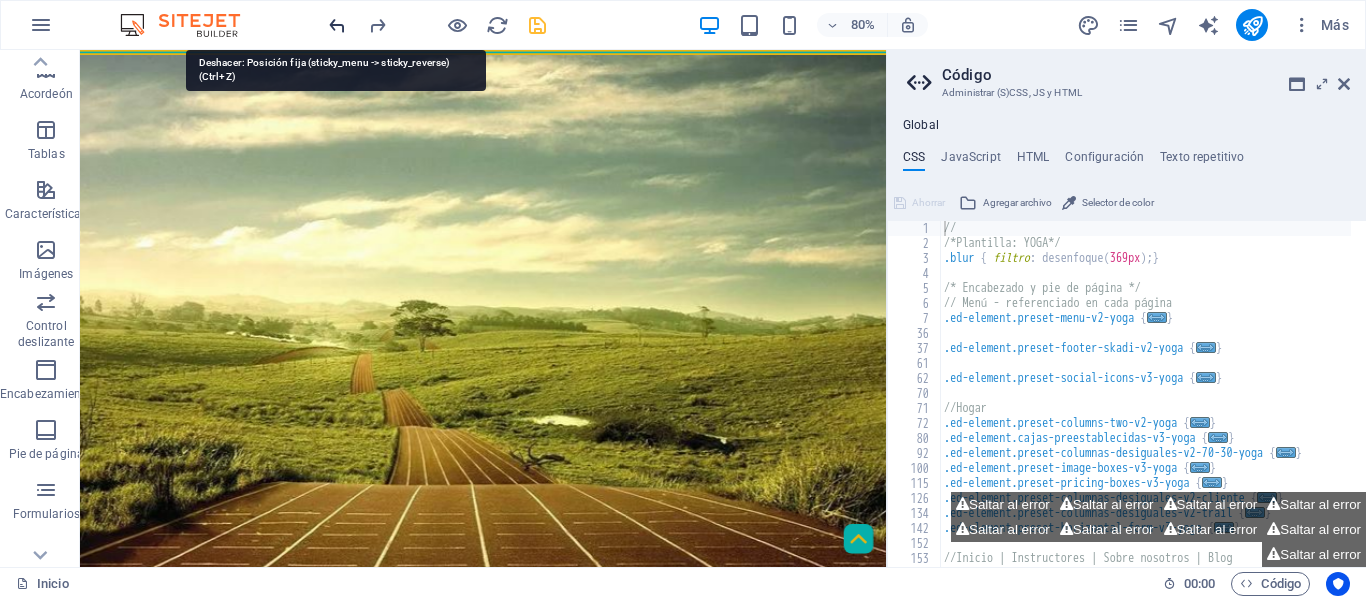 click at bounding box center (337, 25) 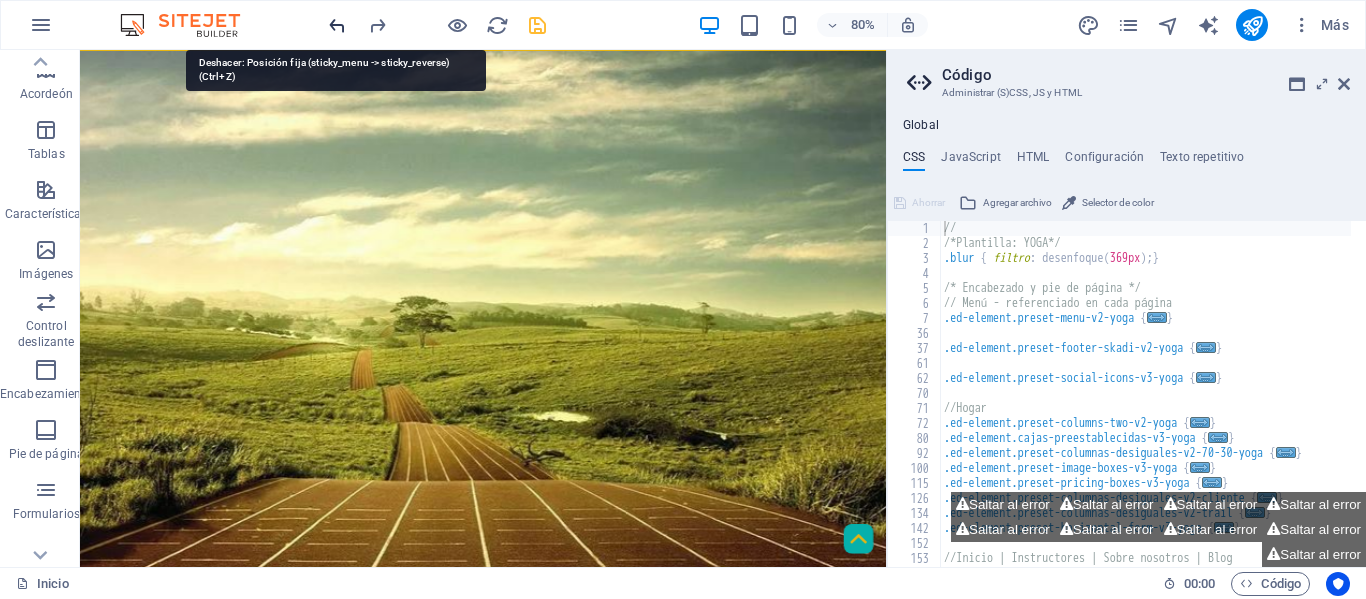 click at bounding box center (337, 25) 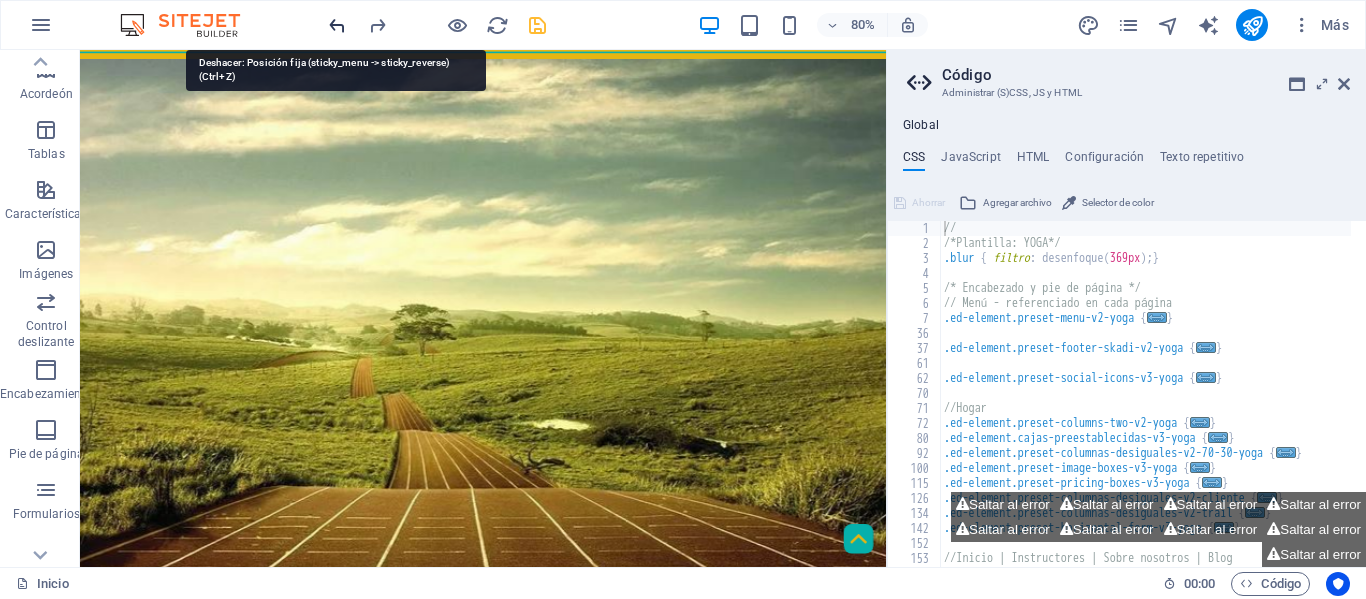 click at bounding box center (337, 25) 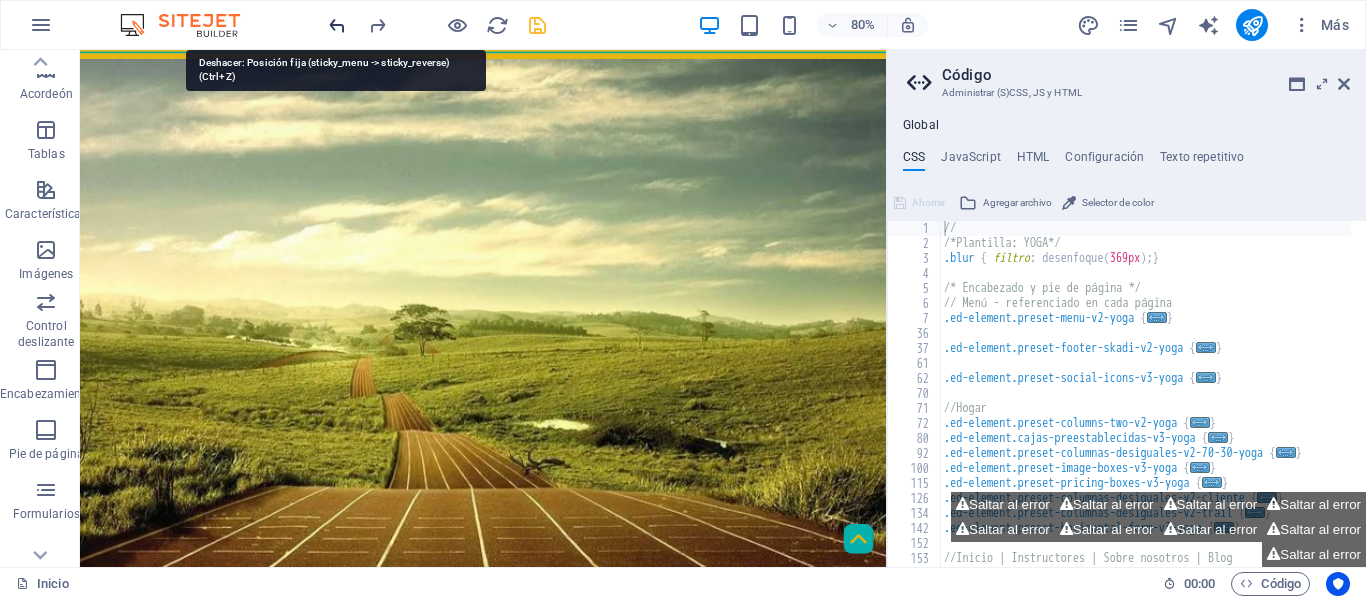 click at bounding box center [337, 25] 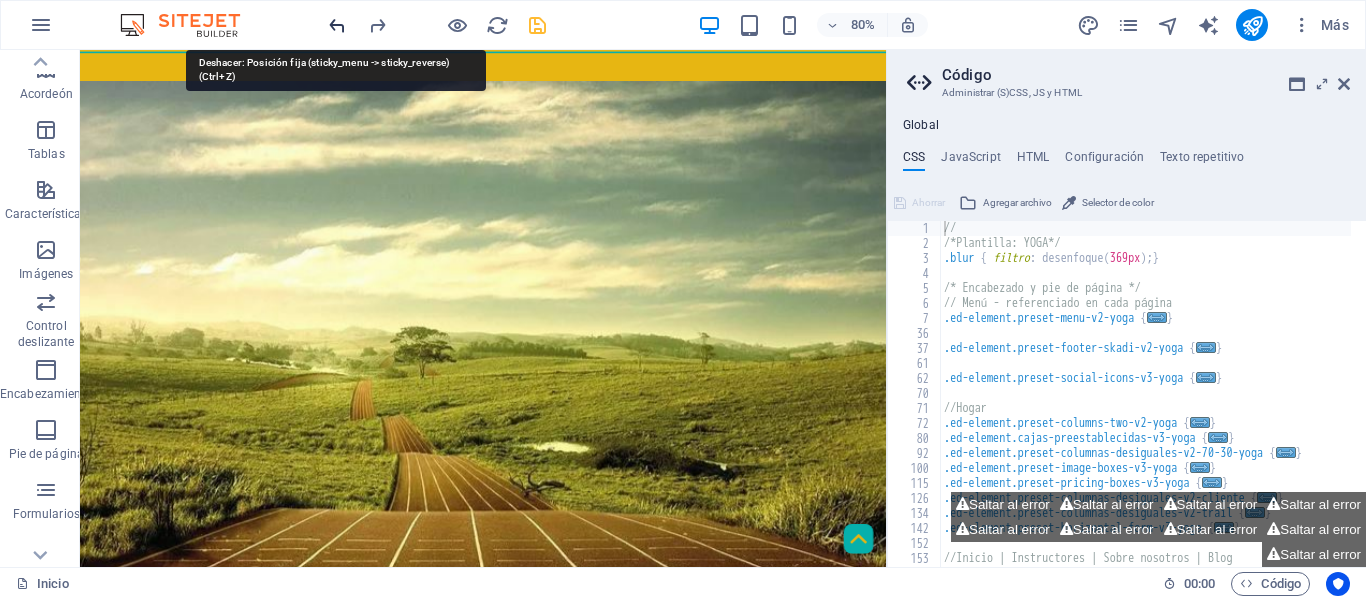 click at bounding box center (337, 25) 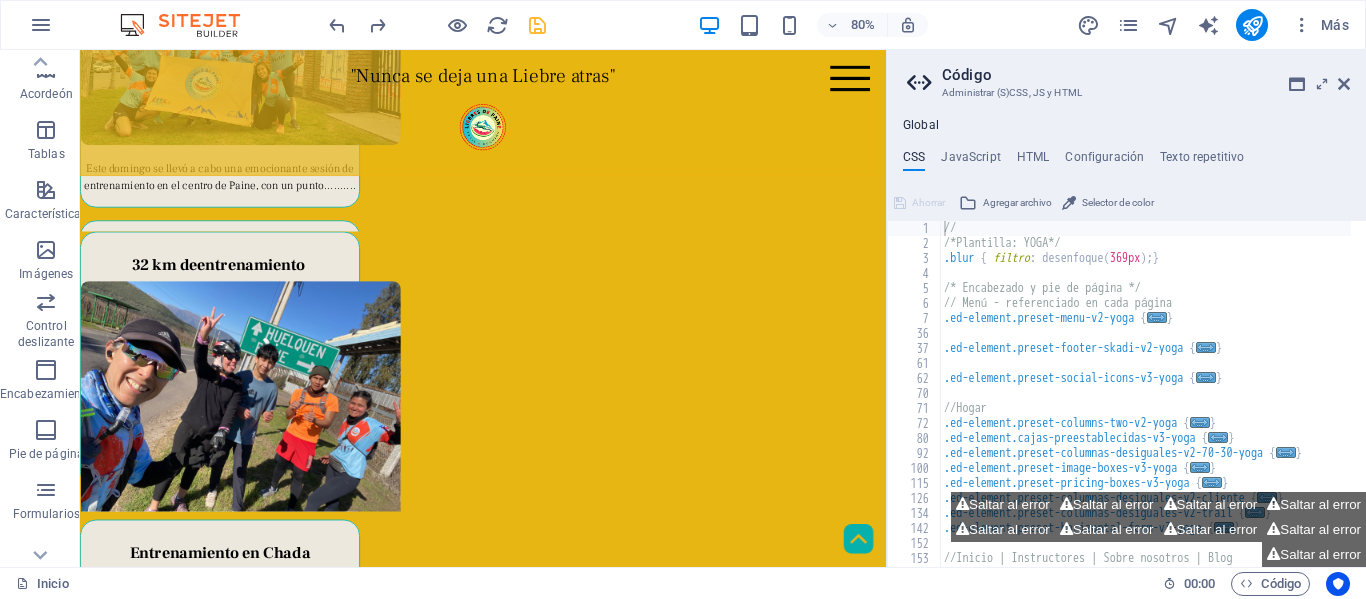 scroll, scrollTop: 1400, scrollLeft: 0, axis: vertical 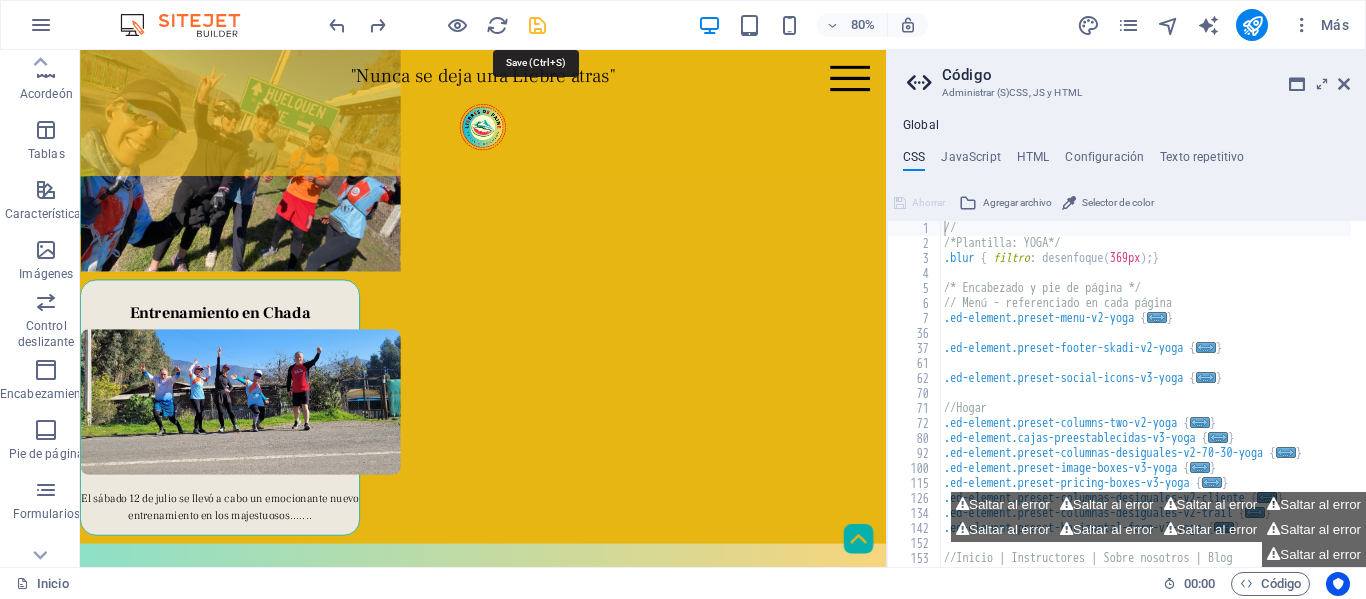 click at bounding box center [537, 25] 